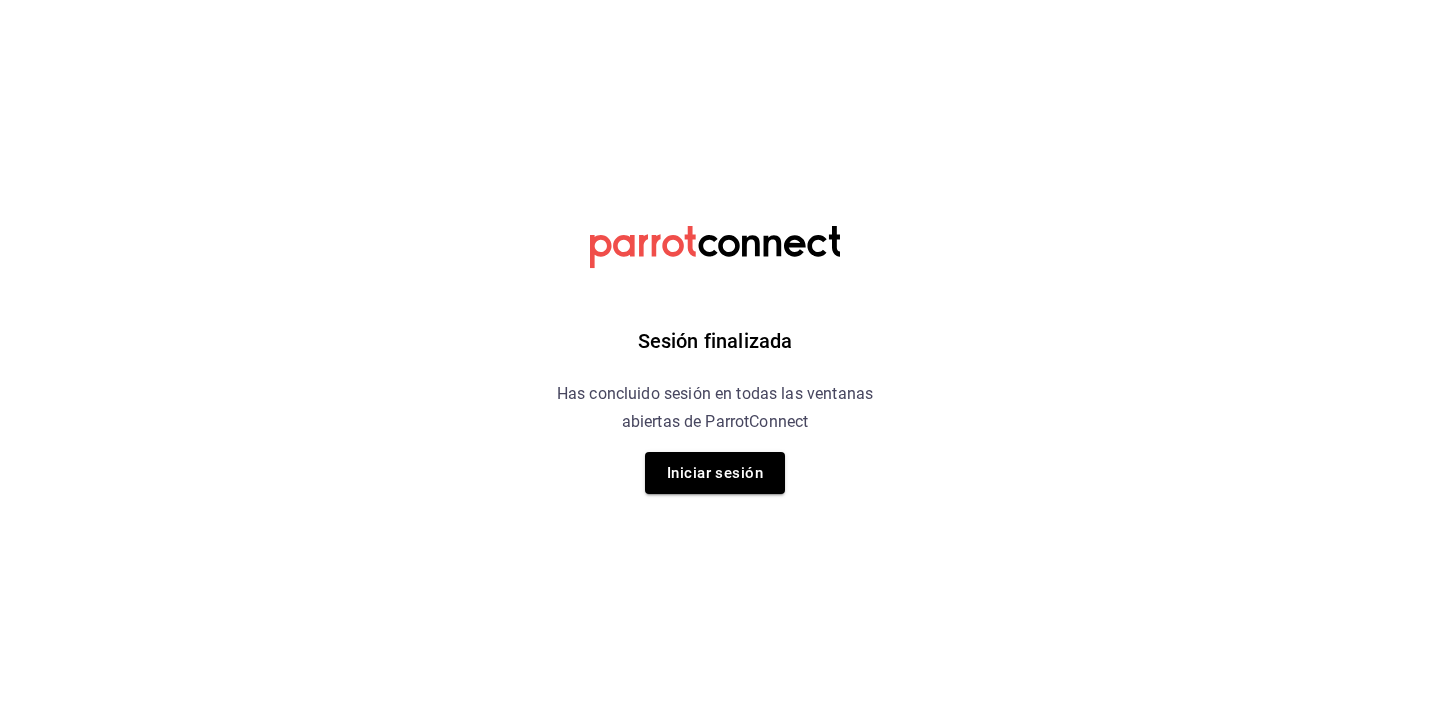 scroll, scrollTop: 0, scrollLeft: 0, axis: both 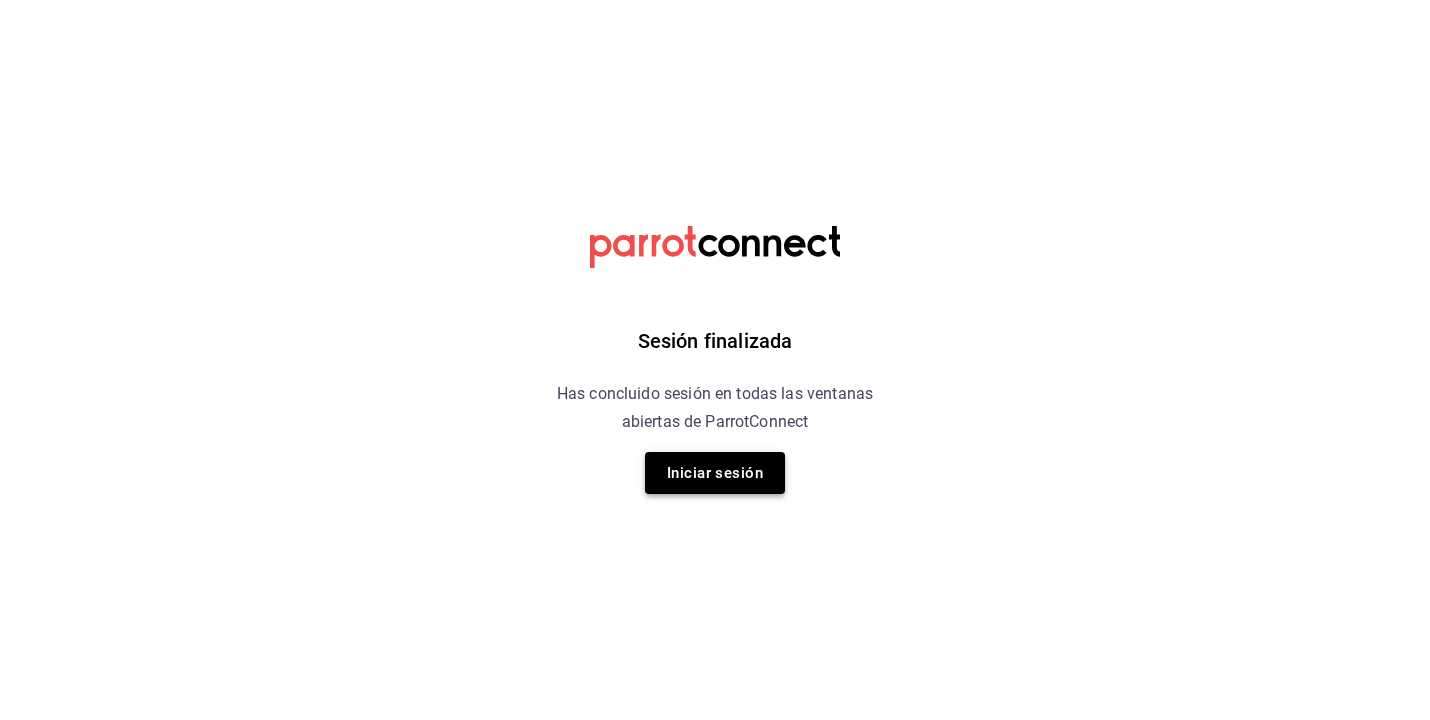 click on "Iniciar sesión" at bounding box center [715, 473] 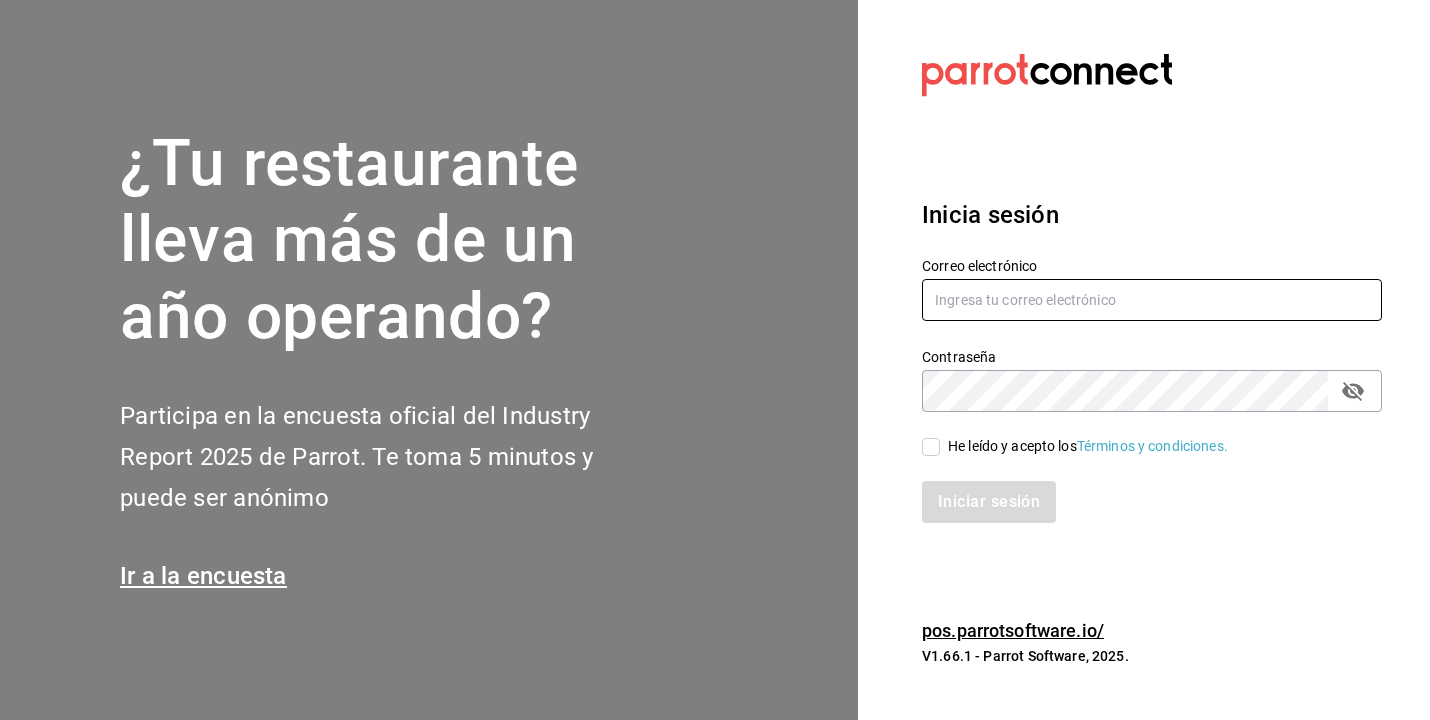 type on "[USERNAME]@example.com" 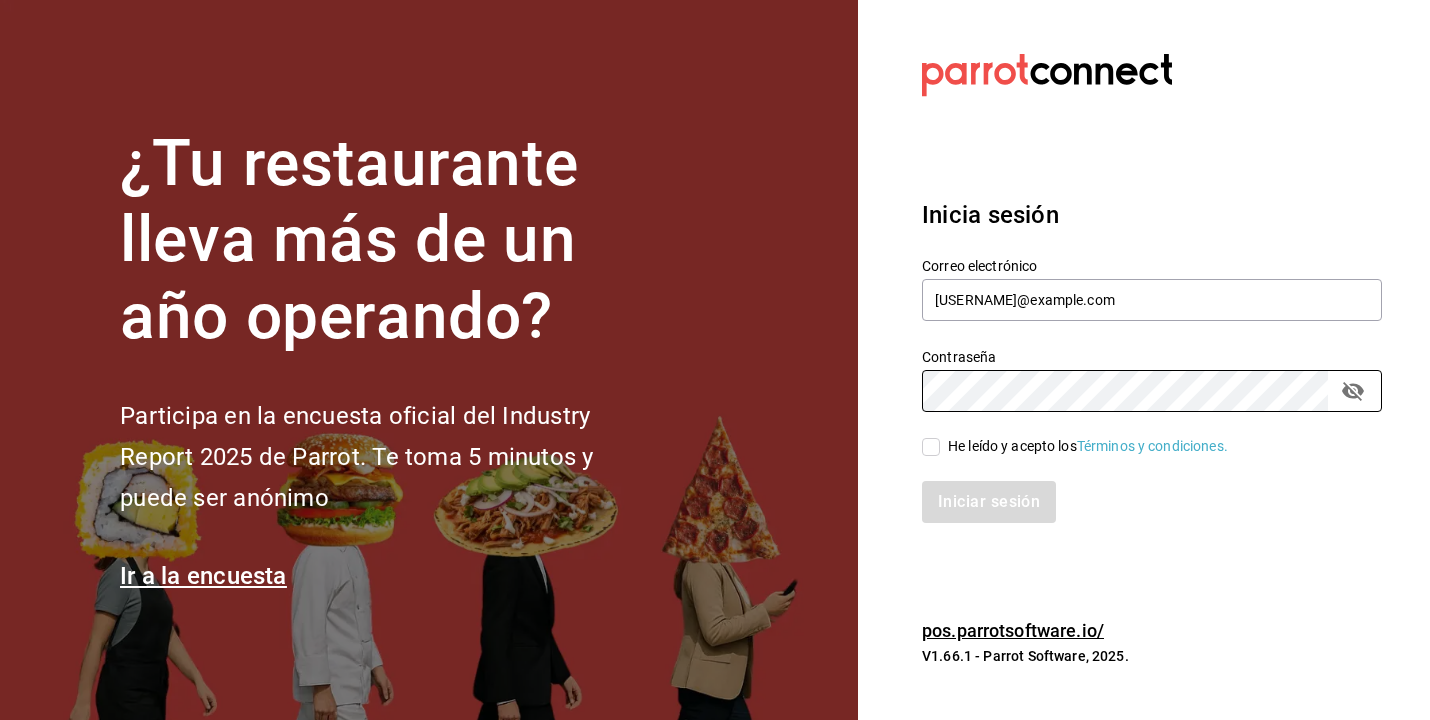 click on "He leído y acepto los  Términos y condiciones." at bounding box center [931, 447] 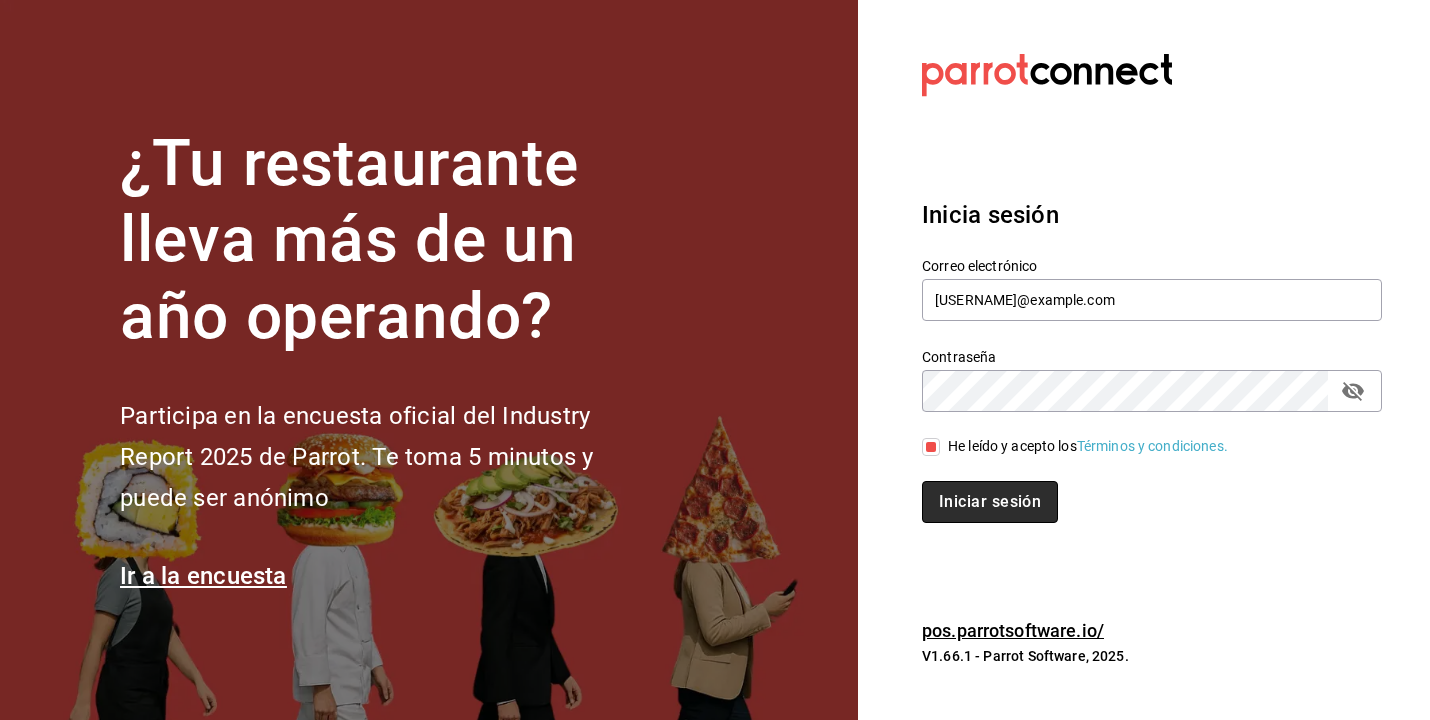 click on "Iniciar sesión" at bounding box center [990, 502] 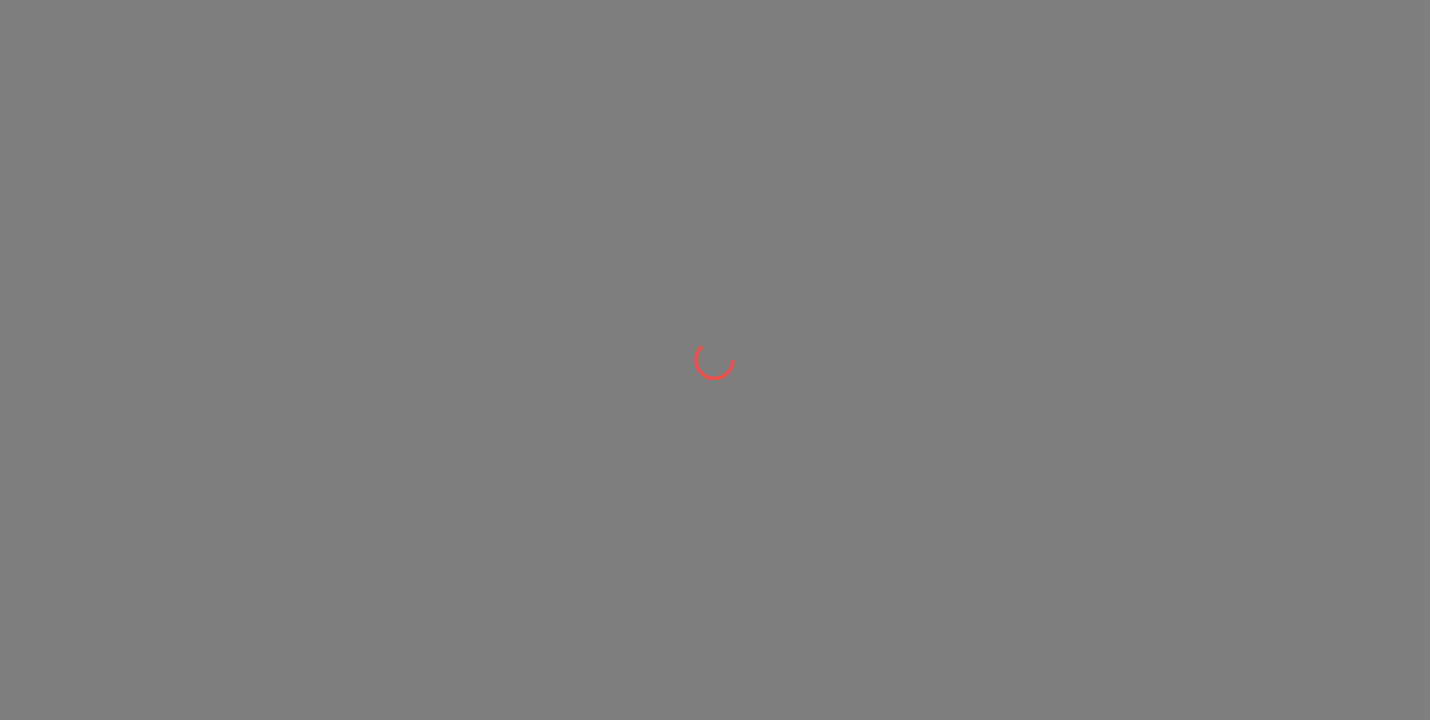 scroll, scrollTop: 0, scrollLeft: 0, axis: both 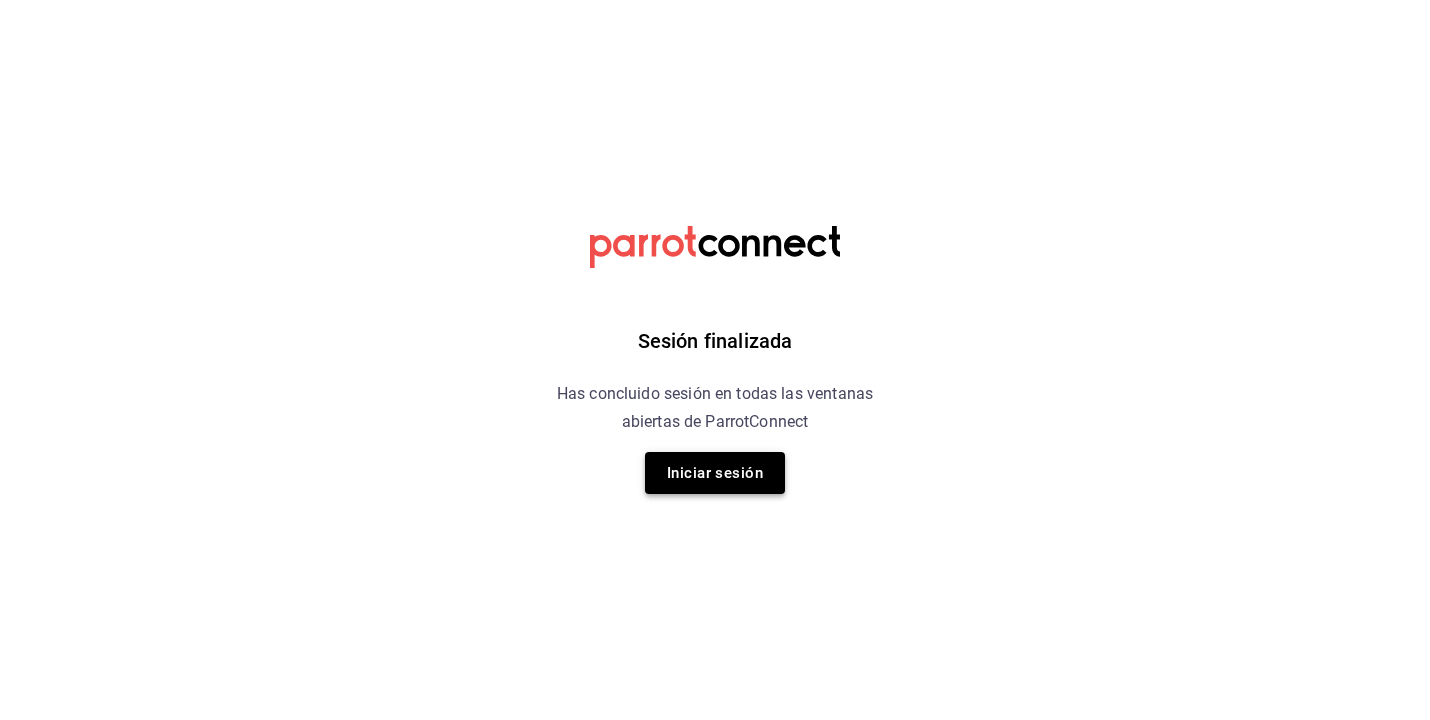 click on "Iniciar sesión" at bounding box center [715, 473] 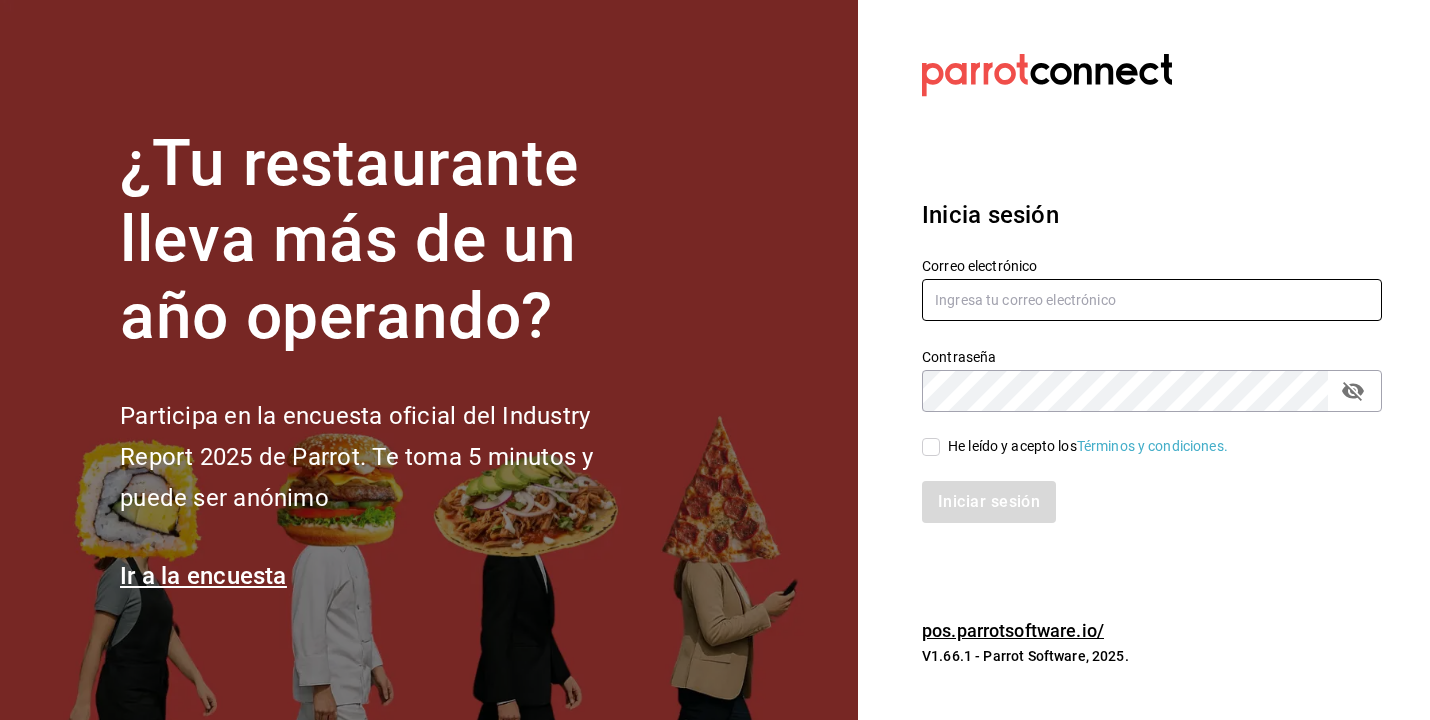 type on "juancarlososornio@hotmail.com" 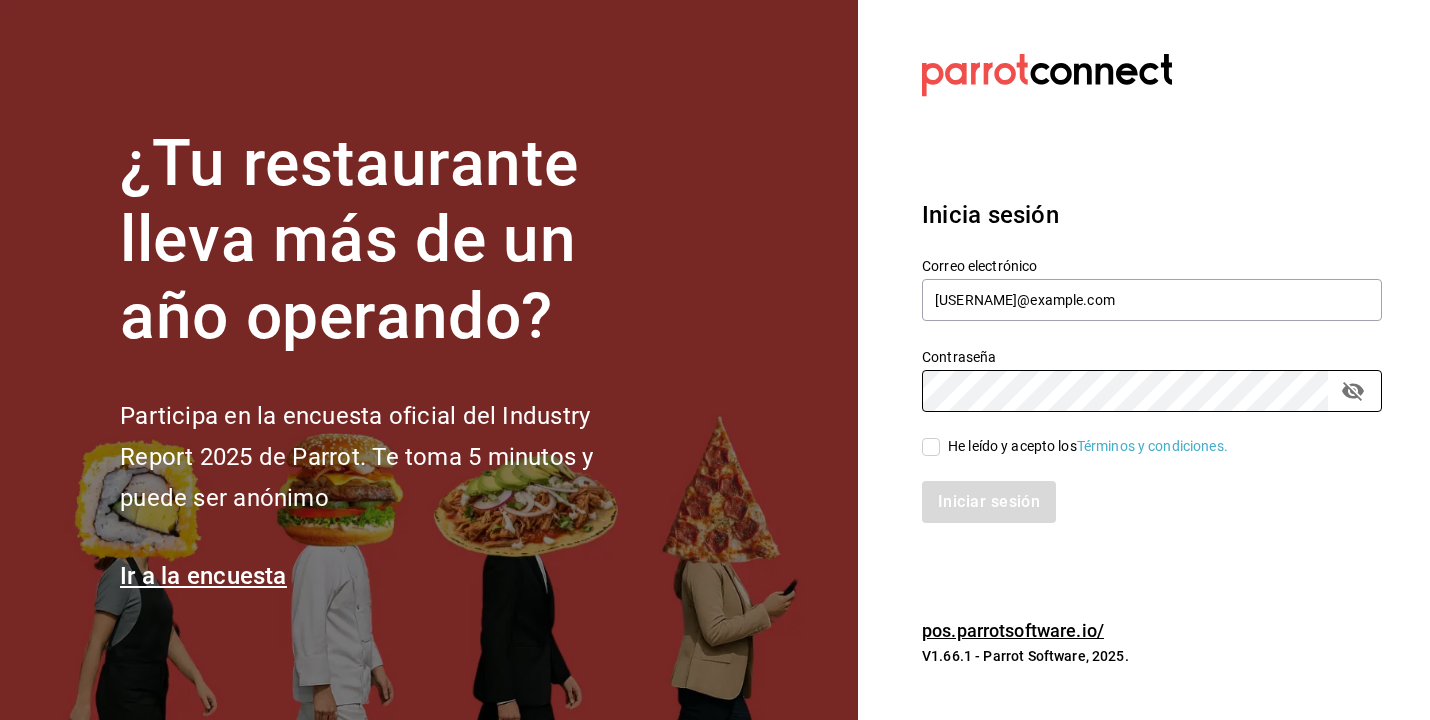 click on "He leído y acepto los  Términos y condiciones." at bounding box center [1088, 446] 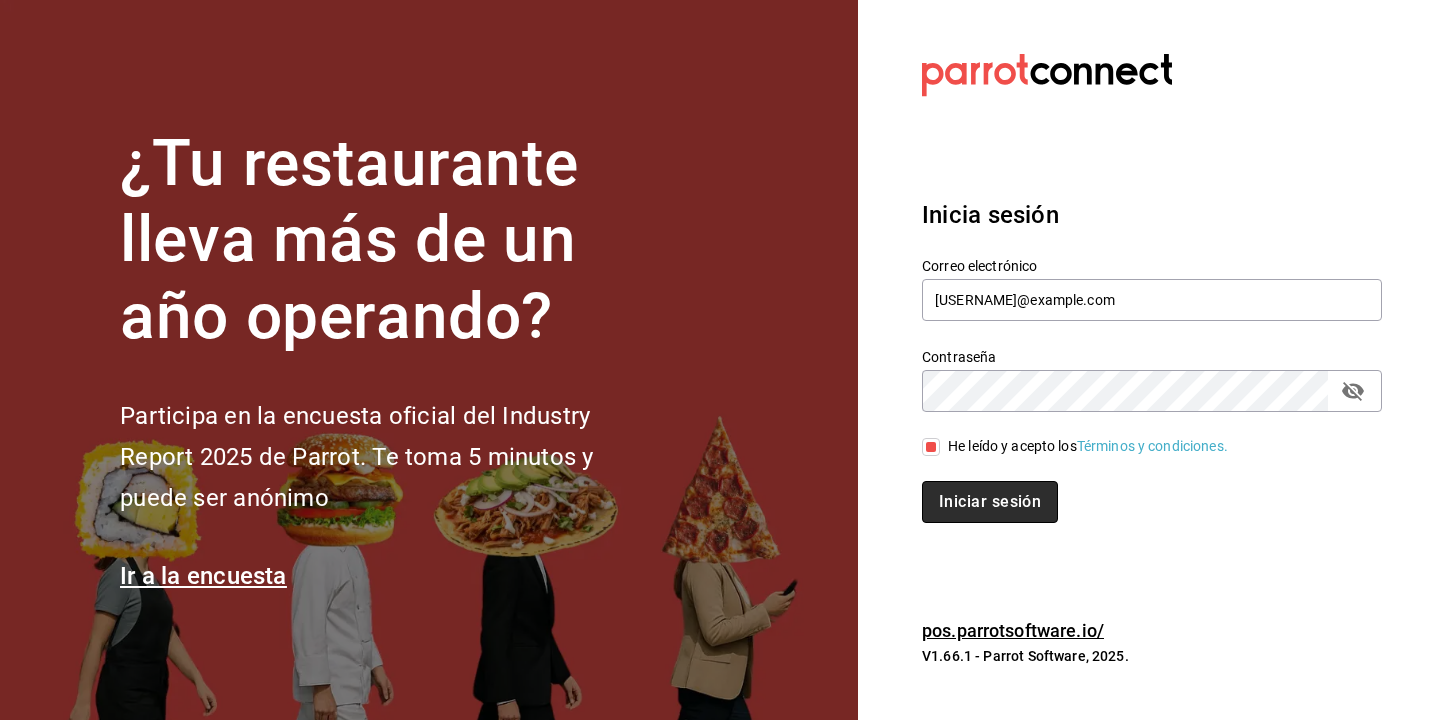 click on "Iniciar sesión" at bounding box center [990, 502] 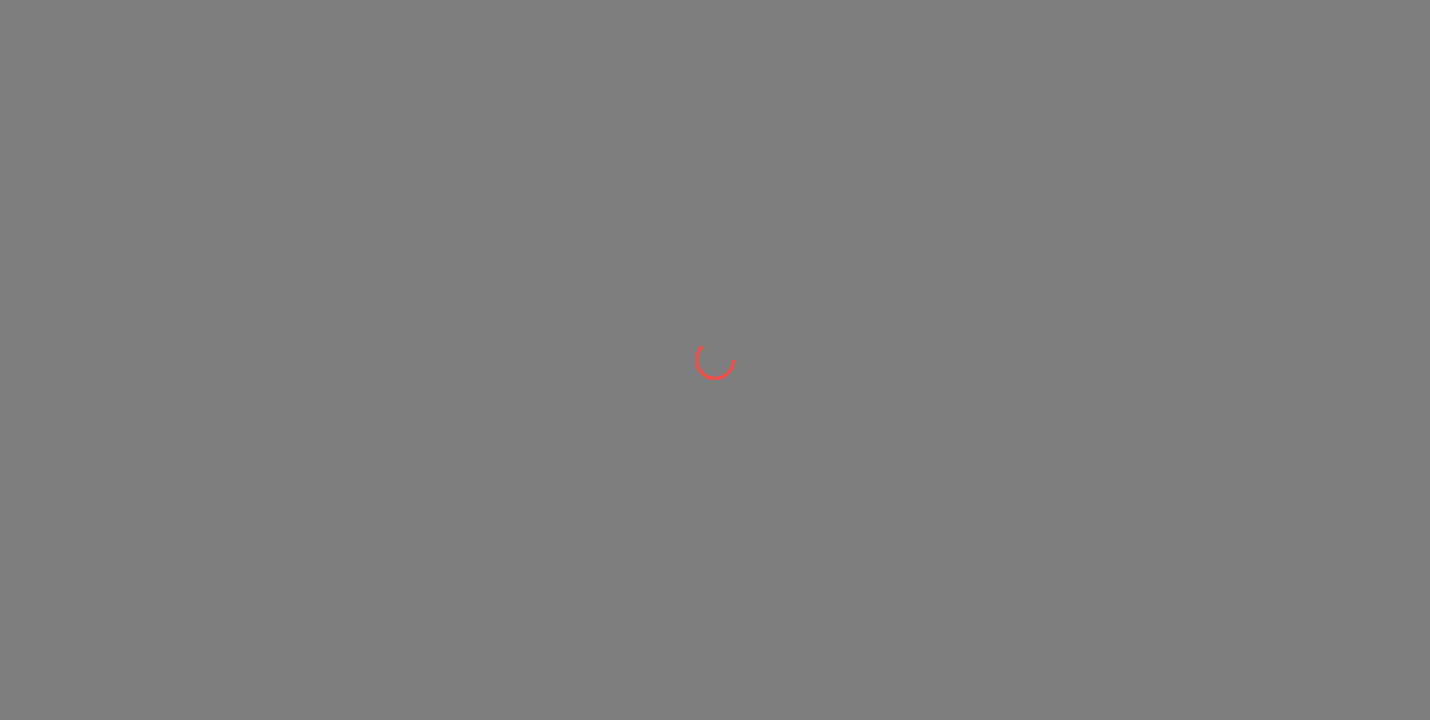 scroll, scrollTop: 0, scrollLeft: 0, axis: both 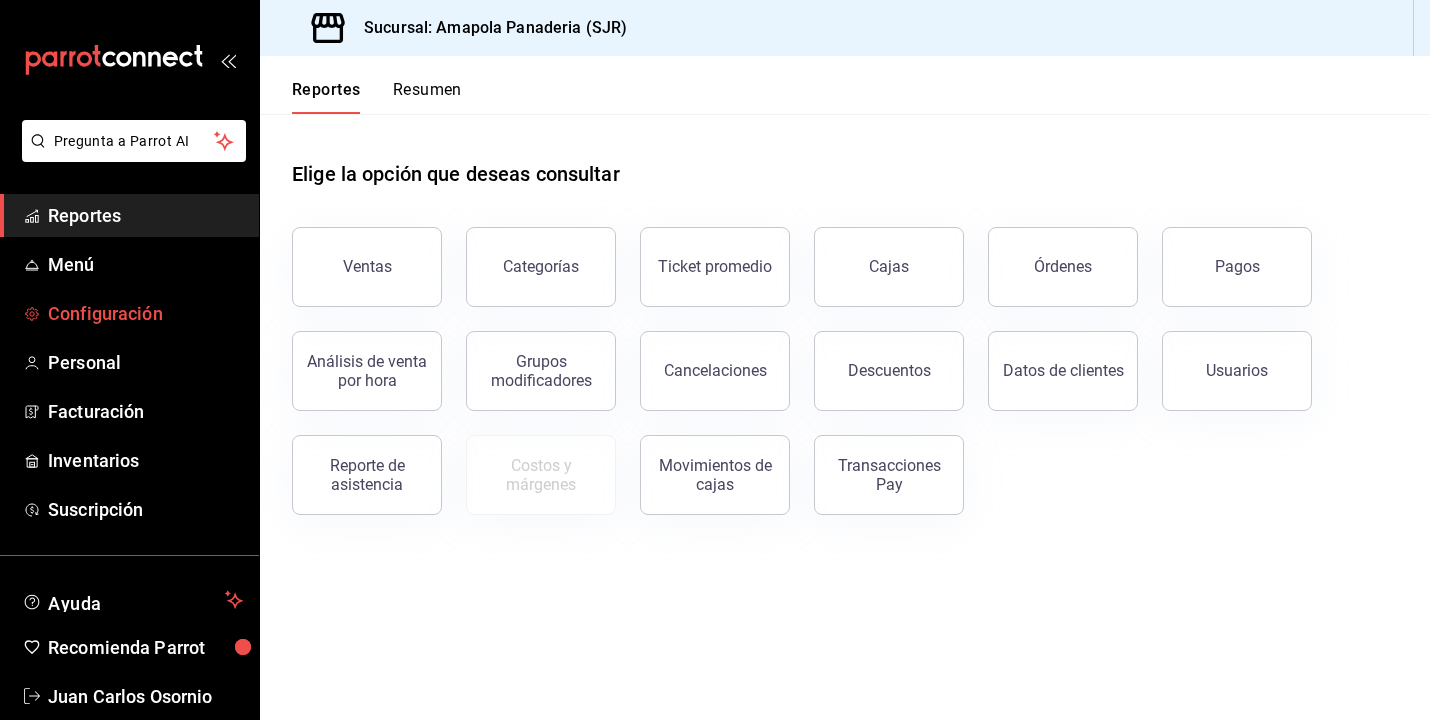 click on "Configuración" at bounding box center [145, 313] 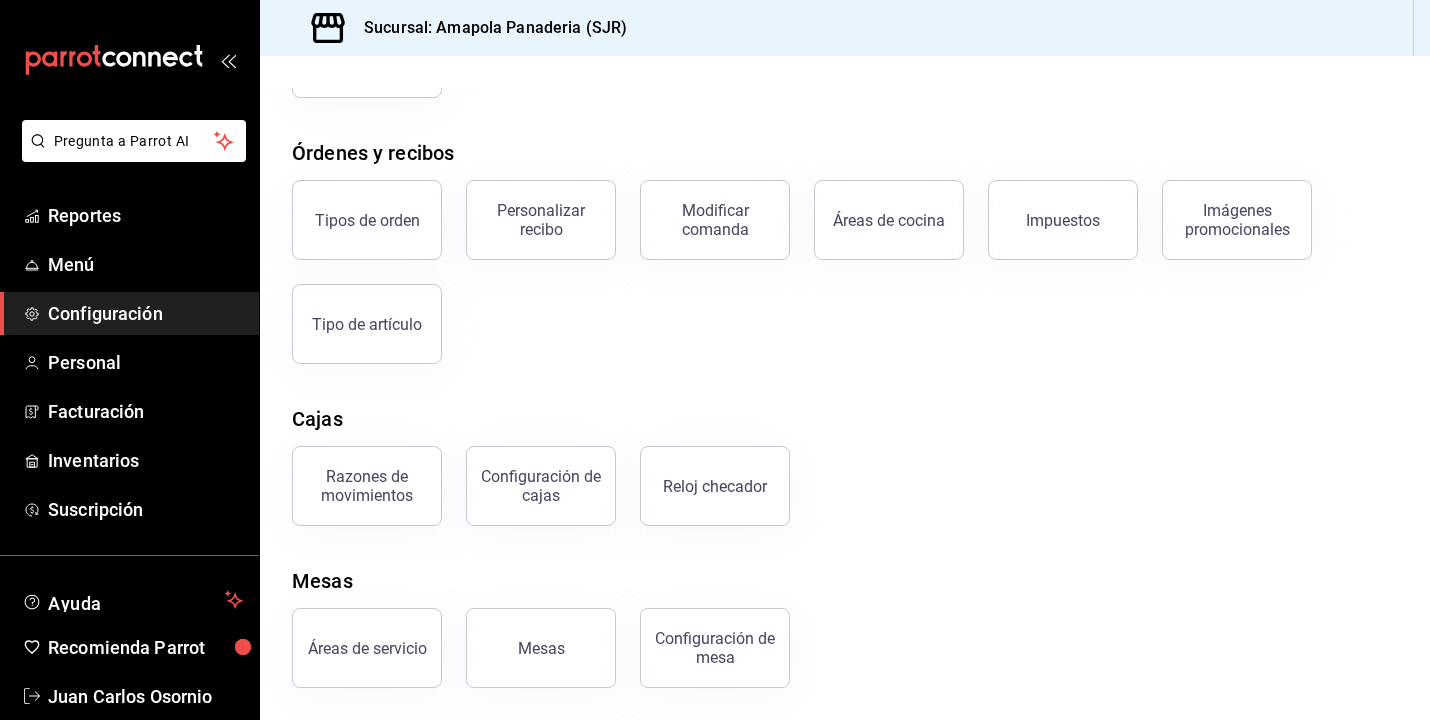 scroll, scrollTop: 294, scrollLeft: 0, axis: vertical 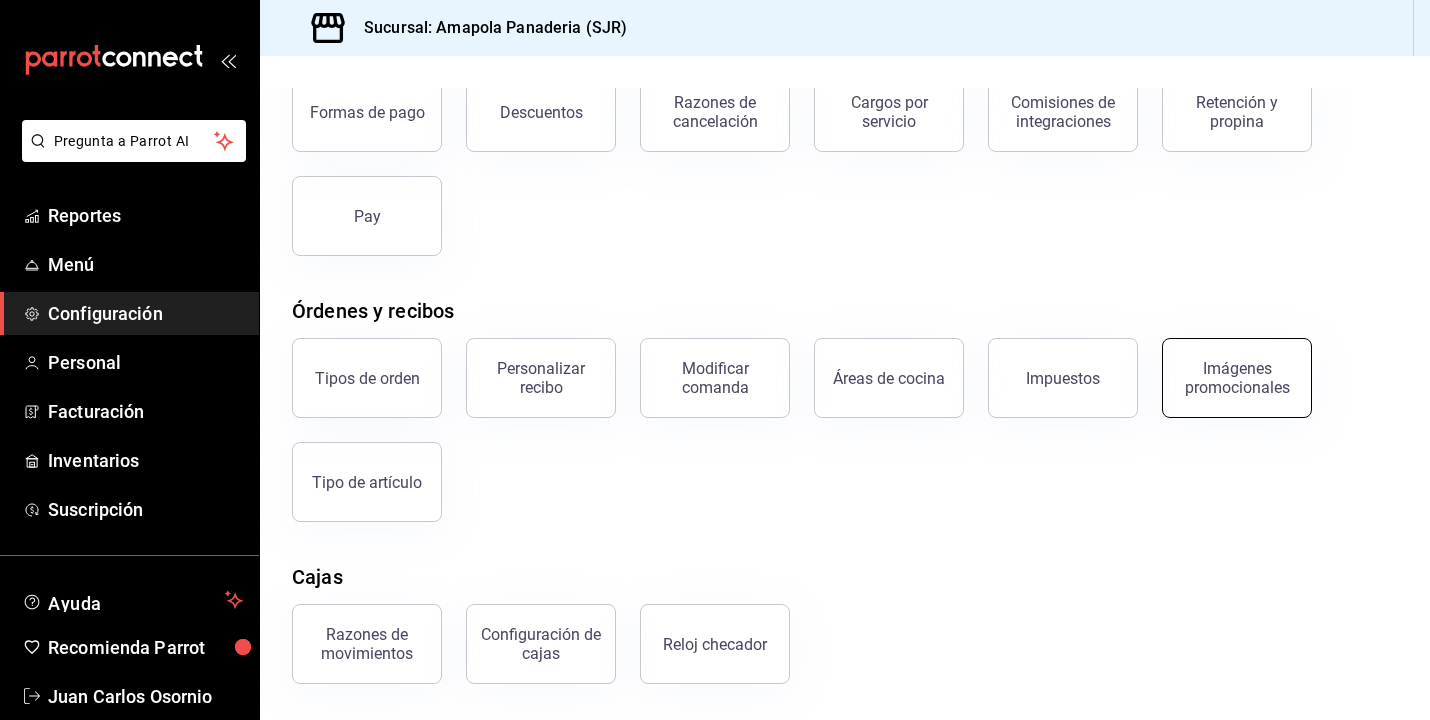 click on "Imágenes promocionales" at bounding box center (1237, 378) 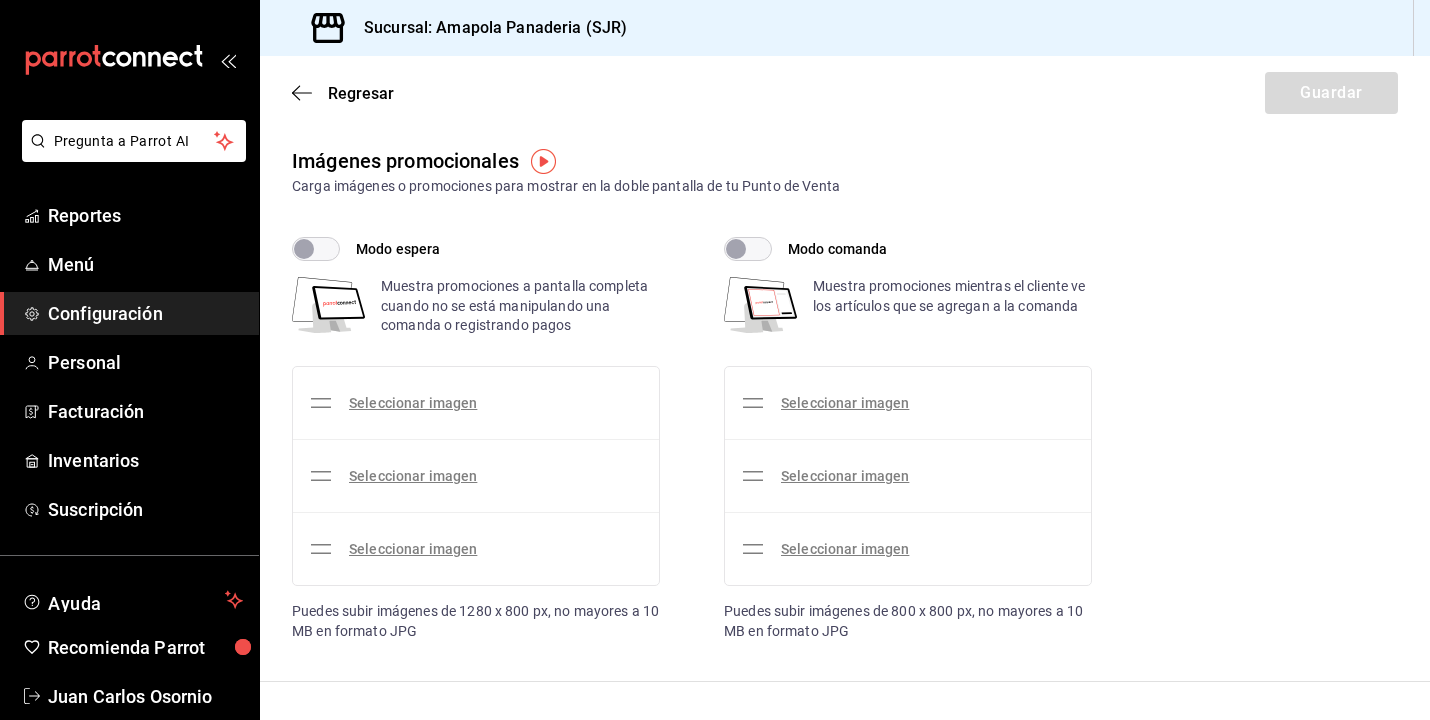 checkbox on "true" 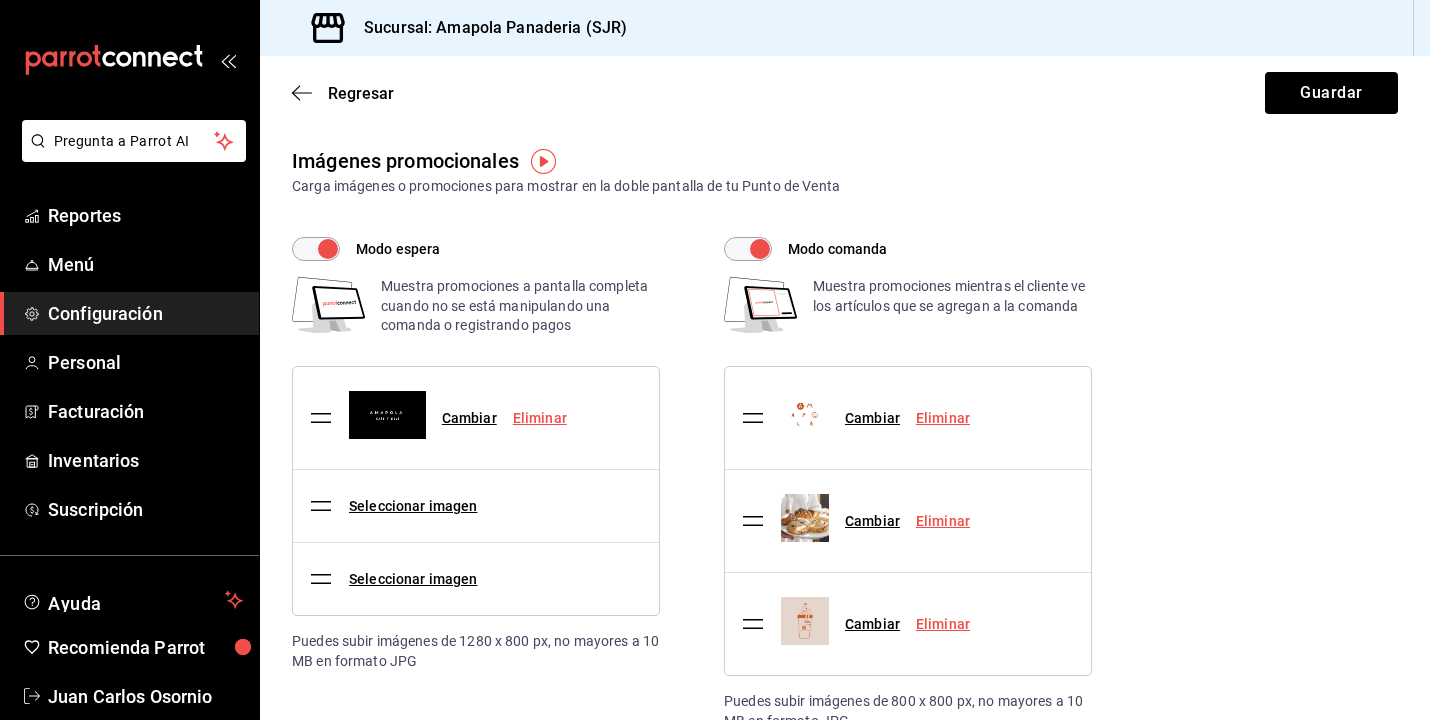 click on "Eliminar" at bounding box center (540, 418) 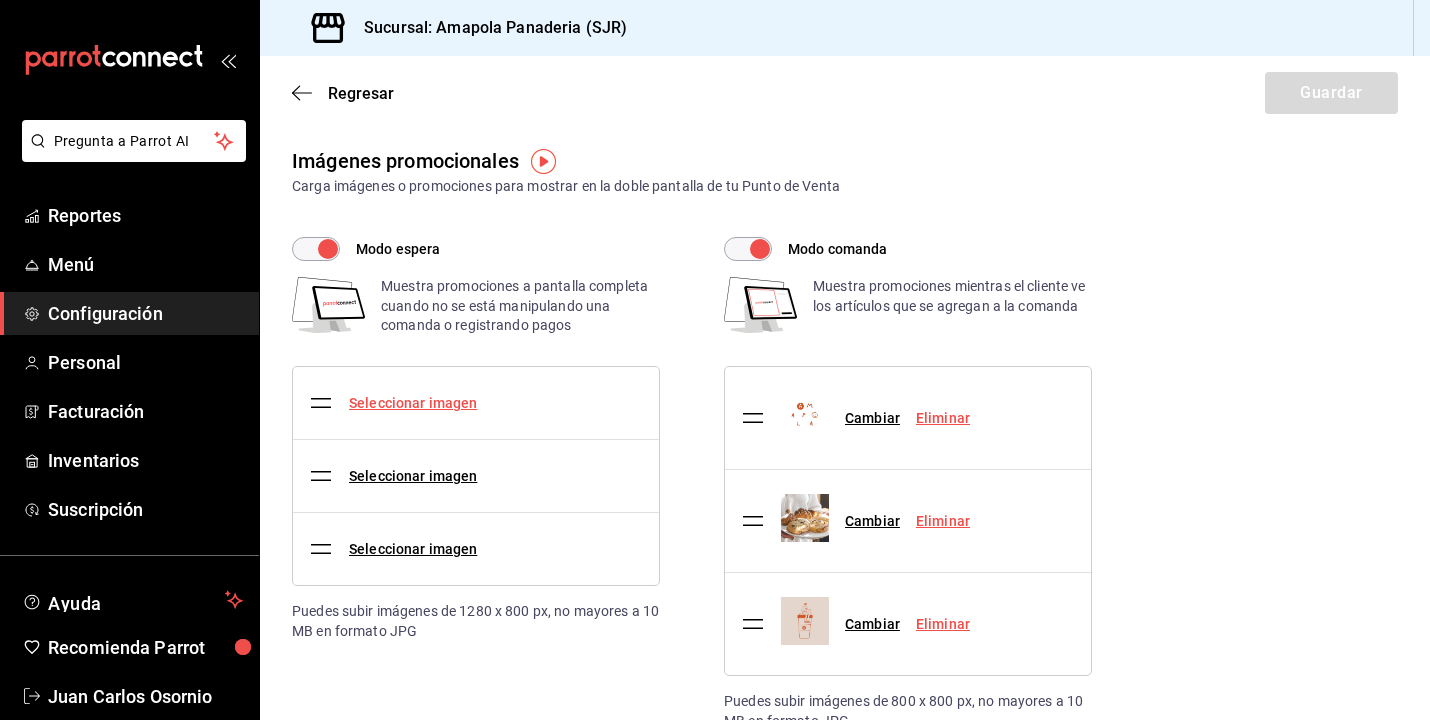 click on "Seleccionar imagen" at bounding box center (413, 403) 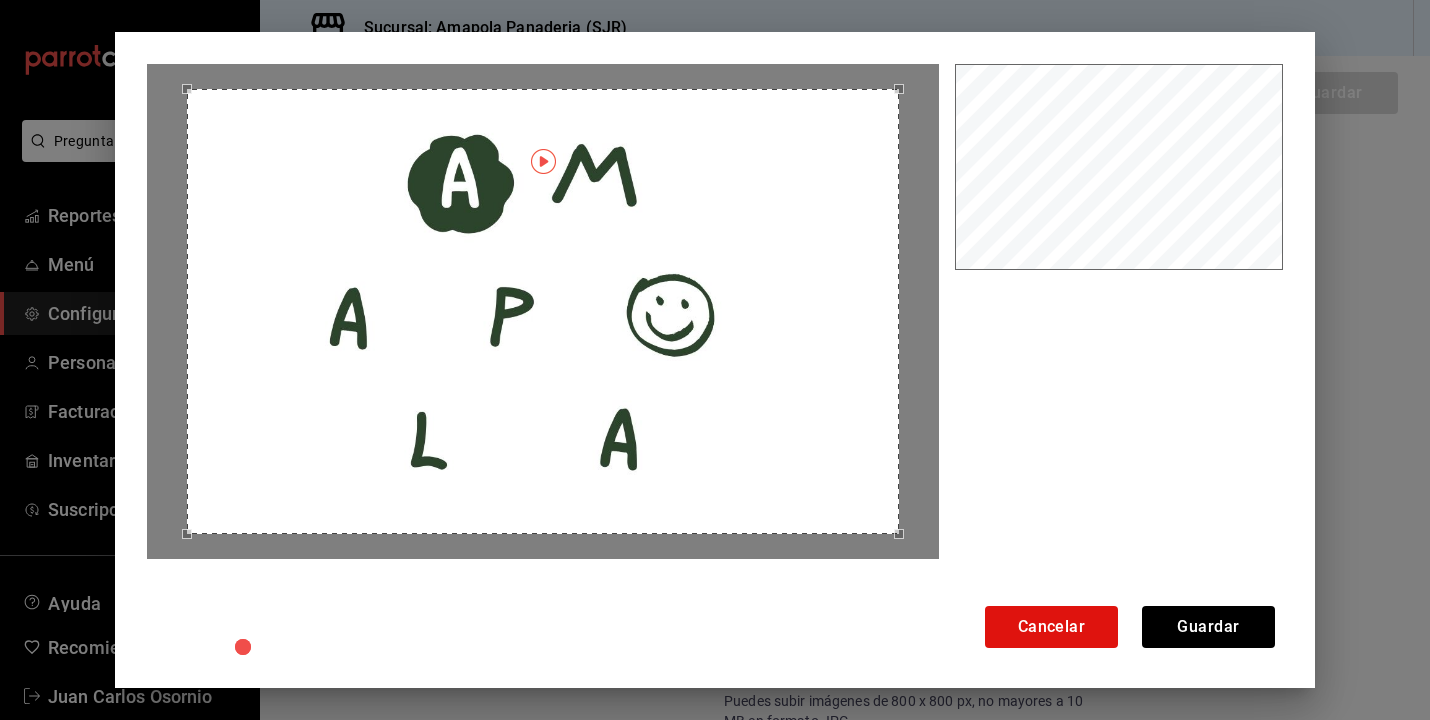 click at bounding box center (543, 161) 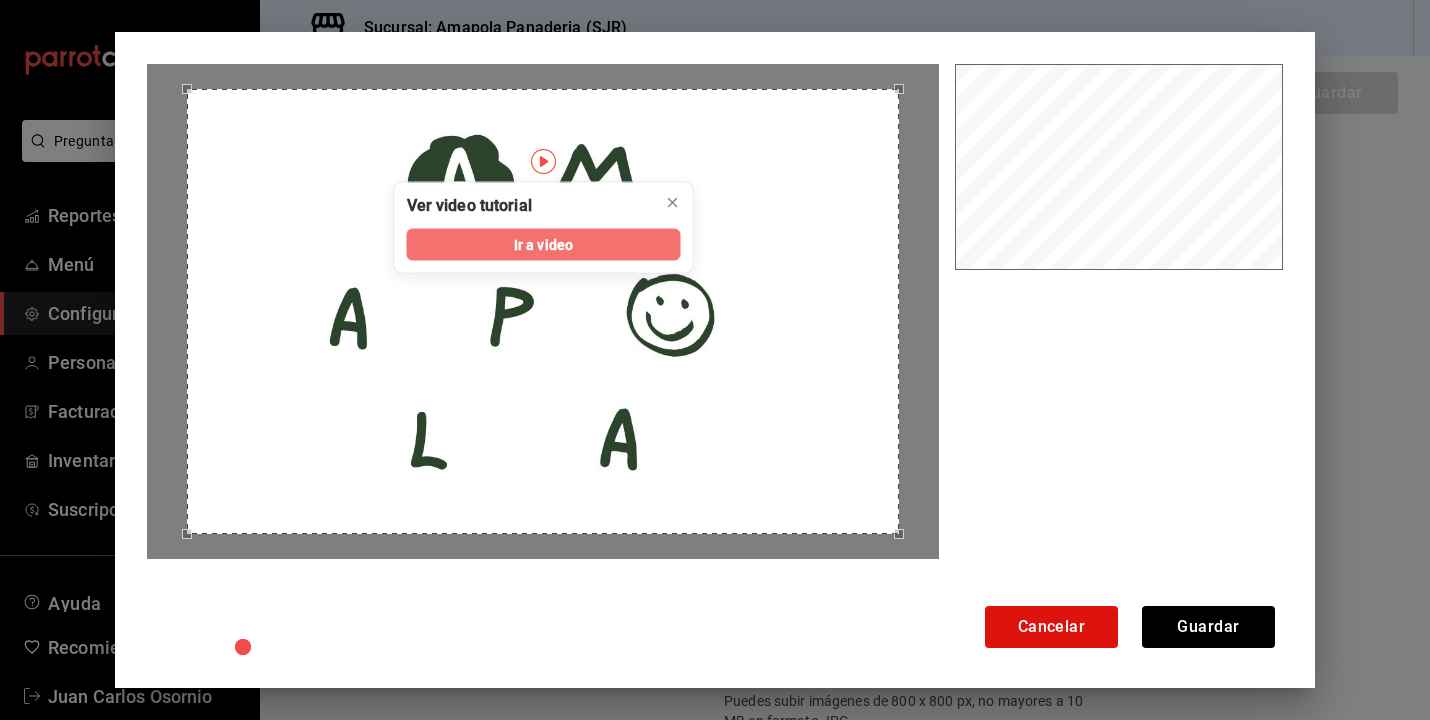 click on "Ir a video" at bounding box center (543, 244) 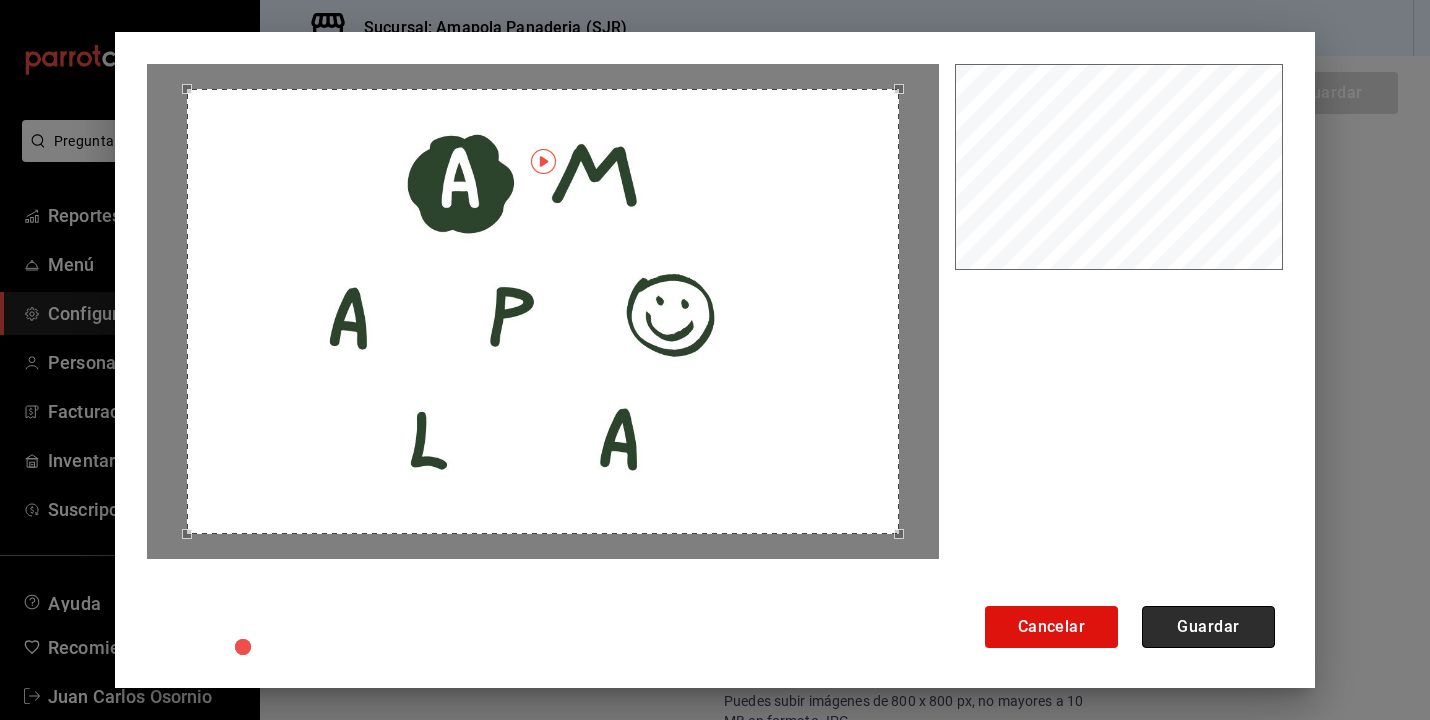 click on "Guardar" at bounding box center (1208, 627) 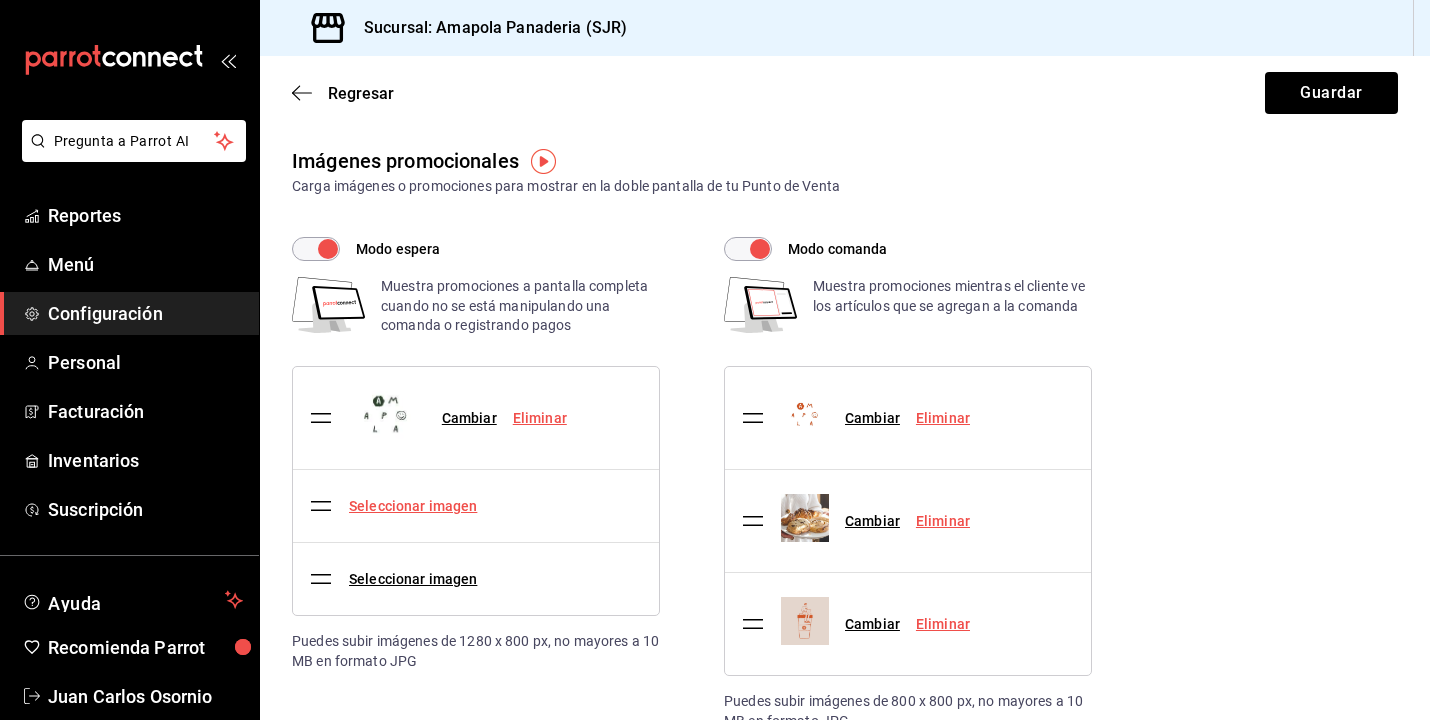 click on "Seleccionar imagen" at bounding box center [413, 506] 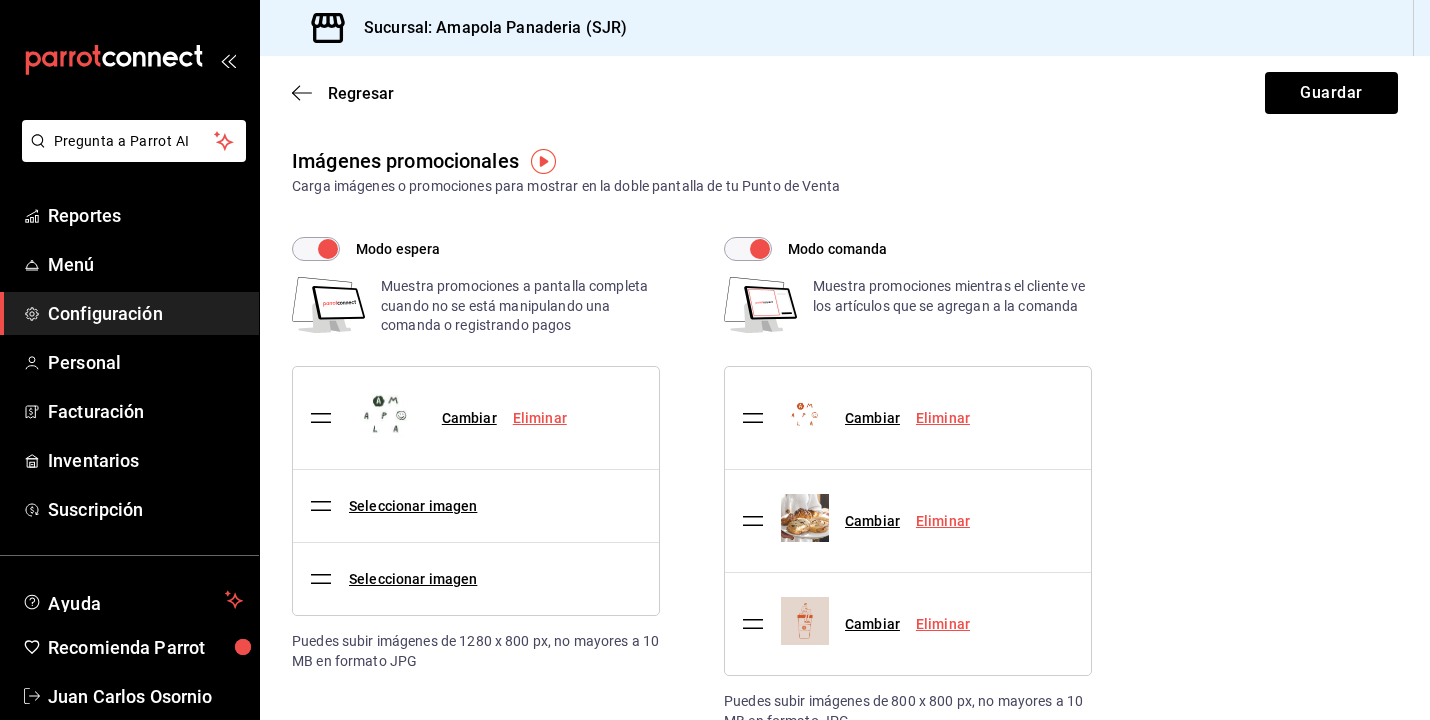 click on "Regresar Guardar" at bounding box center (845, 93) 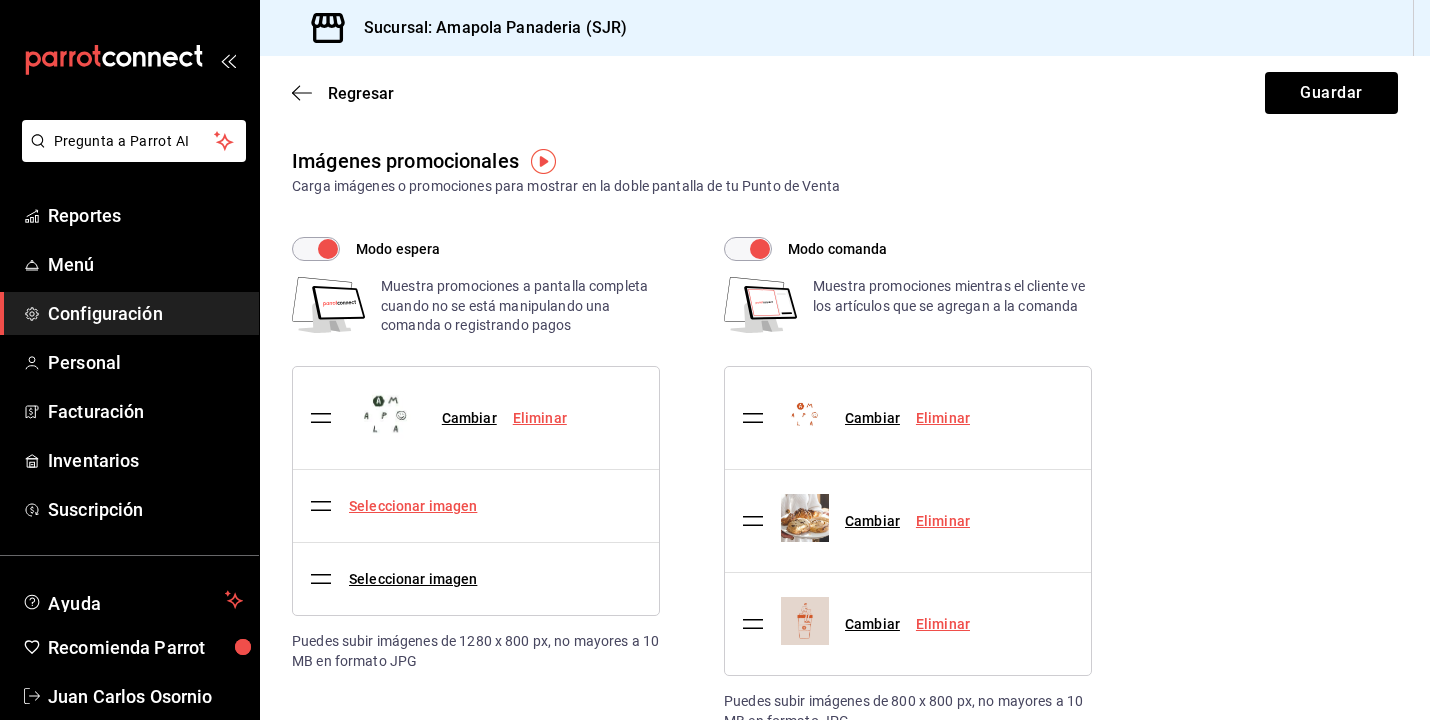 click on "Seleccionar imagen" at bounding box center (413, 506) 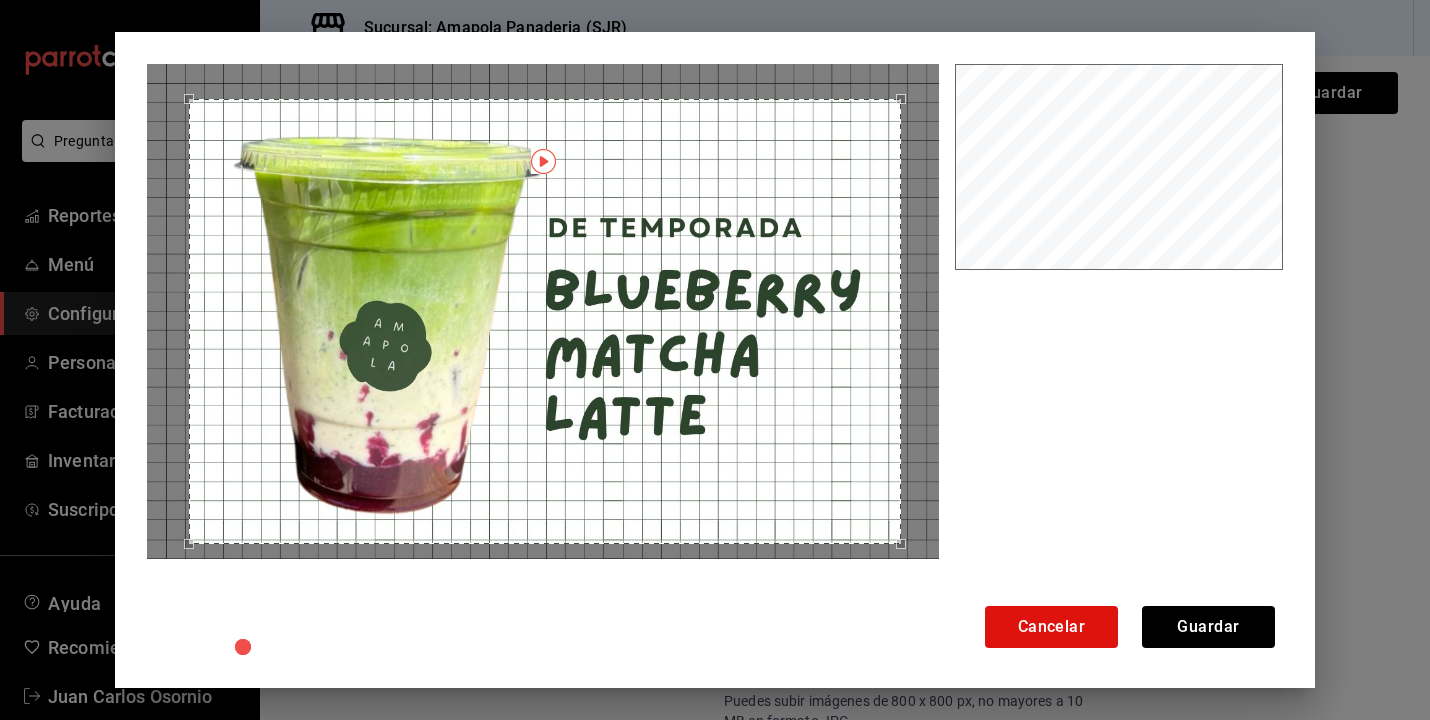 click at bounding box center (545, 322) 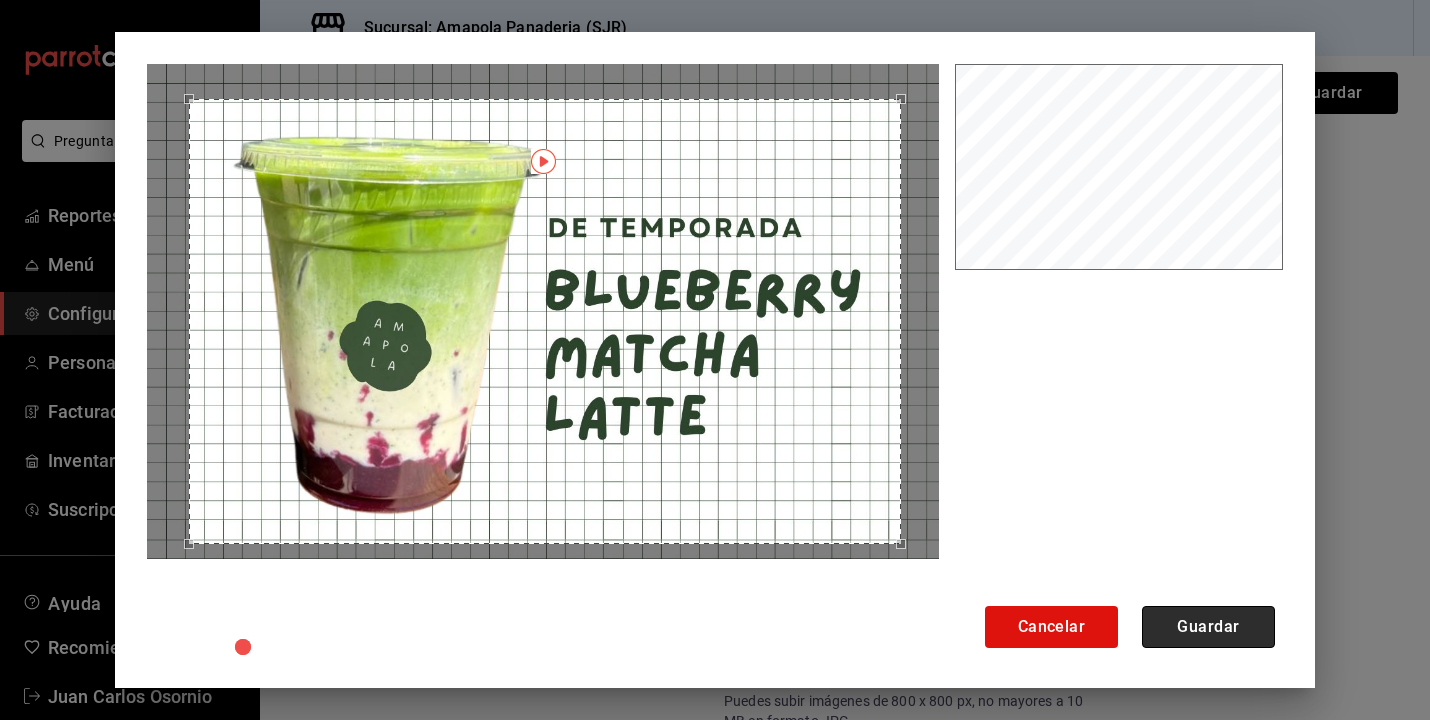 click on "Guardar" at bounding box center (1208, 627) 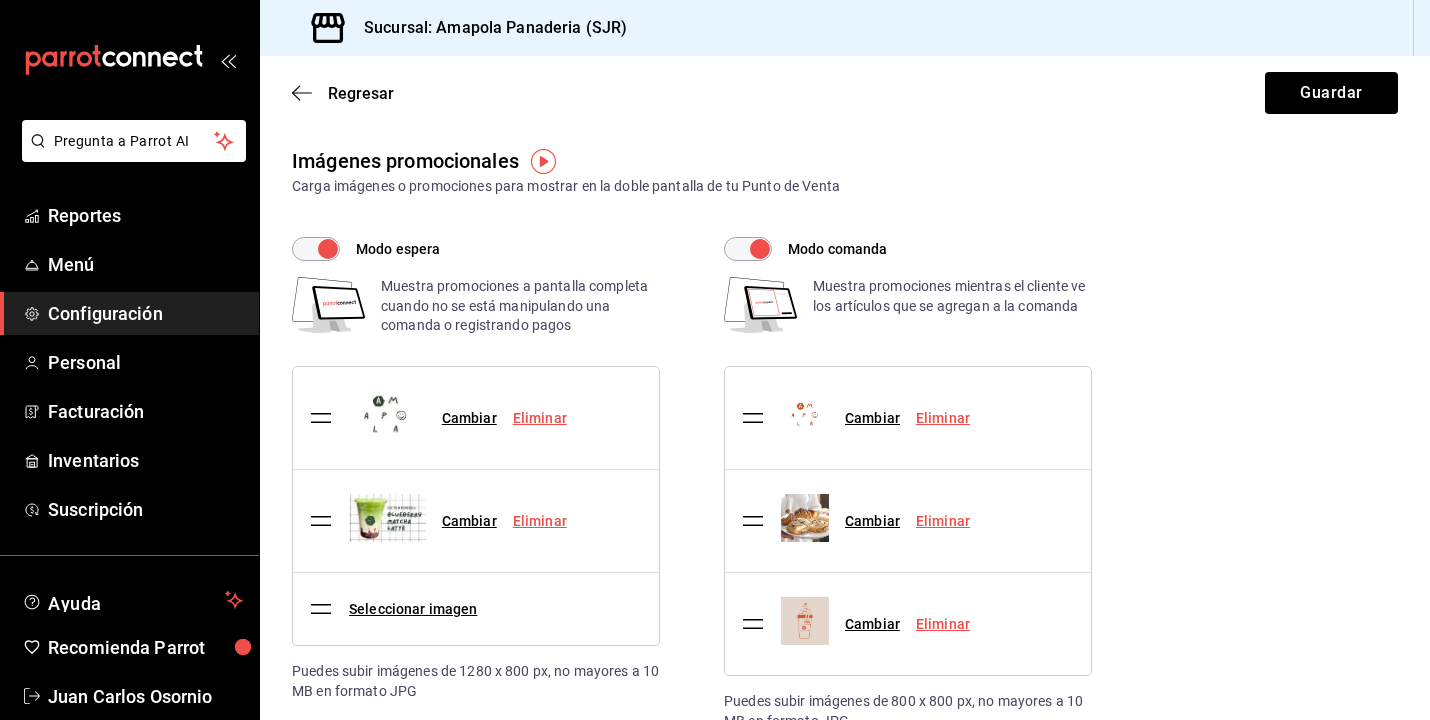 click on "Modo espera" at bounding box center (328, 249) 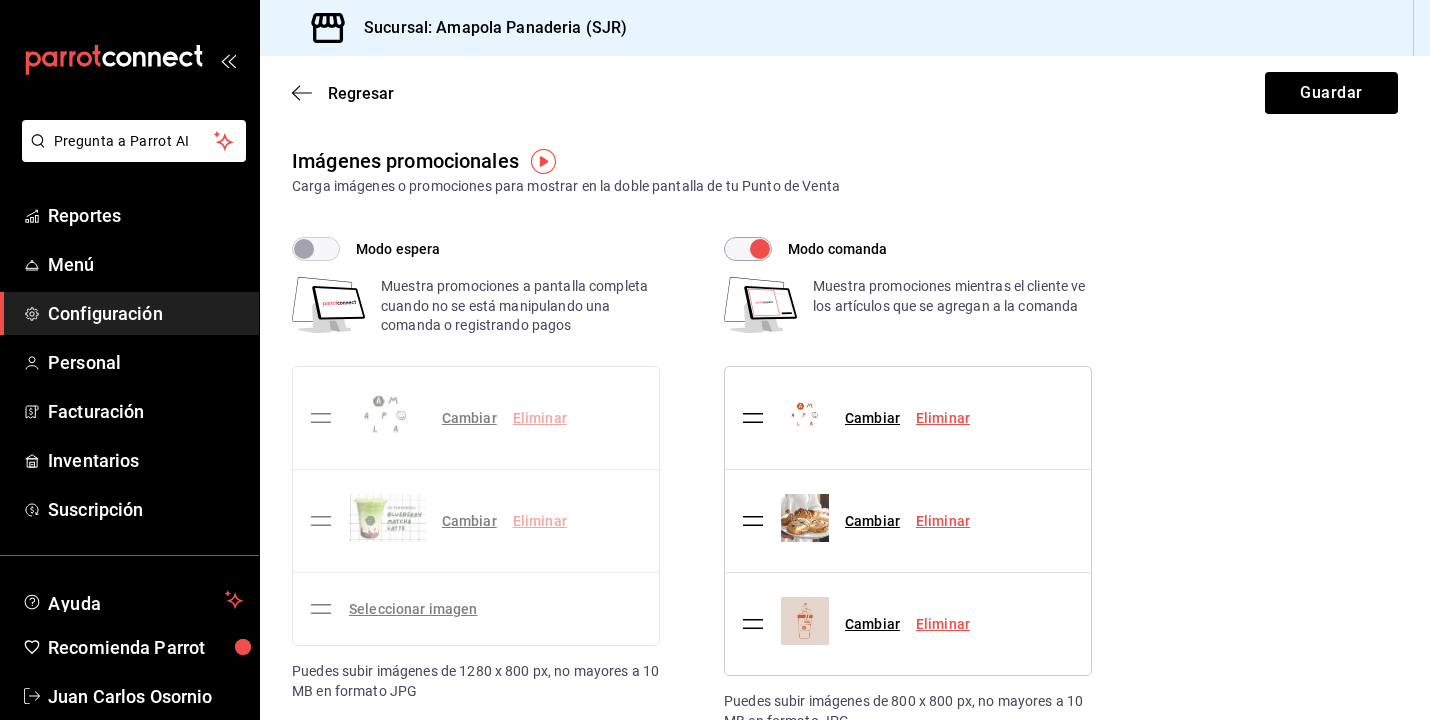 click on "Modo espera" at bounding box center [304, 249] 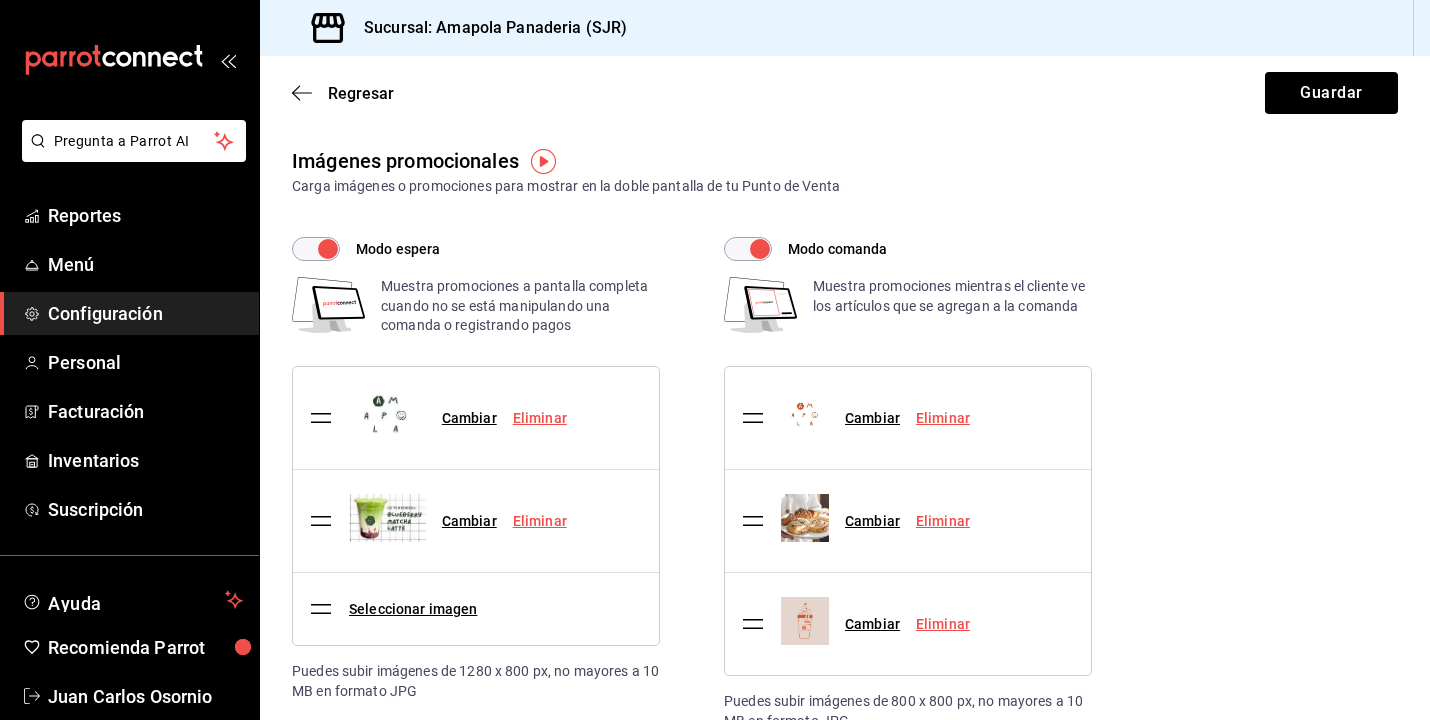 click on "Modo espera" at bounding box center (328, 249) 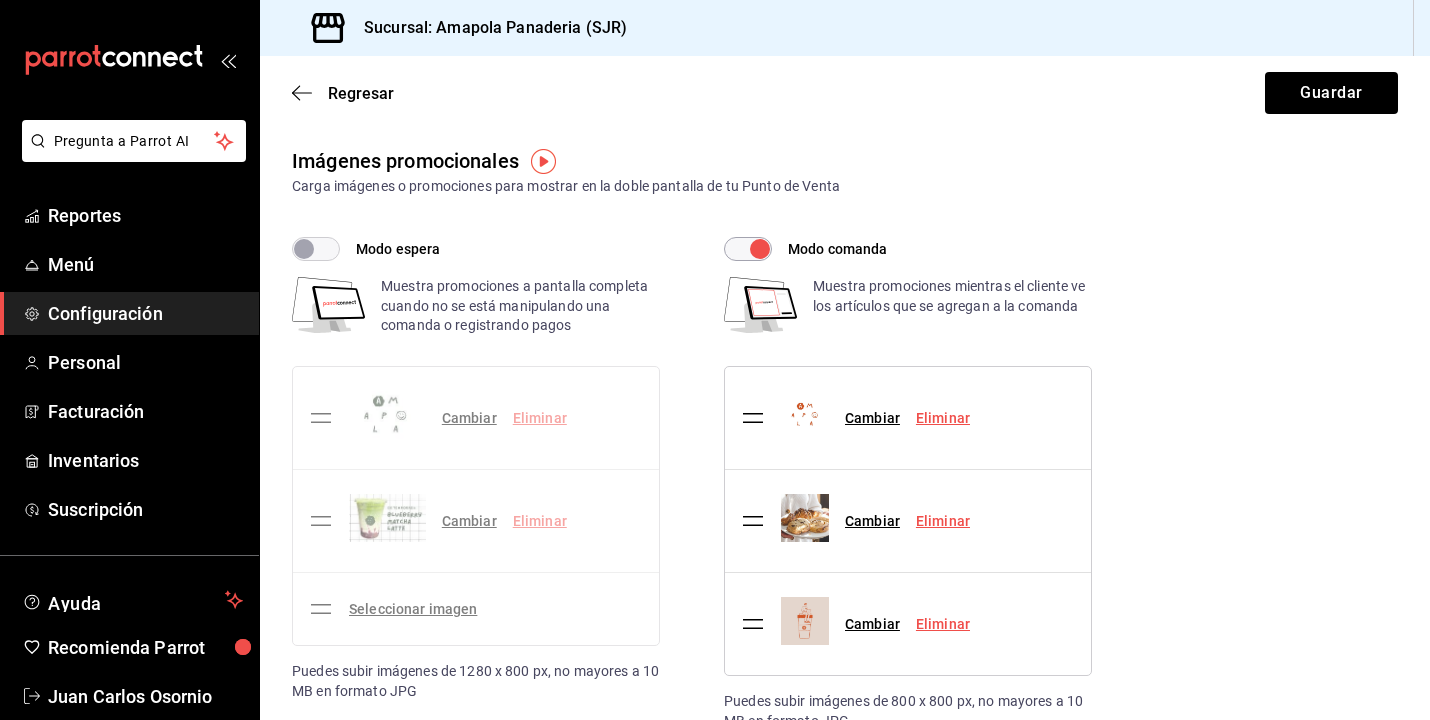 click on "Modo espera" at bounding box center [304, 249] 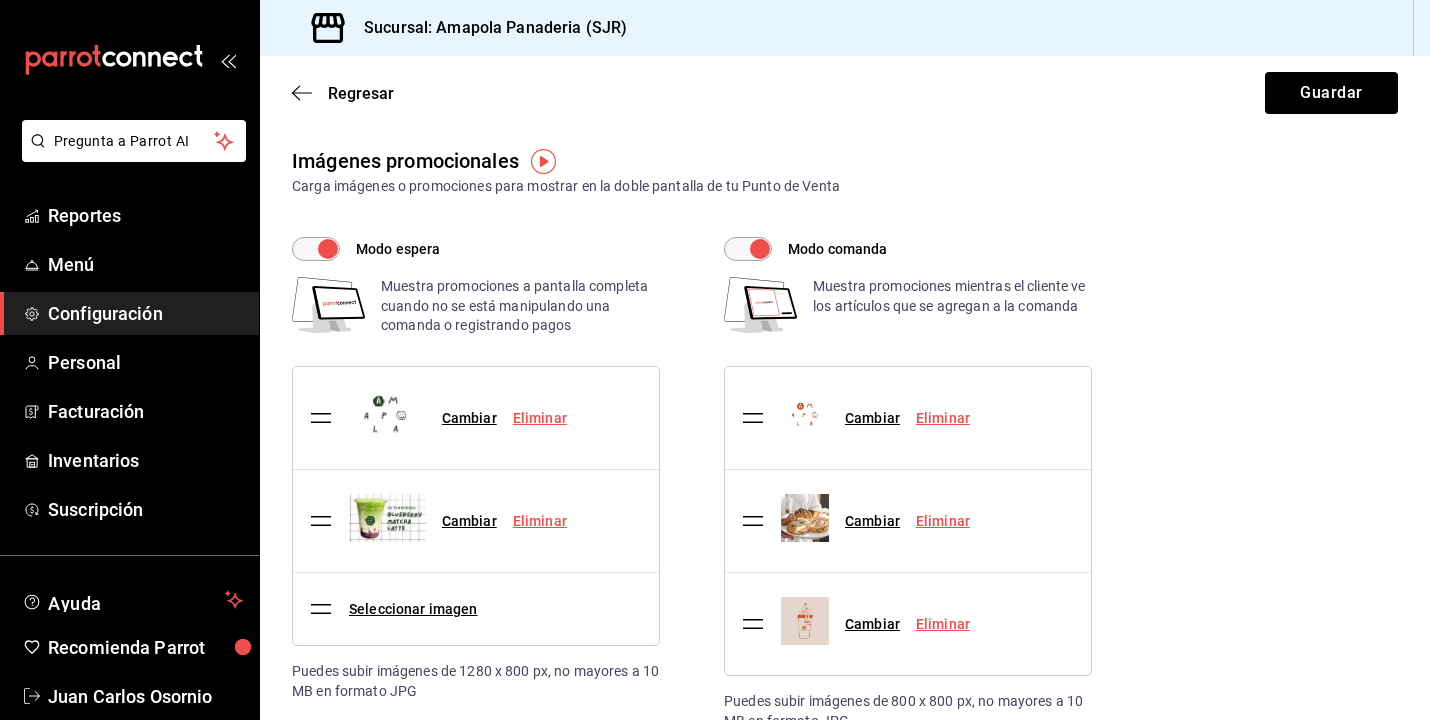 click on "Modo comanda" at bounding box center [760, 249] 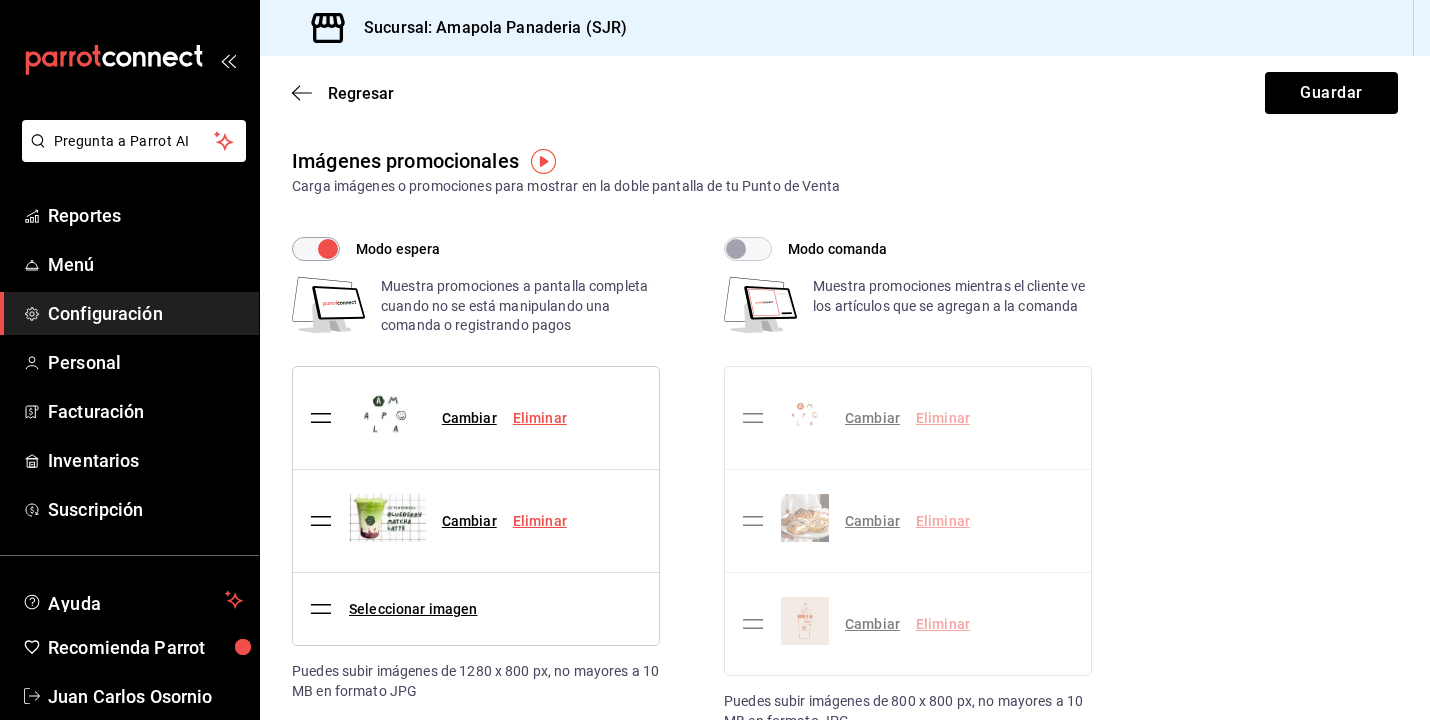 click on "Modo comanda" at bounding box center (736, 249) 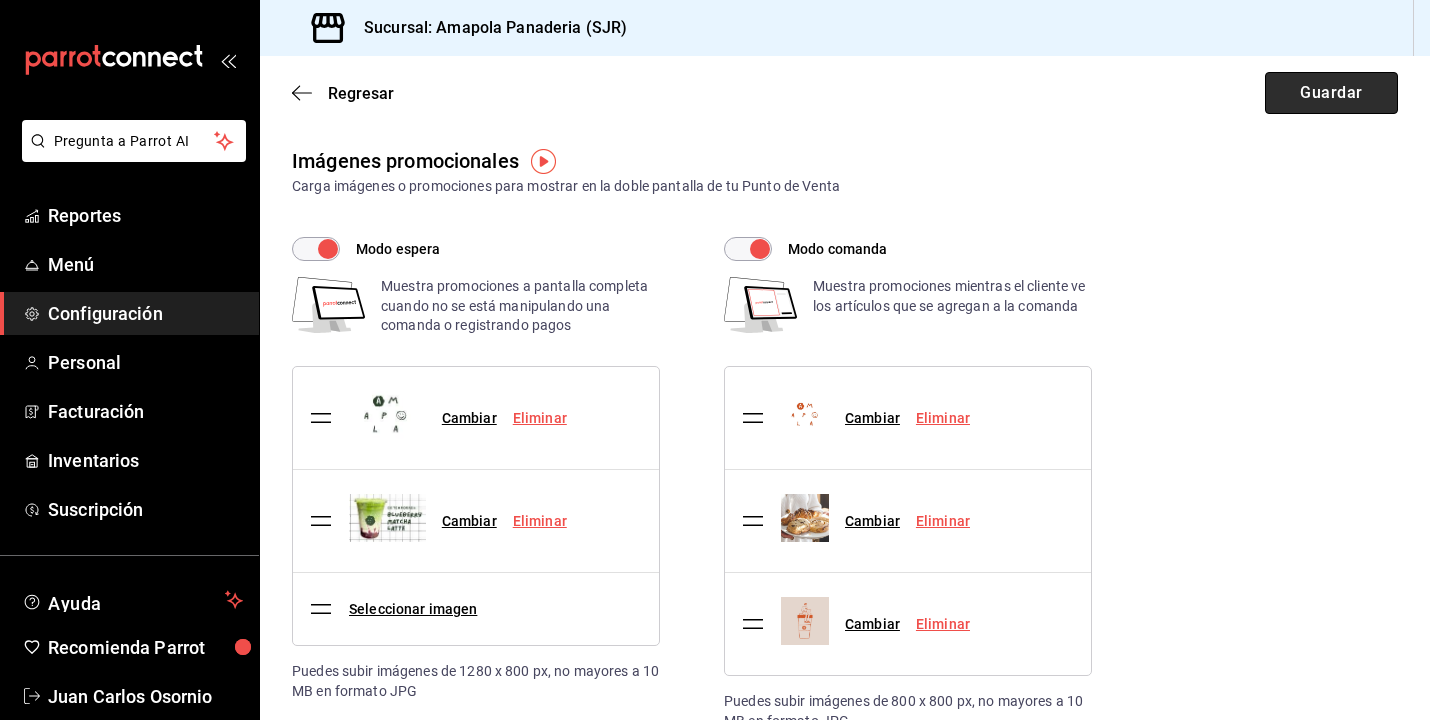 click on "Guardar" at bounding box center [1331, 93] 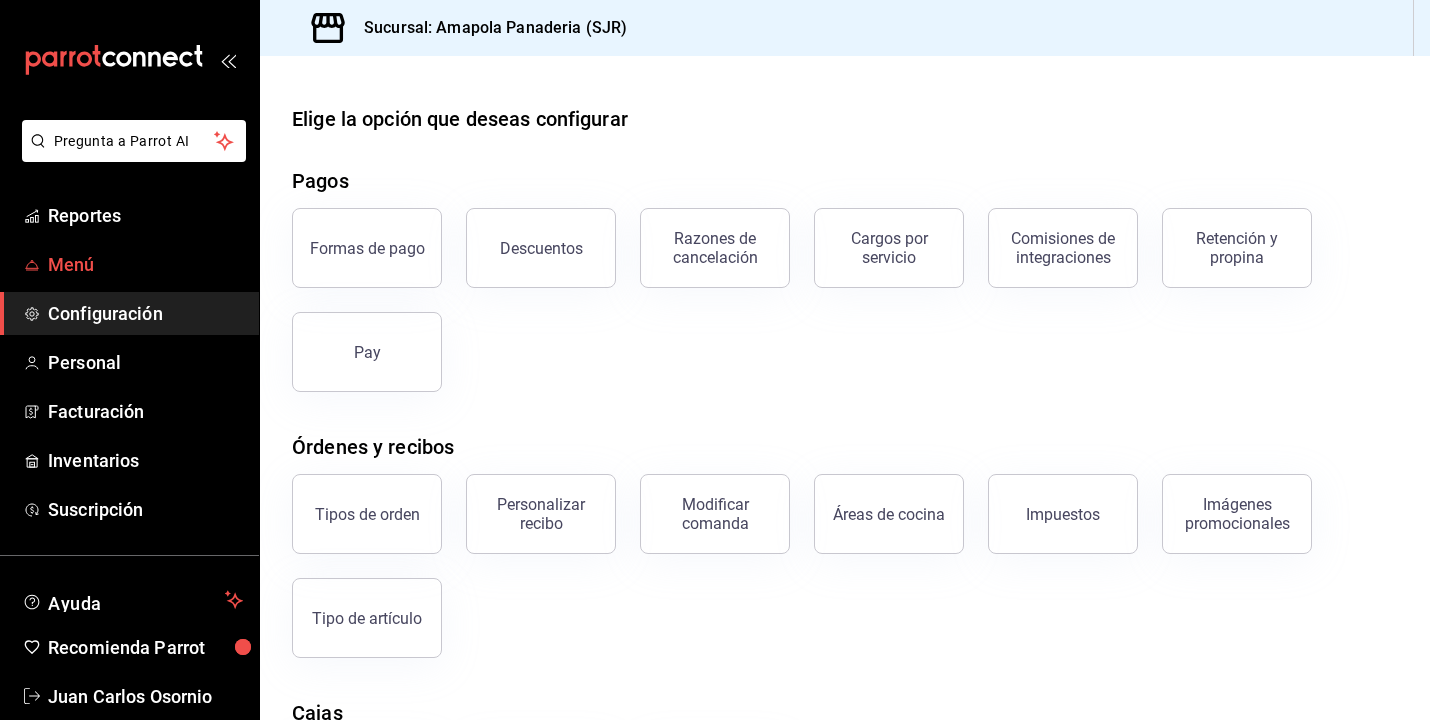 click on "Menú" at bounding box center (145, 264) 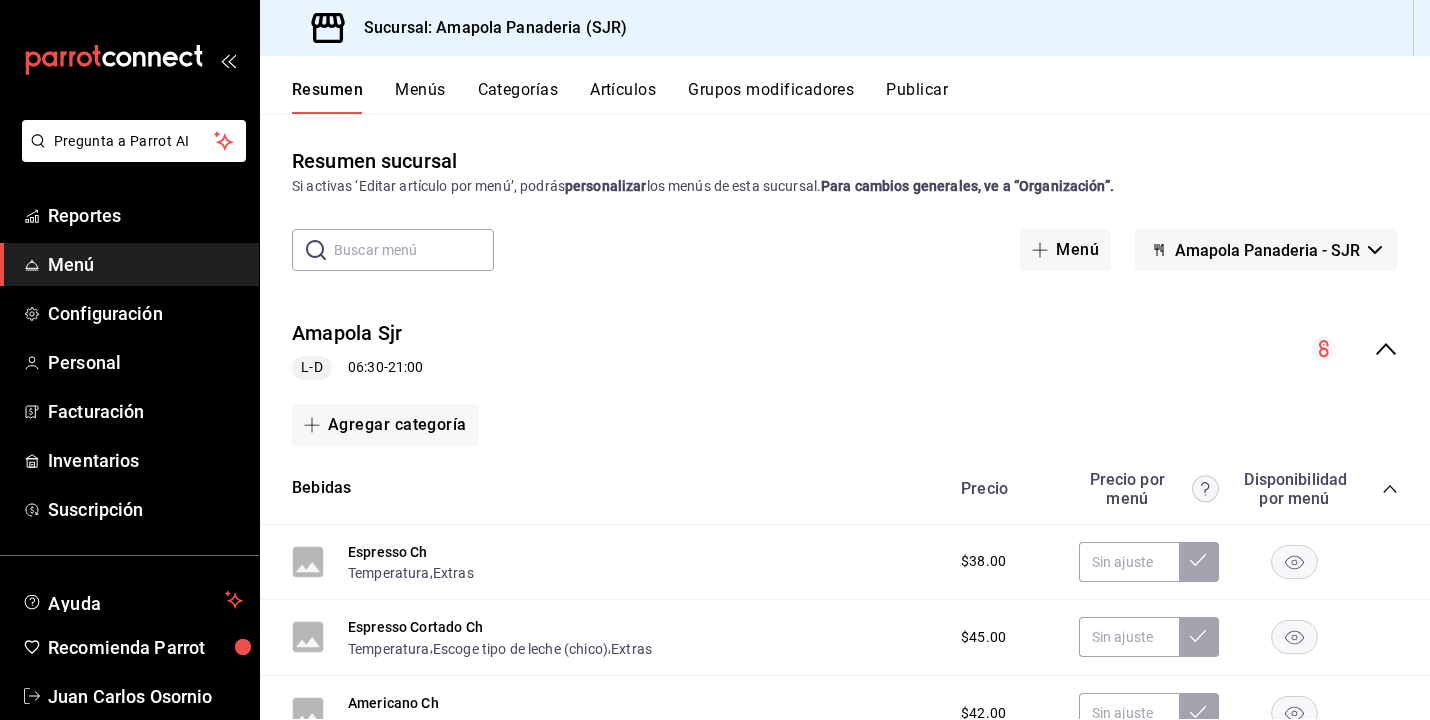 scroll, scrollTop: 0, scrollLeft: 0, axis: both 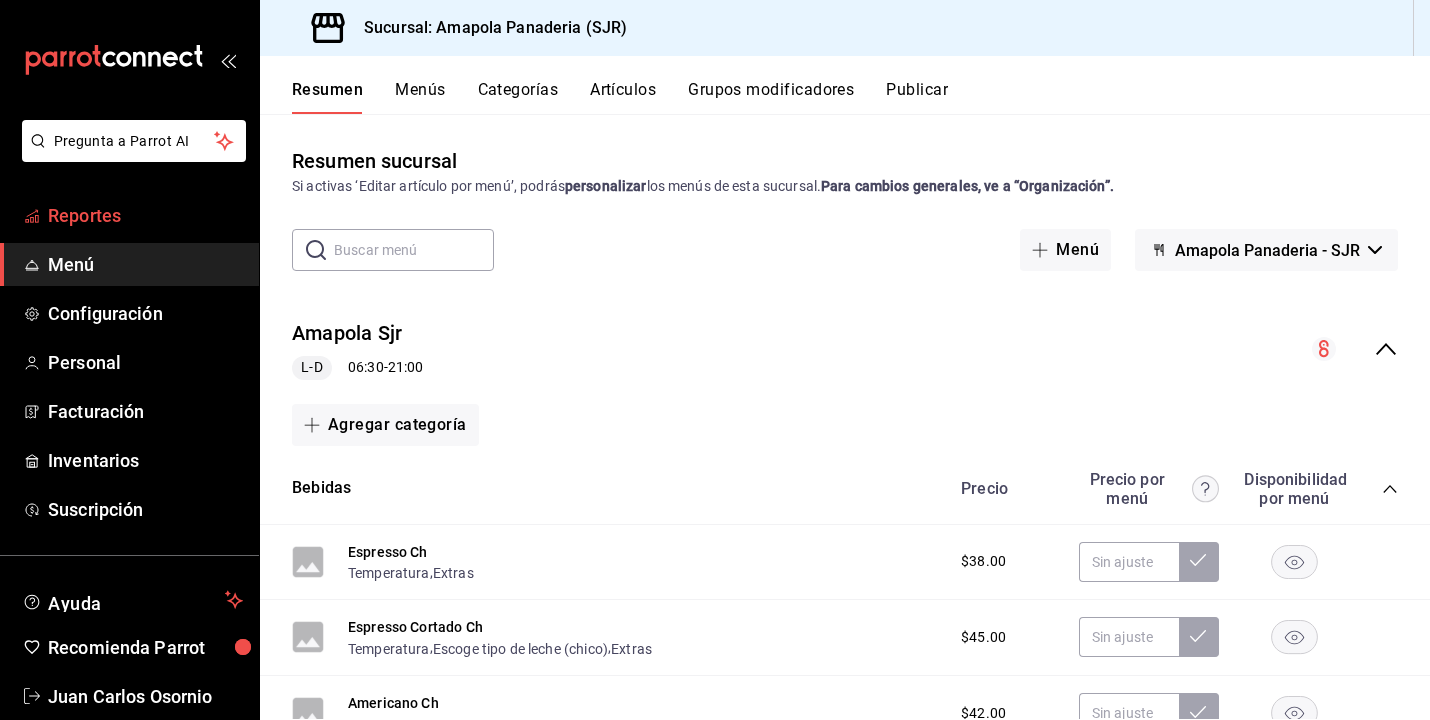 click on "Reportes" at bounding box center [145, 215] 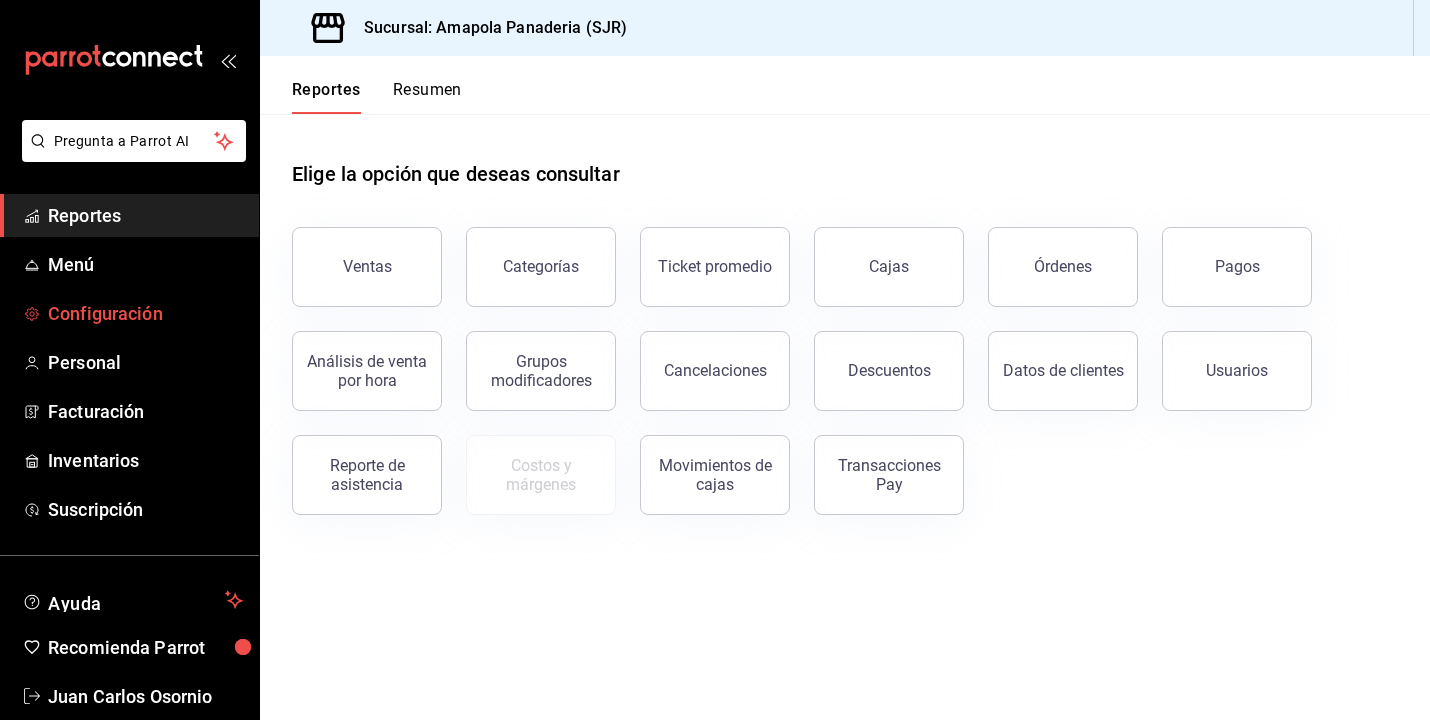 click on "Configuración" at bounding box center [145, 313] 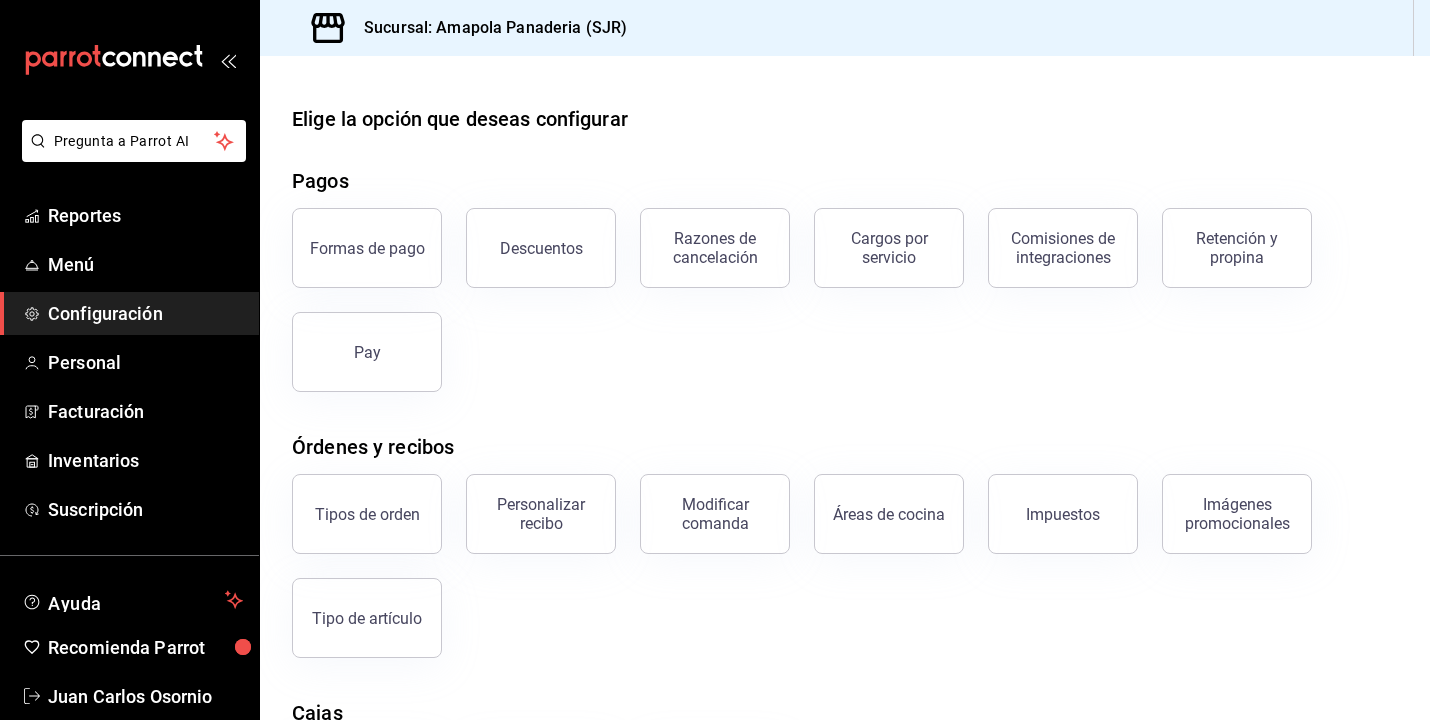 click on "Configuración" at bounding box center (145, 313) 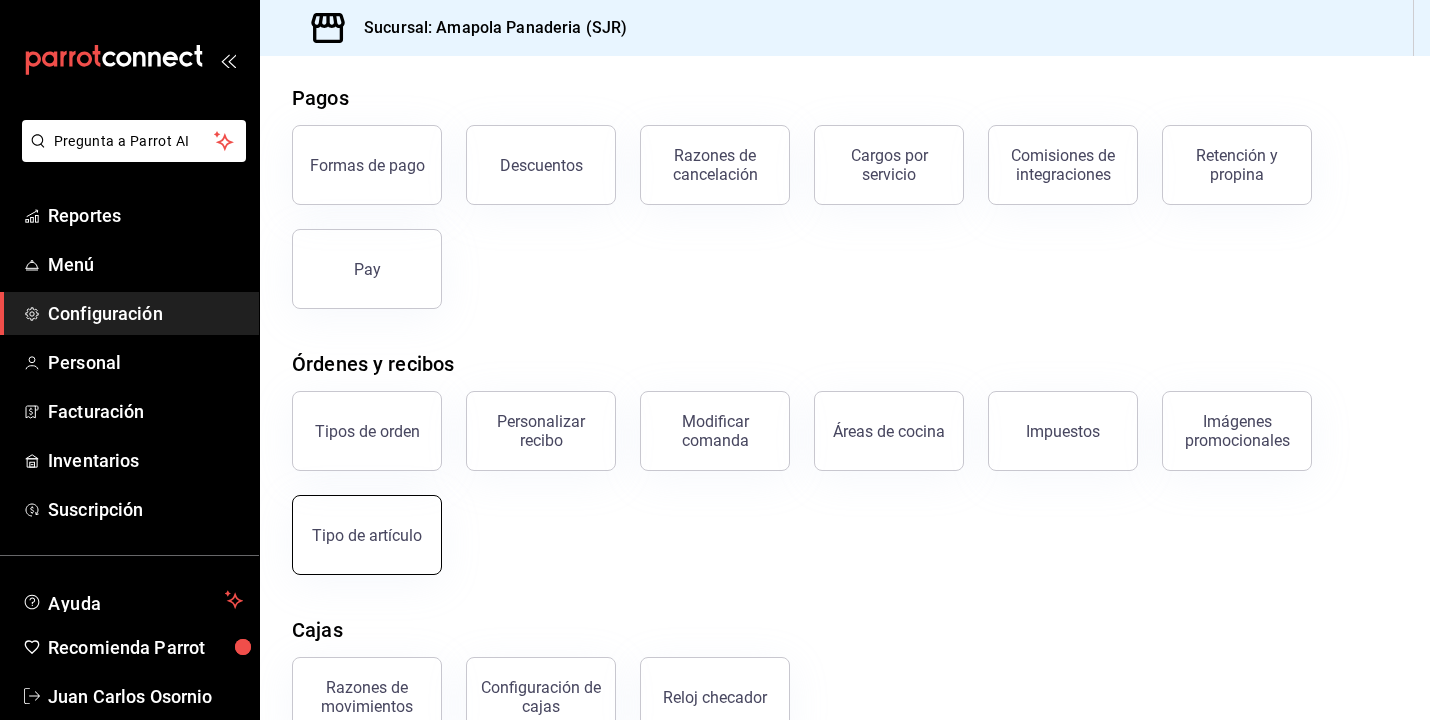 scroll, scrollTop: 111, scrollLeft: 0, axis: vertical 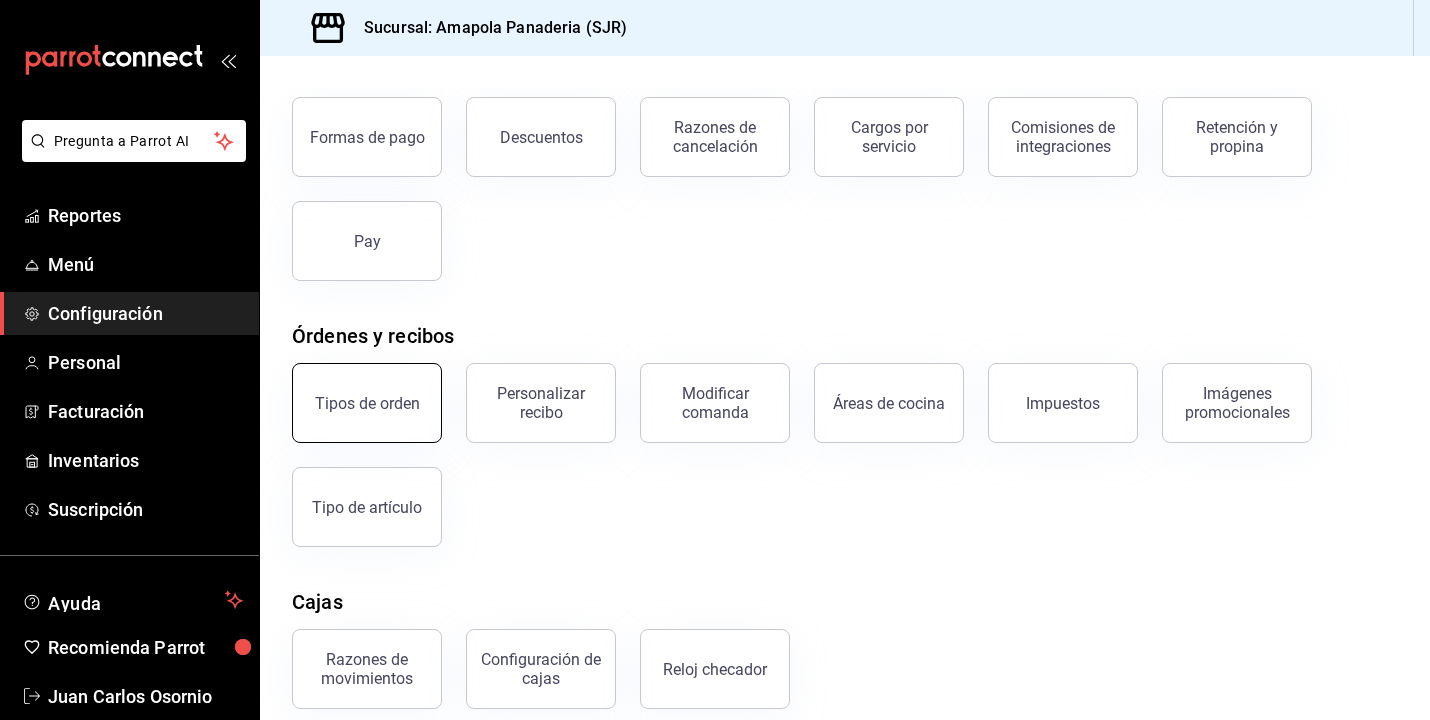 click on "Tipos de orden" at bounding box center [367, 403] 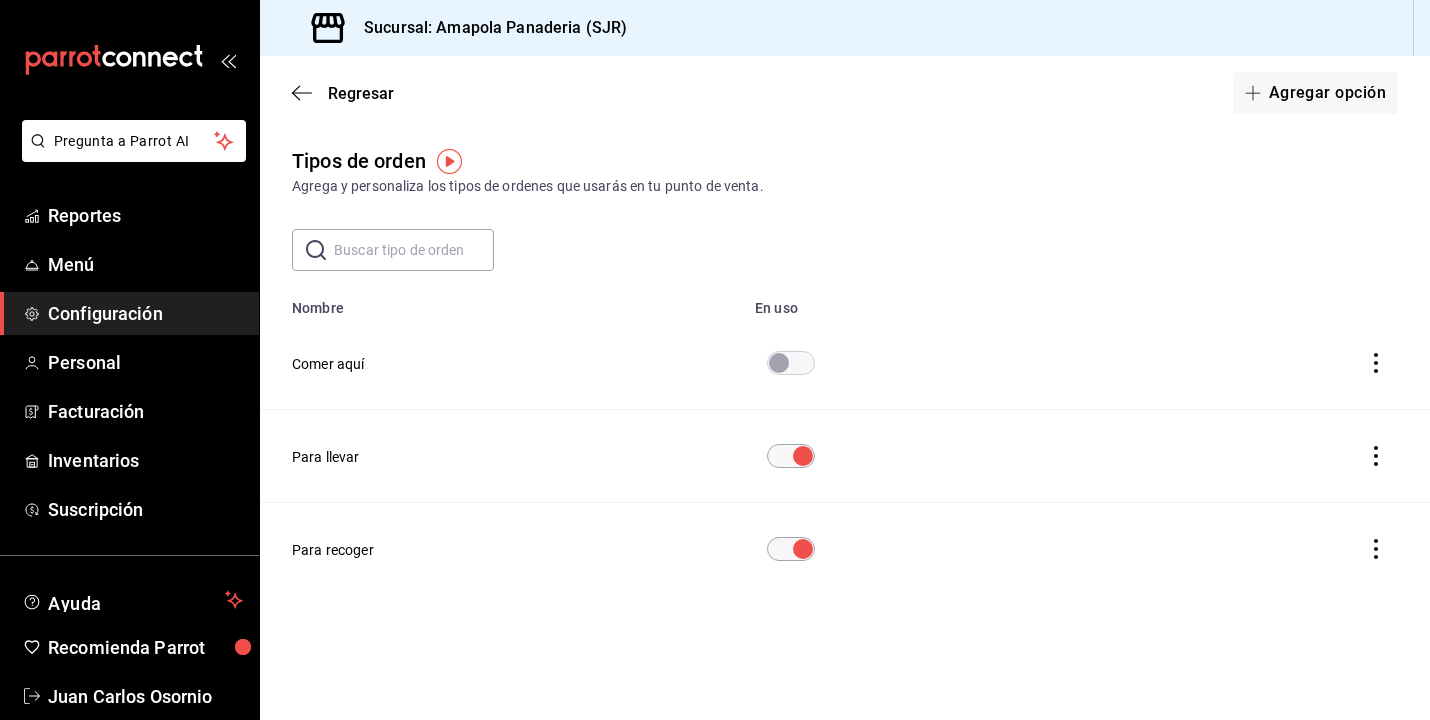 click at bounding box center [911, 363] 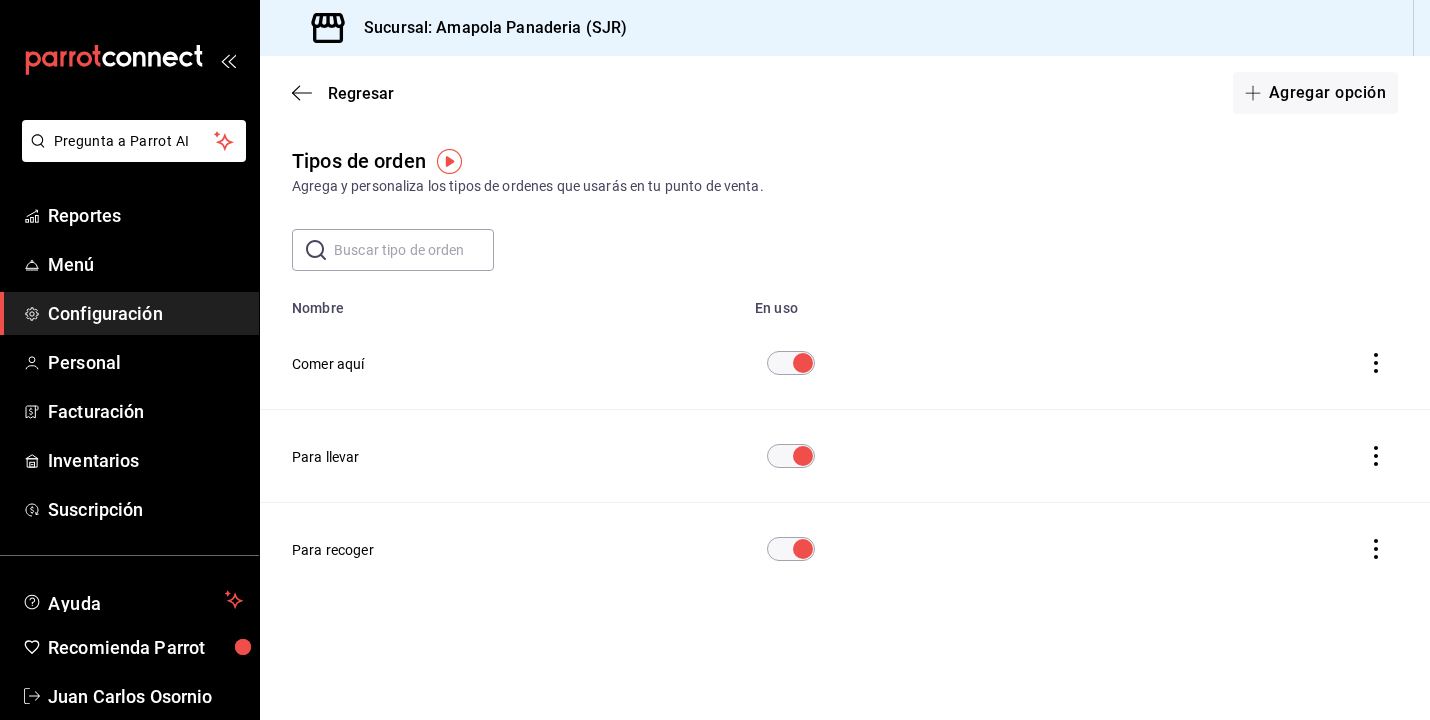 click at bounding box center (803, 549) 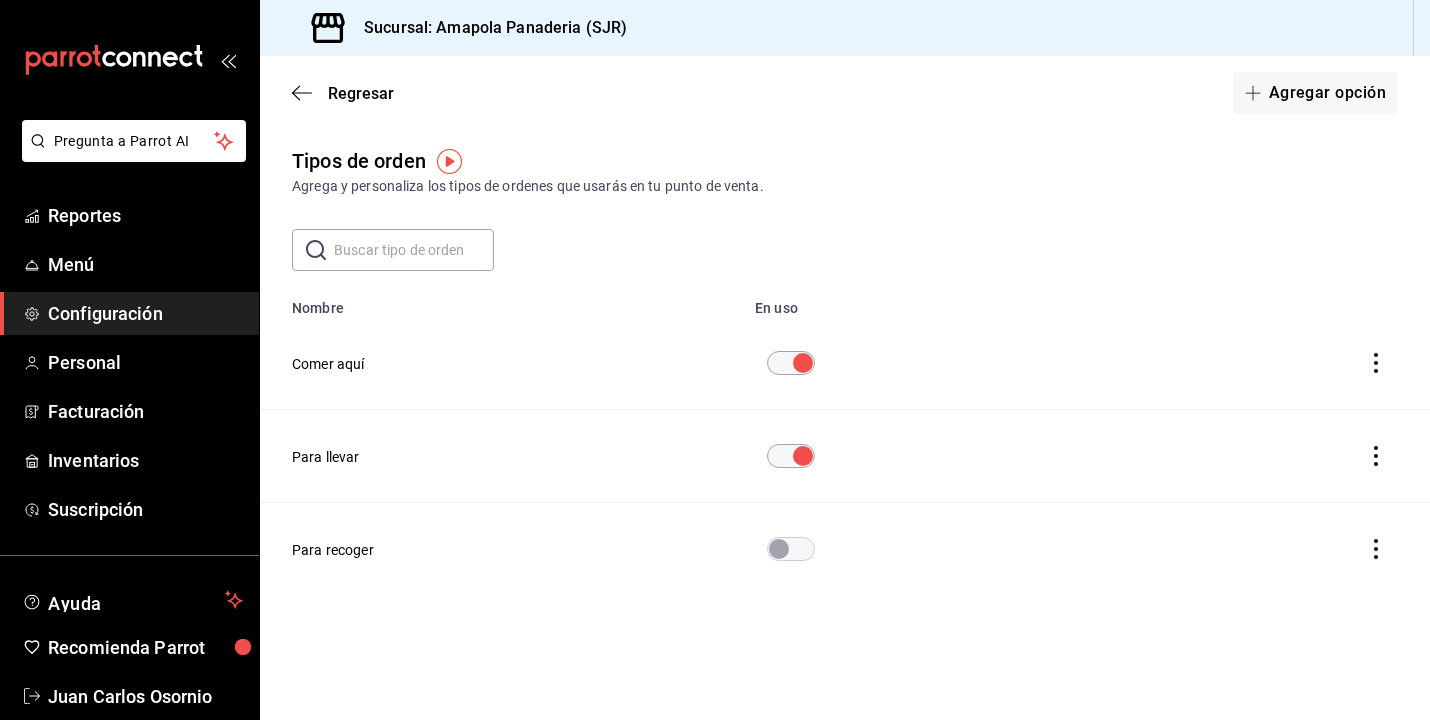click on "Reportes   Menú   Configuración   Personal   Facturación   Inventarios   Suscripción" at bounding box center [129, 362] 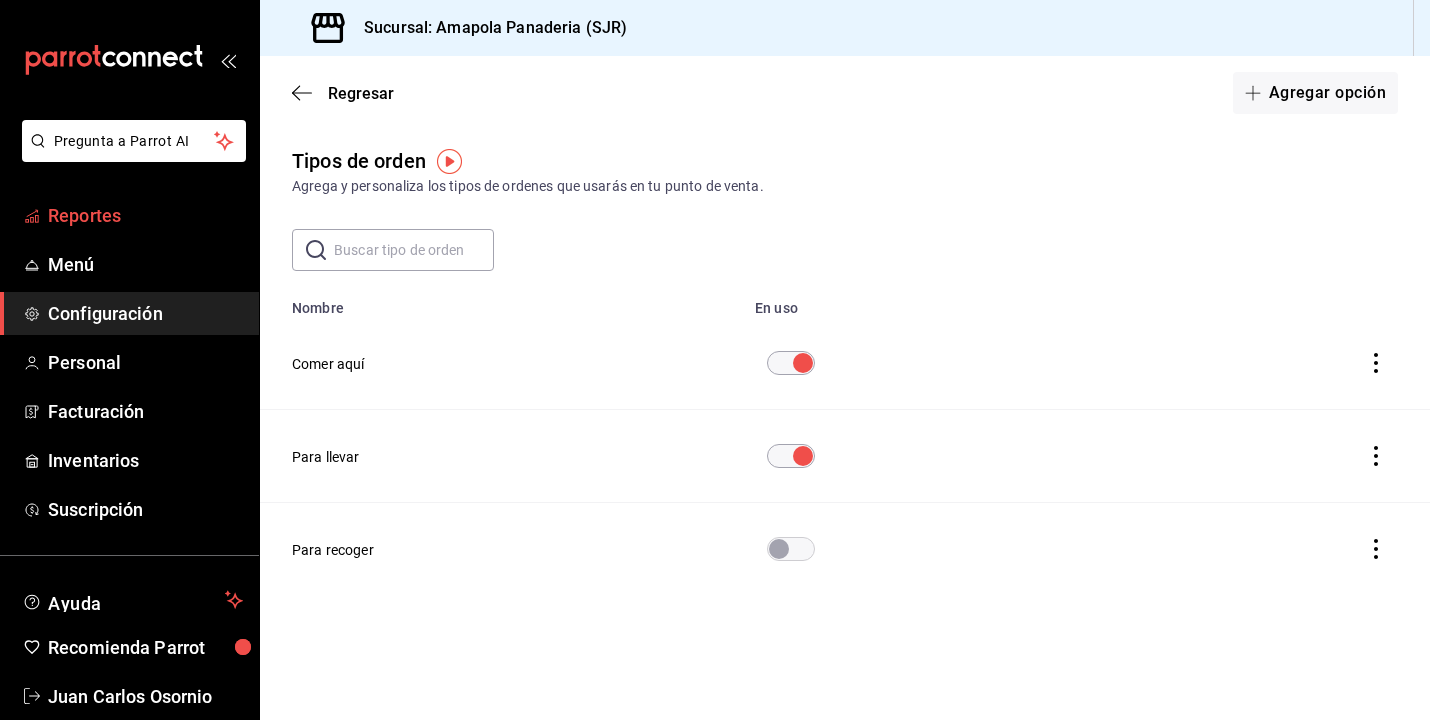 click on "Reportes" at bounding box center [129, 215] 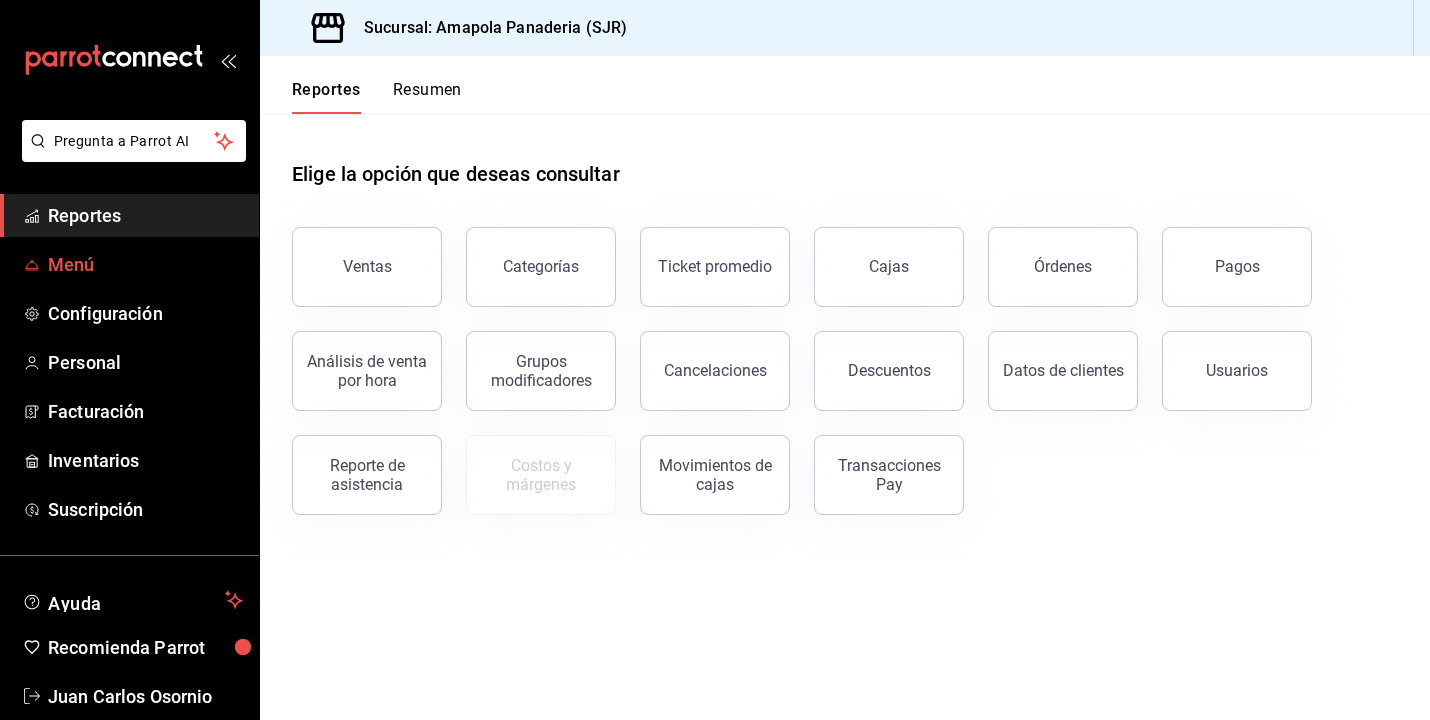 click on "Menú" at bounding box center [145, 264] 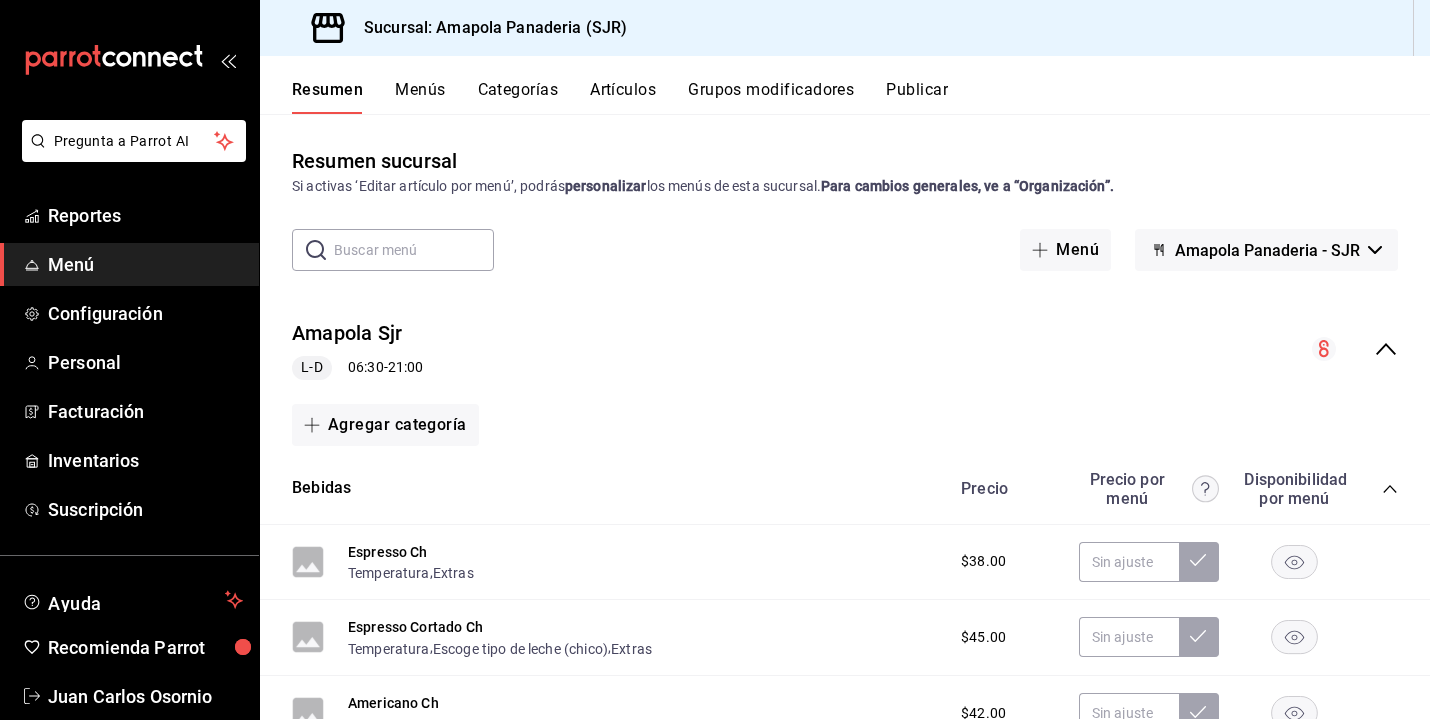 click on "Menús" at bounding box center [420, 97] 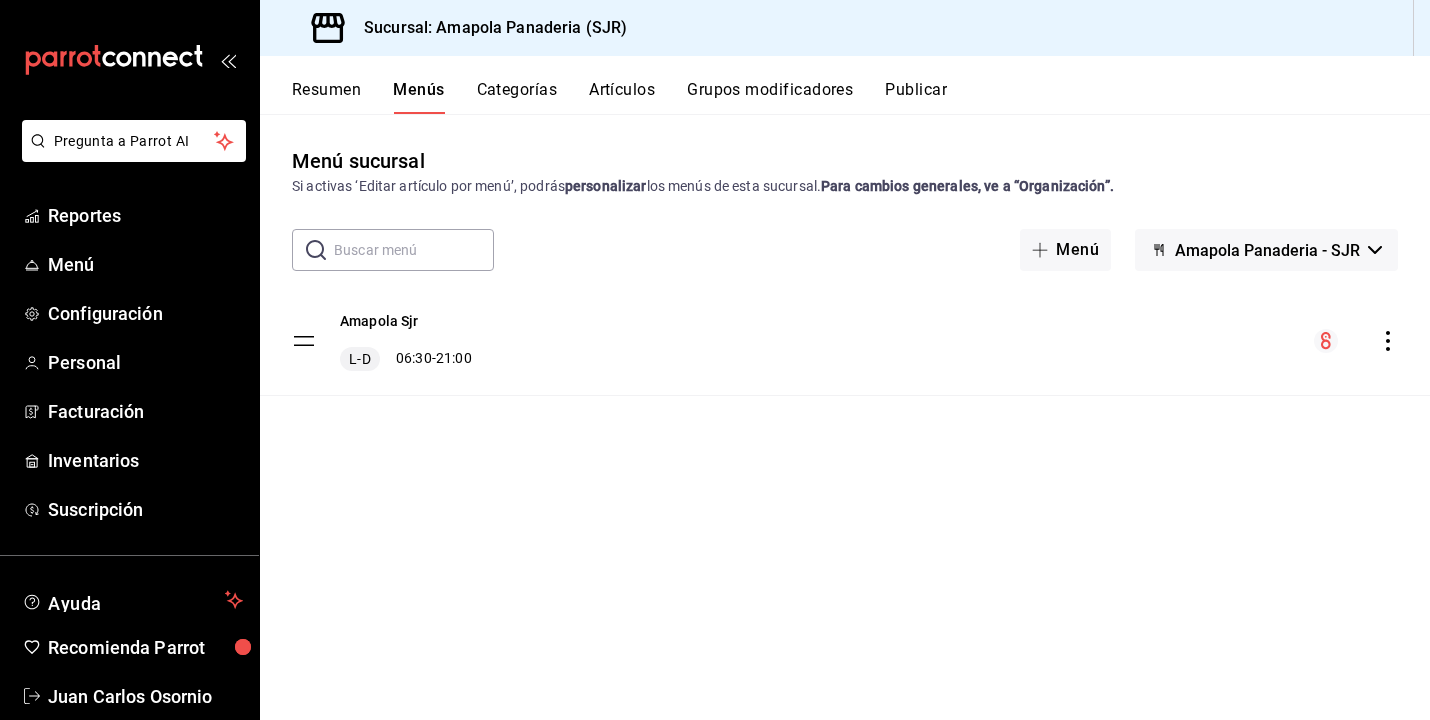 click on "Categorías" at bounding box center [517, 97] 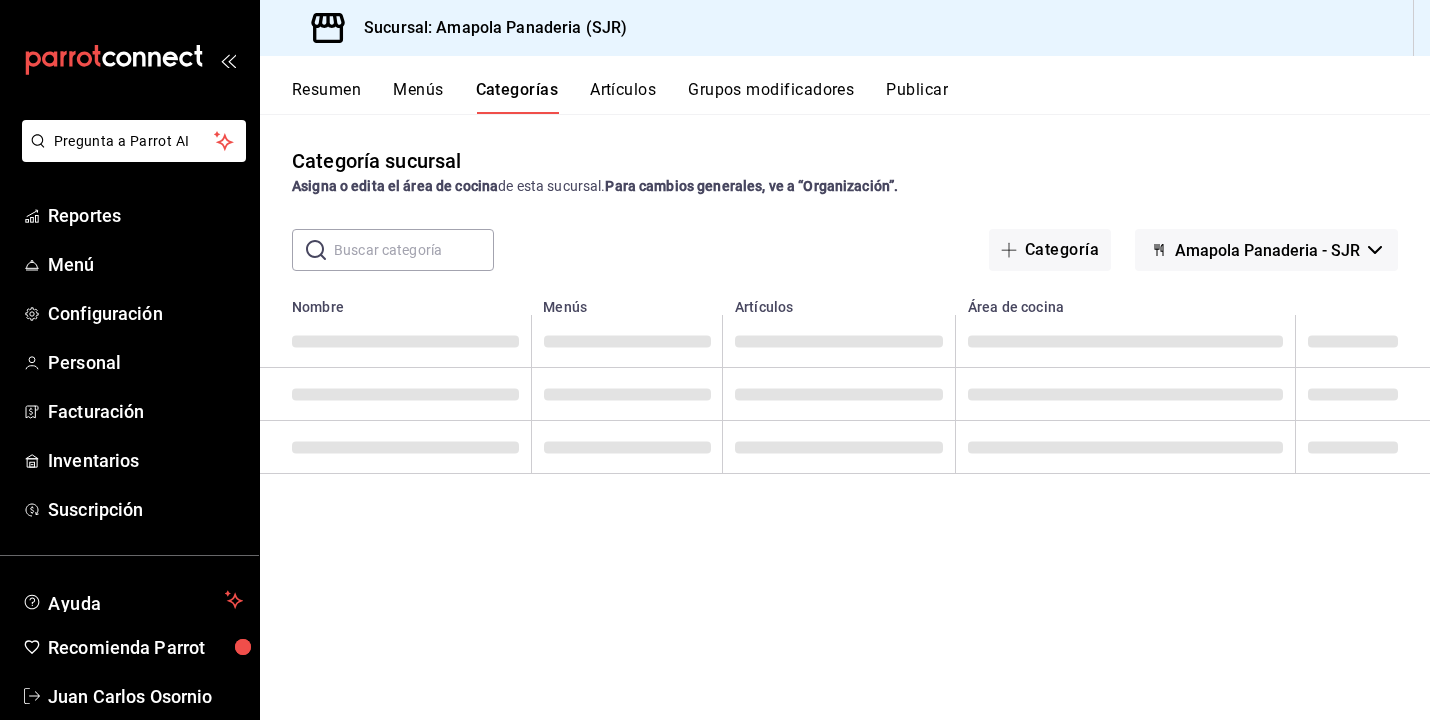 click on "Artículos" at bounding box center [623, 97] 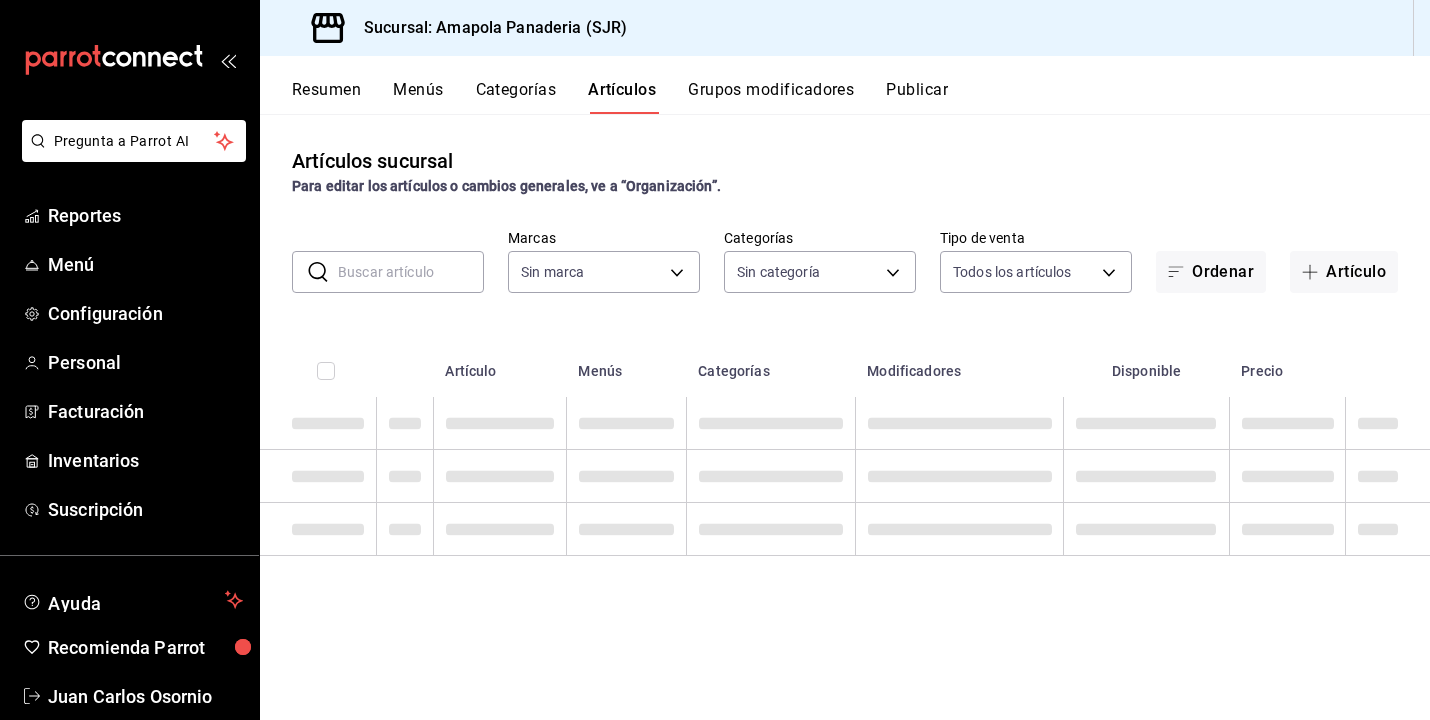 type on "fd167ea7-7224-4c5b-ac26-e03c65ddd71c" 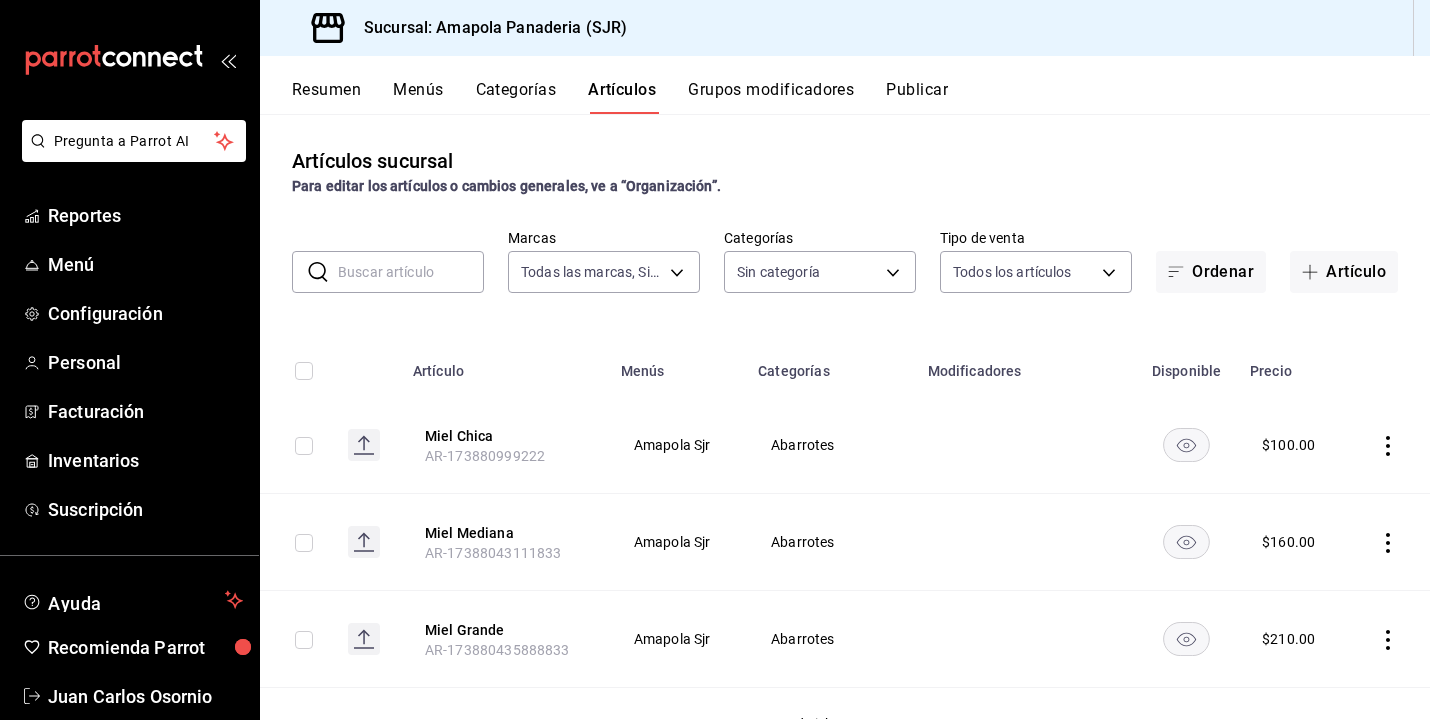 type on "ac31a8d4-025f-41b4-ba04-54bf76937bf8,34f4e928-a9cc-4c3e-8621-91ef47076e68,fafb4b09-70c1-4e37-ad6f-2887cfb9c425,c7c8987a-fc87-4729-9a6f-b14388d74847,2afd7bd3-b3f5-4dc4-bb24-d9b039189022,93fa1520-1528-4865-83e1-ae0a9395ed62,c699c0ae-9f5c-40c3-b59a-c4b7cc3c097a,c756feec-b40a-4a63-9bd6-242aa9923203,879c2b56-0e34-47fd-b4a1-68a8f3d61abf,b7aa1f0d-4aa7-4ac5-ab08-e2f25ffa2cf6,1559432f-633f-4a7e-853e-56569307baf3,e4cac529-314e-455d-b5e6-bf188ad43d14,4a5b31d4-3751-4cf4-b847-734848cee975" 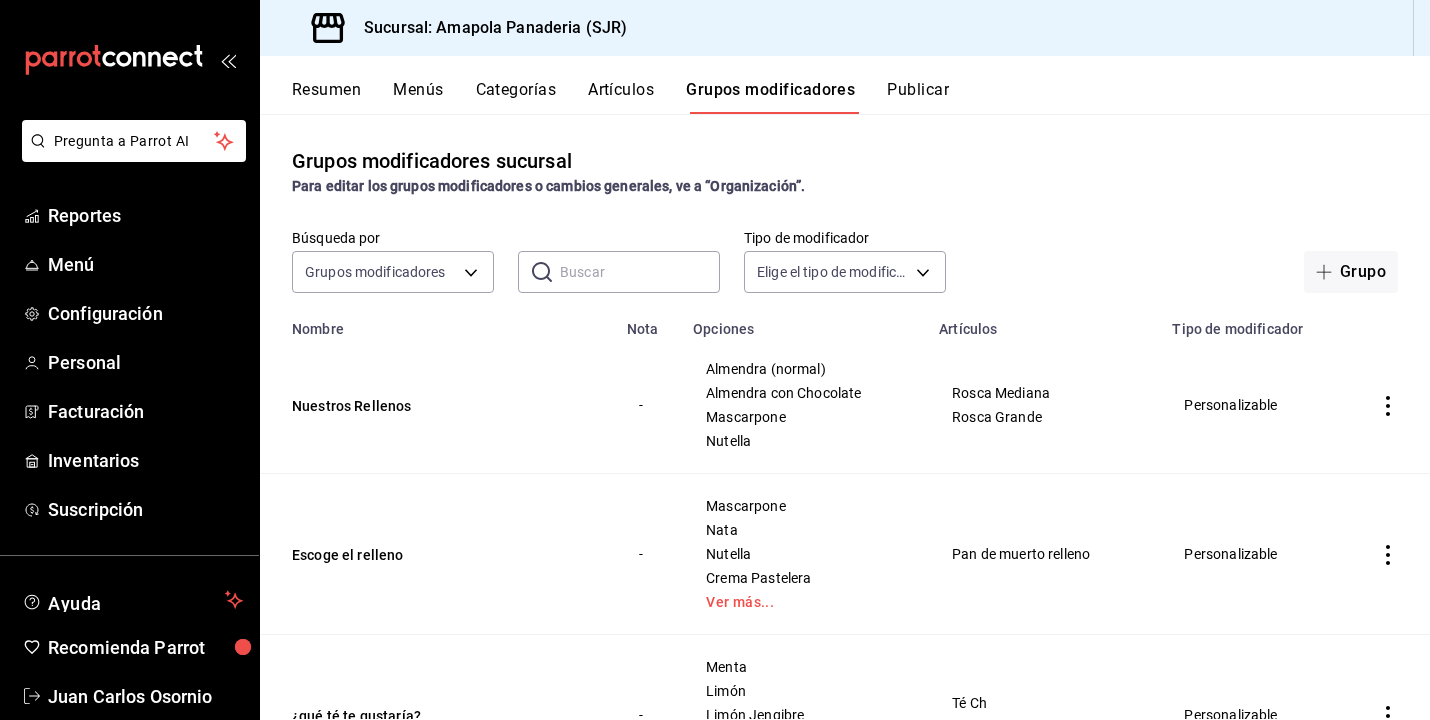 click on "Resumen Menús Categorías Artículos Grupos modificadores Publicar" at bounding box center [845, 85] 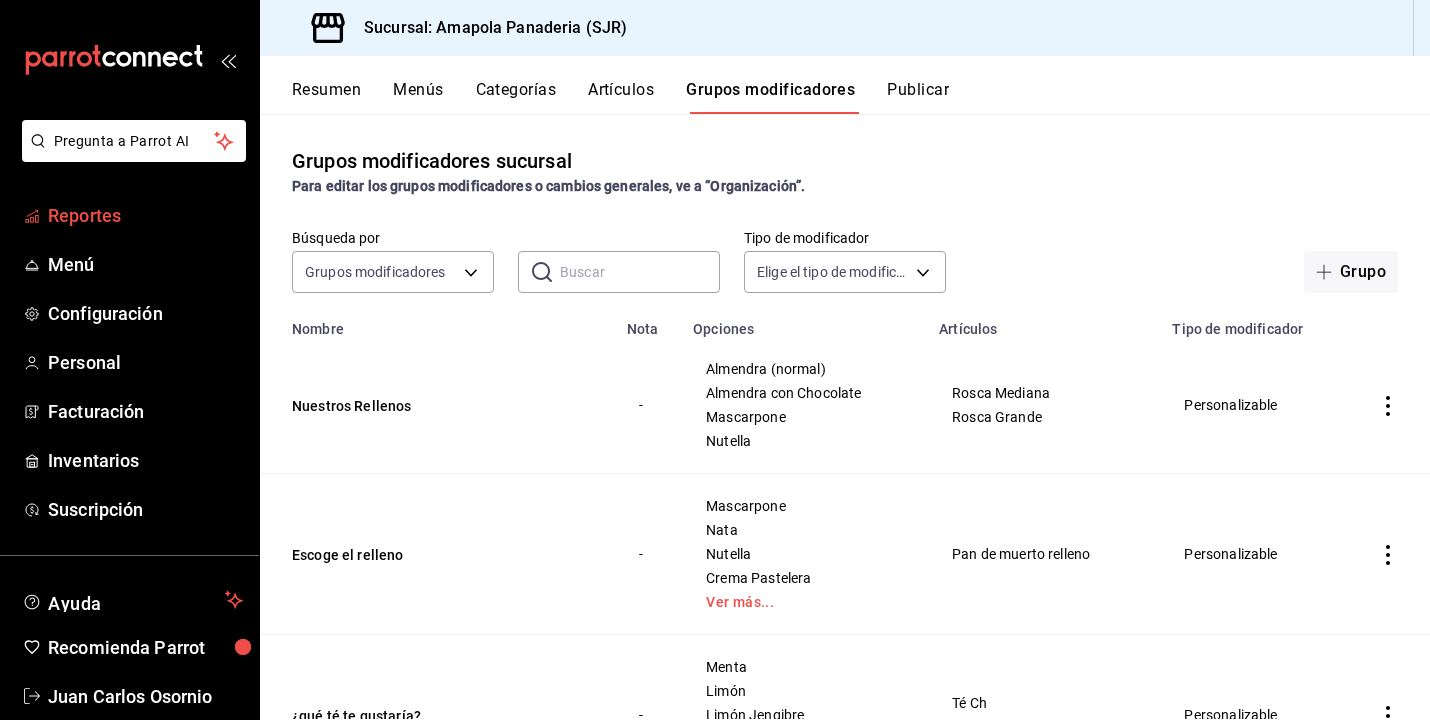 click on "Reportes" at bounding box center [145, 215] 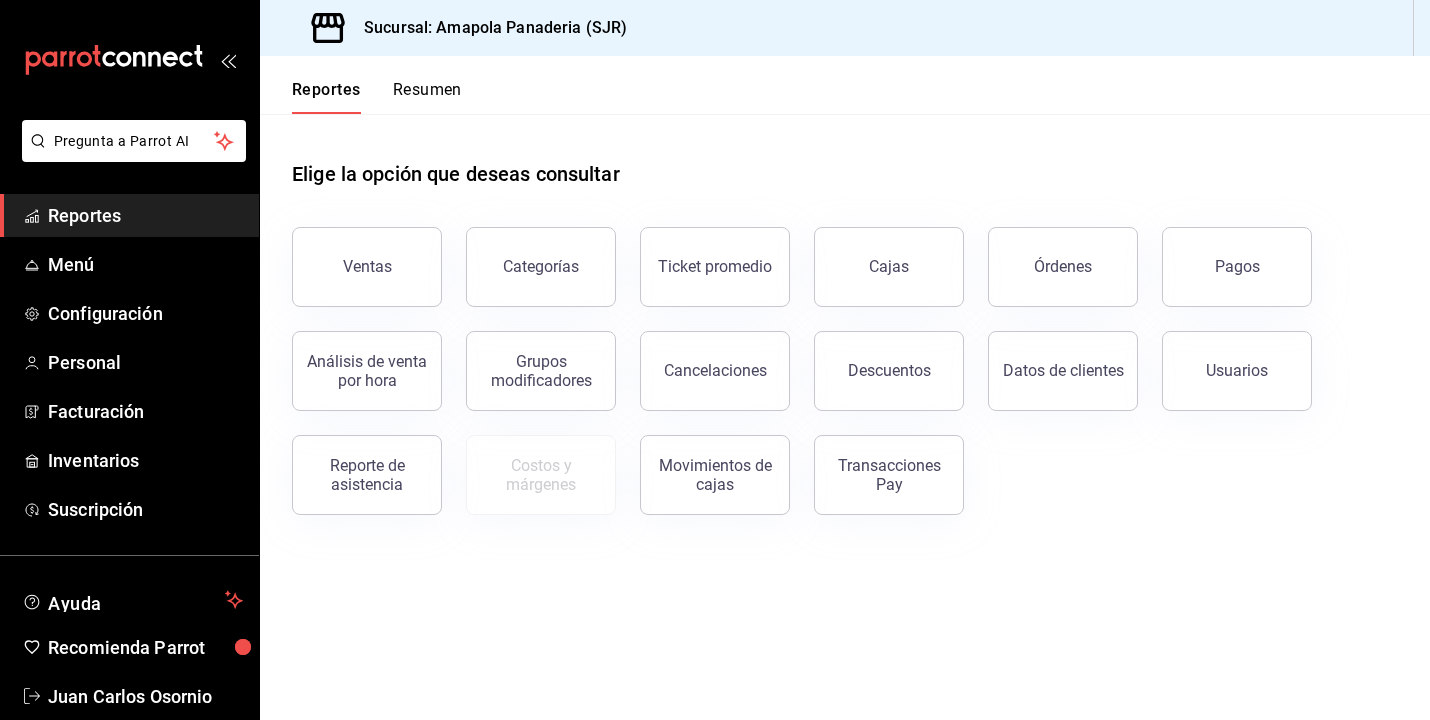 click on "Resumen" at bounding box center (427, 97) 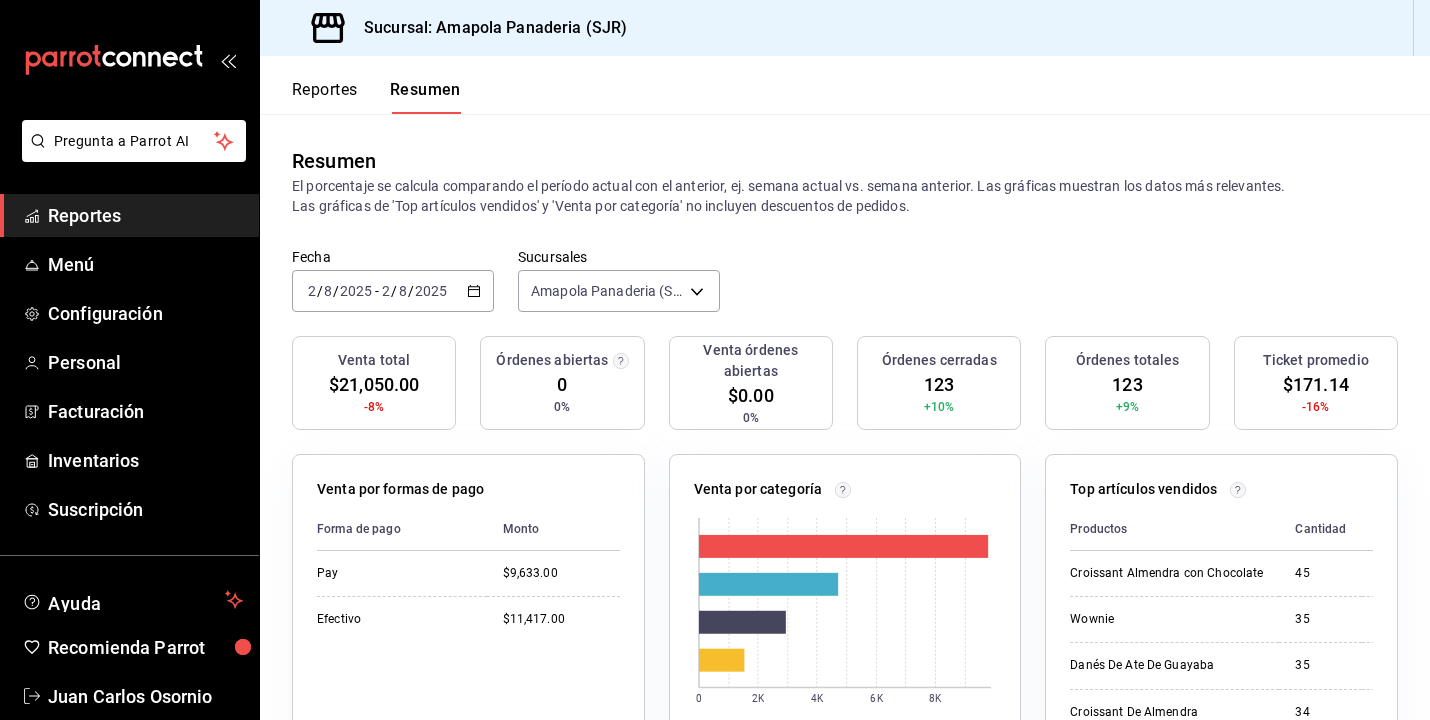 click on "Reportes" at bounding box center (325, 97) 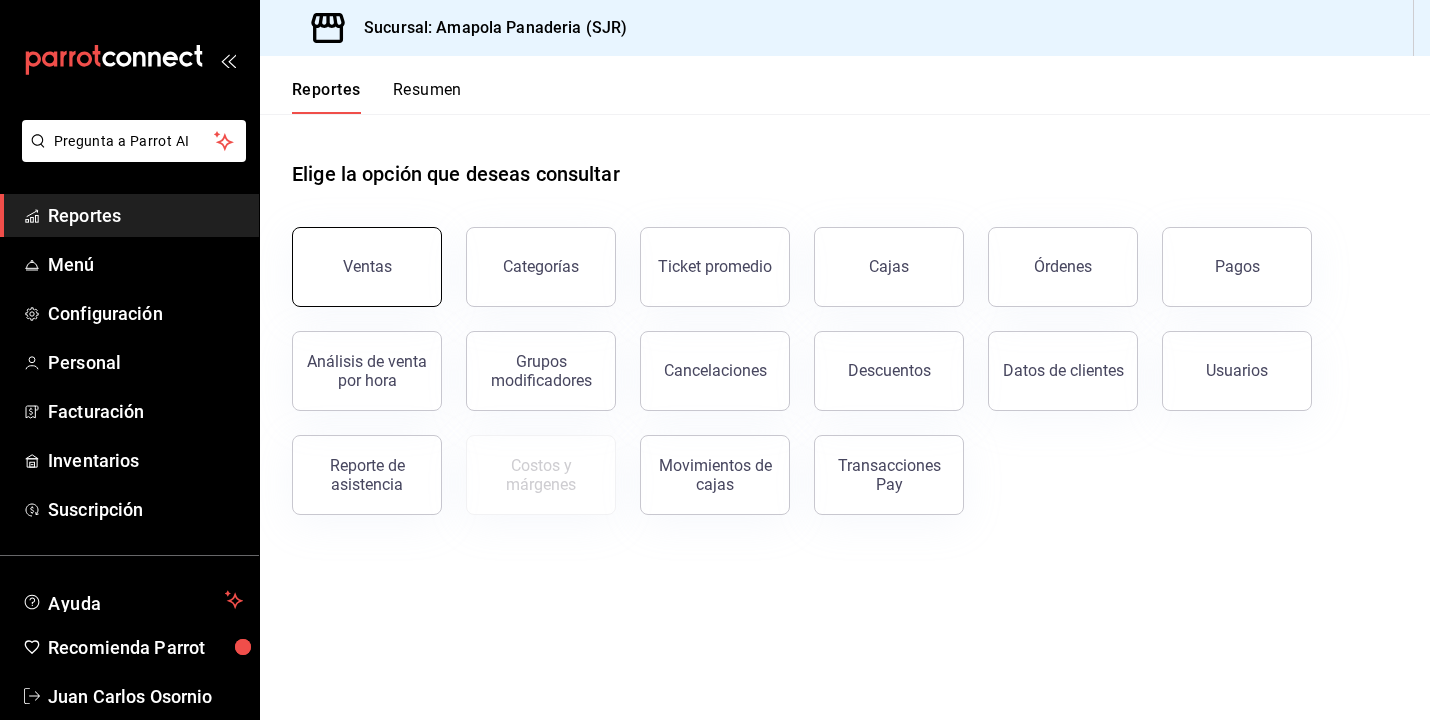 click on "Ventas" at bounding box center [367, 267] 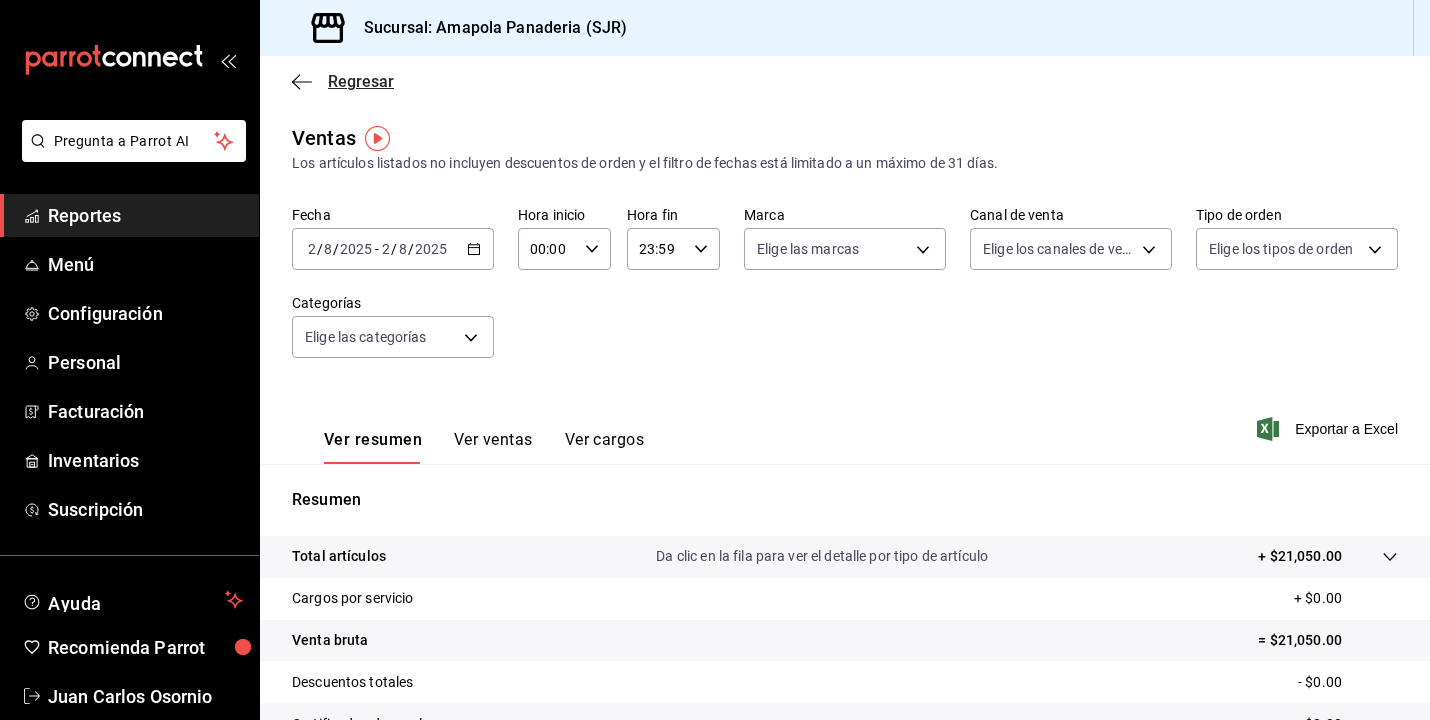 click 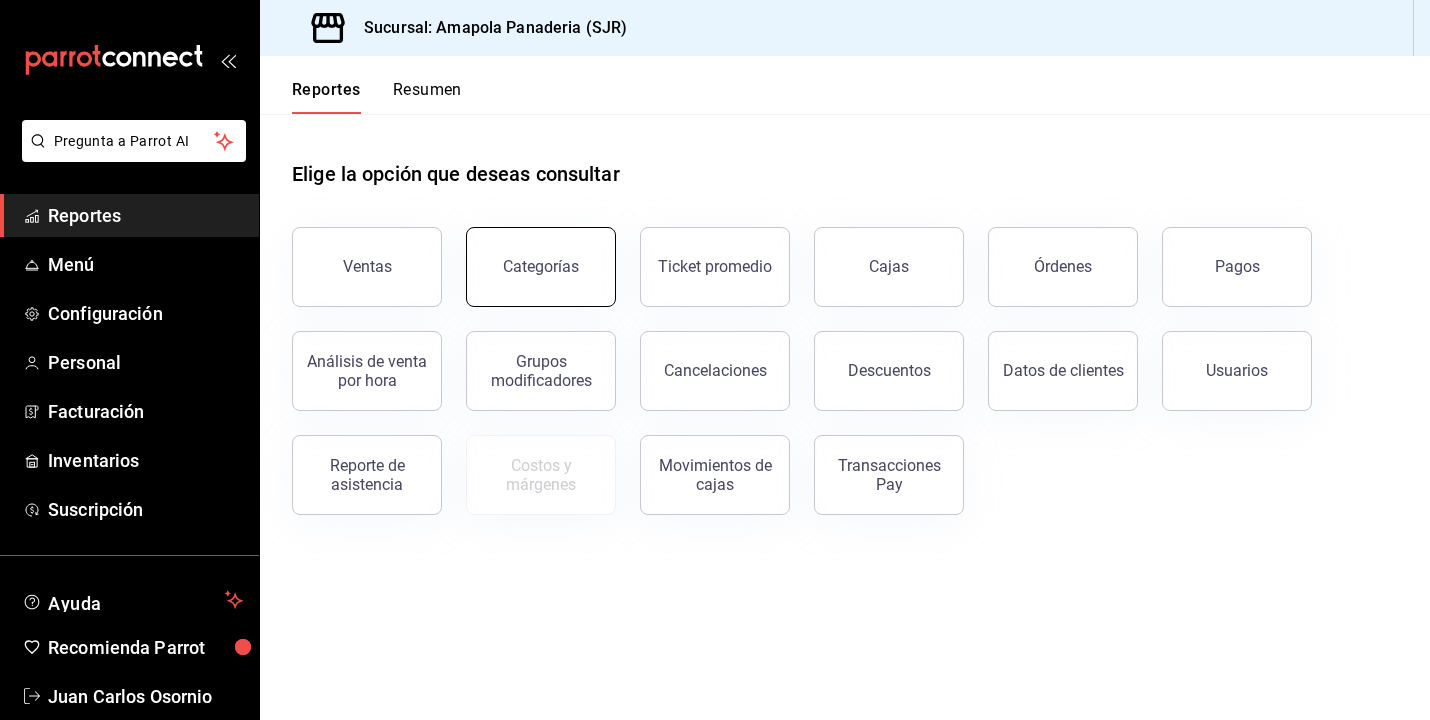 click on "Categorías" at bounding box center (541, 266) 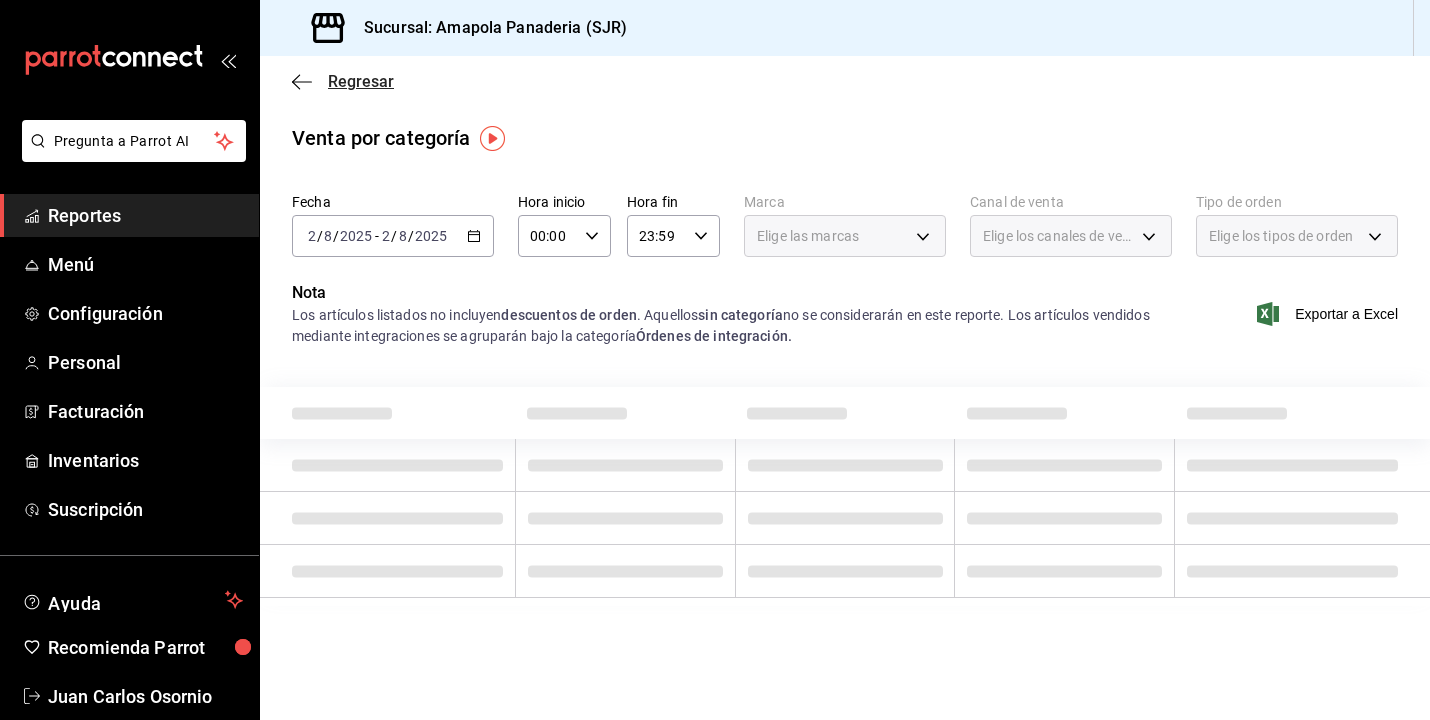 click 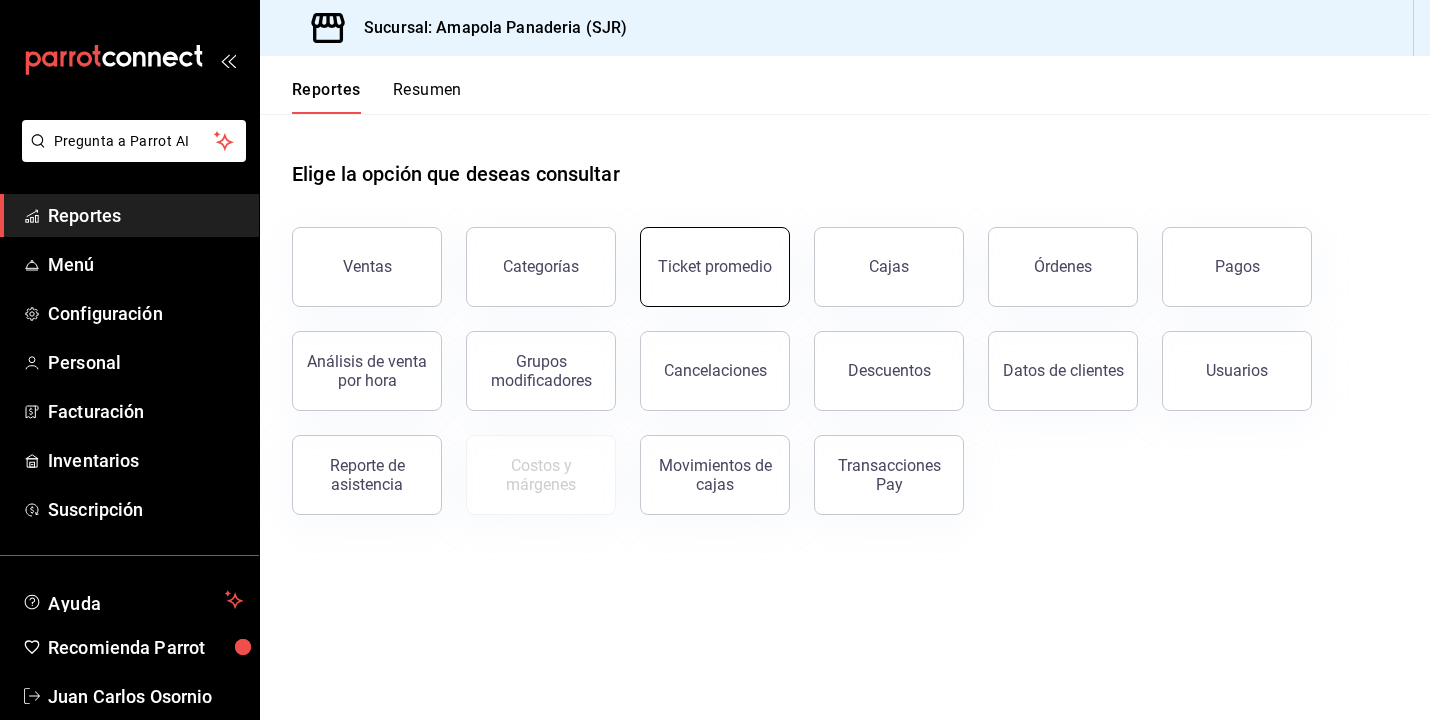 click on "Ticket promedio" at bounding box center (715, 266) 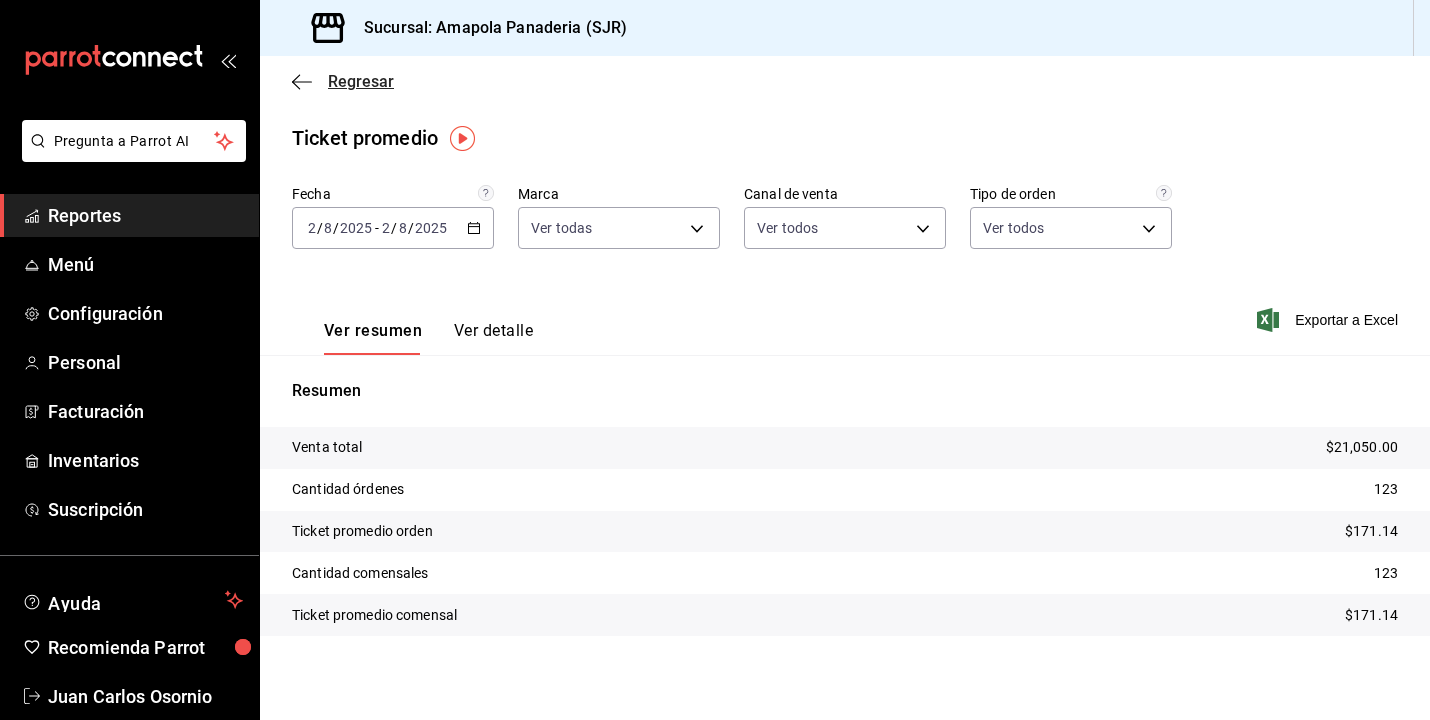click 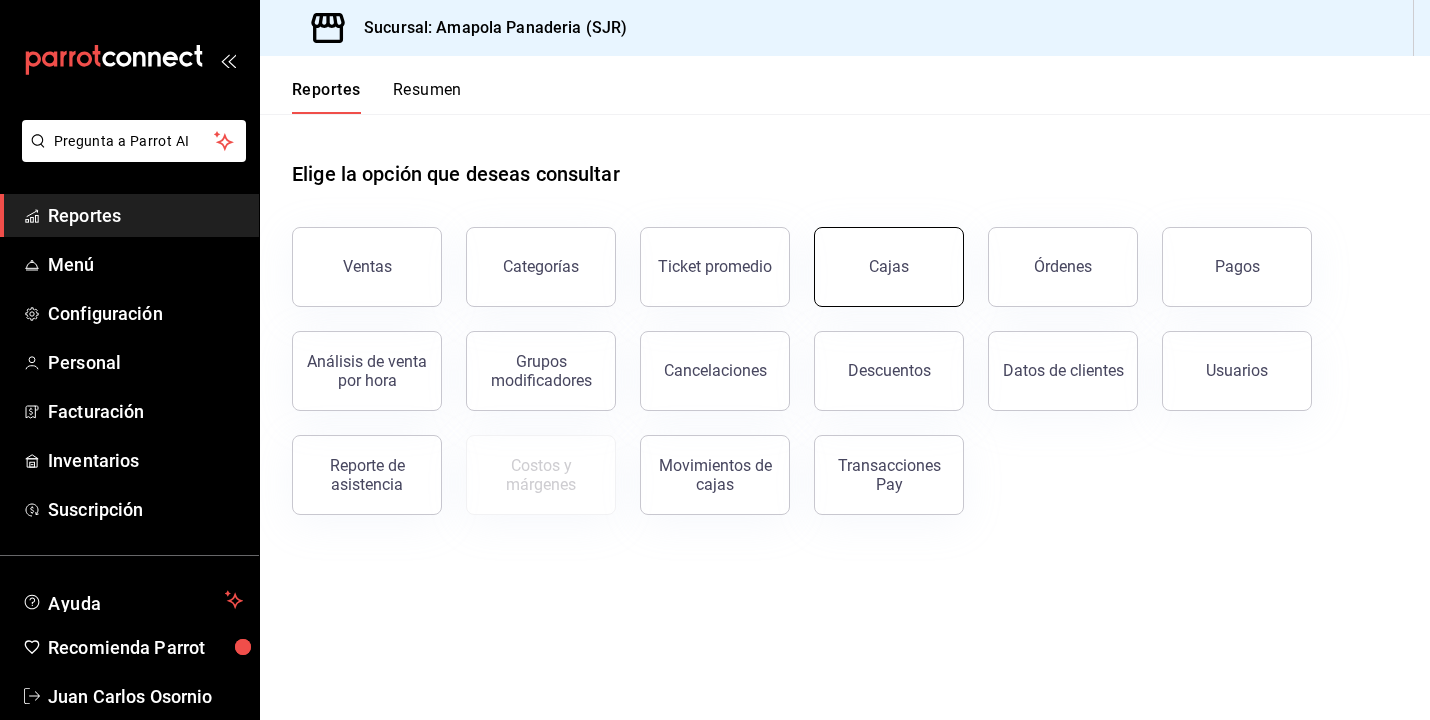 click on "Cajas" at bounding box center (889, 266) 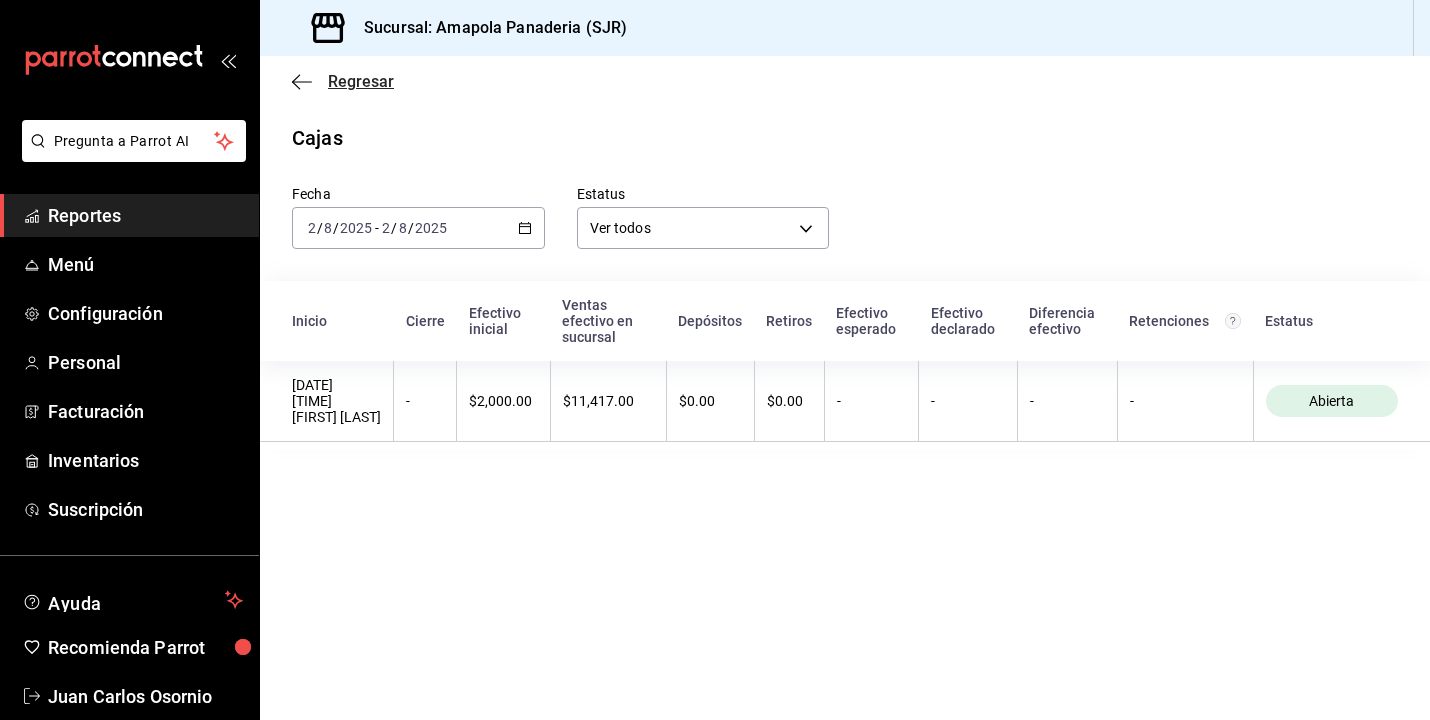 click 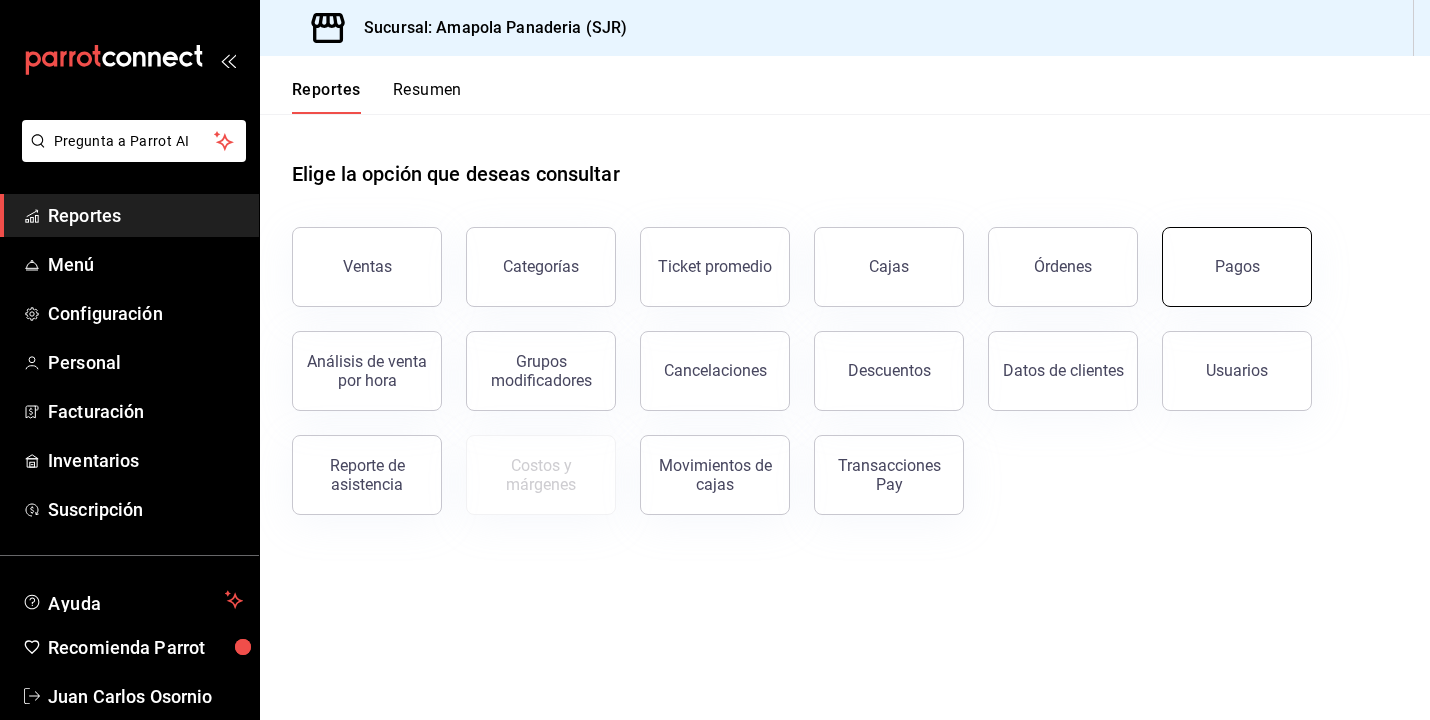 click on "Pagos" at bounding box center [1237, 267] 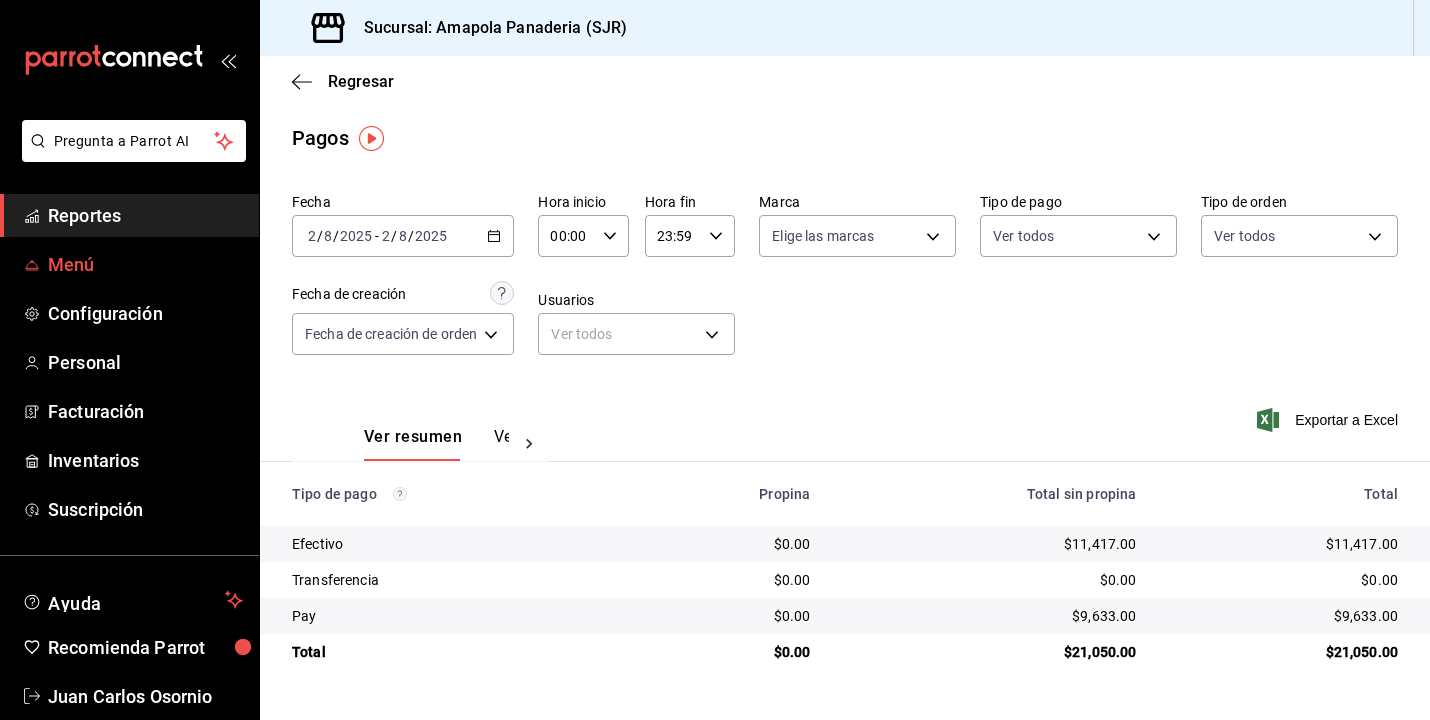 click on "Menú" at bounding box center (145, 264) 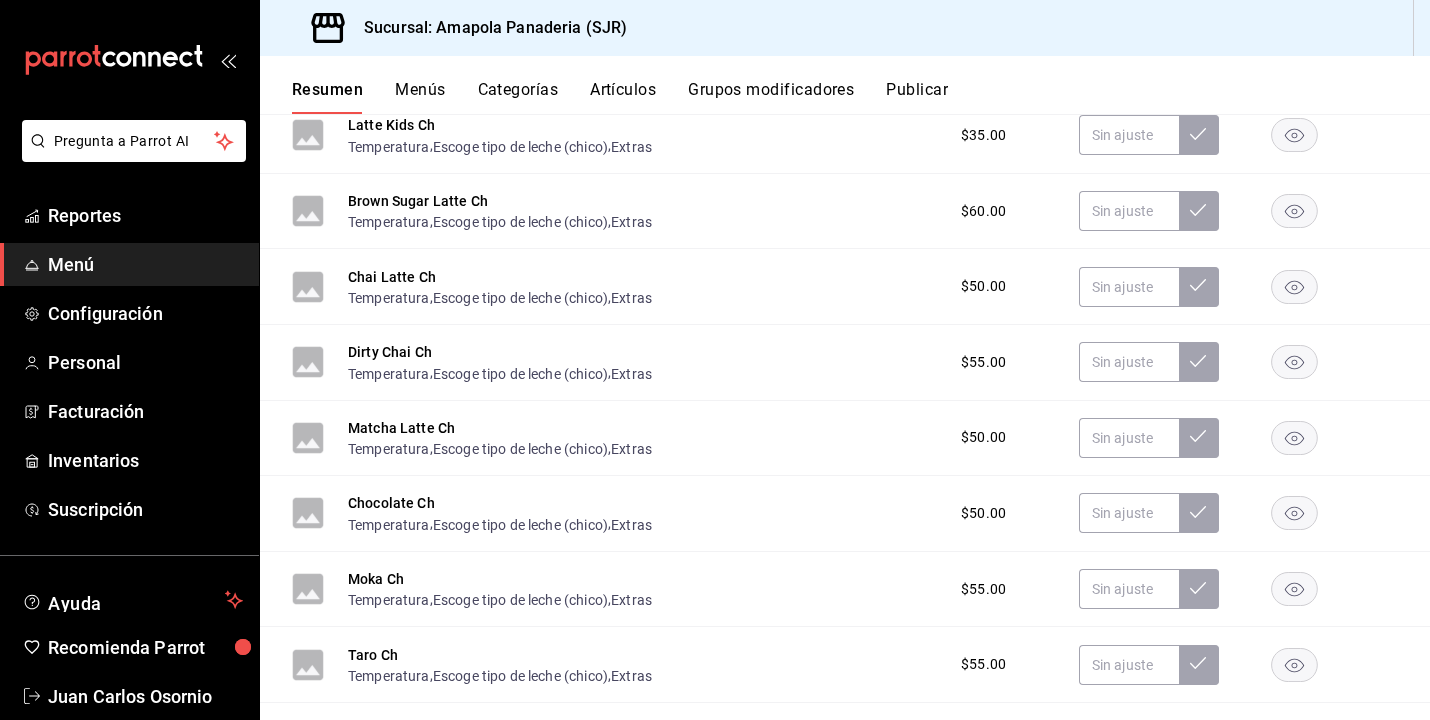 scroll, scrollTop: 980, scrollLeft: 0, axis: vertical 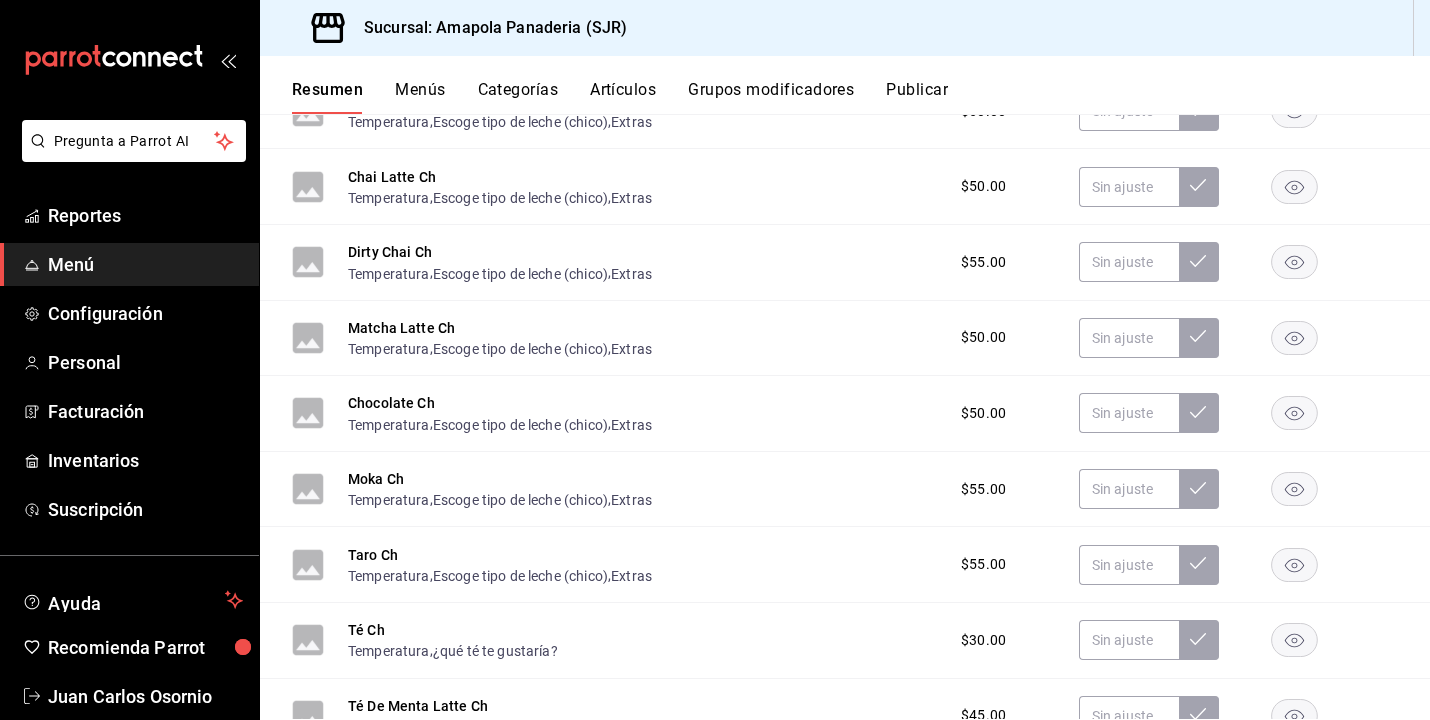 click on "Menús" at bounding box center [420, 97] 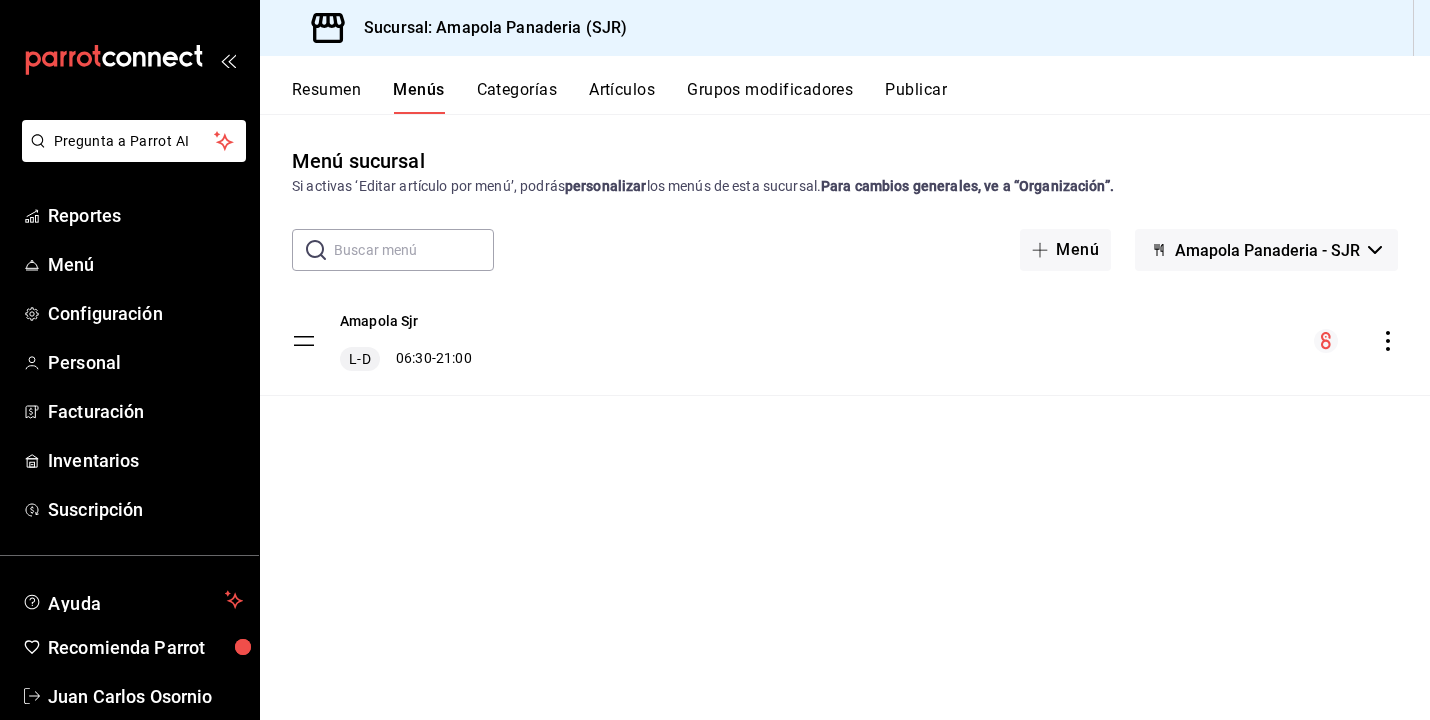 click on "Categorías" at bounding box center [517, 97] 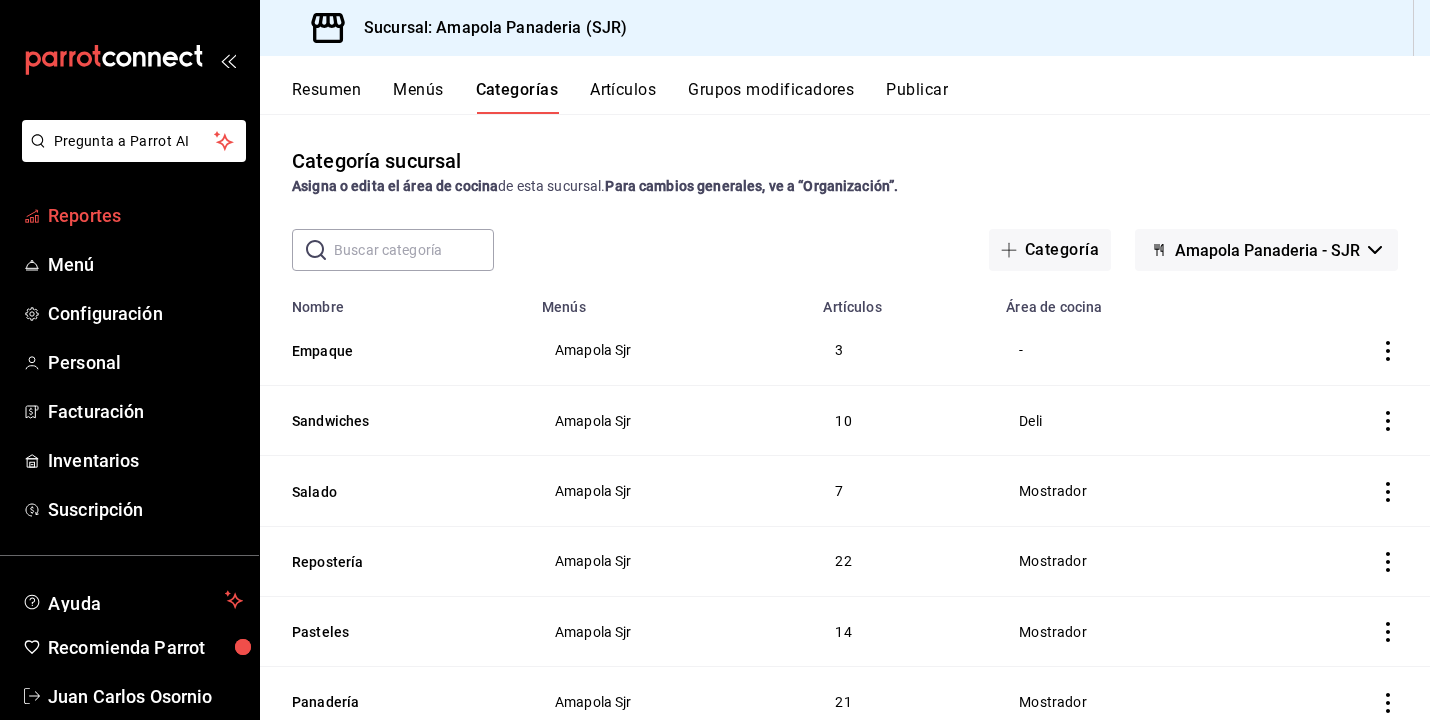 click on "Reportes" at bounding box center (145, 215) 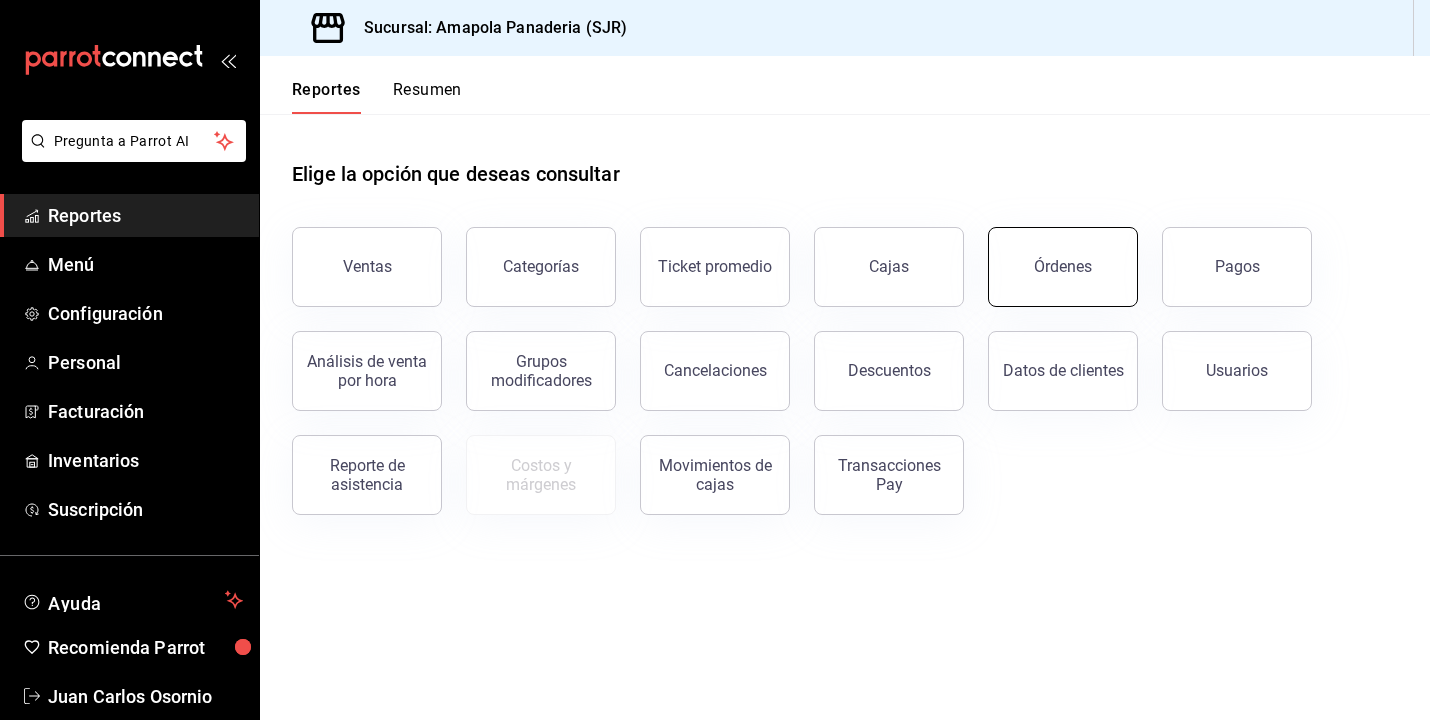 click on "Órdenes" at bounding box center [1063, 267] 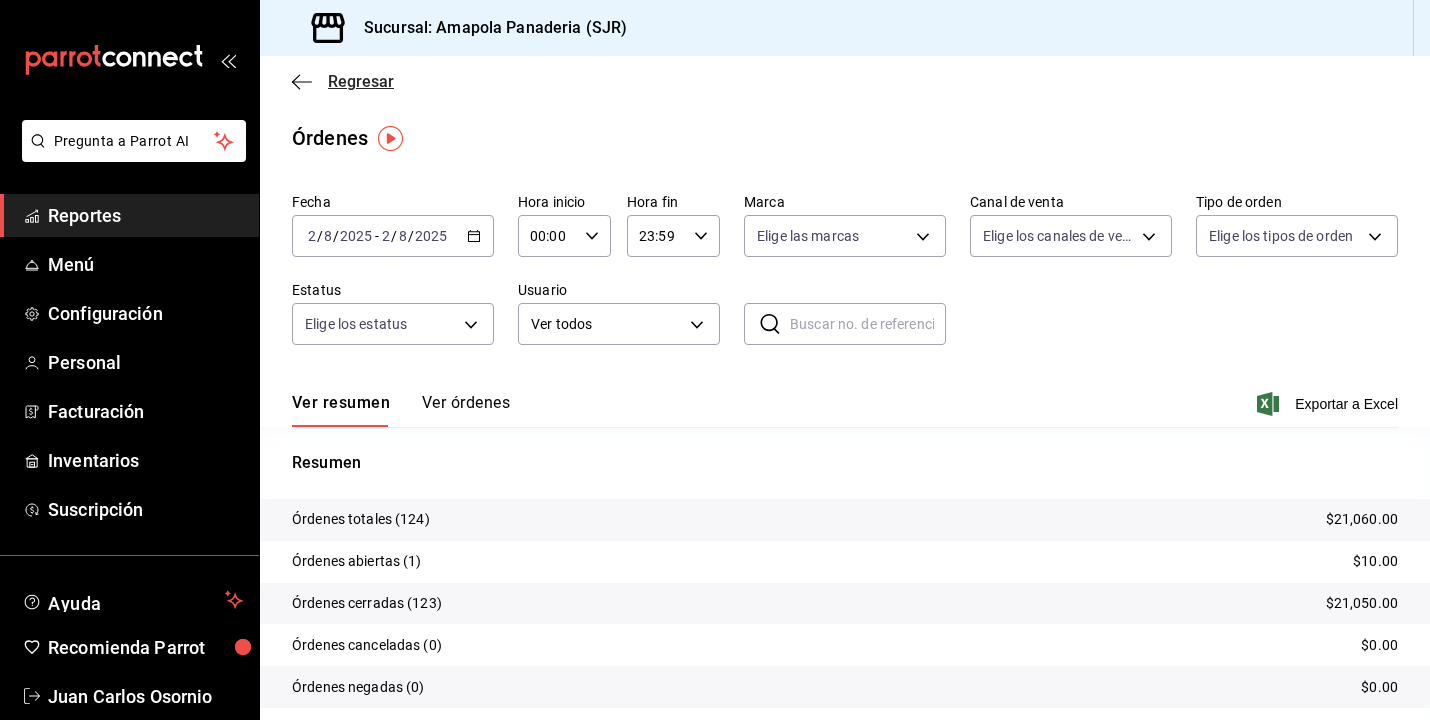 click 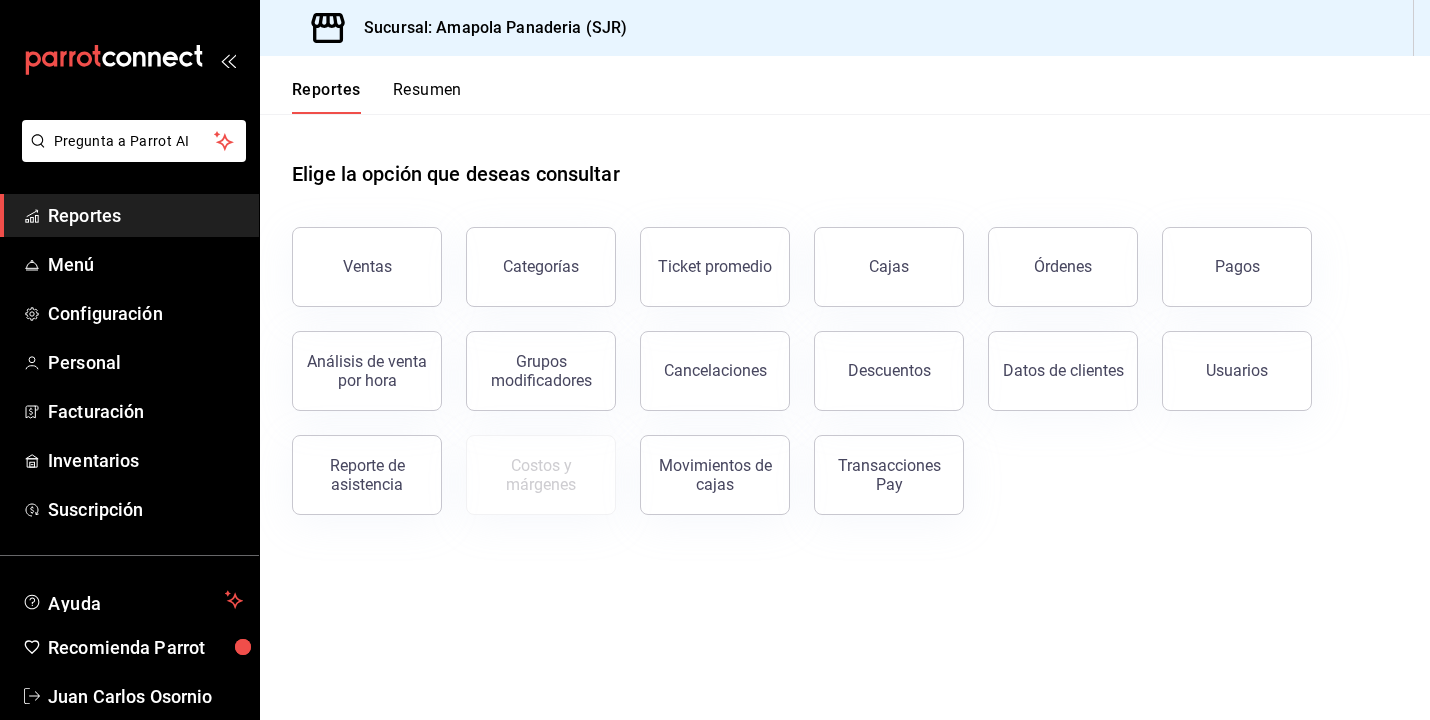 click on "Resumen" at bounding box center (427, 97) 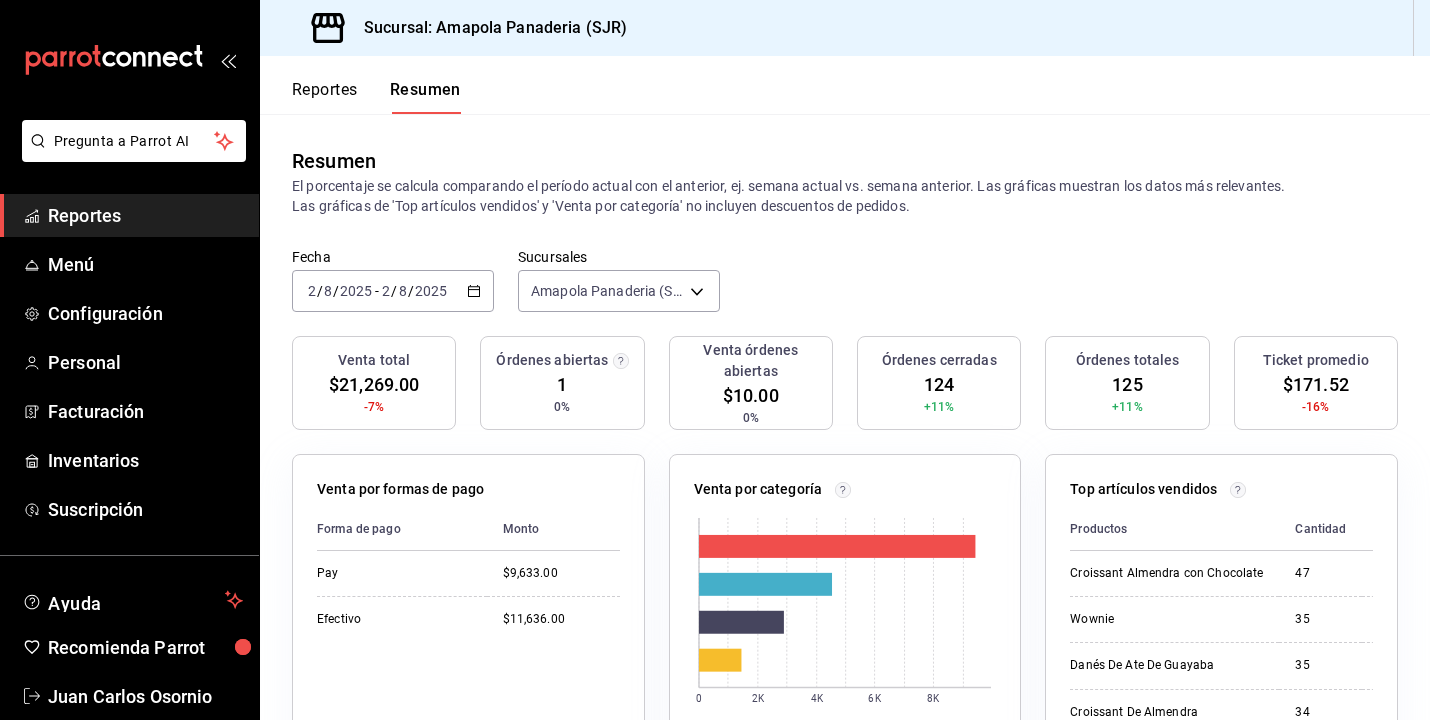 click on "Reportes" at bounding box center (325, 97) 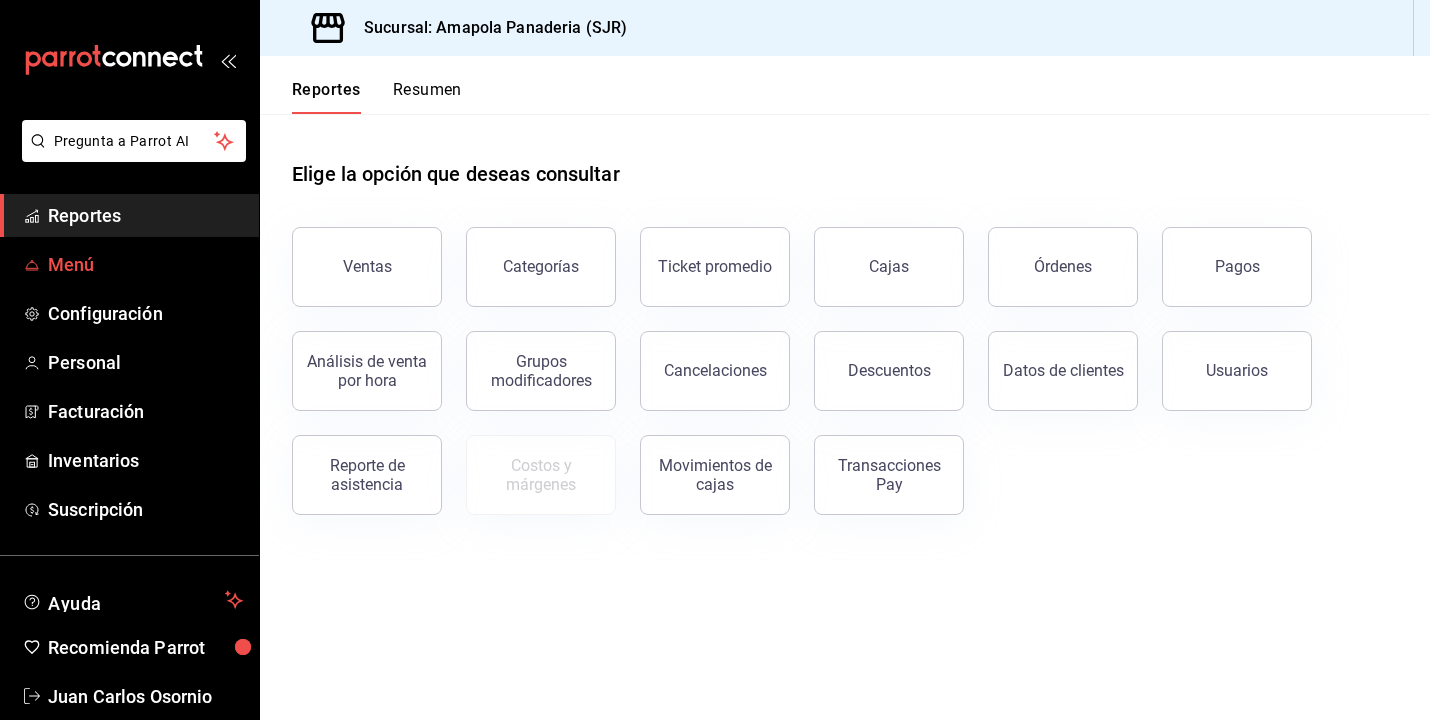 click on "Menú" at bounding box center [129, 264] 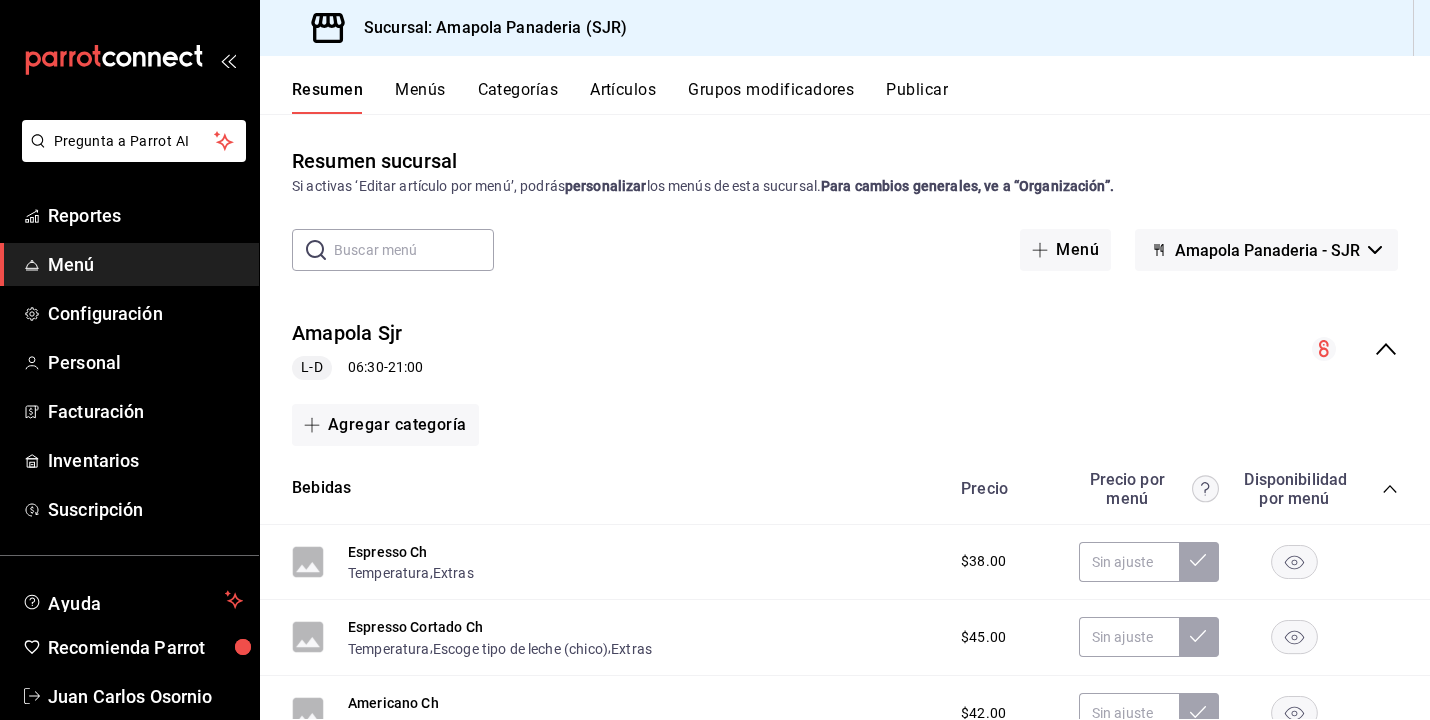 click on "Menús" at bounding box center [420, 97] 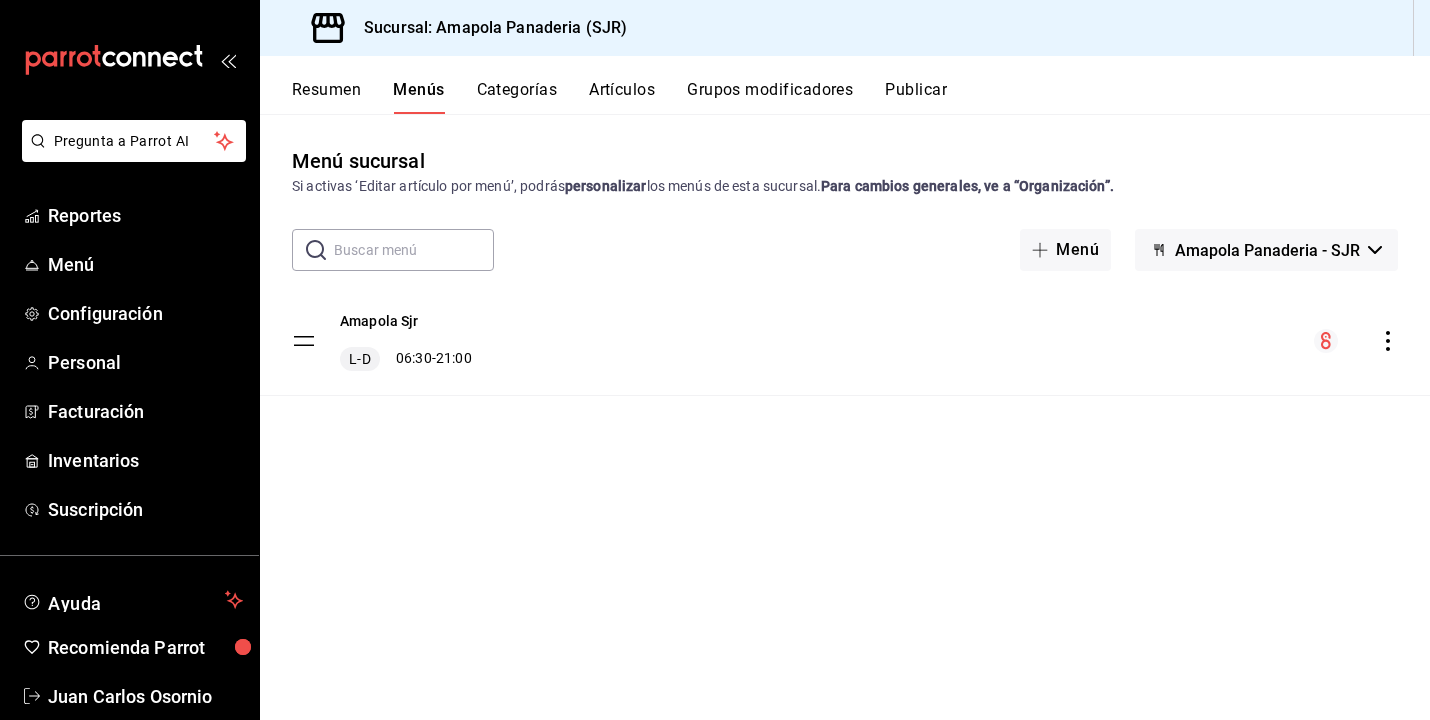 click on "Resumen" at bounding box center (326, 97) 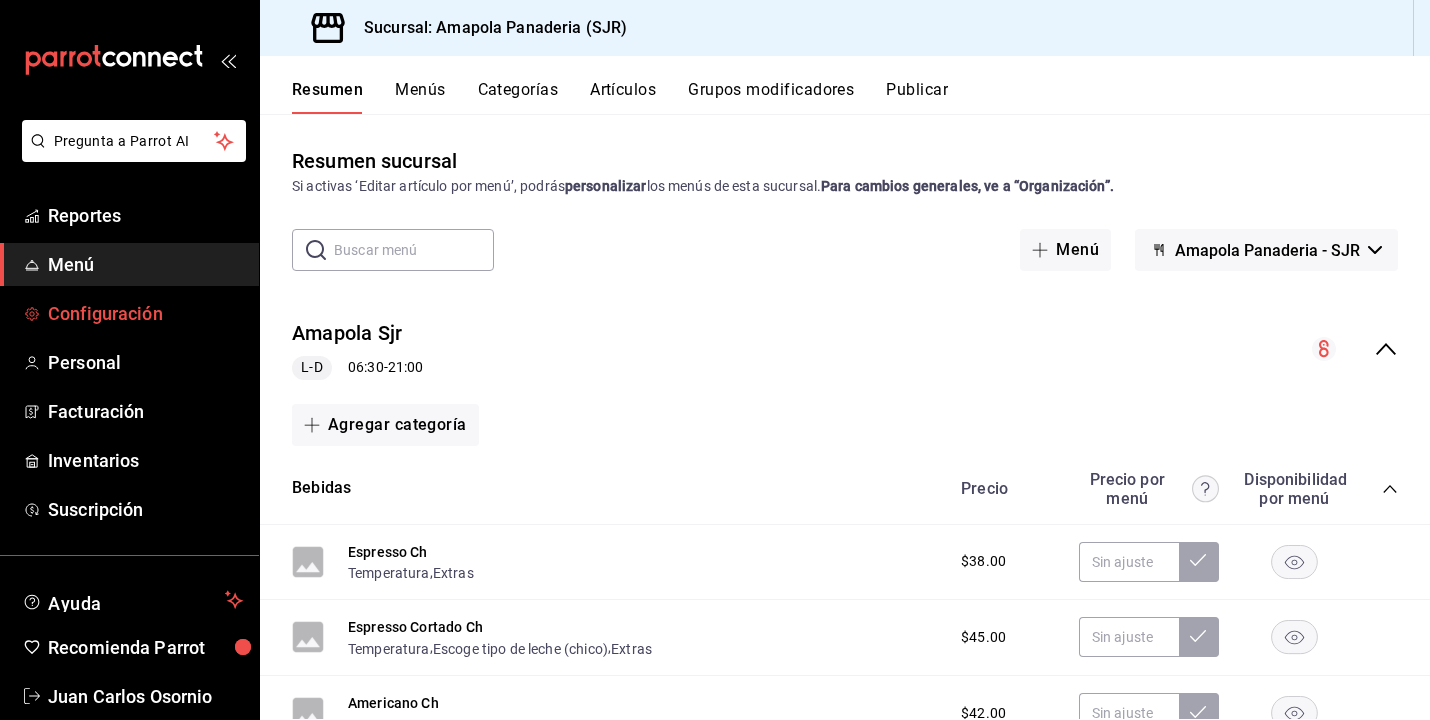click on "Configuración" at bounding box center [145, 313] 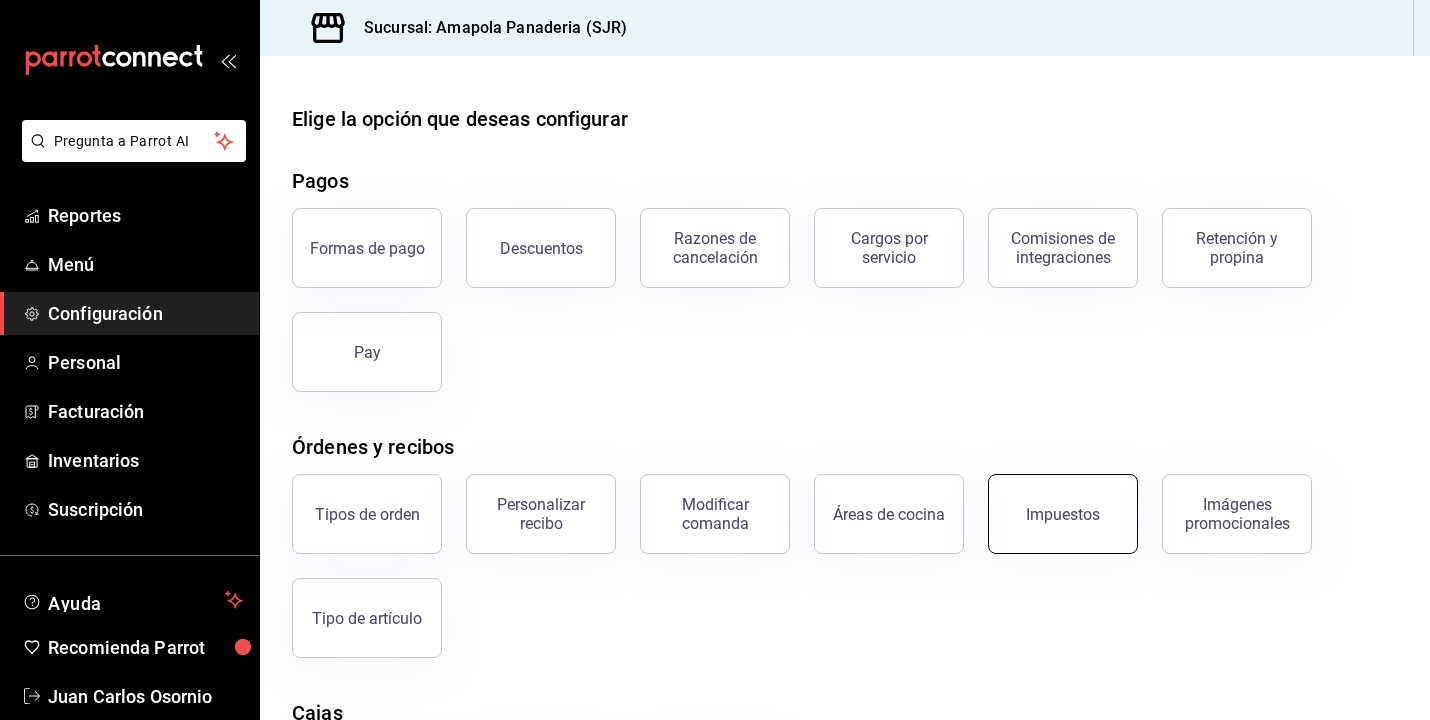 scroll, scrollTop: 0, scrollLeft: 0, axis: both 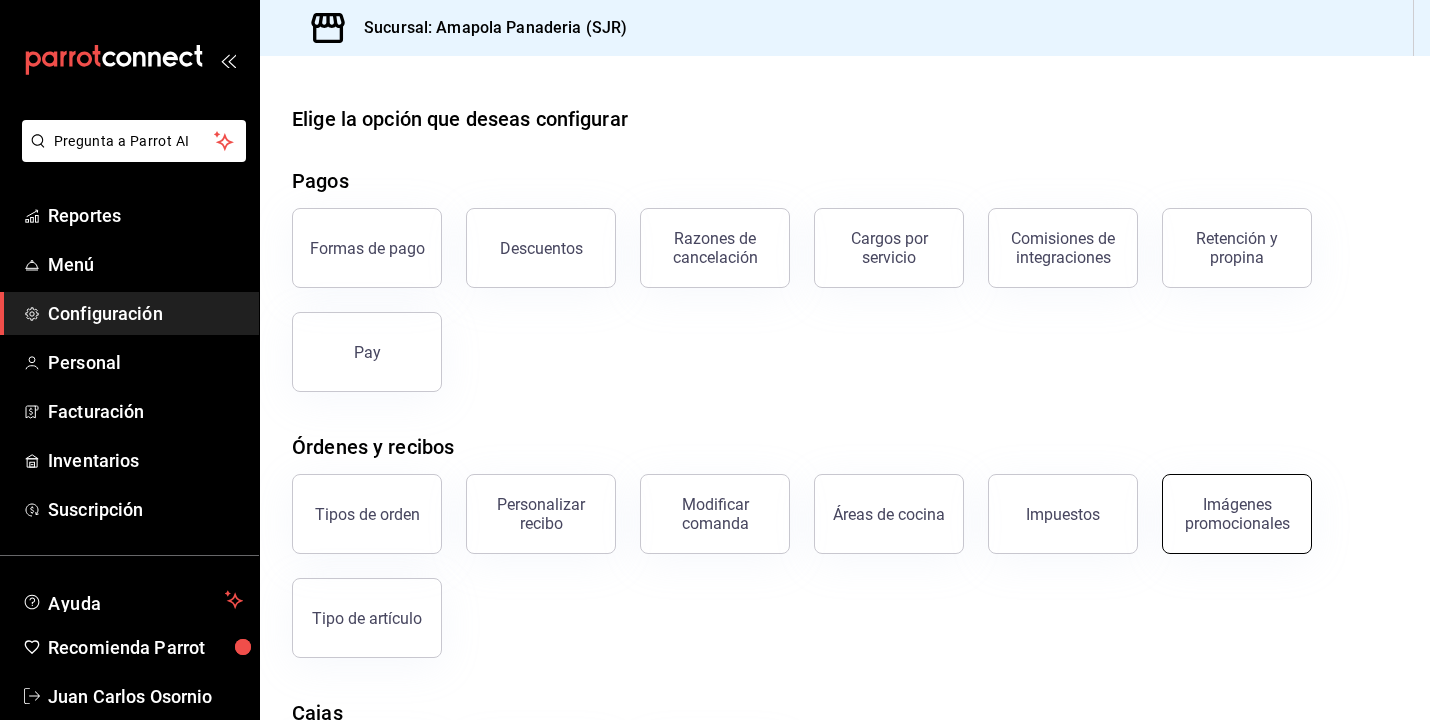 click on "Imágenes promocionales" at bounding box center (1237, 514) 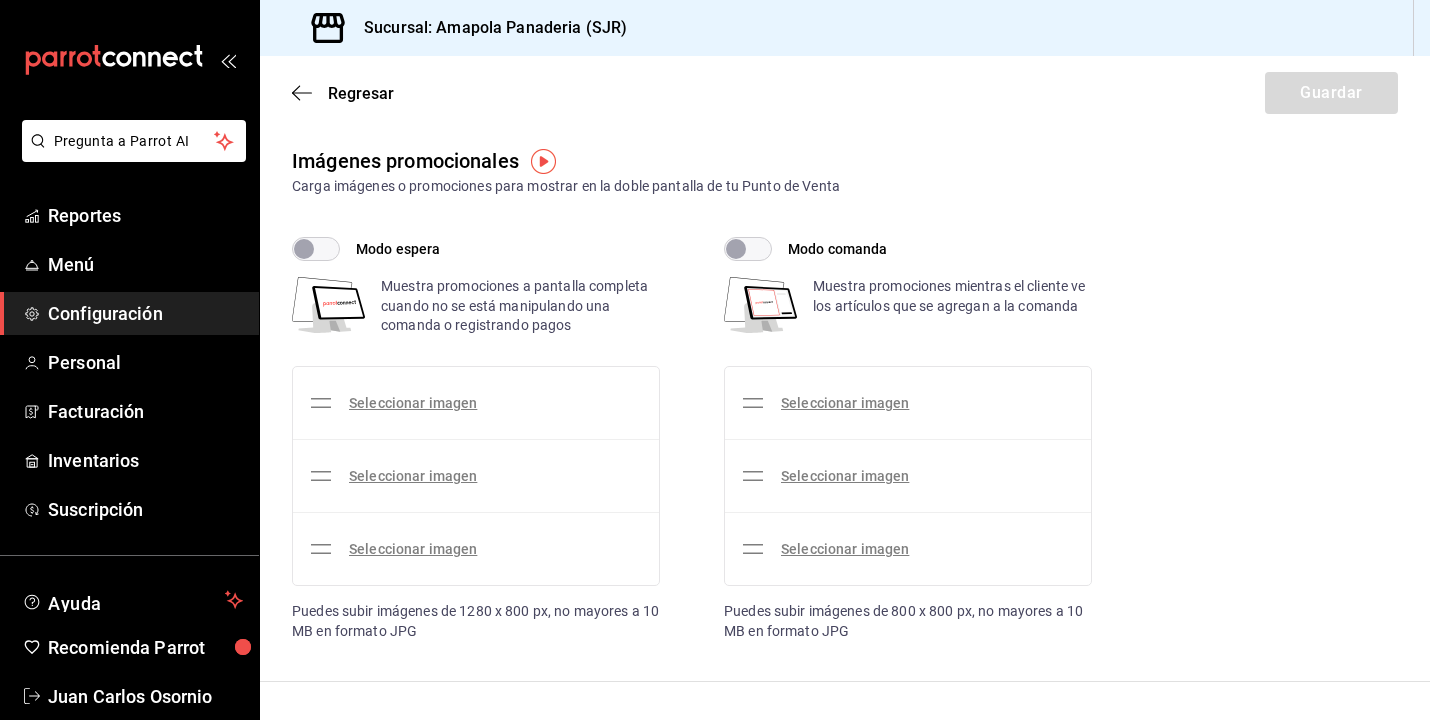 checkbox on "true" 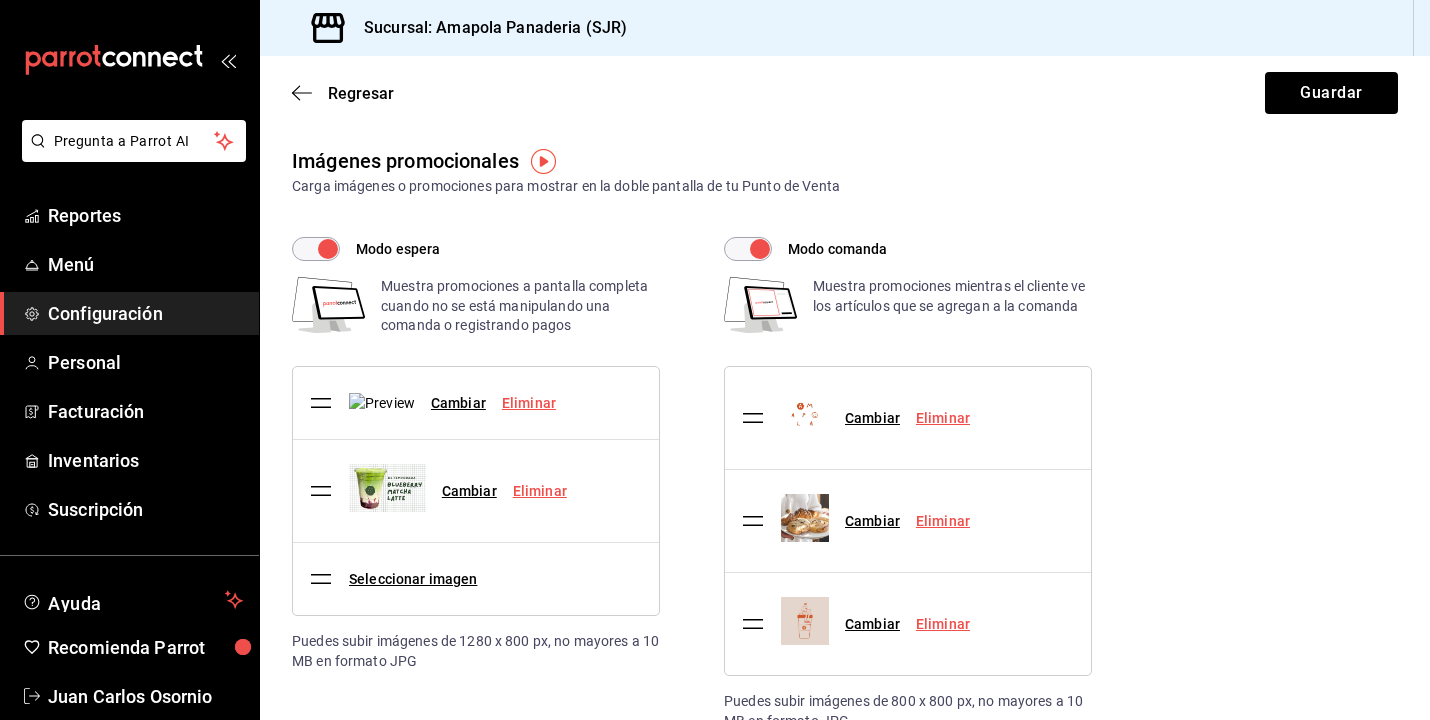 click on "Eliminar" at bounding box center (529, 403) 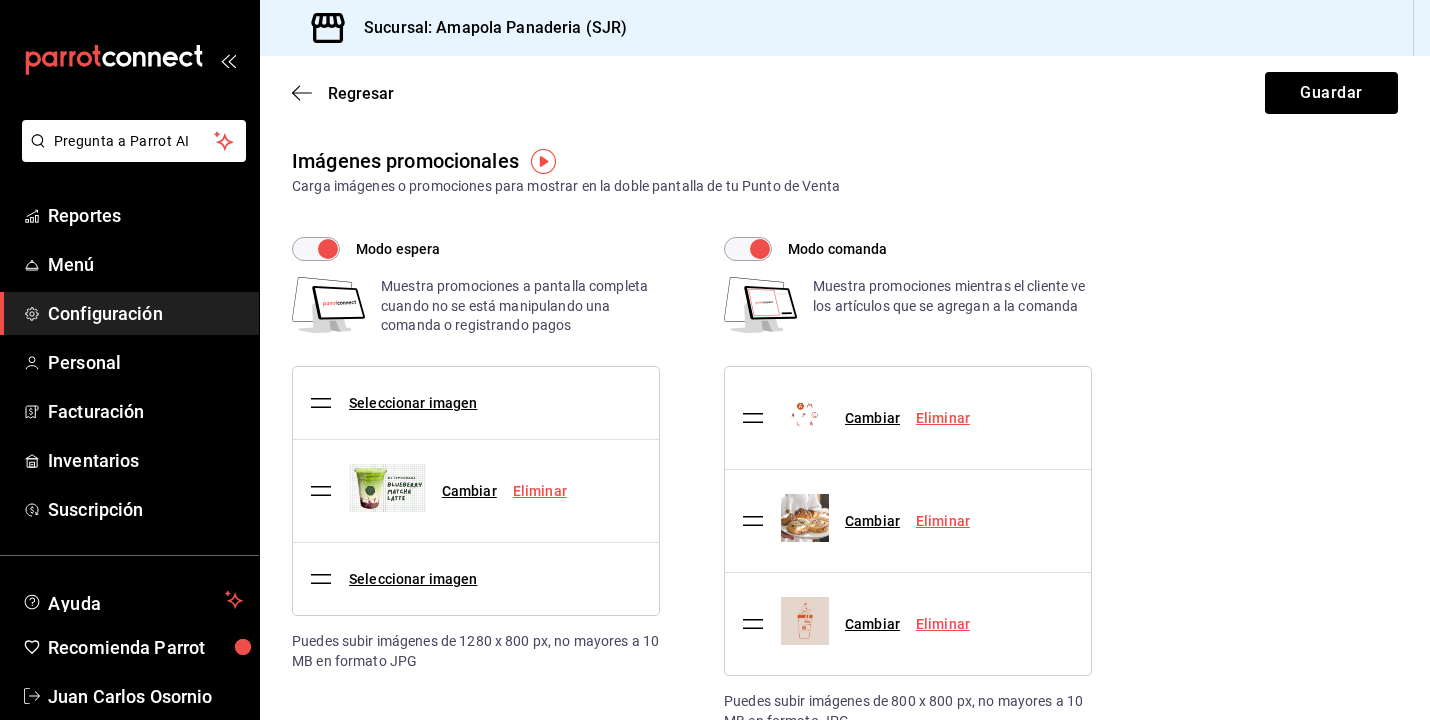 click on "Eliminar" at bounding box center (540, 491) 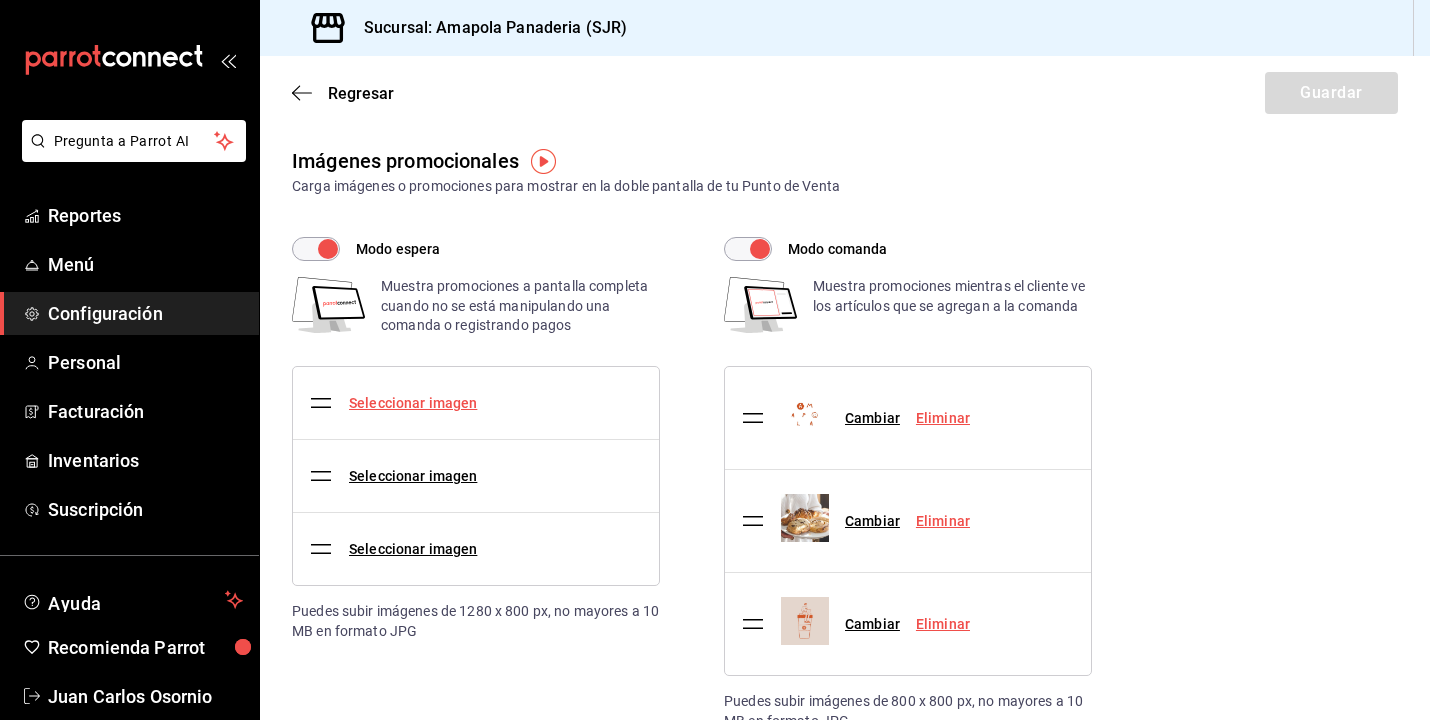 click on "Seleccionar imagen" at bounding box center (413, 403) 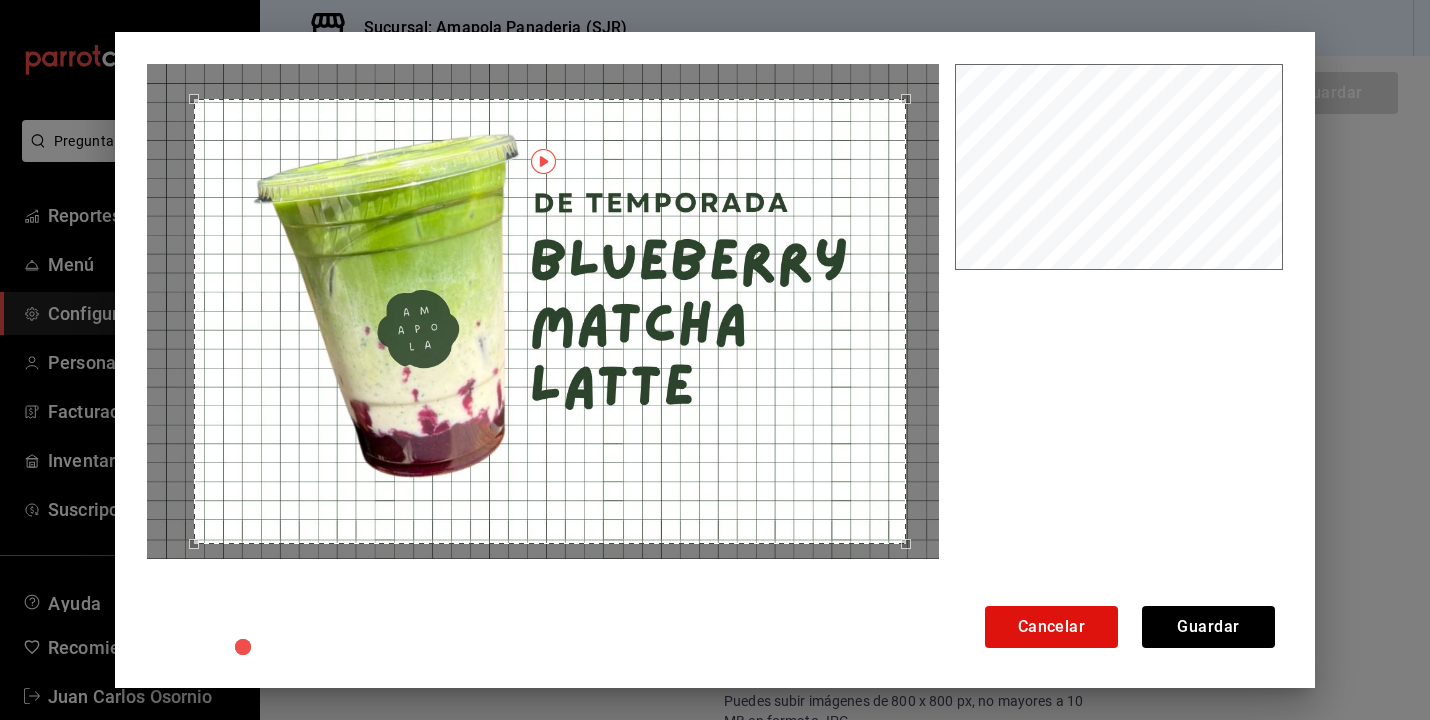 click at bounding box center (550, 322) 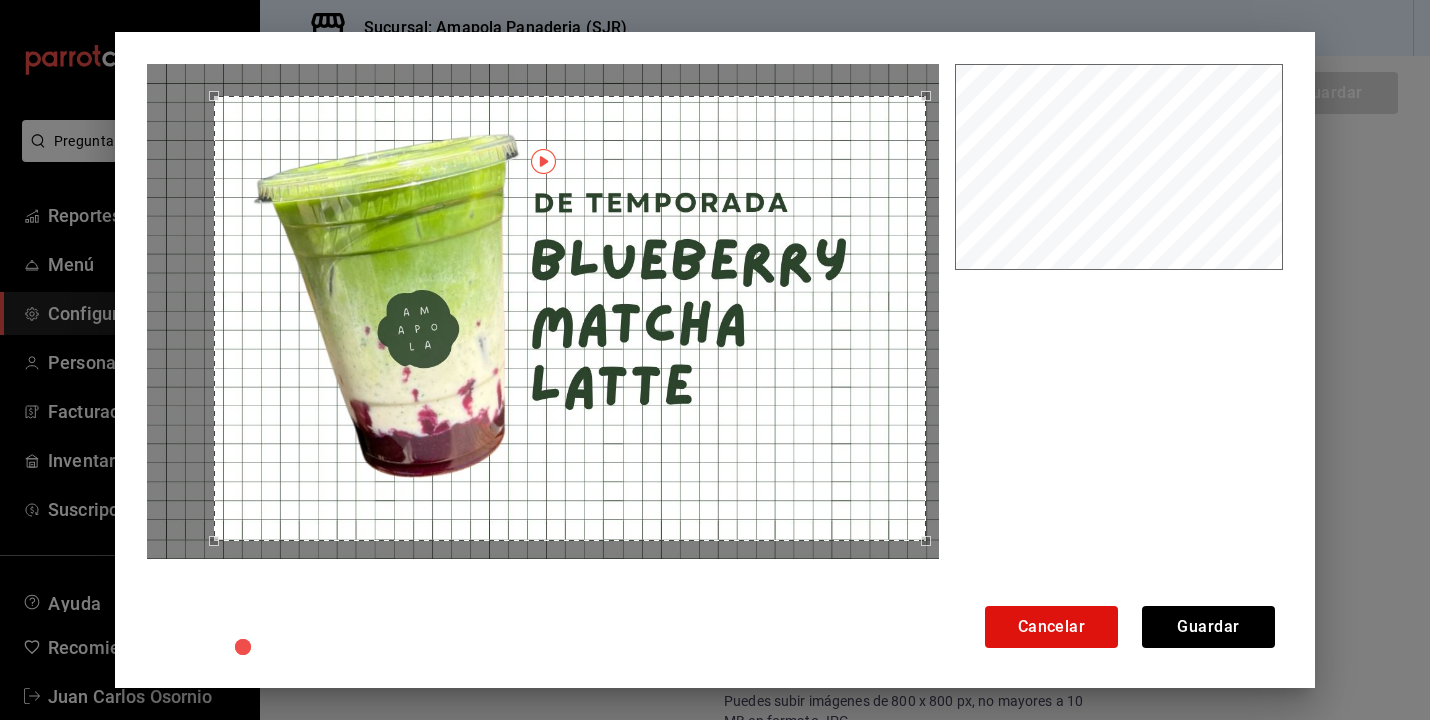 click at bounding box center (570, 319) 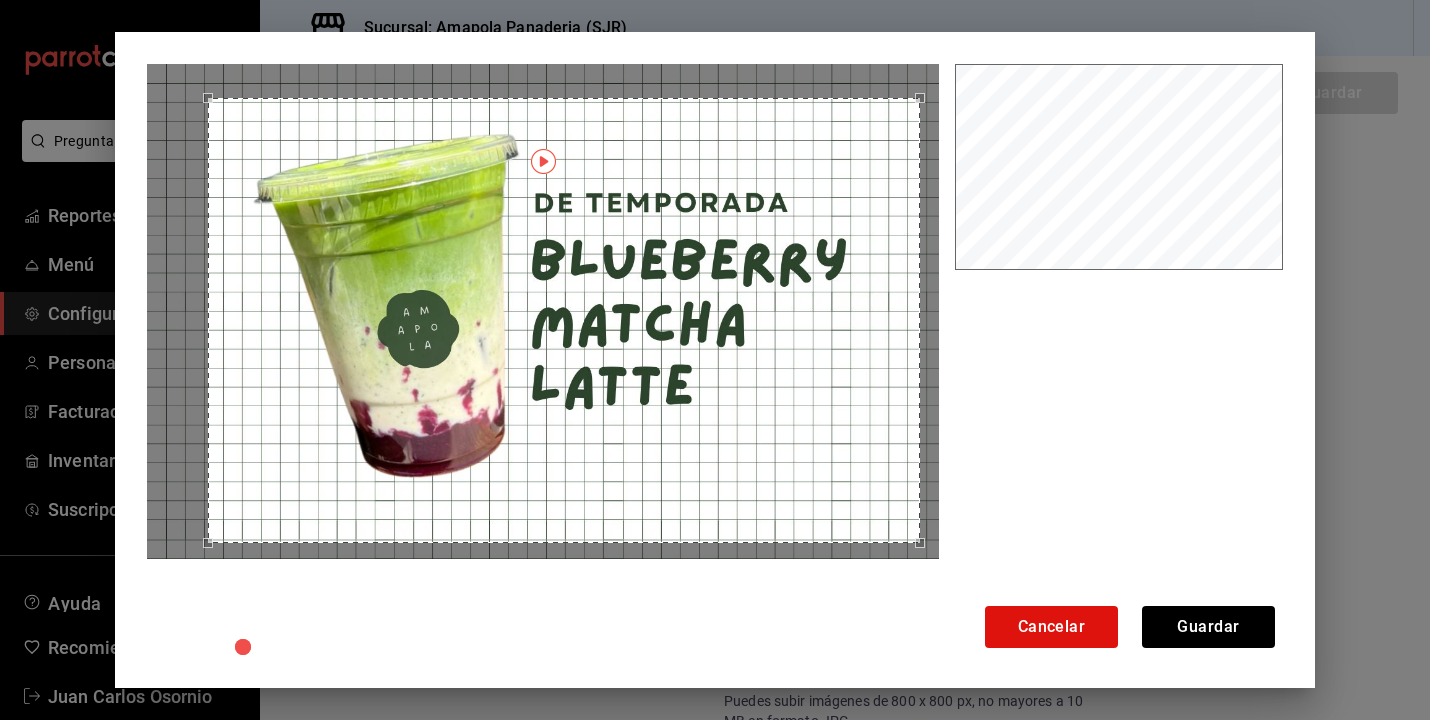 click at bounding box center (564, 321) 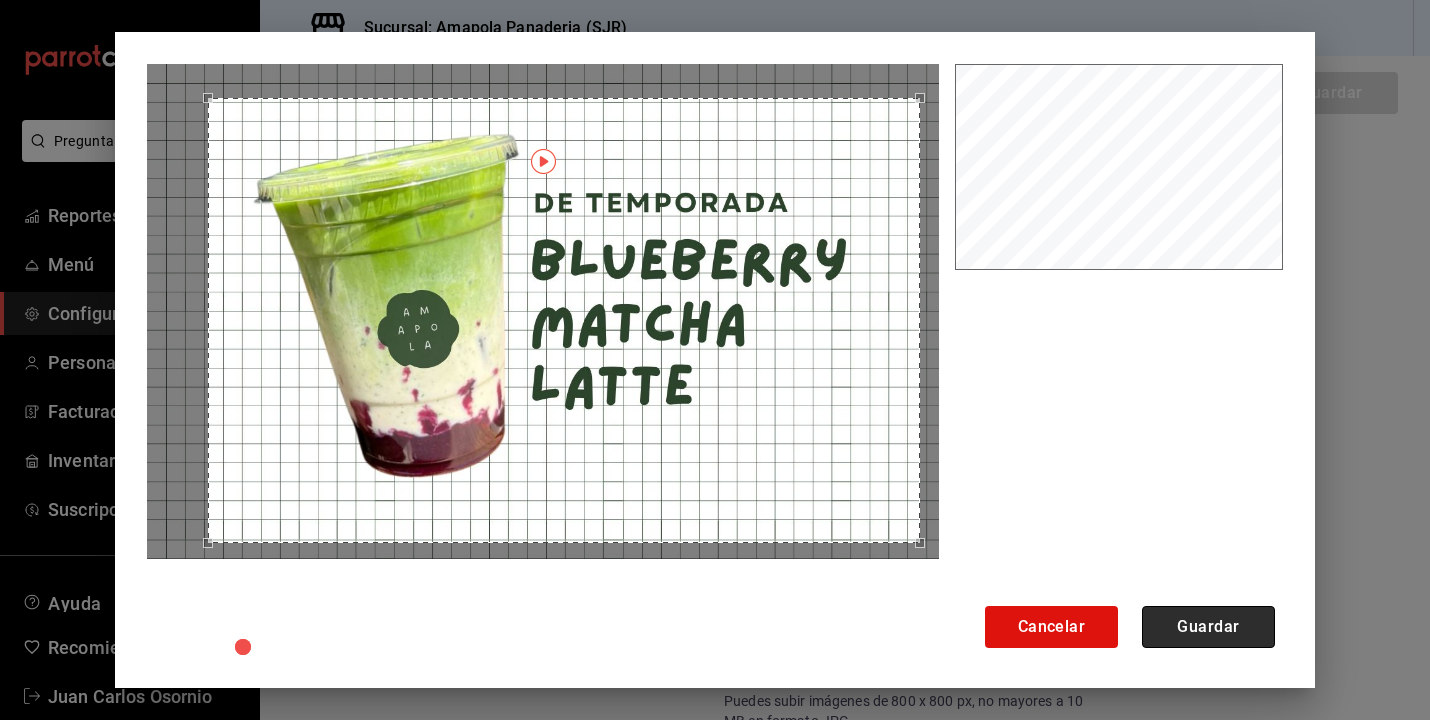 click on "Guardar" at bounding box center (1208, 627) 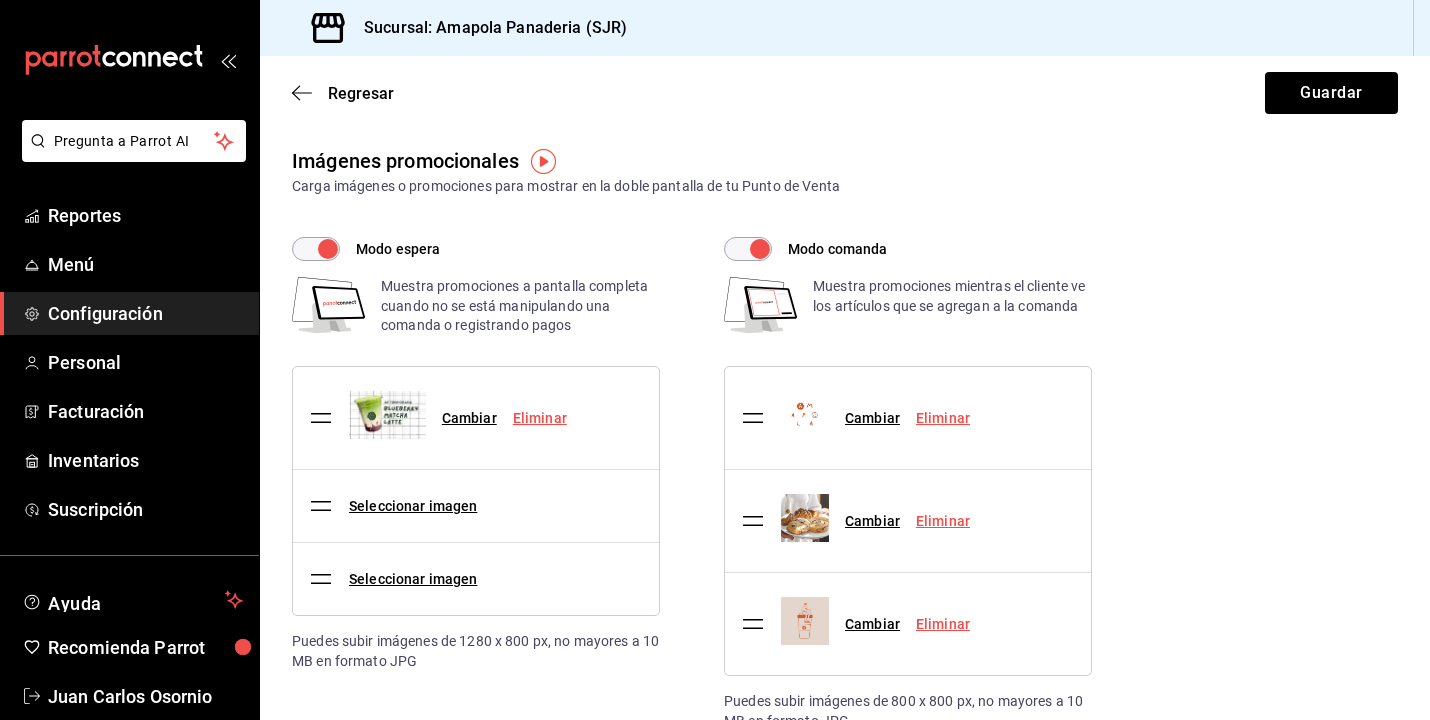 click on "Eliminar" at bounding box center [943, 418] 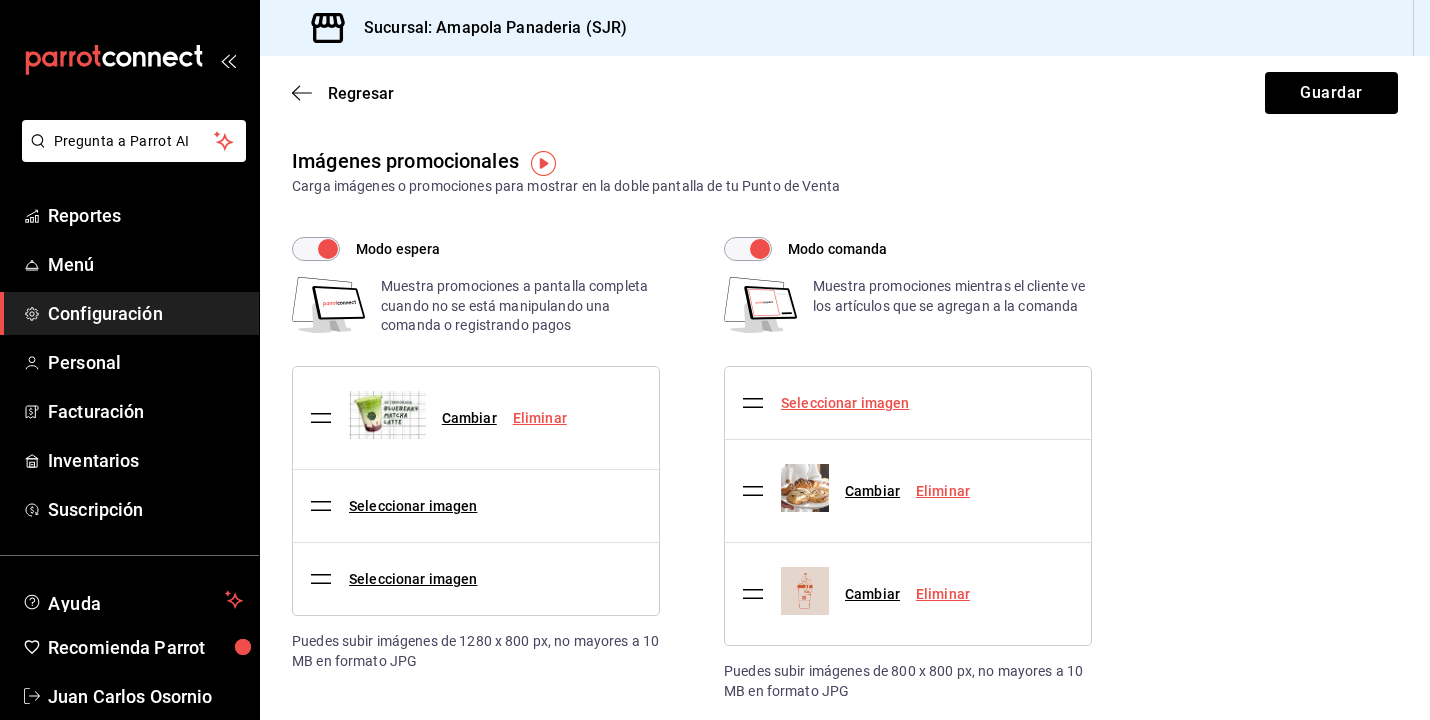 scroll, scrollTop: 0, scrollLeft: 0, axis: both 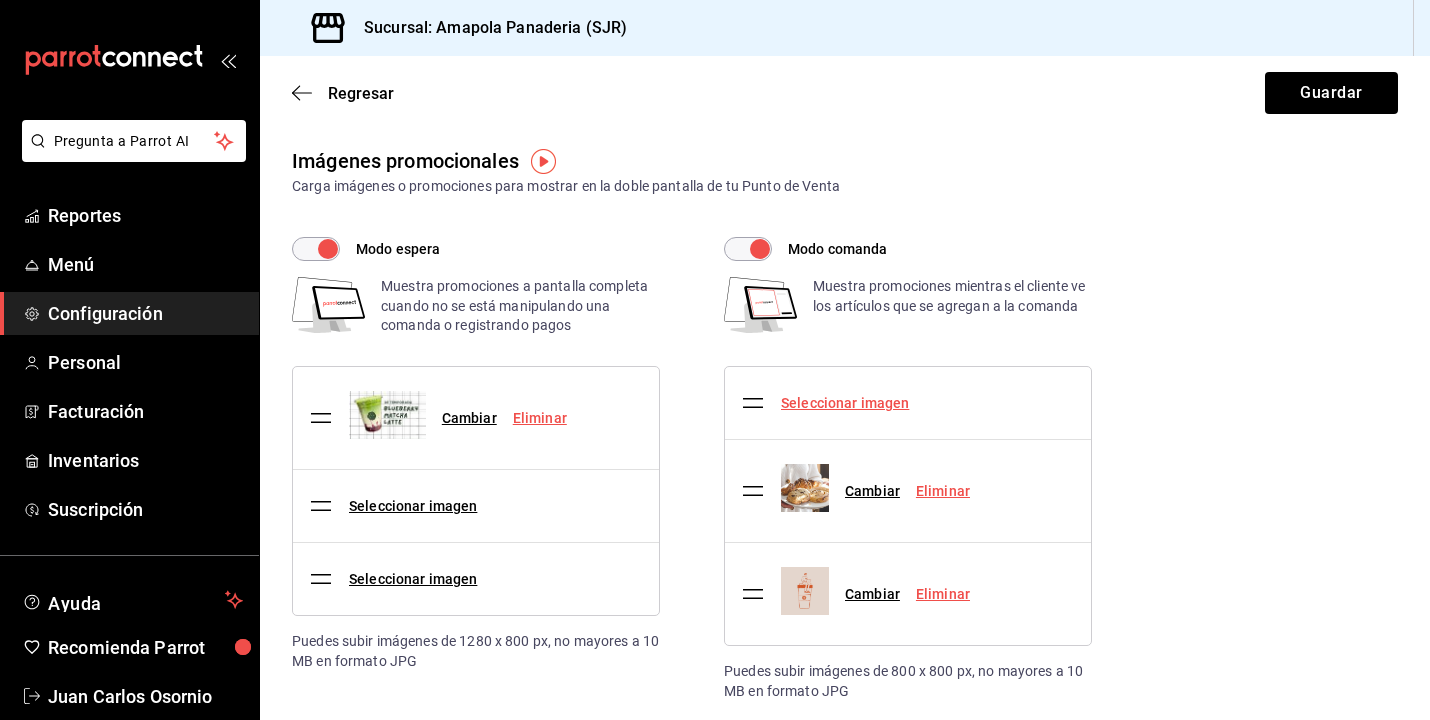 click on "Seleccionar imagen" at bounding box center (845, 403) 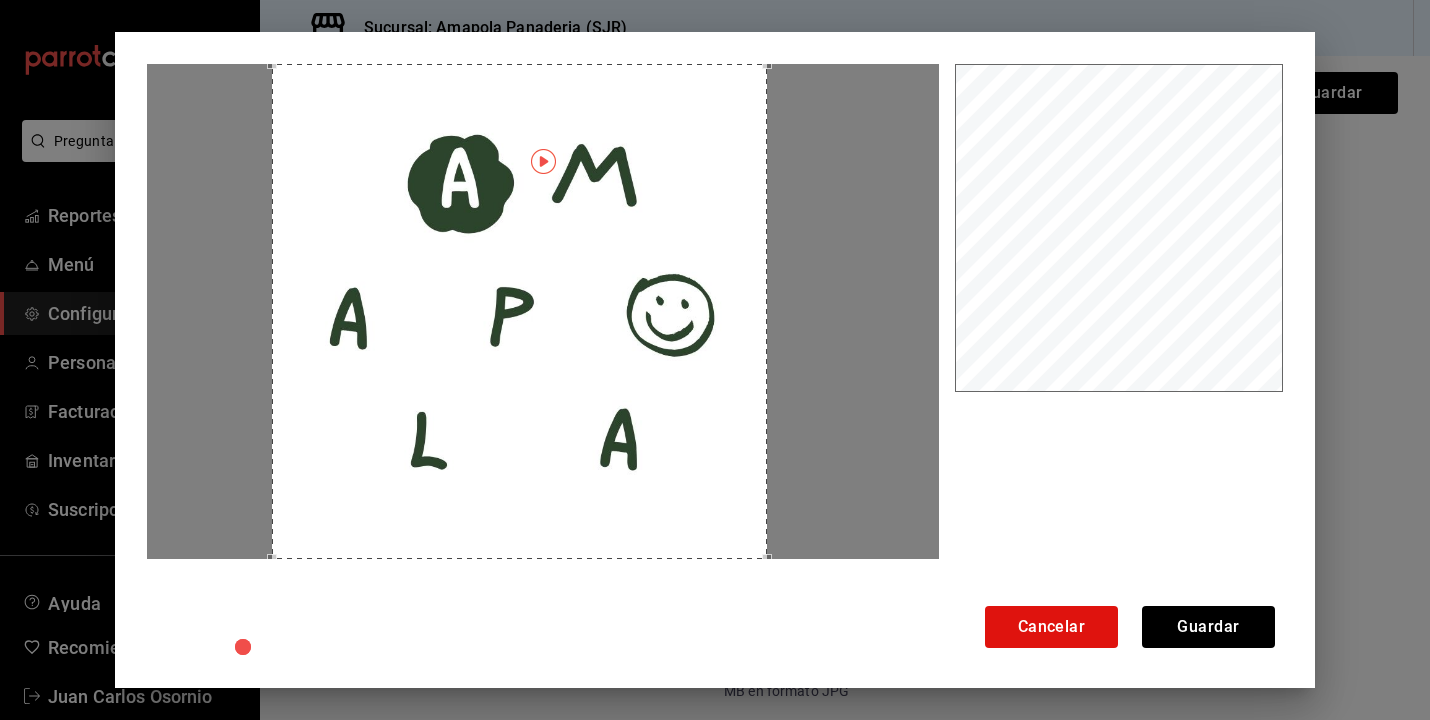 click at bounding box center [519, 311] 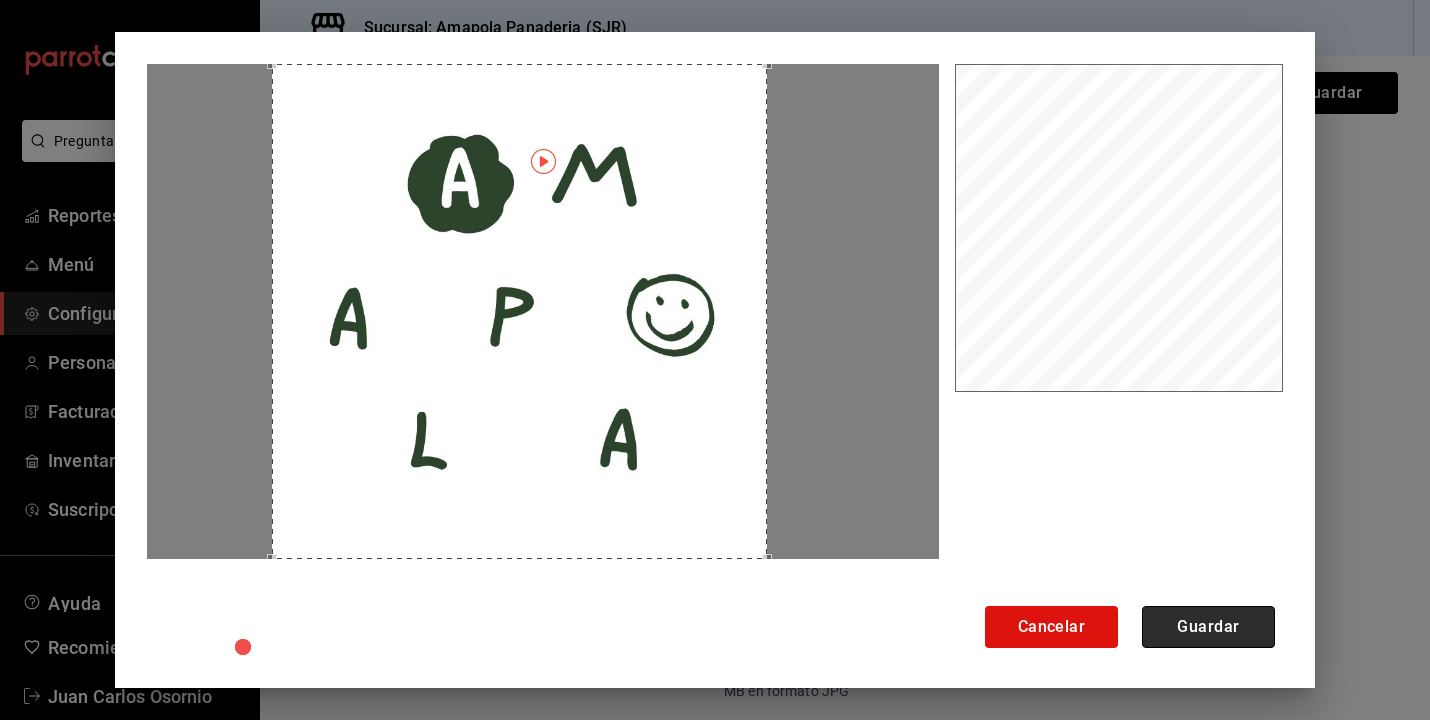 click on "Guardar" at bounding box center [1208, 627] 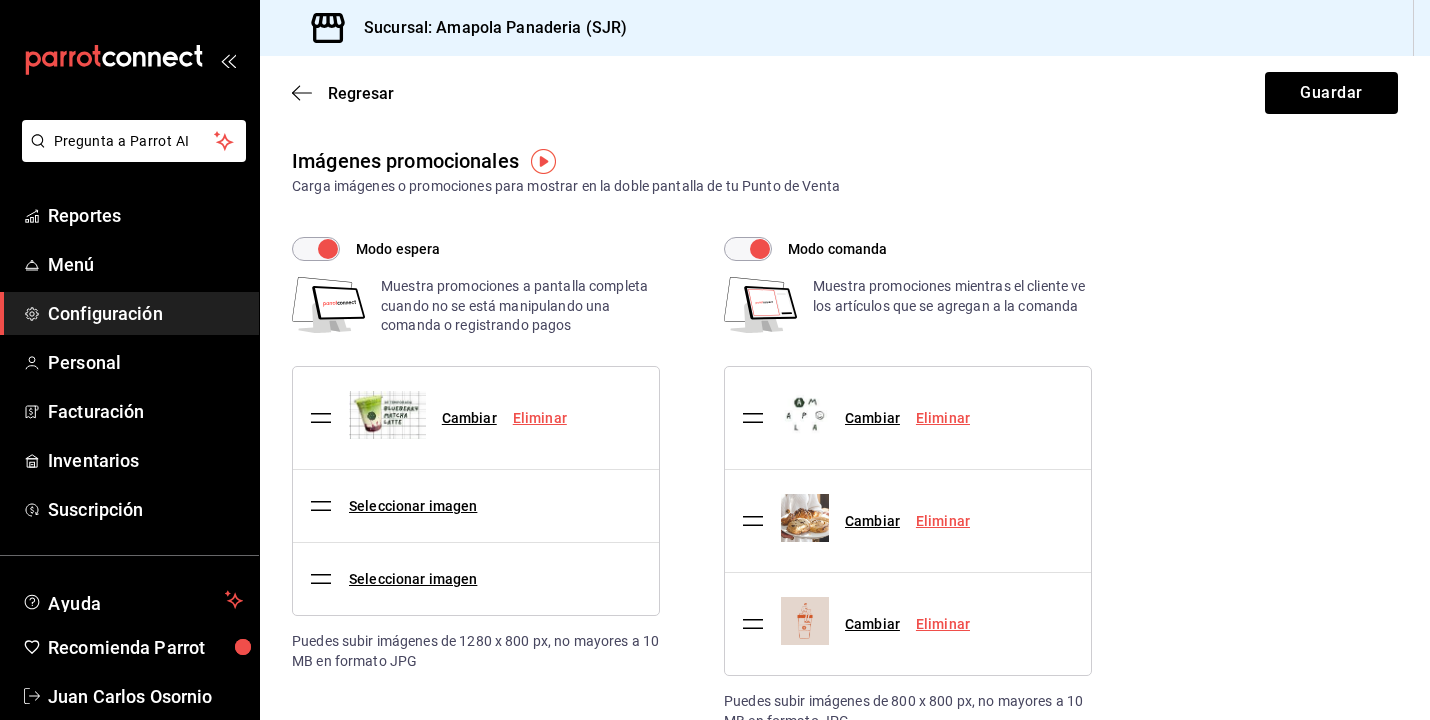 click on "Eliminar" at bounding box center (943, 624) 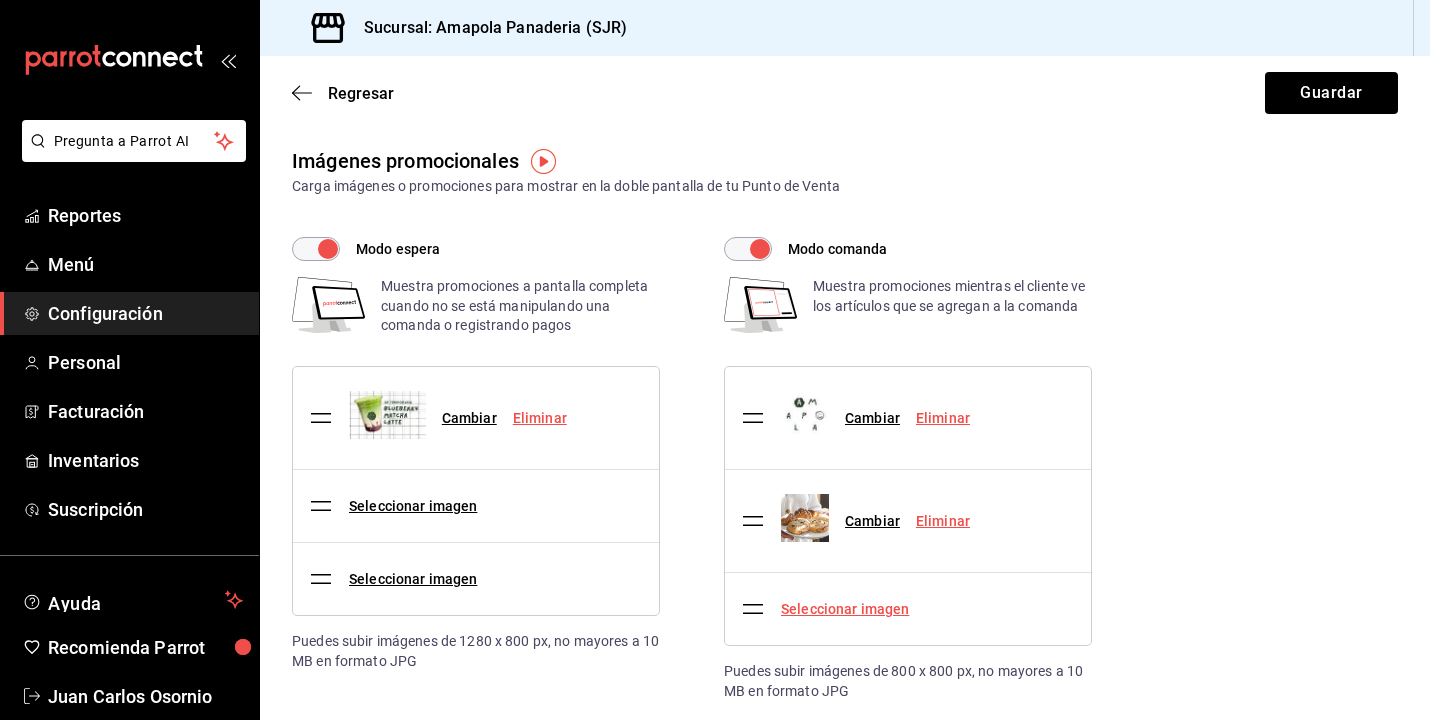 click on "Seleccionar imagen" at bounding box center [845, 609] 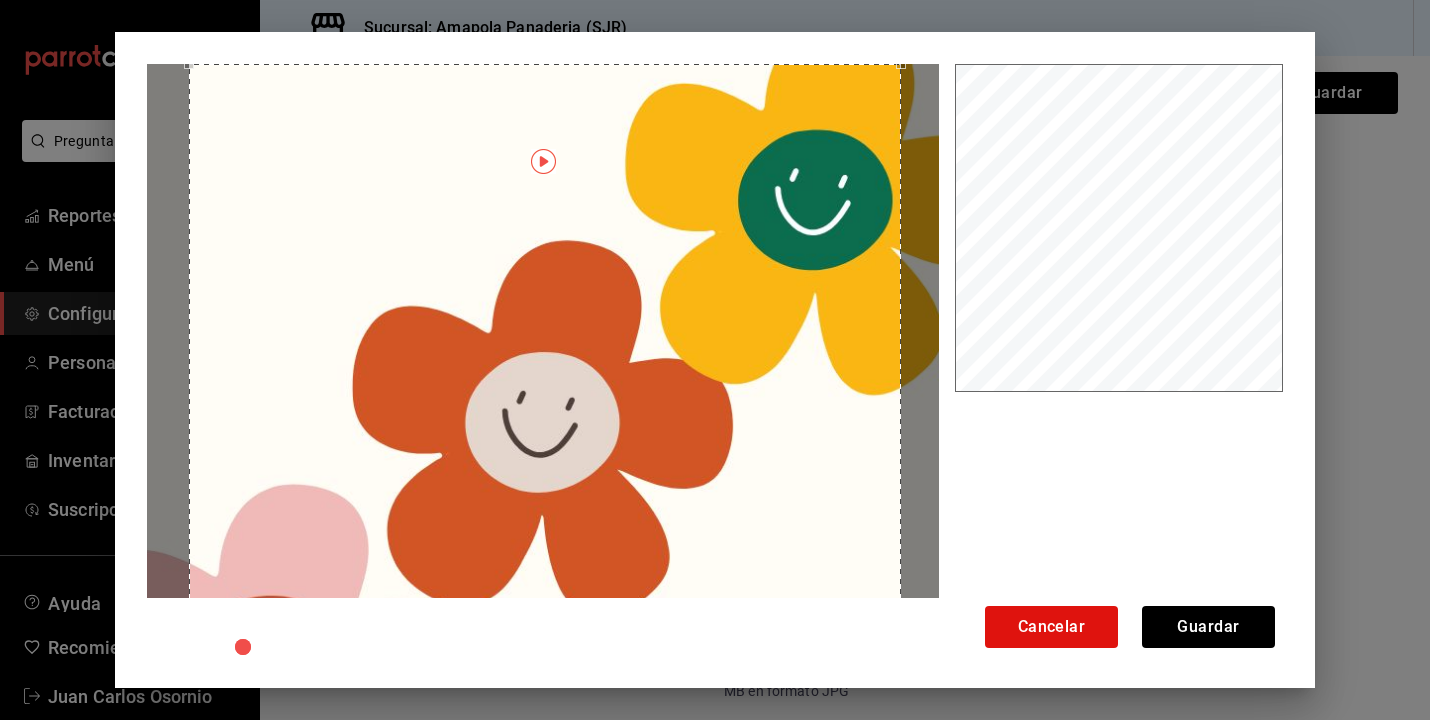 click at bounding box center [545, 420] 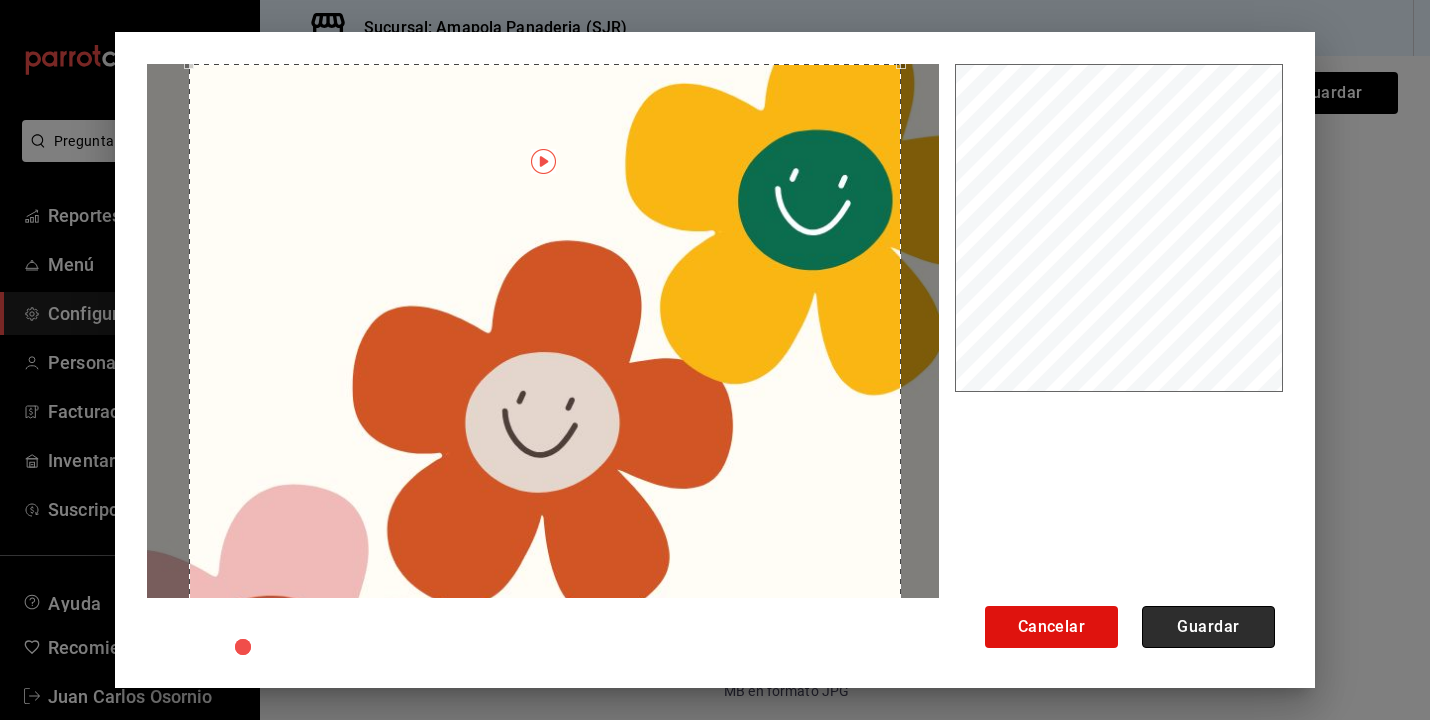 click on "Guardar" at bounding box center (1208, 627) 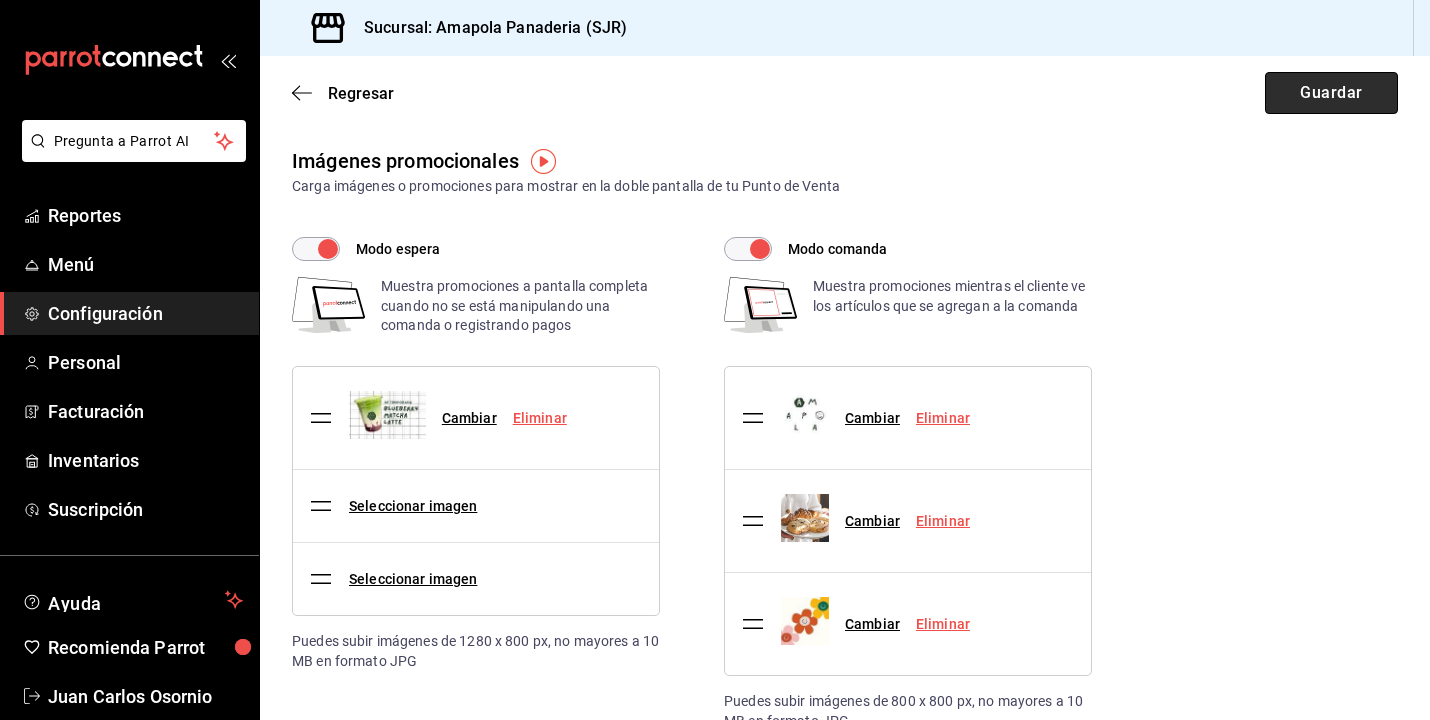 click on "Guardar" at bounding box center [1331, 93] 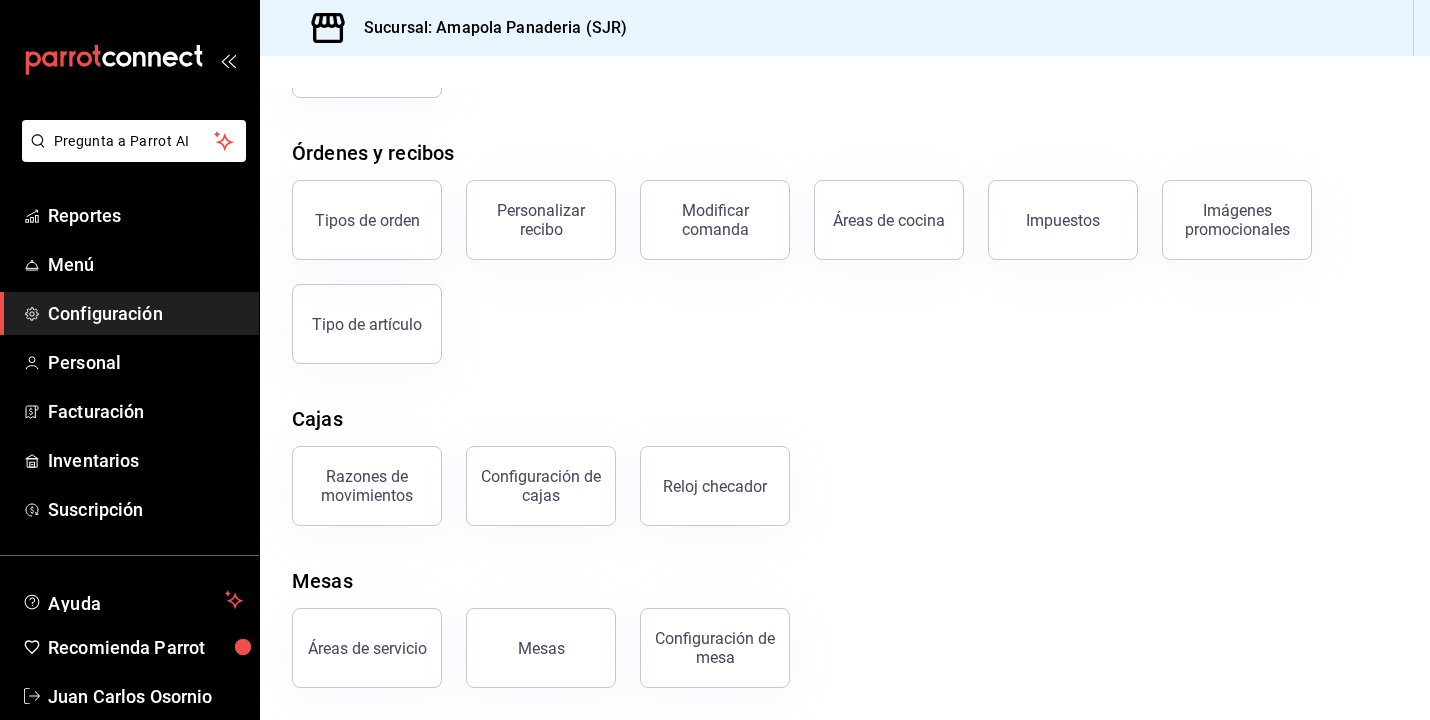 scroll, scrollTop: 294, scrollLeft: 0, axis: vertical 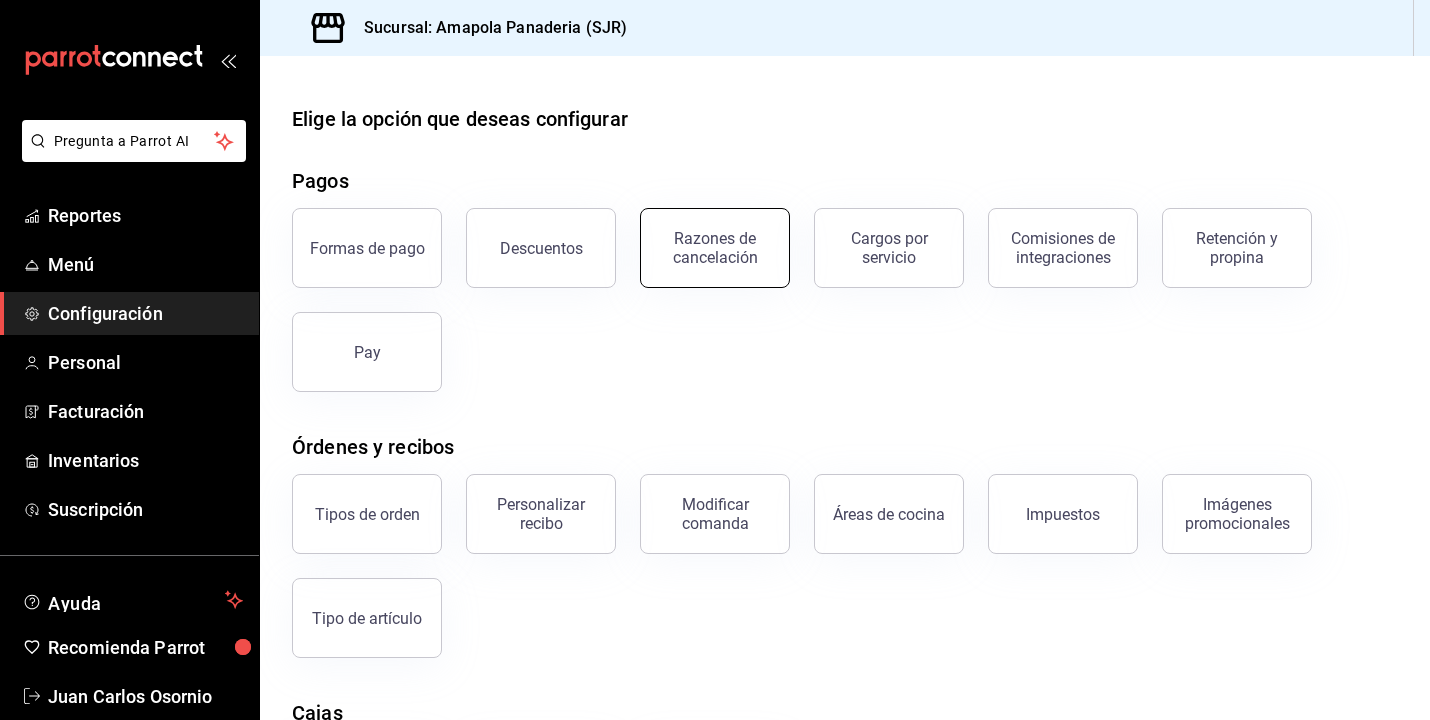 click on "Razones de cancelación" at bounding box center [715, 248] 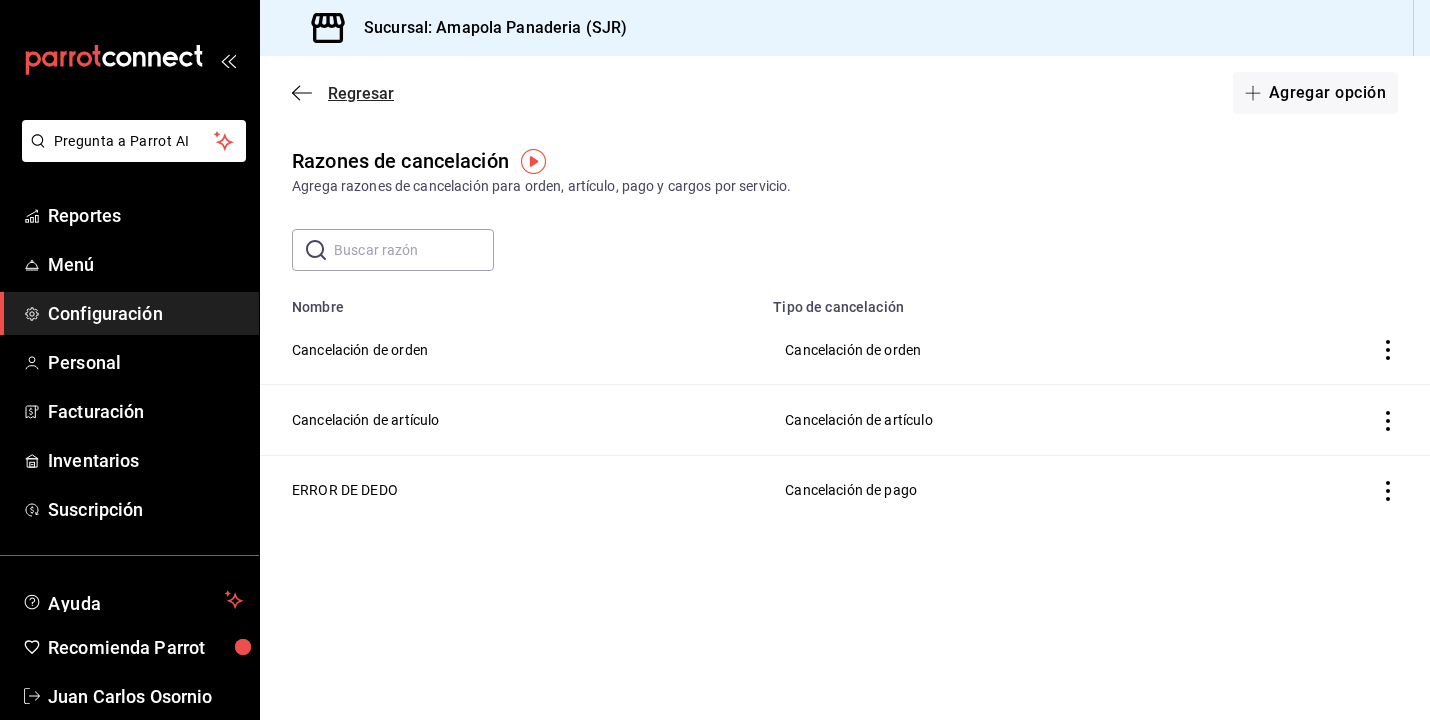 click 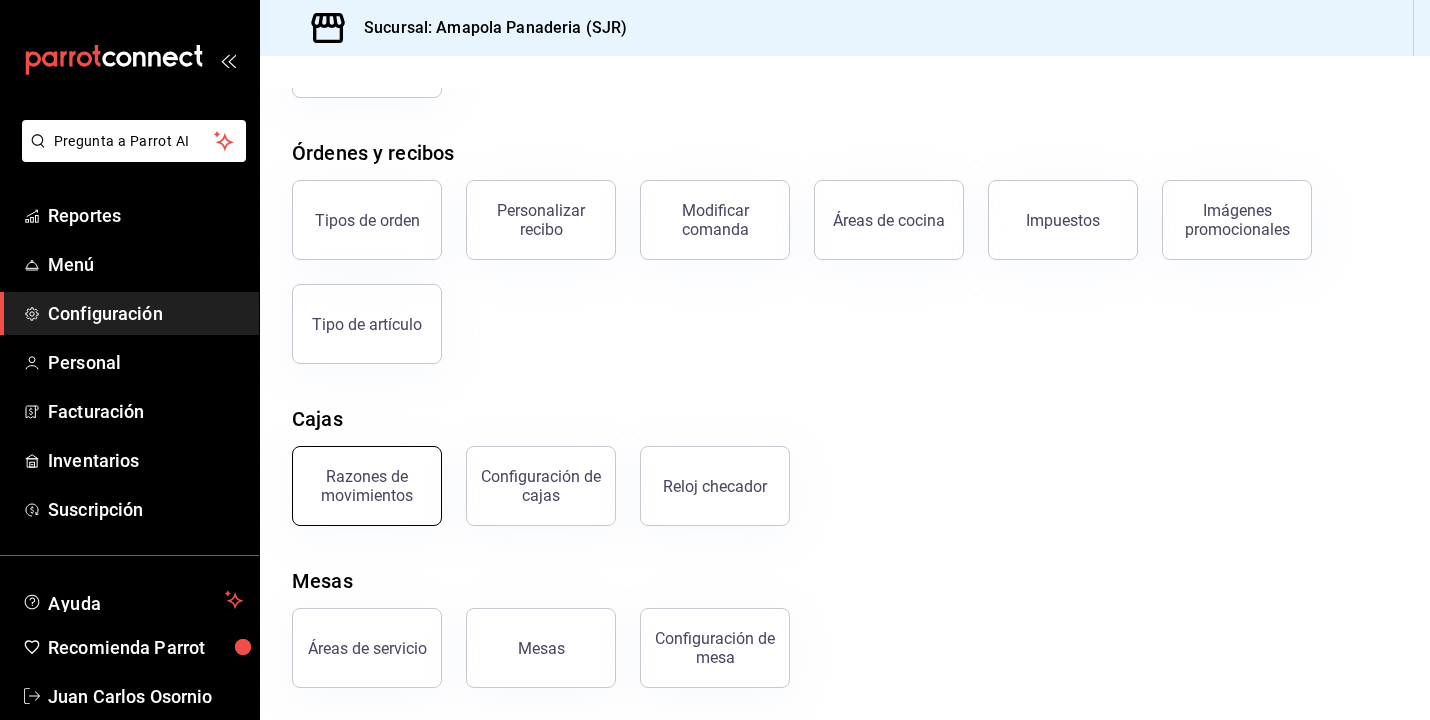 scroll, scrollTop: 295, scrollLeft: 0, axis: vertical 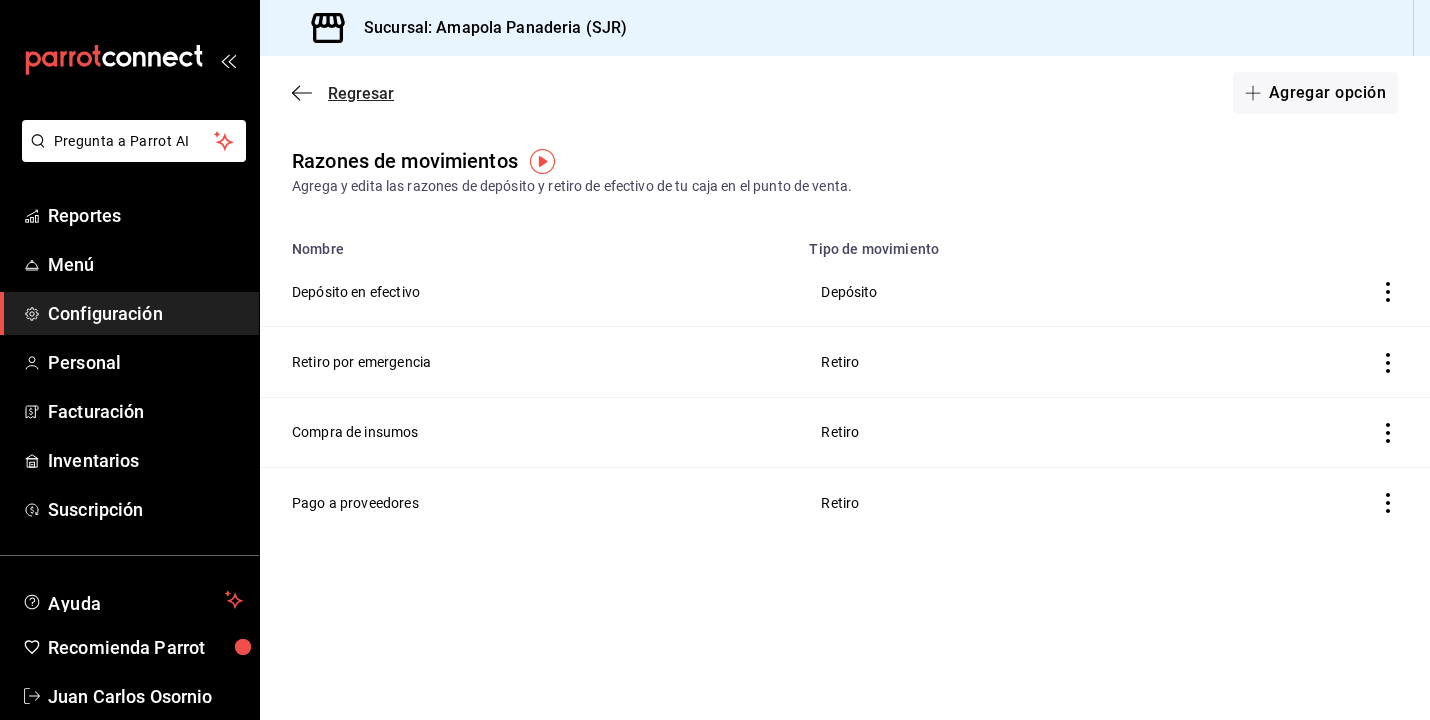 click 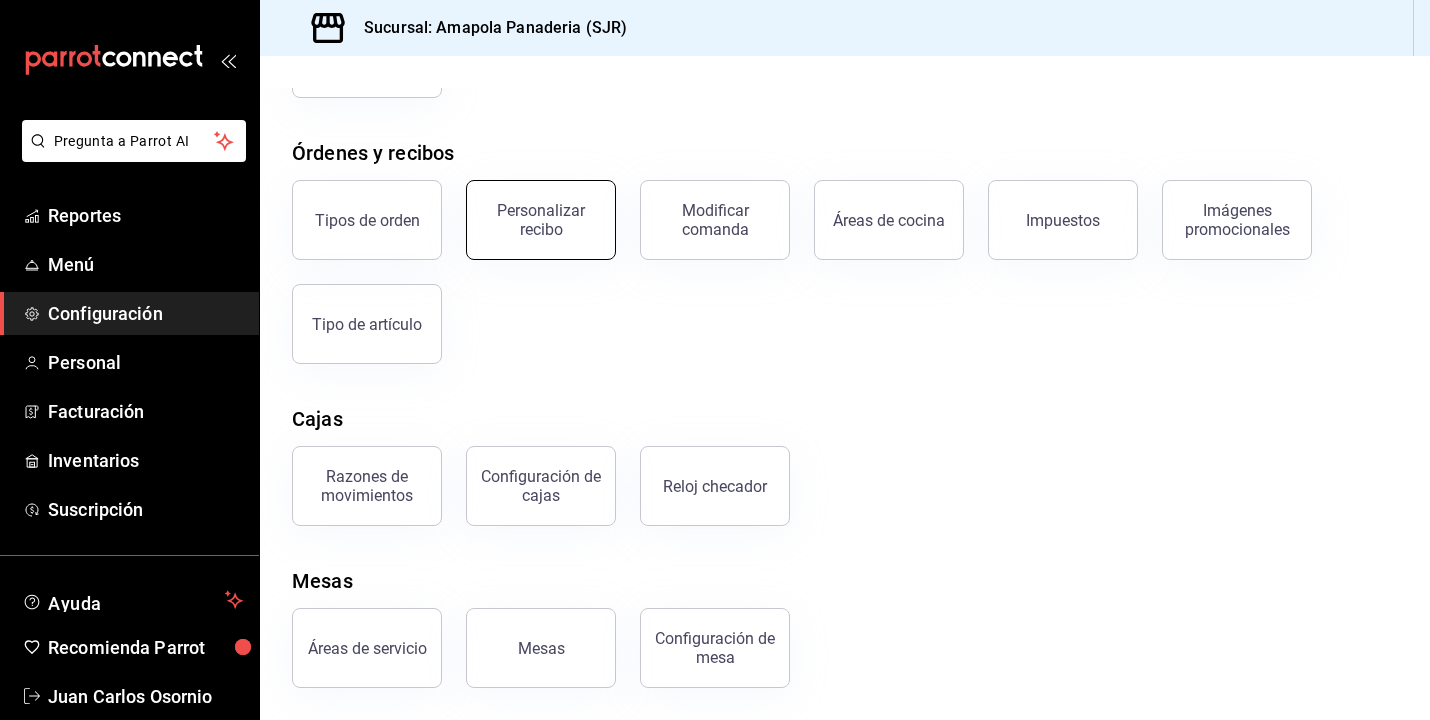 scroll, scrollTop: 294, scrollLeft: 0, axis: vertical 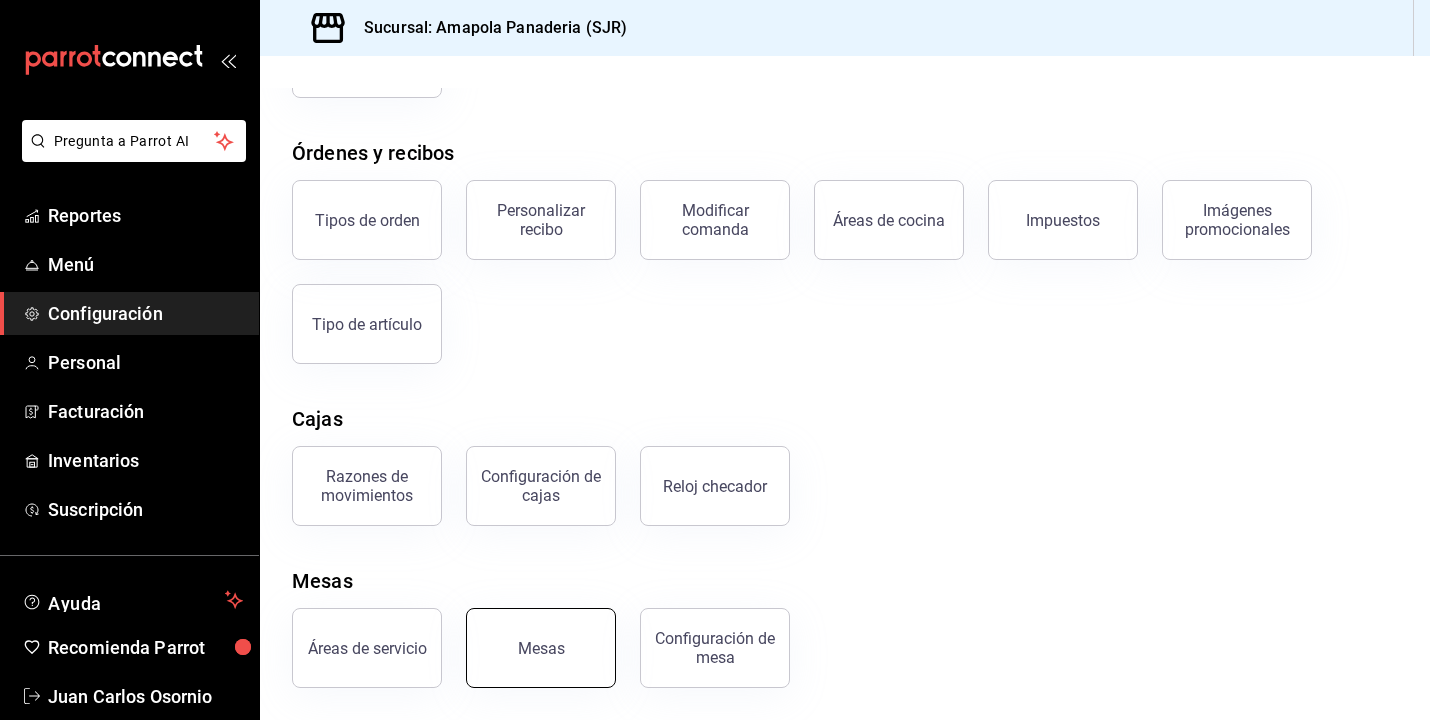click on "Mesas" at bounding box center (541, 648) 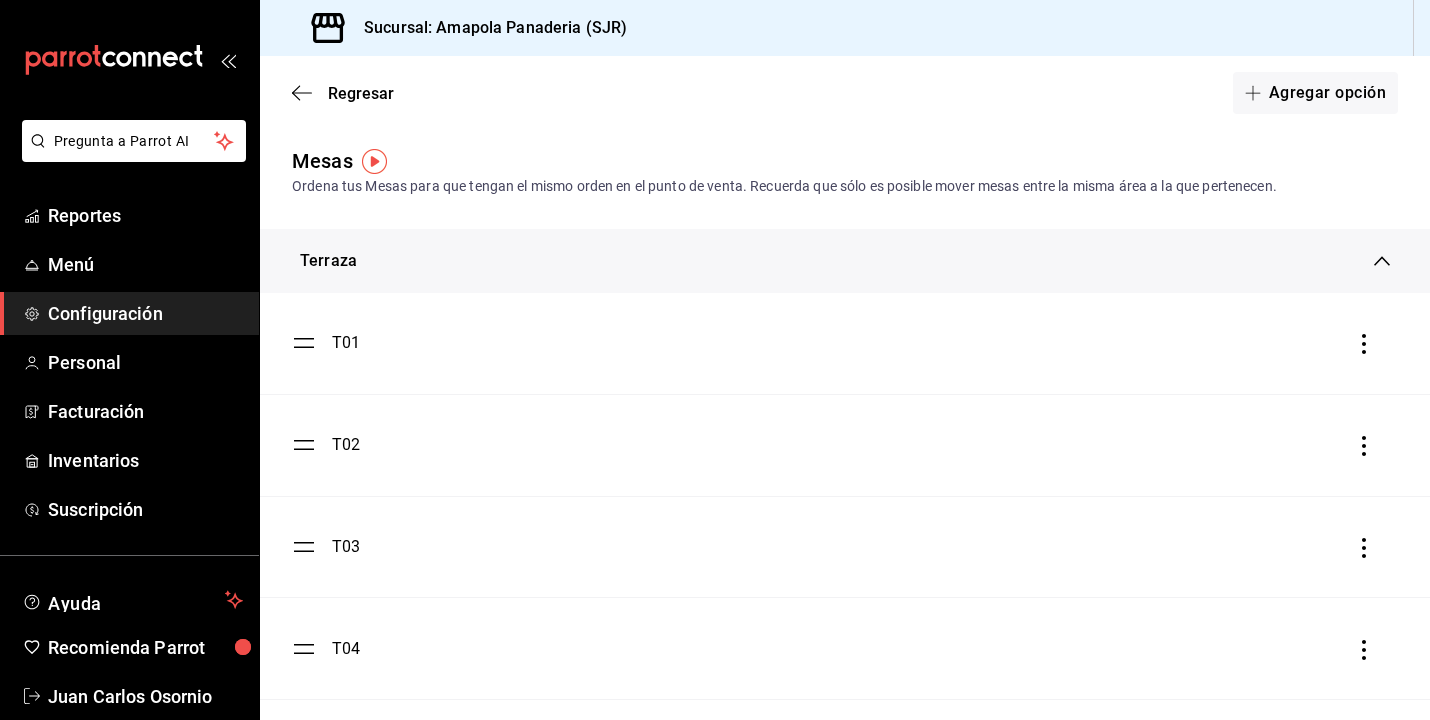 scroll, scrollTop: 0, scrollLeft: 0, axis: both 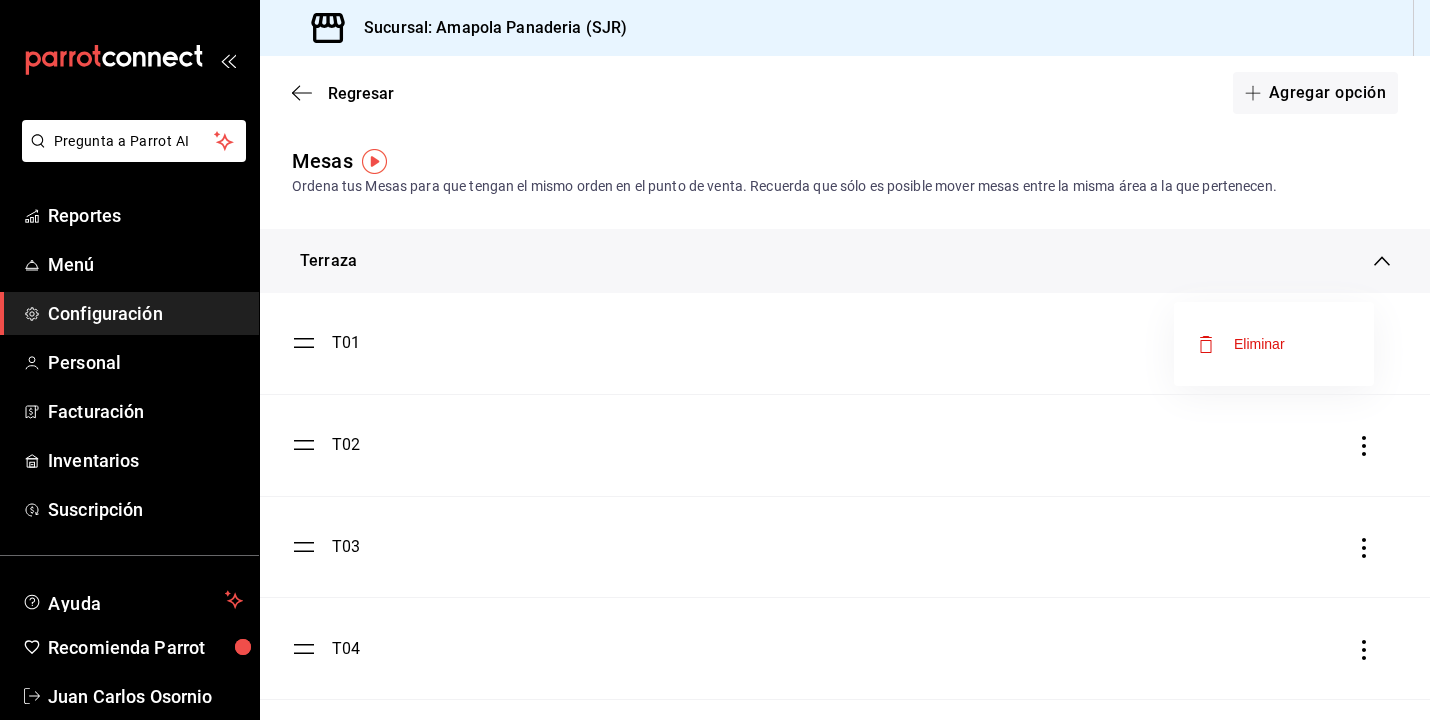 click at bounding box center [715, 360] 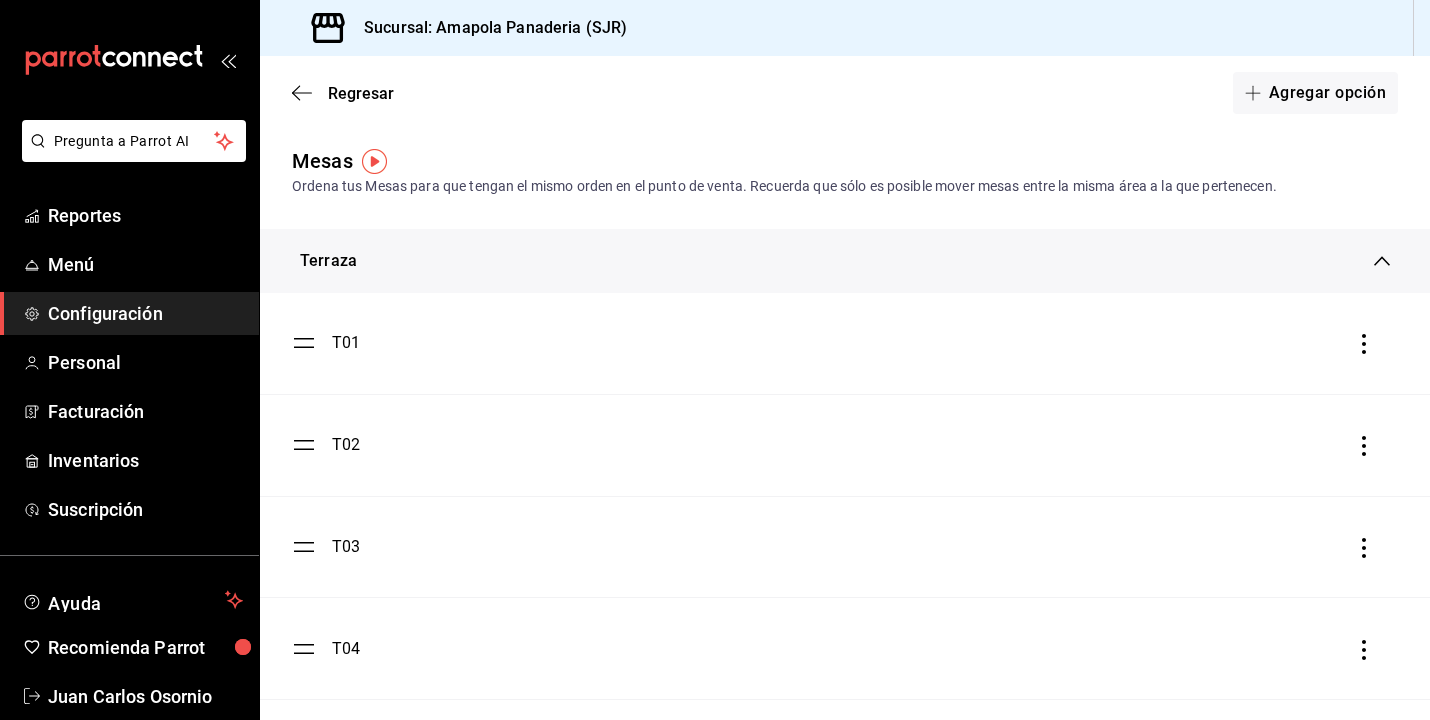 click on "T01" at bounding box center [845, 343] 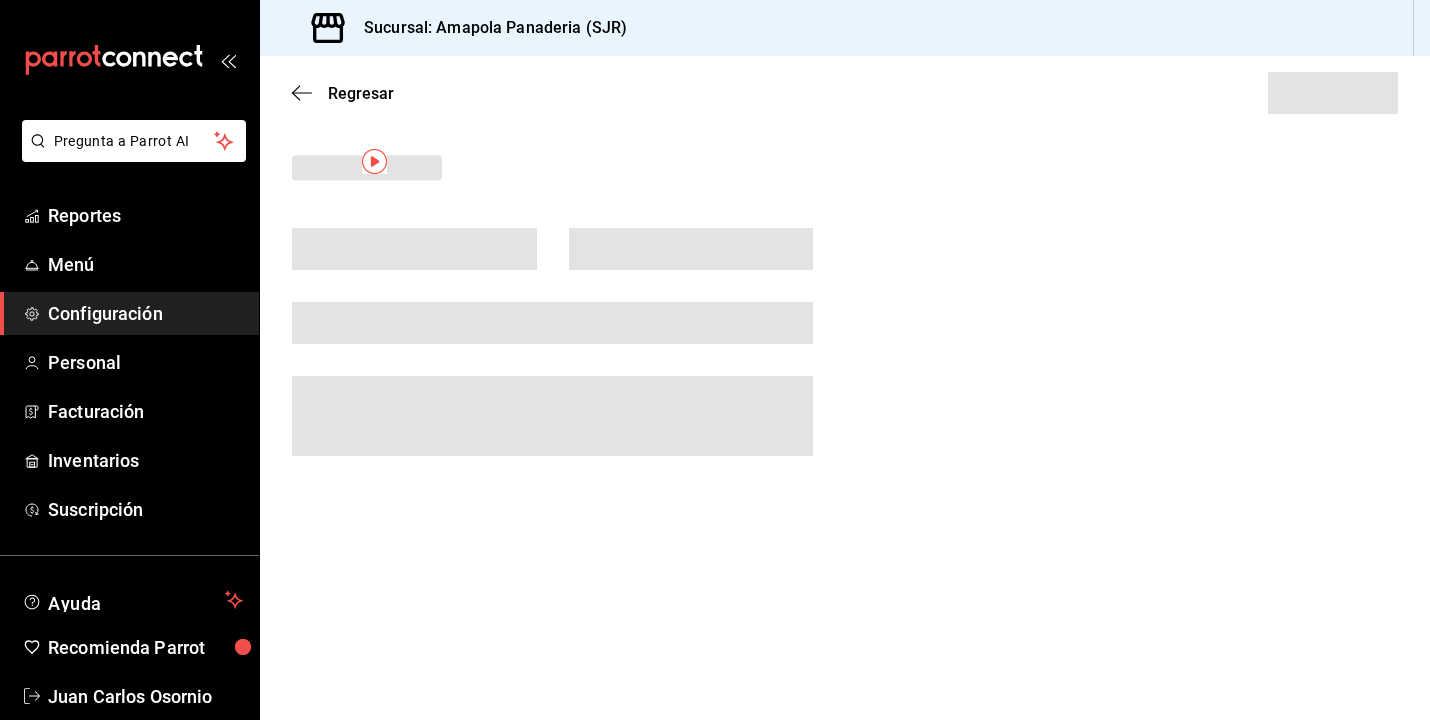 click at bounding box center [552, 323] 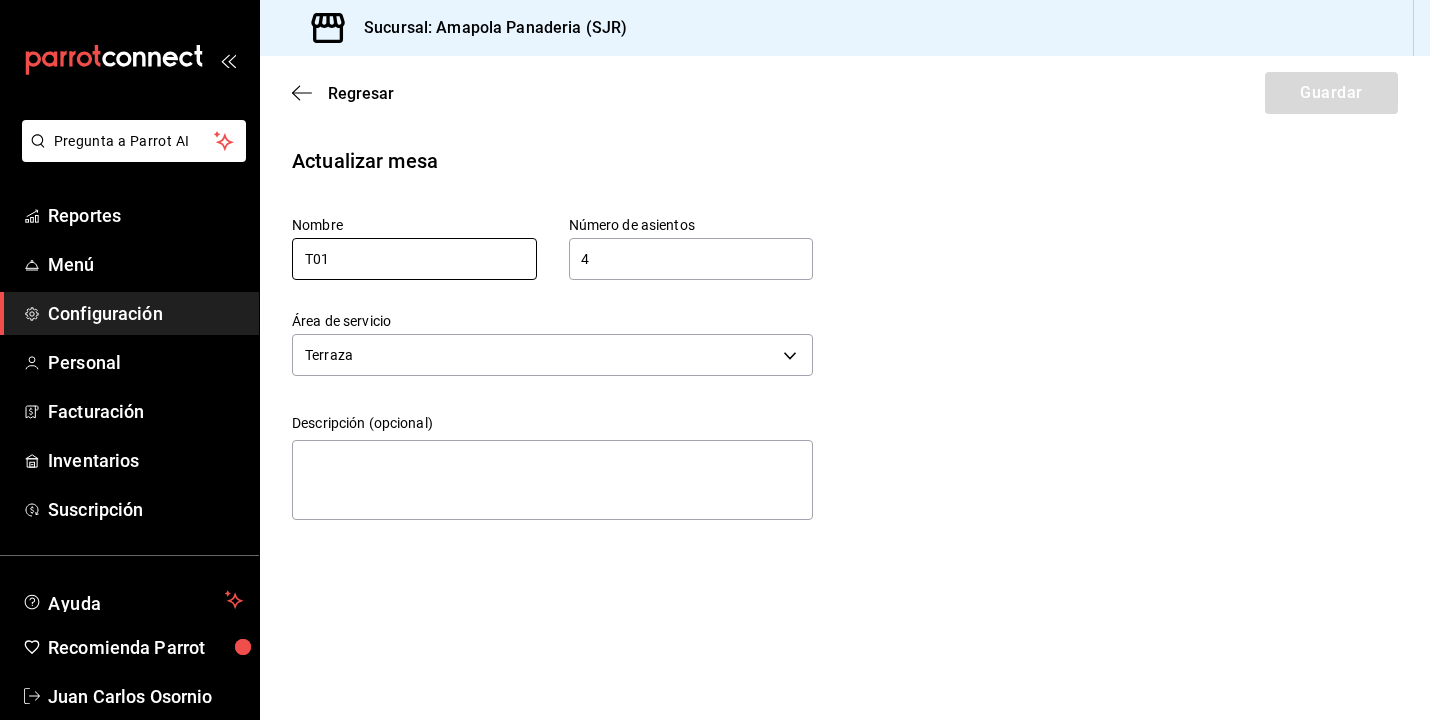 click on "T01" at bounding box center (414, 259) 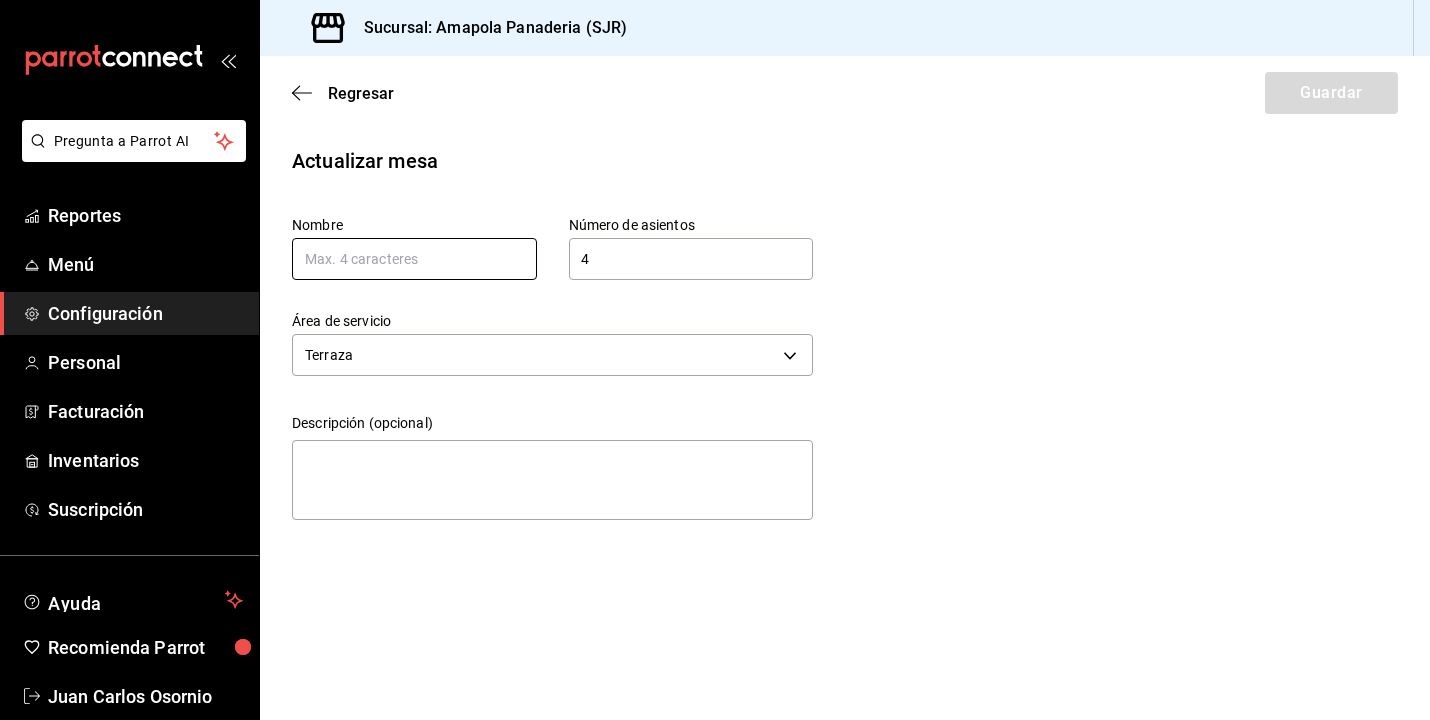 type on "3" 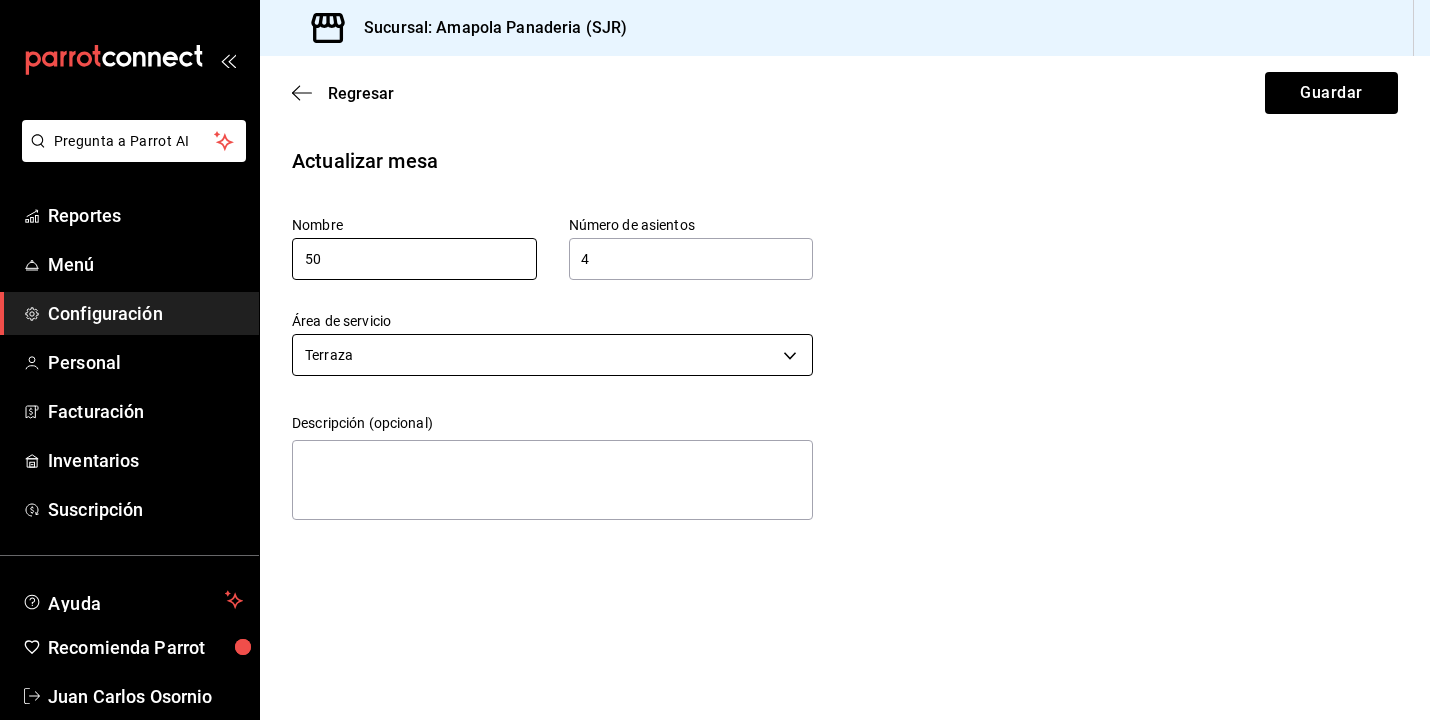 type on "50" 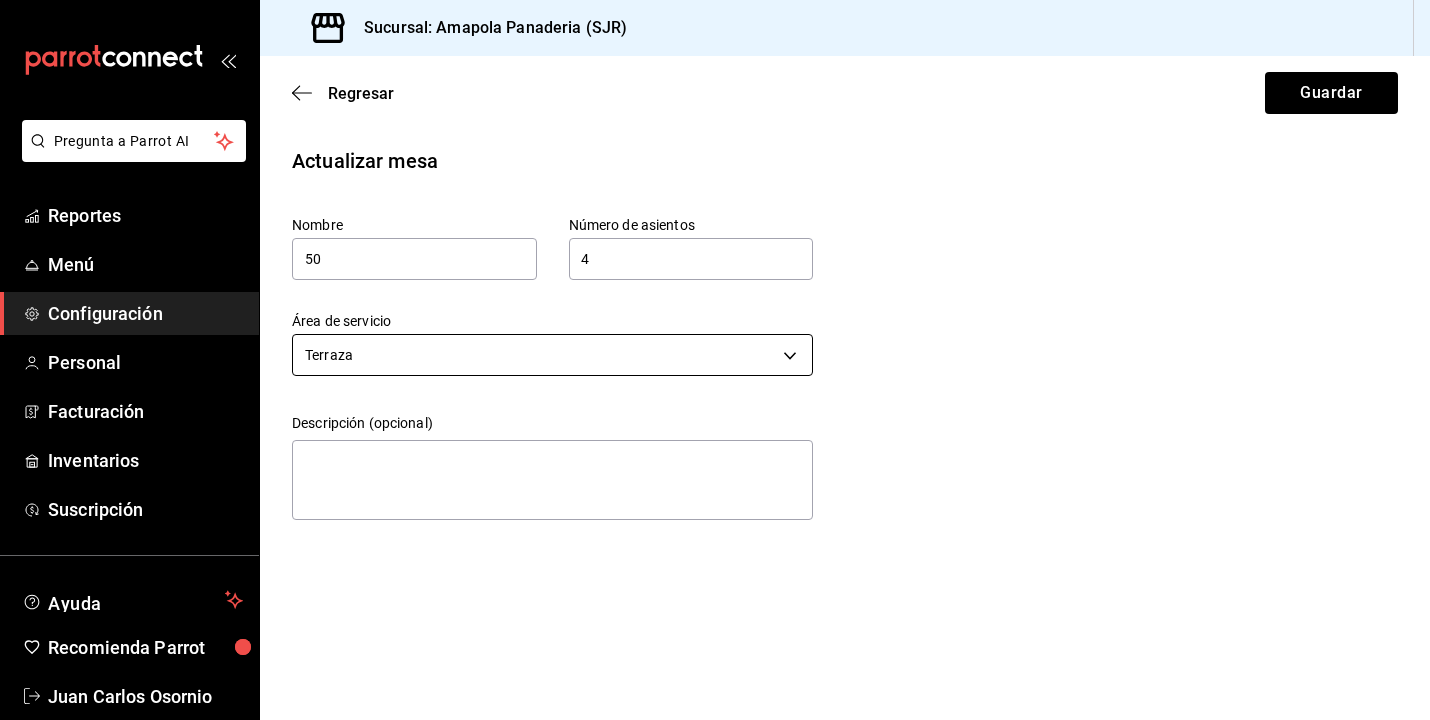 click on "Pregunta a Parrot AI Reportes   Menú   Configuración   Personal   Facturación   Inventarios   Suscripción   Ayuda Recomienda Parrot   Juan Carlos Osornio   Sugerir nueva función   Sucursal: Amapola Panaderia (SJR) Regresar Guardar Actualizar mesa Nombre 50 Número de asientos 4 Número de asientos Área de servicio Terraza 8c67508b-0904-4a68-a942-0f828be6b0d1 Descripción (opcional) x GANA 1 MES GRATIS EN TU SUSCRIPCIÓN AQUÍ ¿Recuerdas cómo empezó tu restaurante?
Hoy puedes ayudar a un colega a tener el mismo cambio que tú viviste.
Recomienda Parrot directamente desde tu Portal Administrador.
Es fácil y rápido.
🎁 Por cada restaurante que se una, ganas 1 mes gratis. Ver video tutorial Ir a video Pregunta a Parrot AI Reportes   Menú   Configuración   Personal   Facturación   Inventarios   Suscripción   Ayuda Recomienda Parrot   Juan Carlos Osornio   Sugerir nueva función   Visitar centro de ayuda (81) 2046 6363 soporte@parrotsoftware.io Visitar centro de ayuda (81) 2046 6363" at bounding box center (715, 360) 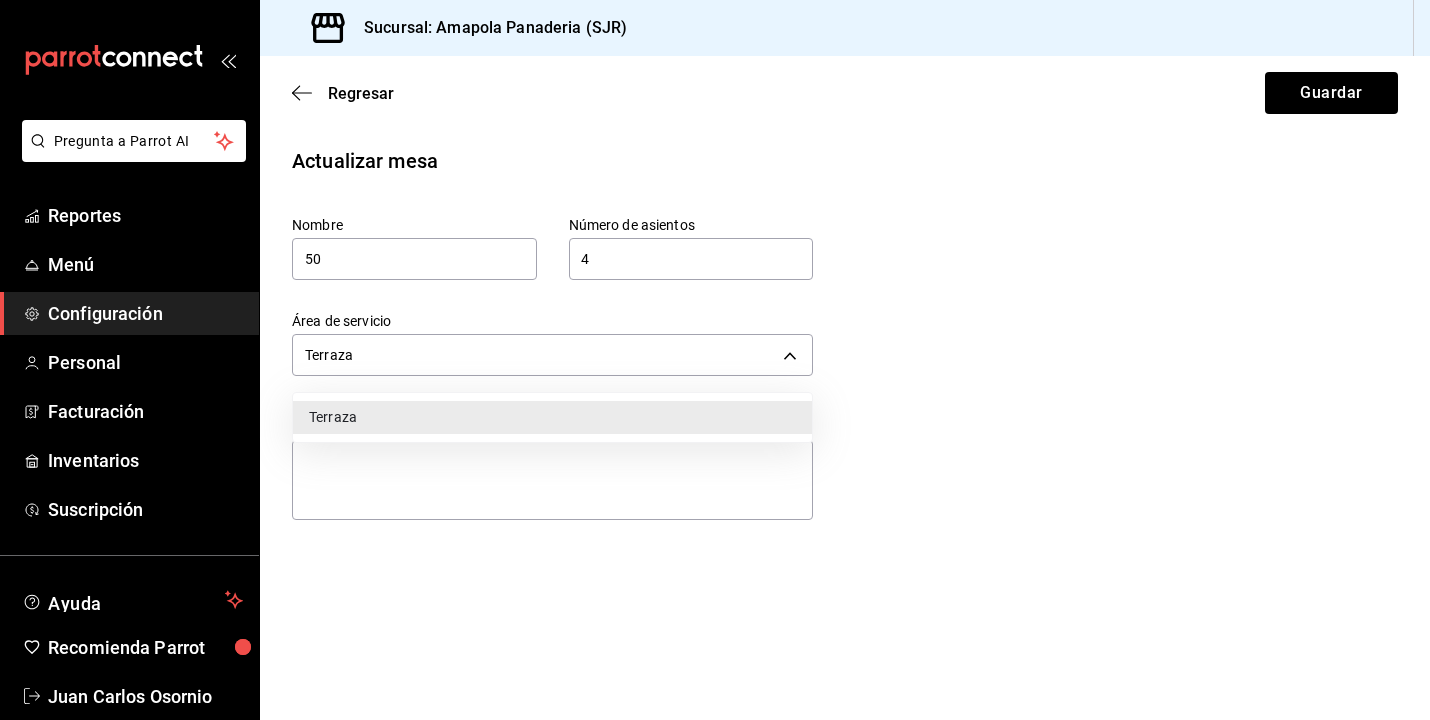 click at bounding box center [715, 360] 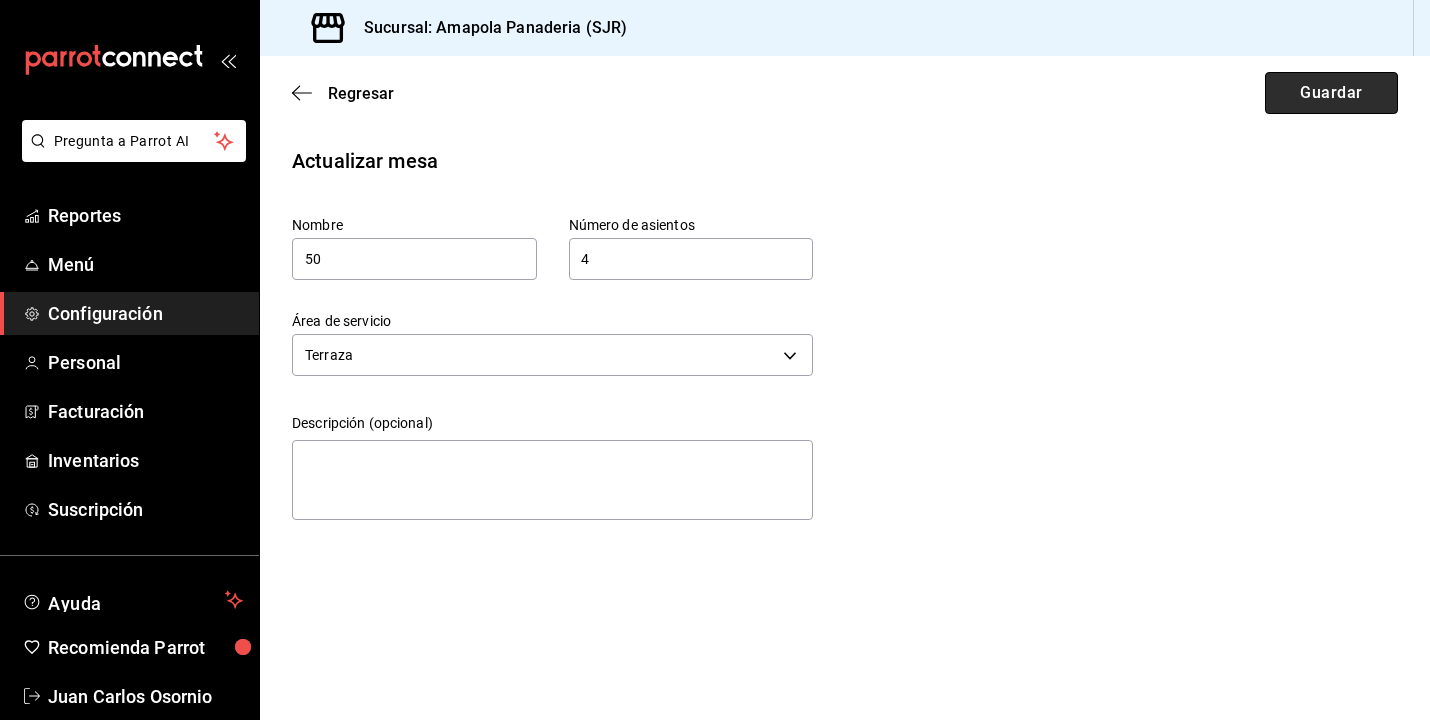 click on "Guardar" at bounding box center [1331, 93] 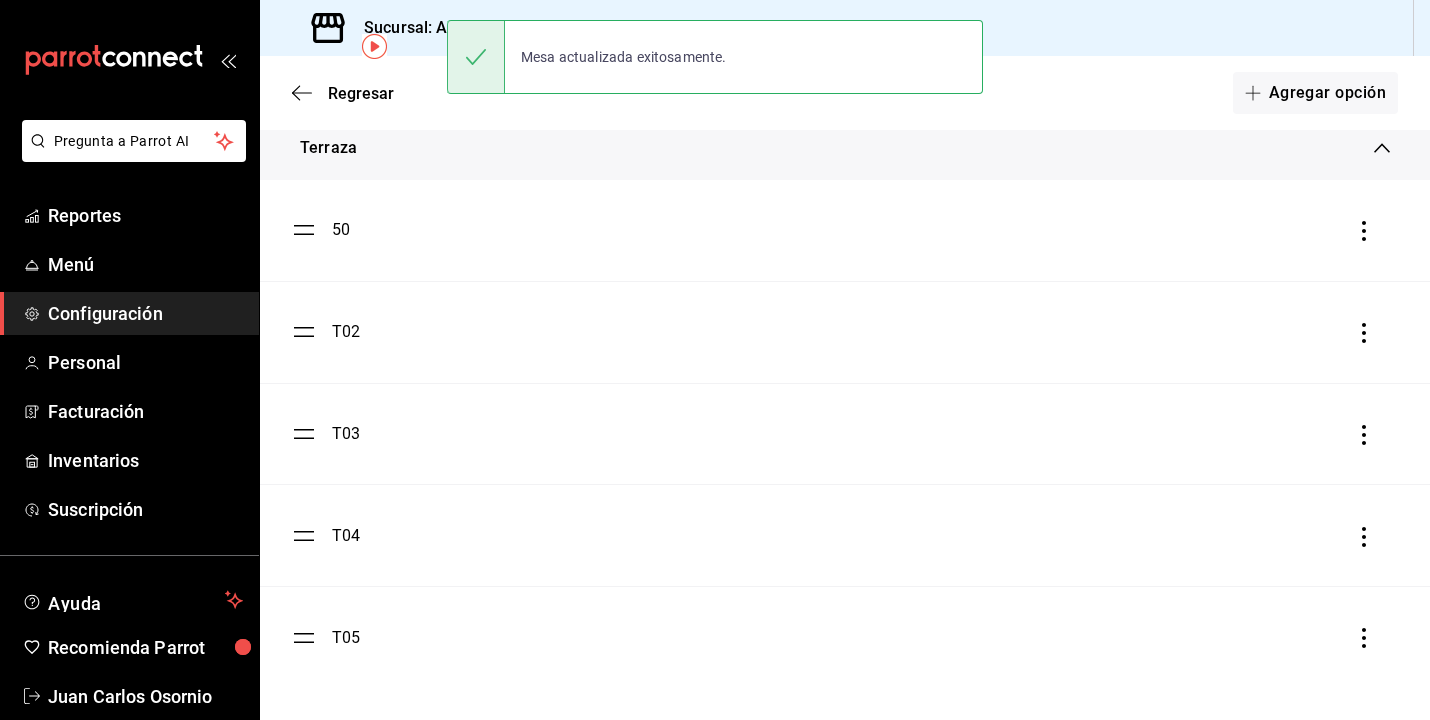 scroll, scrollTop: 113, scrollLeft: 0, axis: vertical 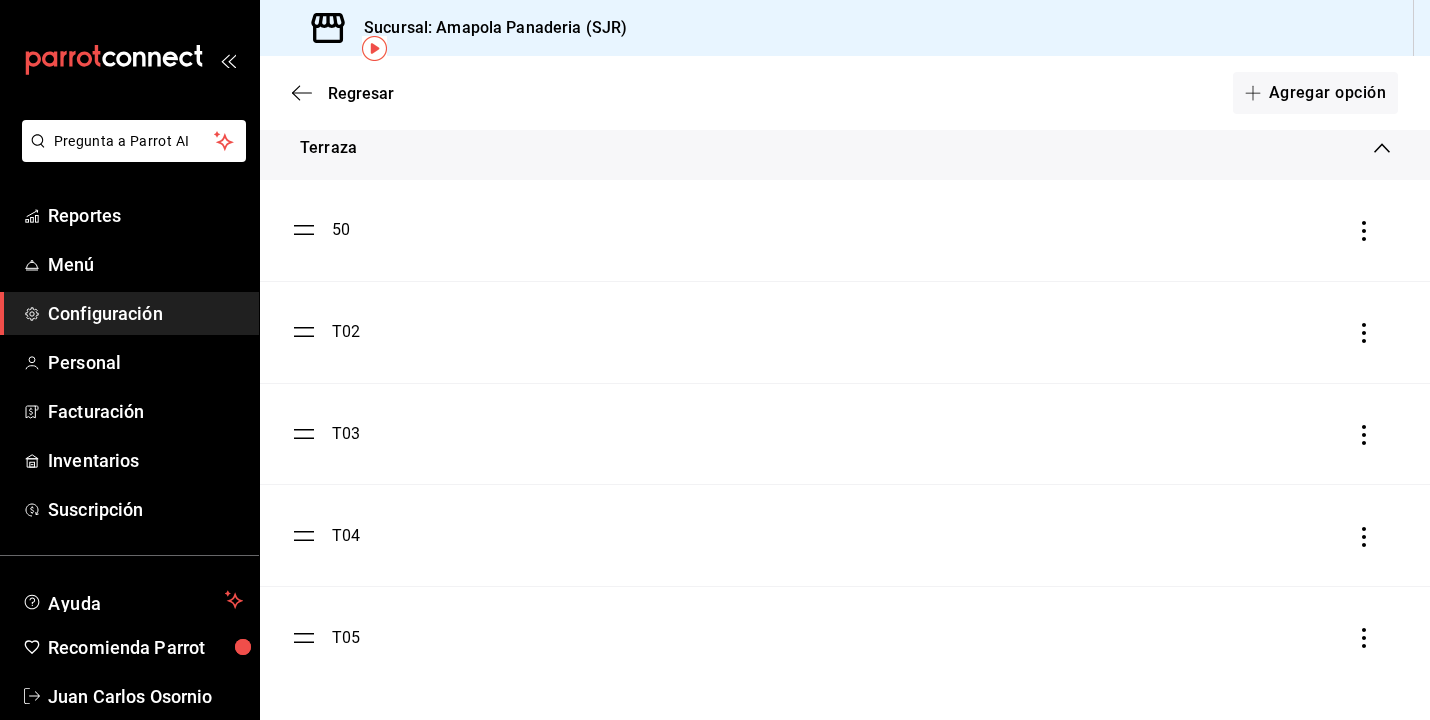 click on "T02" at bounding box center (845, 332) 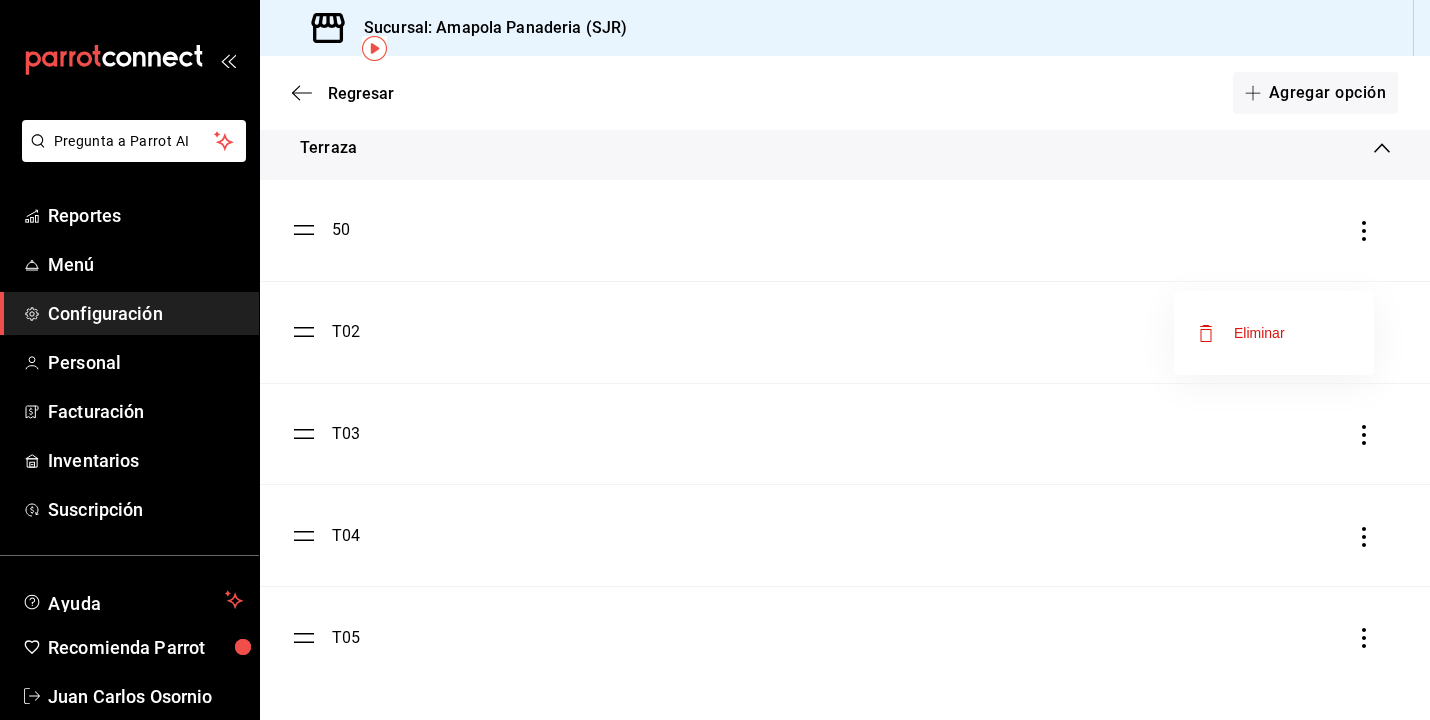 click at bounding box center [715, 360] 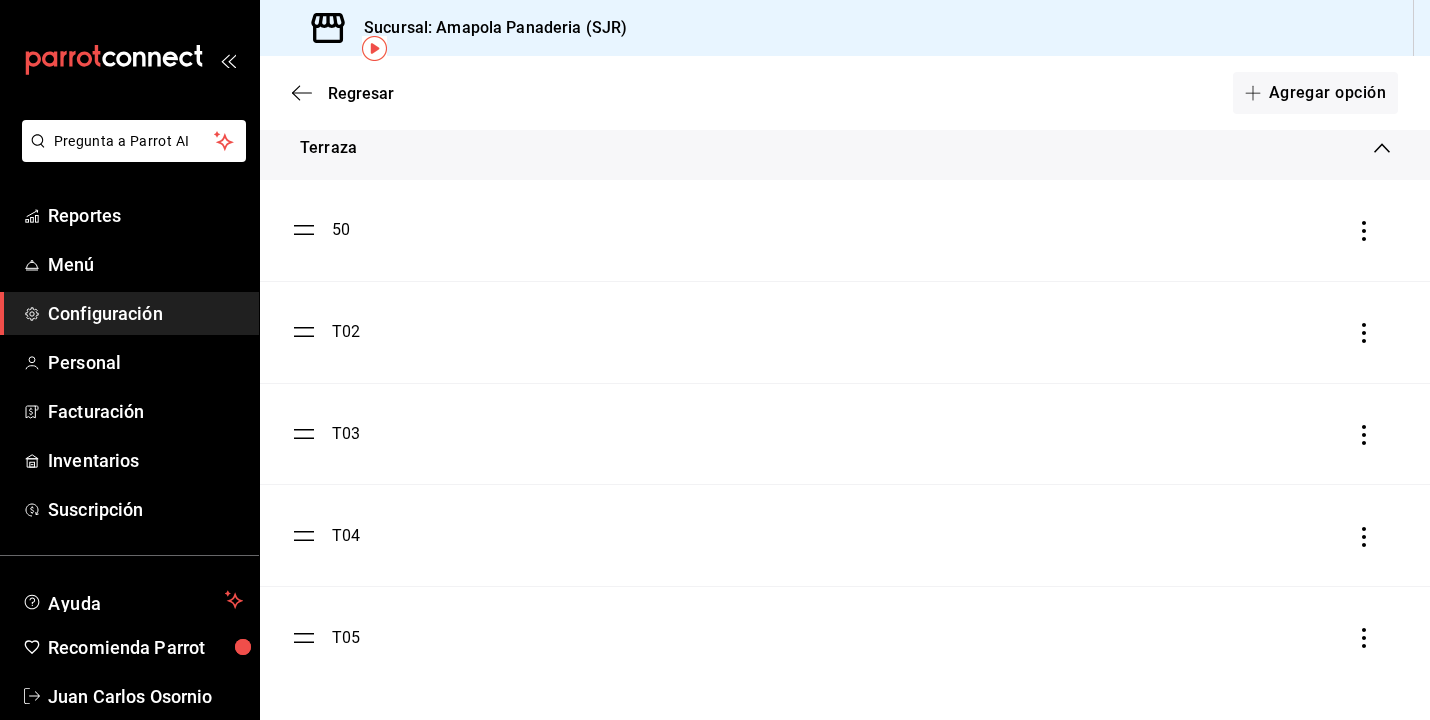 click on "T02" at bounding box center (845, 332) 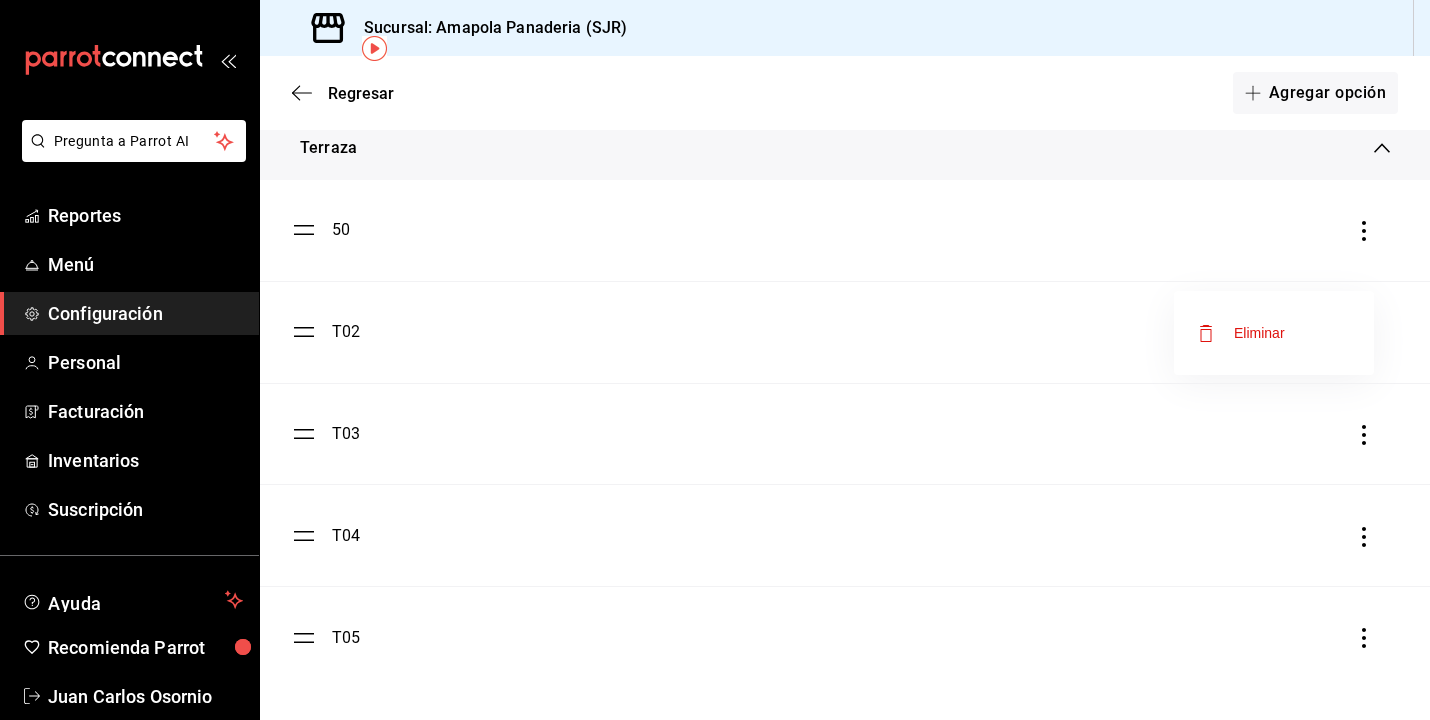 click at bounding box center (715, 360) 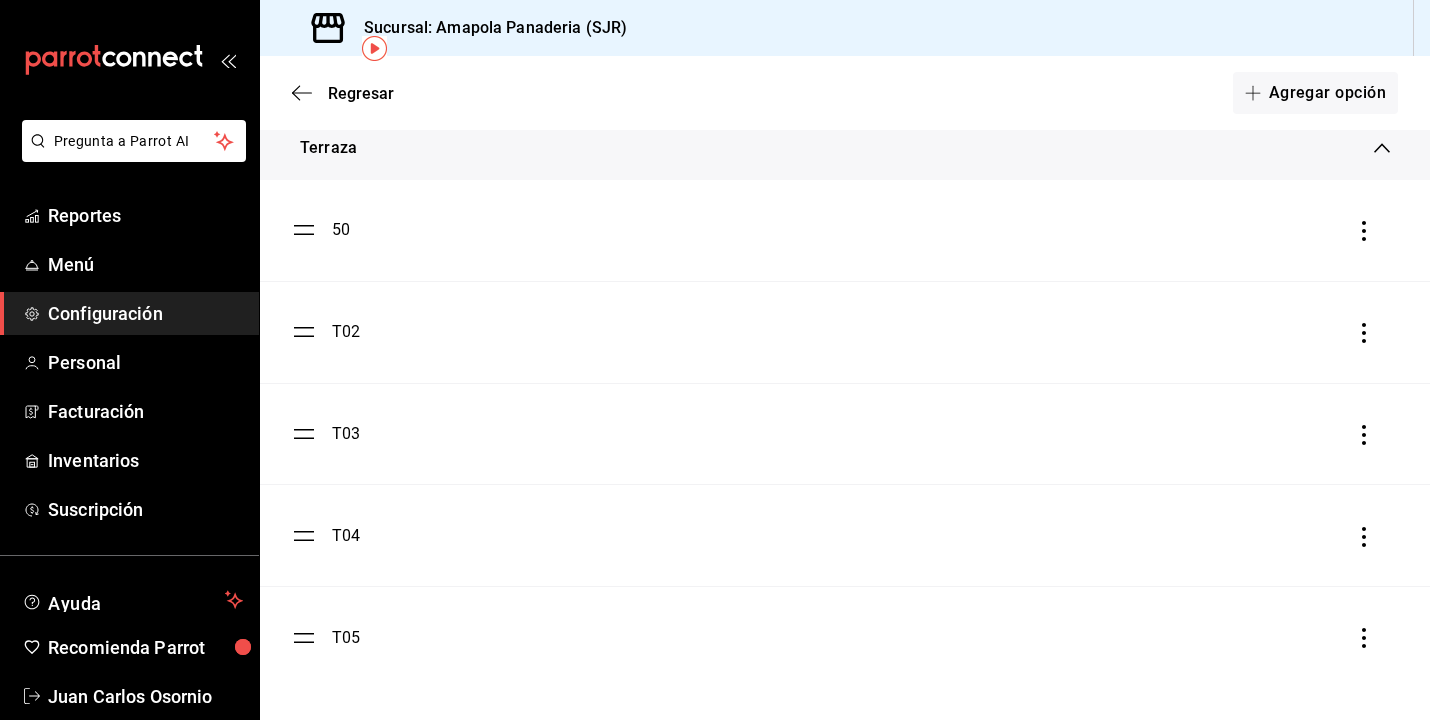click on "50 T02 T03 T04 T05" at bounding box center (845, 434) 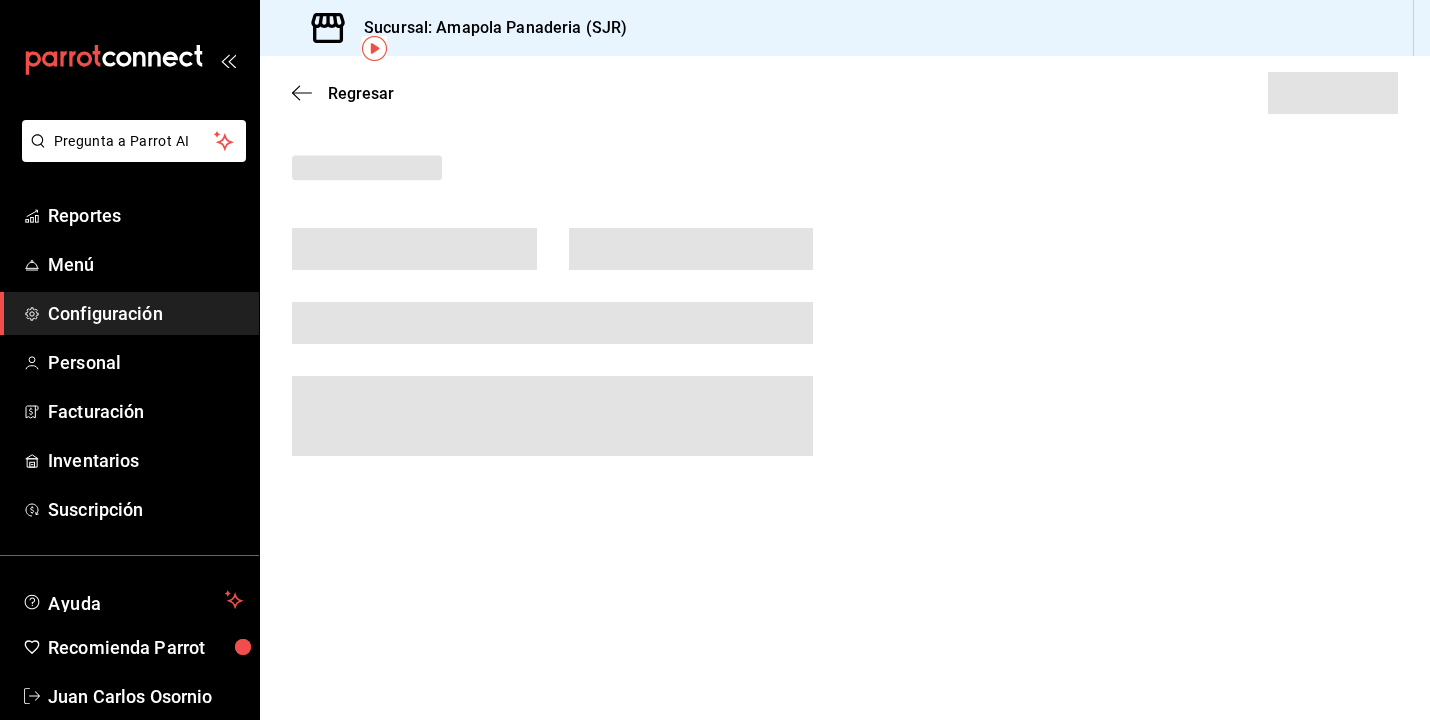 drag, startPoint x: 337, startPoint y: 342, endPoint x: 347, endPoint y: 333, distance: 13.453624 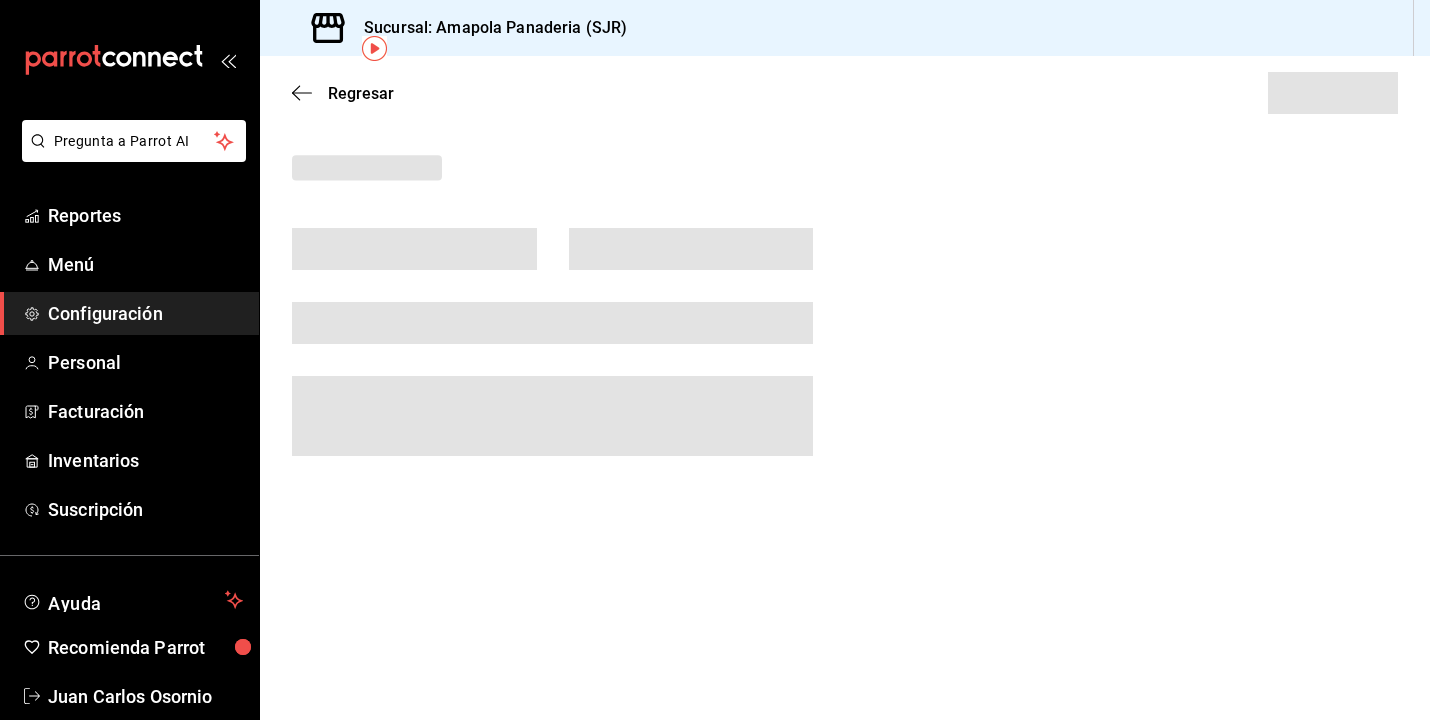 click at bounding box center [552, 323] 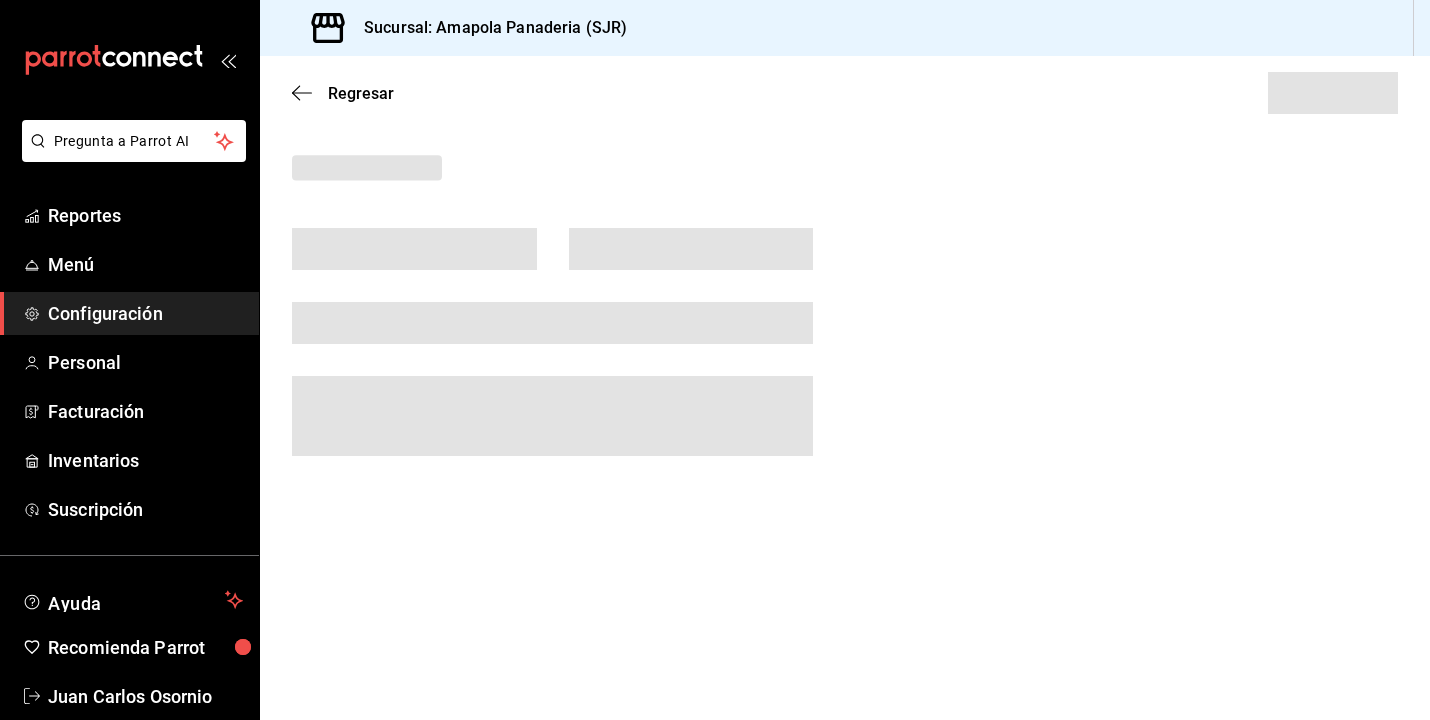 click at bounding box center [552, 323] 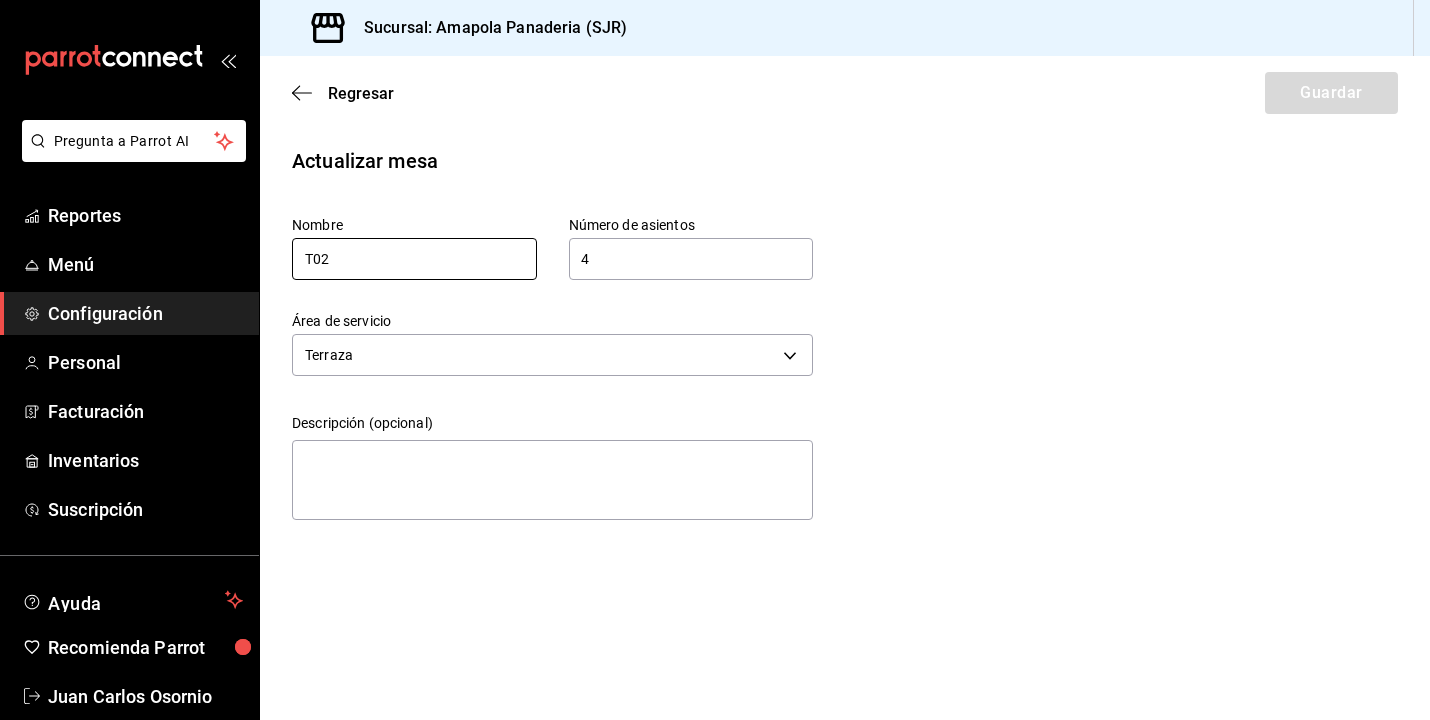 click on "T02" at bounding box center (414, 259) 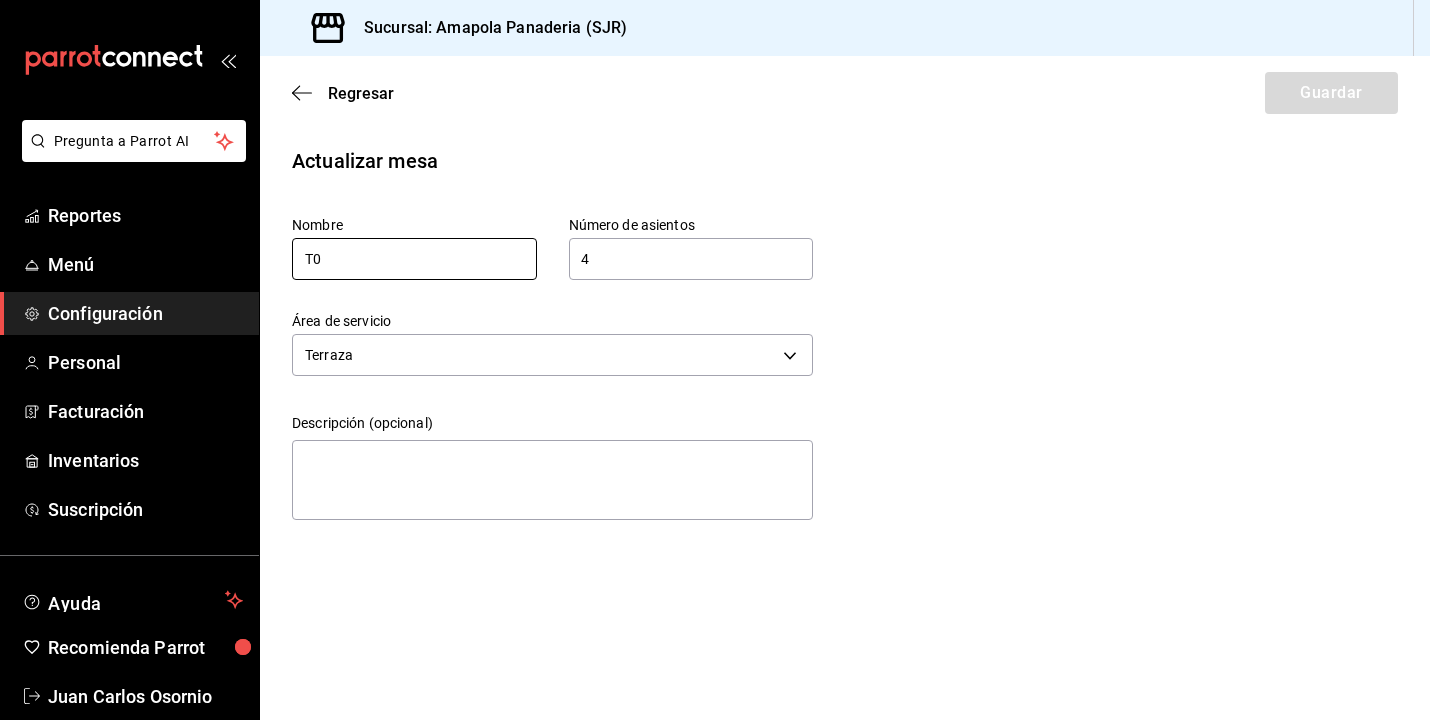 type on "T" 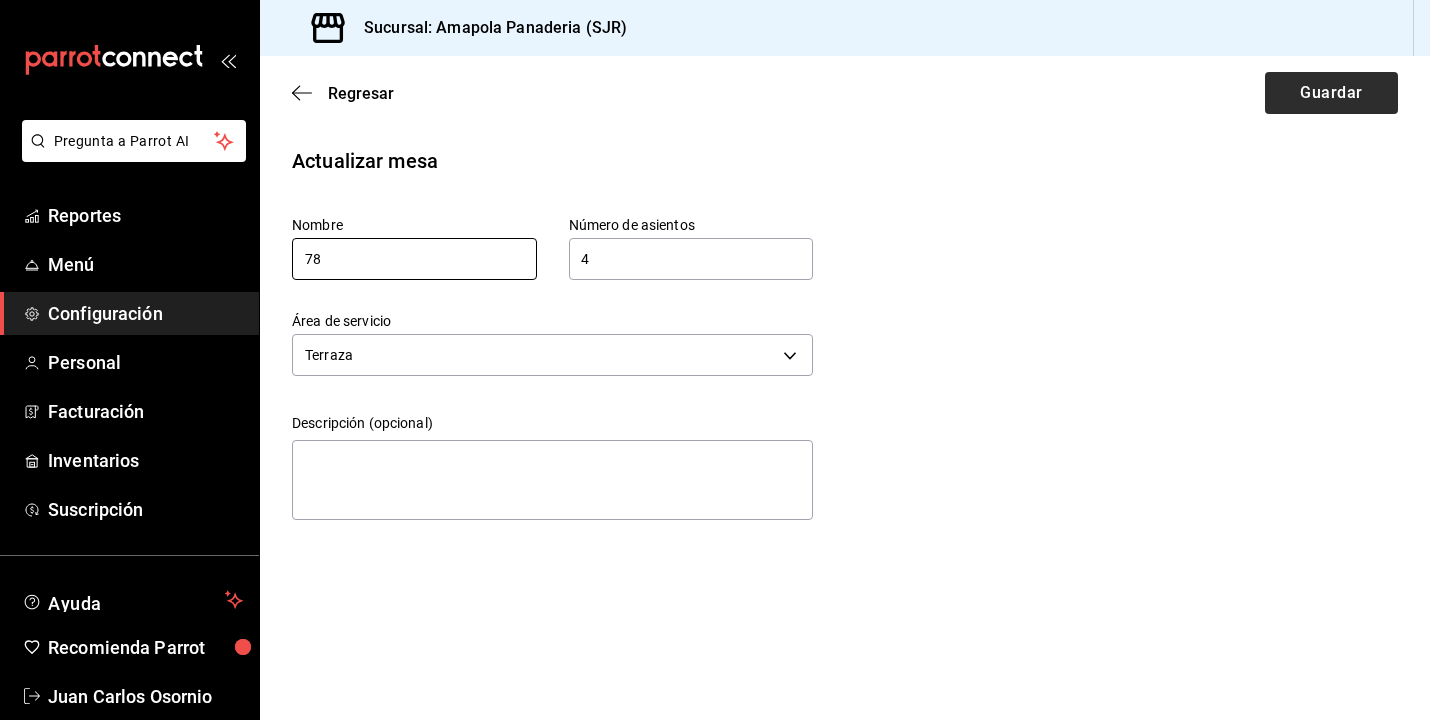 type on "78" 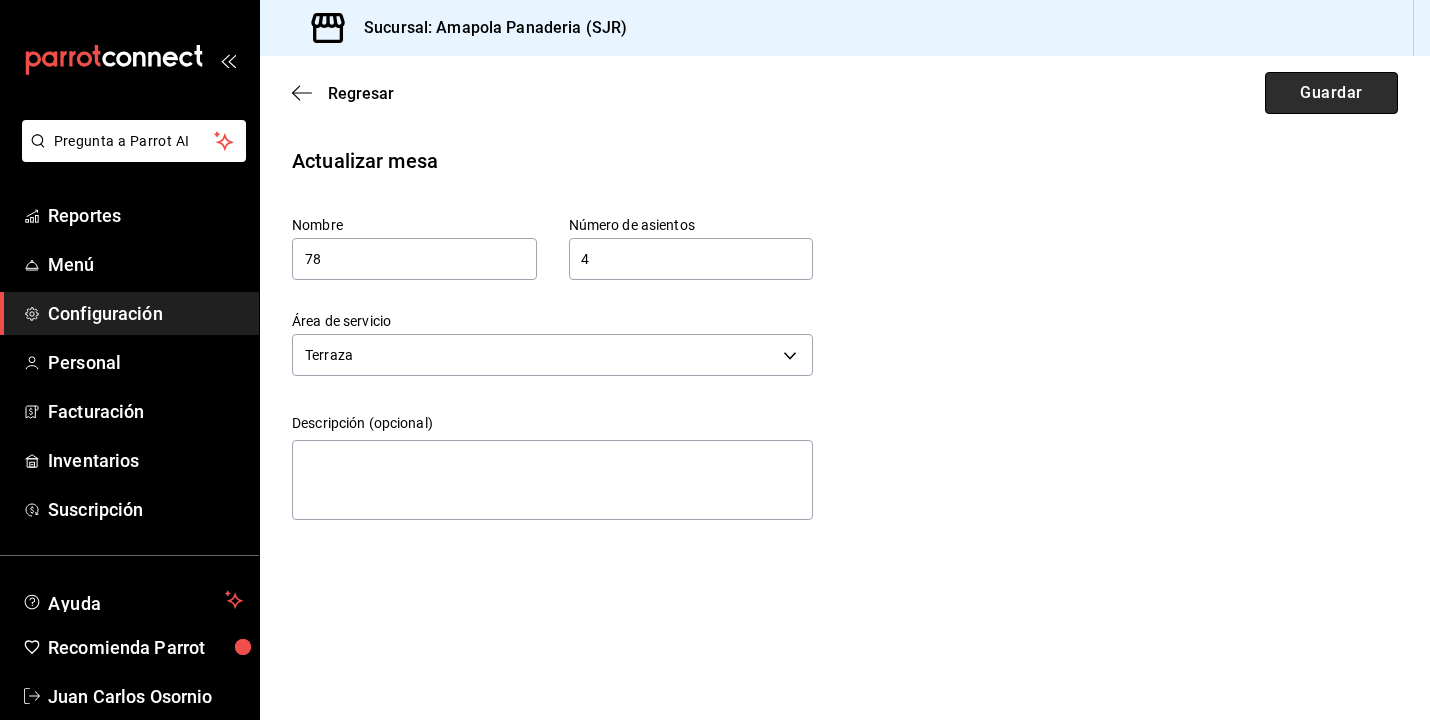 click on "Guardar" at bounding box center (1331, 93) 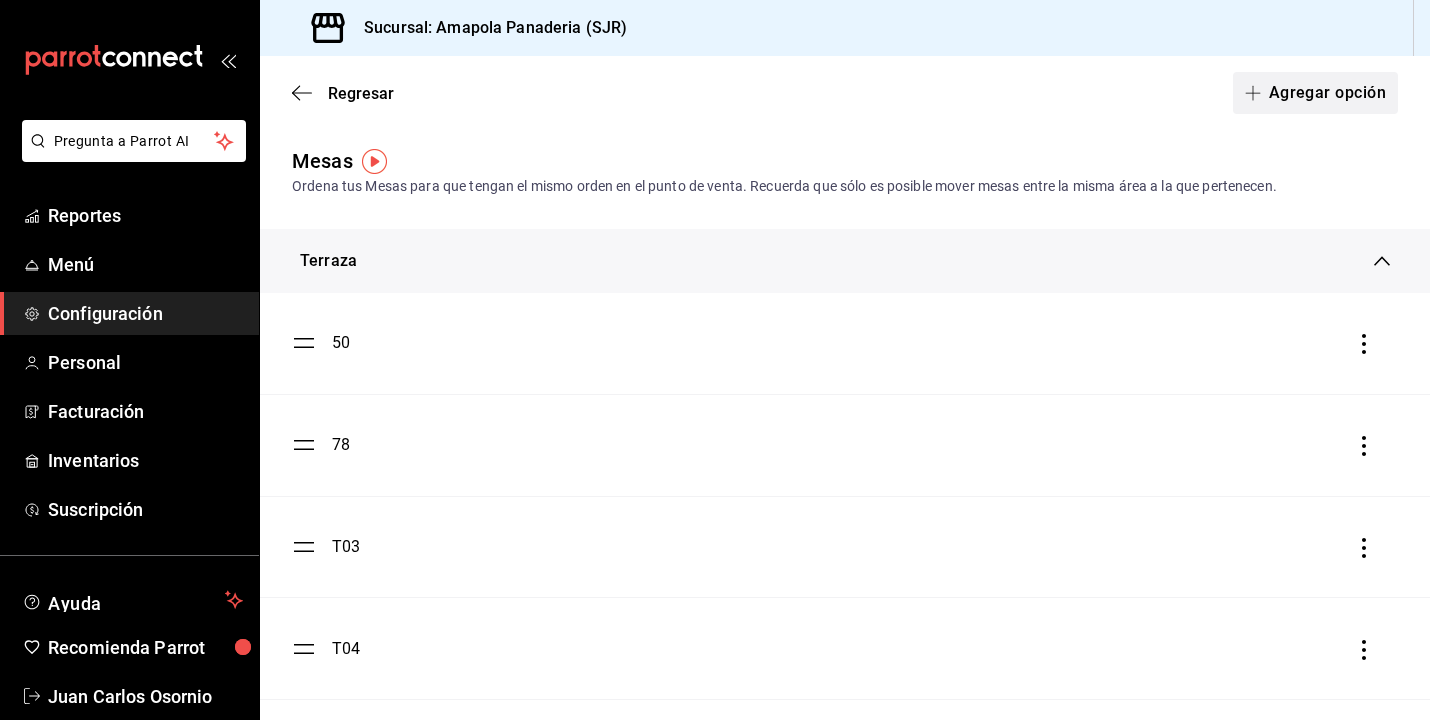 click on "Agregar opción" at bounding box center [1315, 93] 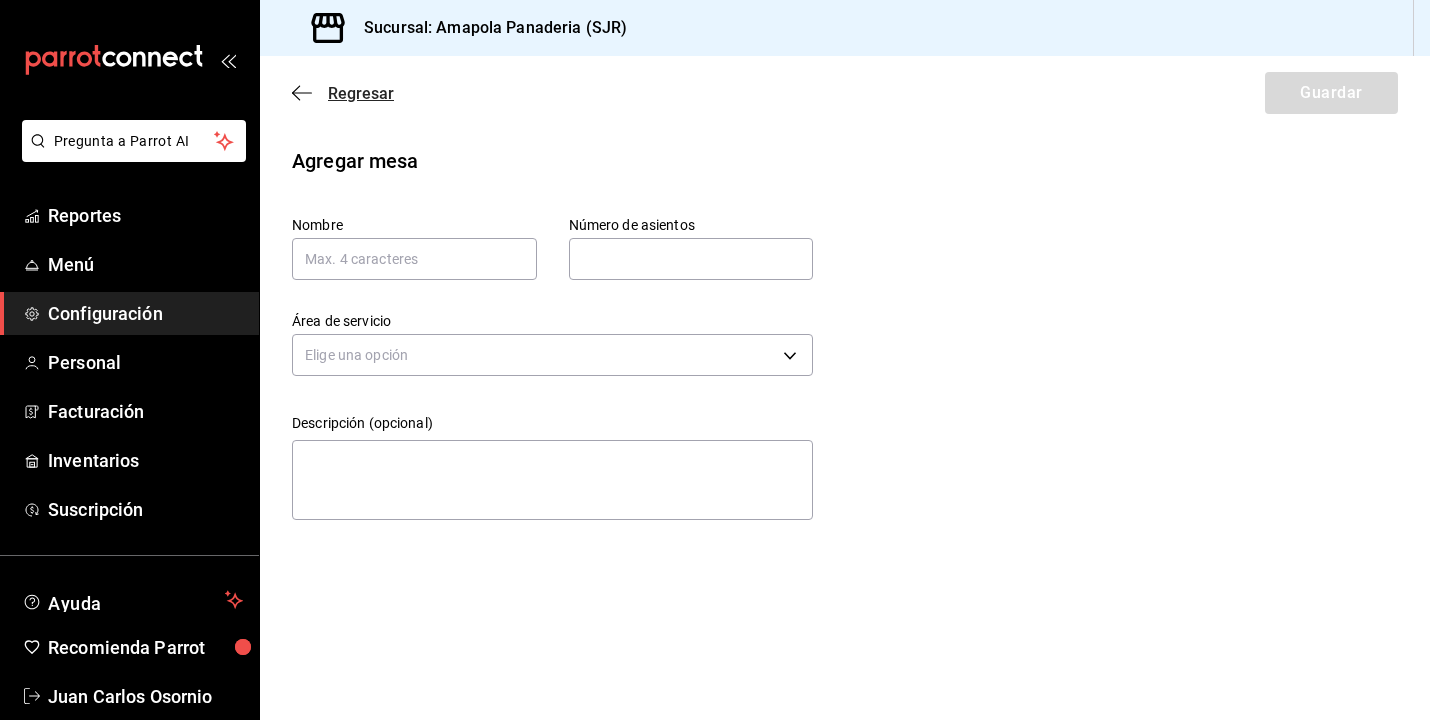 click 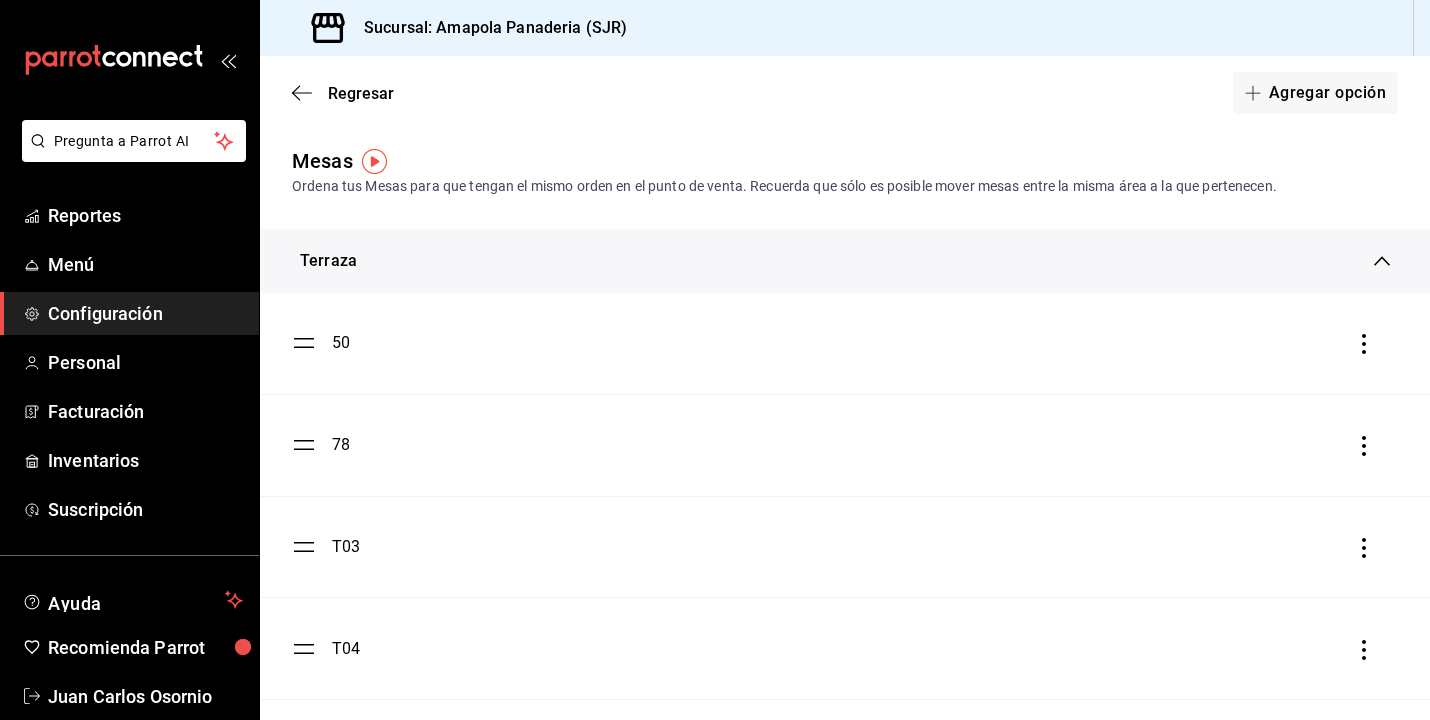 click at bounding box center [374, 161] 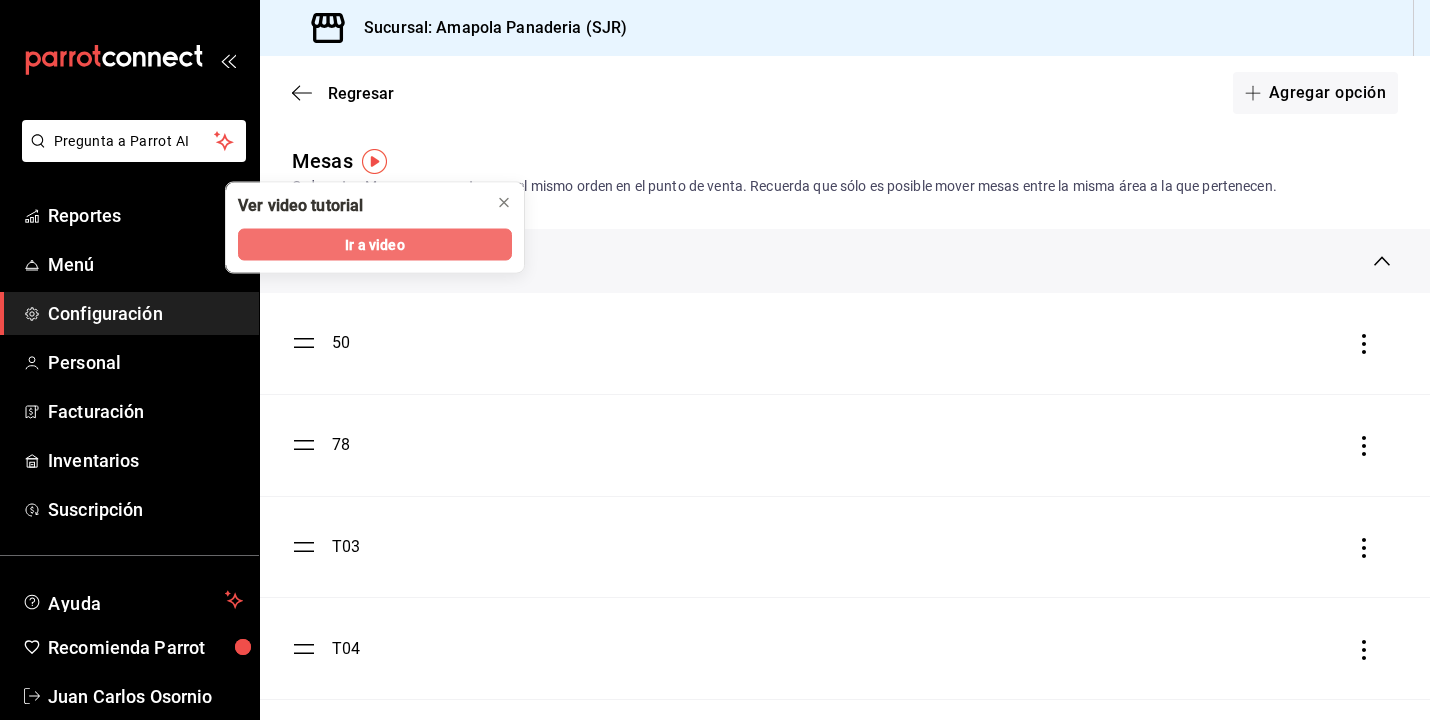 click on "Ir a video" at bounding box center [374, 244] 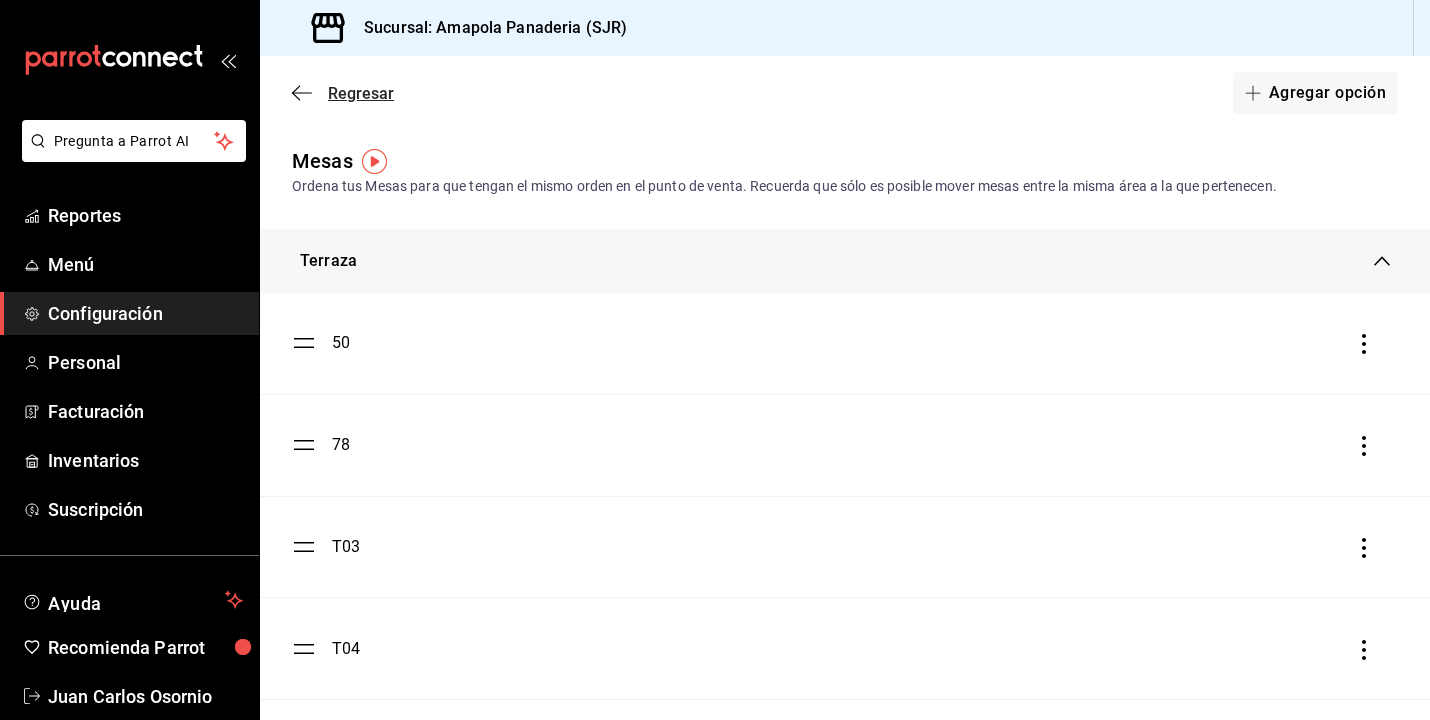 click 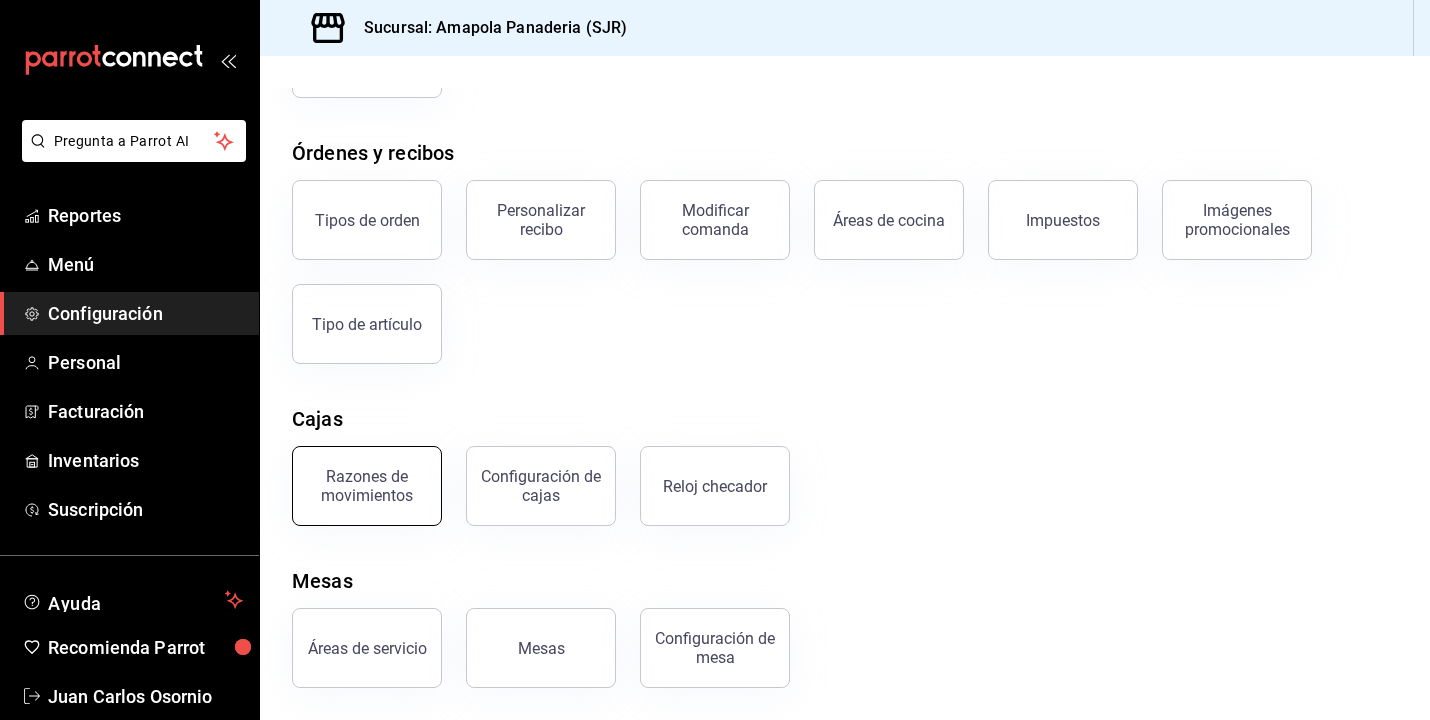 scroll, scrollTop: 294, scrollLeft: 0, axis: vertical 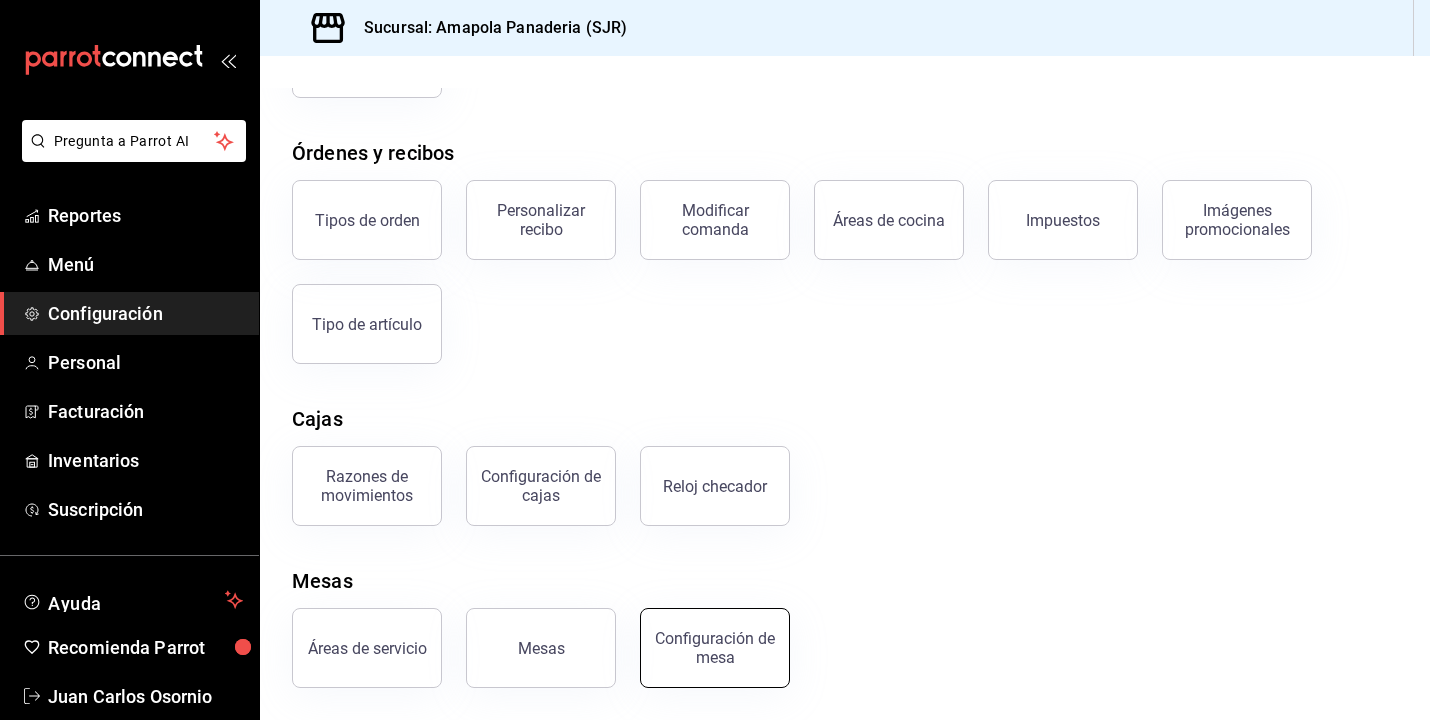 click on "Configuración de mesa" at bounding box center (715, 648) 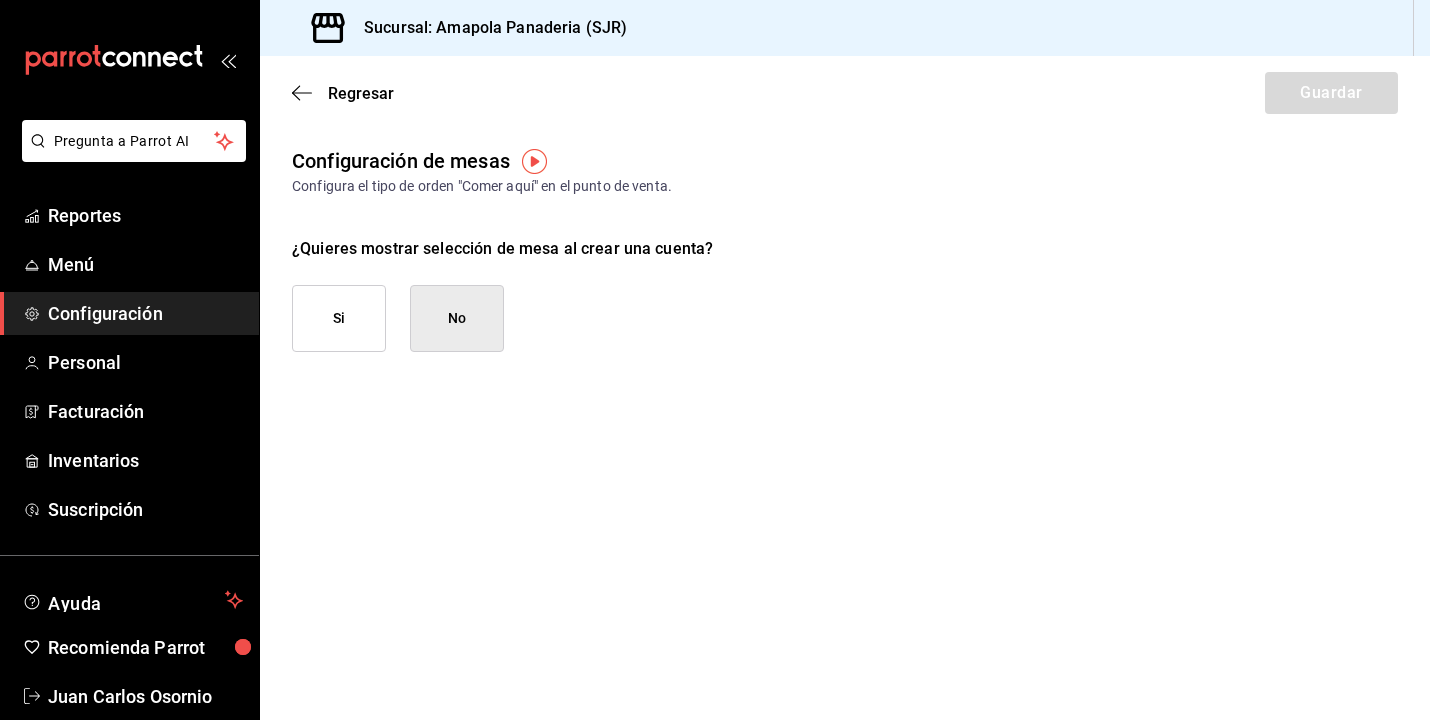 click on "Si" at bounding box center [339, 318] 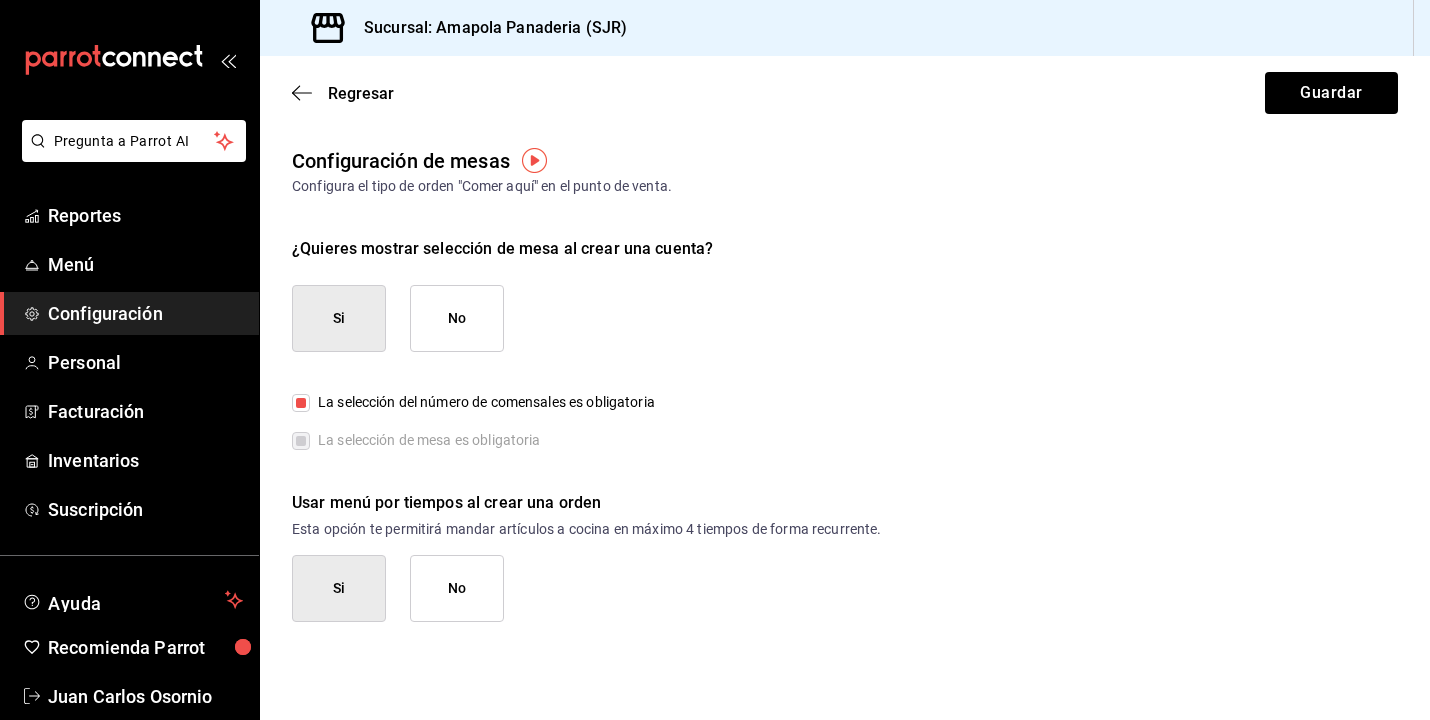 scroll, scrollTop: 0, scrollLeft: 0, axis: both 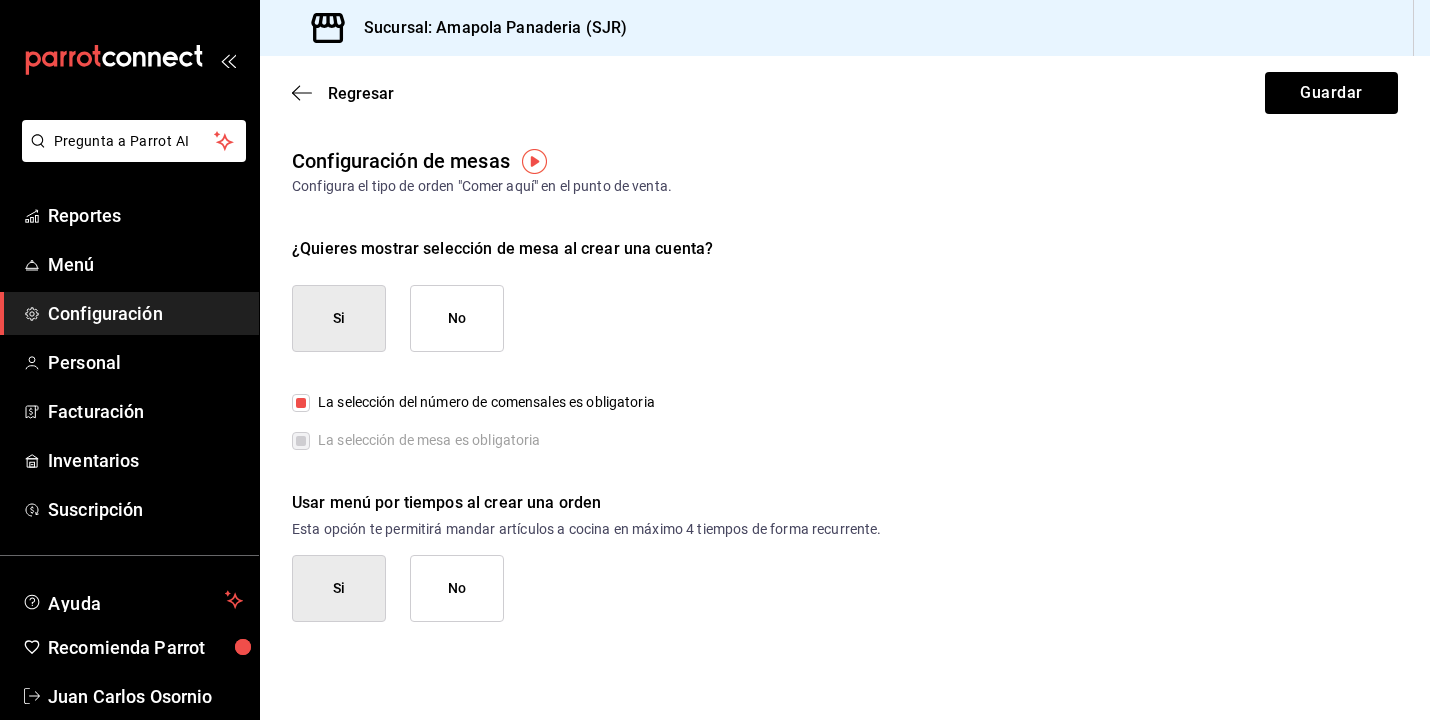 click on "La selección del número de comensales es obligatoria" at bounding box center [482, 402] 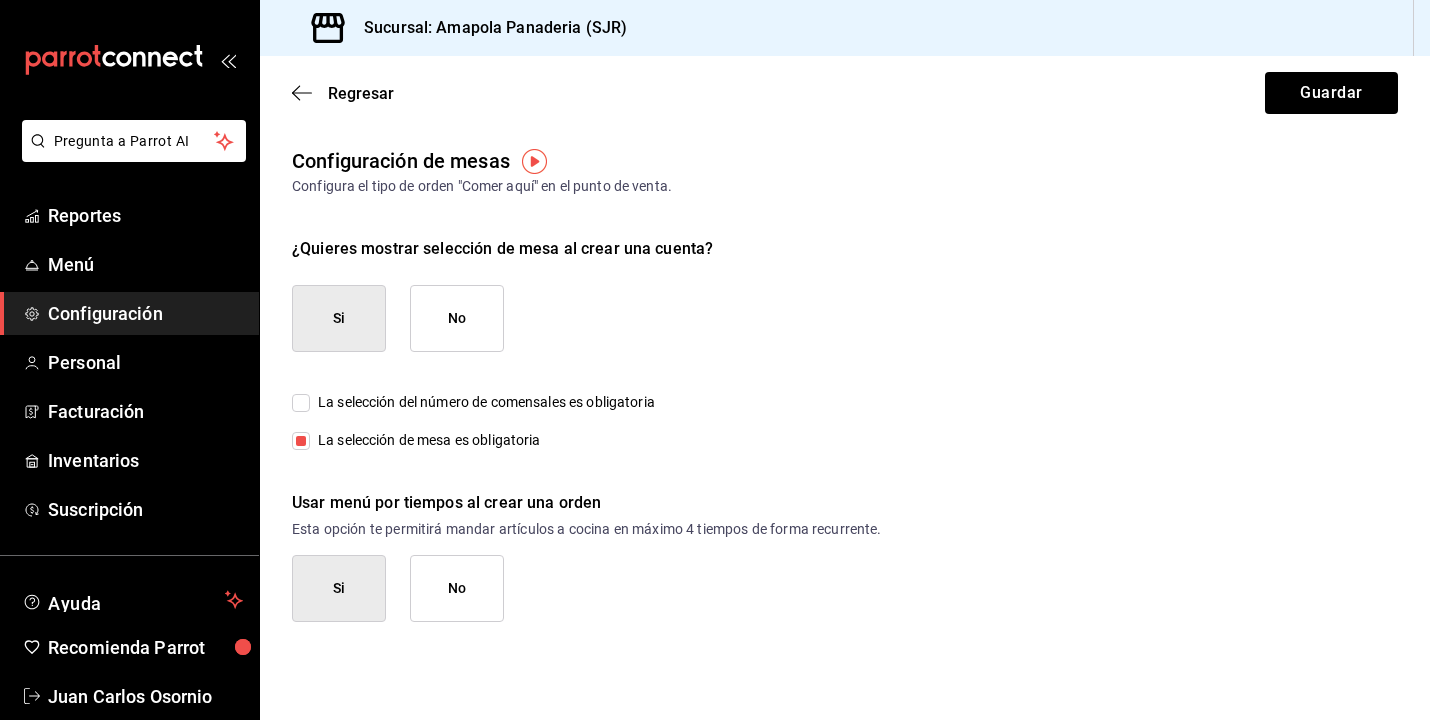 click on "La selección del número de comensales es obligatoria La selección de mesa es obligatoria Usar menú por tiempos al crear una orden Esta opción te permitirá mandar artículos a cocina en máximo 4 tiempos de forma recurrente. Si No" at bounding box center [845, 487] 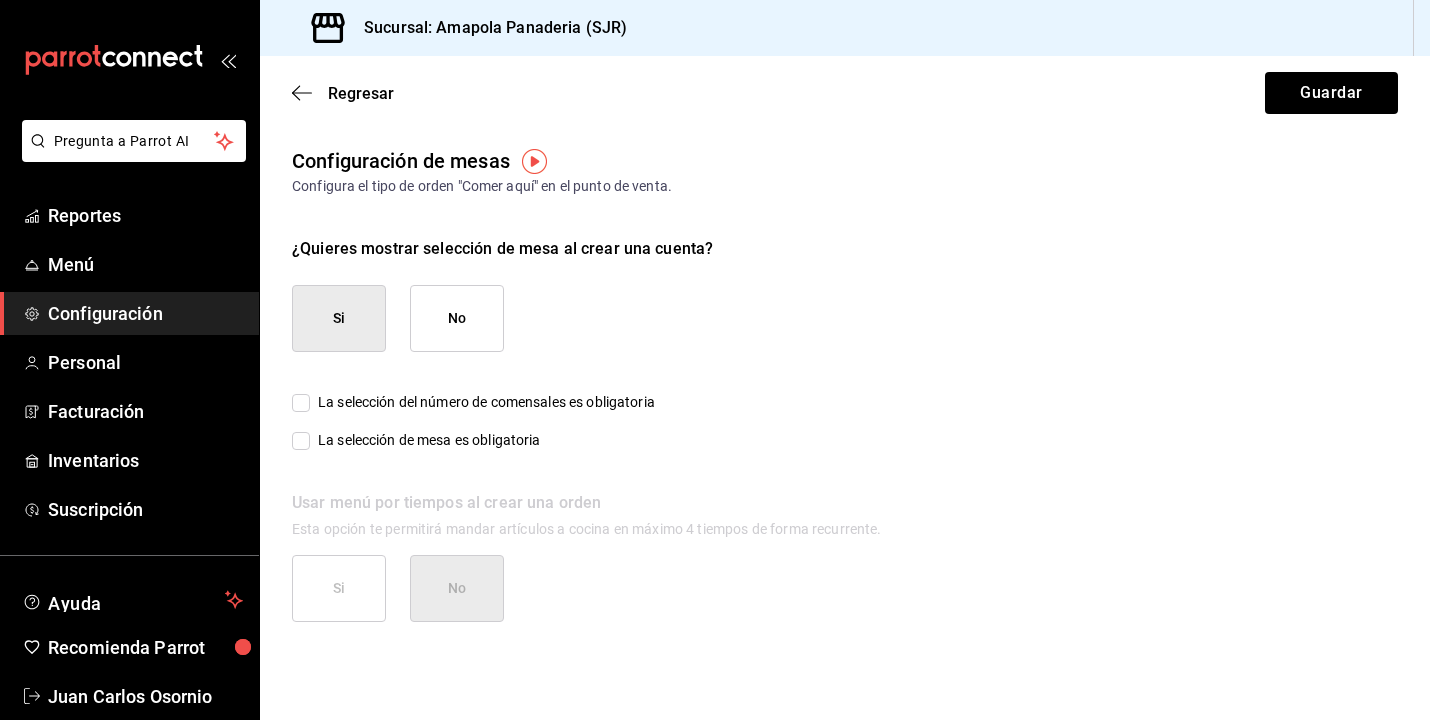 click on "La selección de mesa es obligatoria" at bounding box center (425, 440) 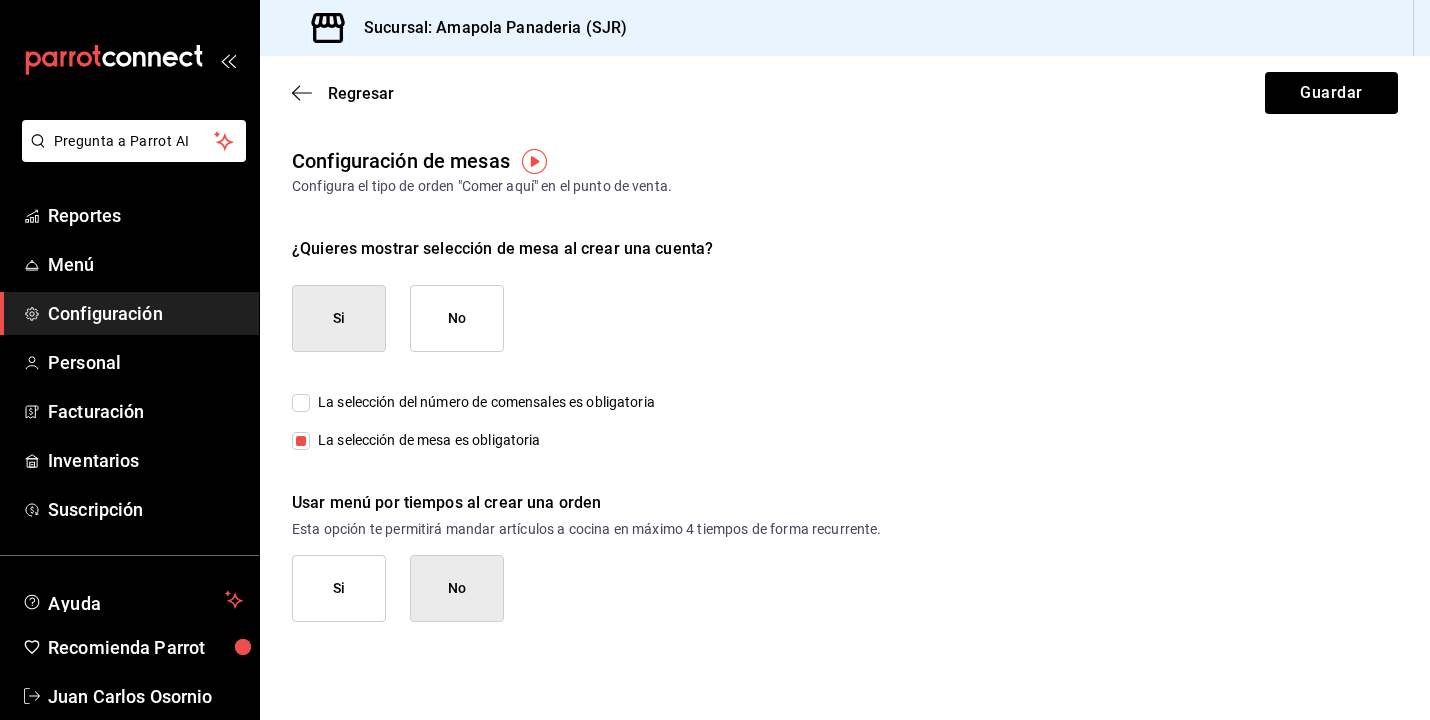 click on "No" at bounding box center (457, 588) 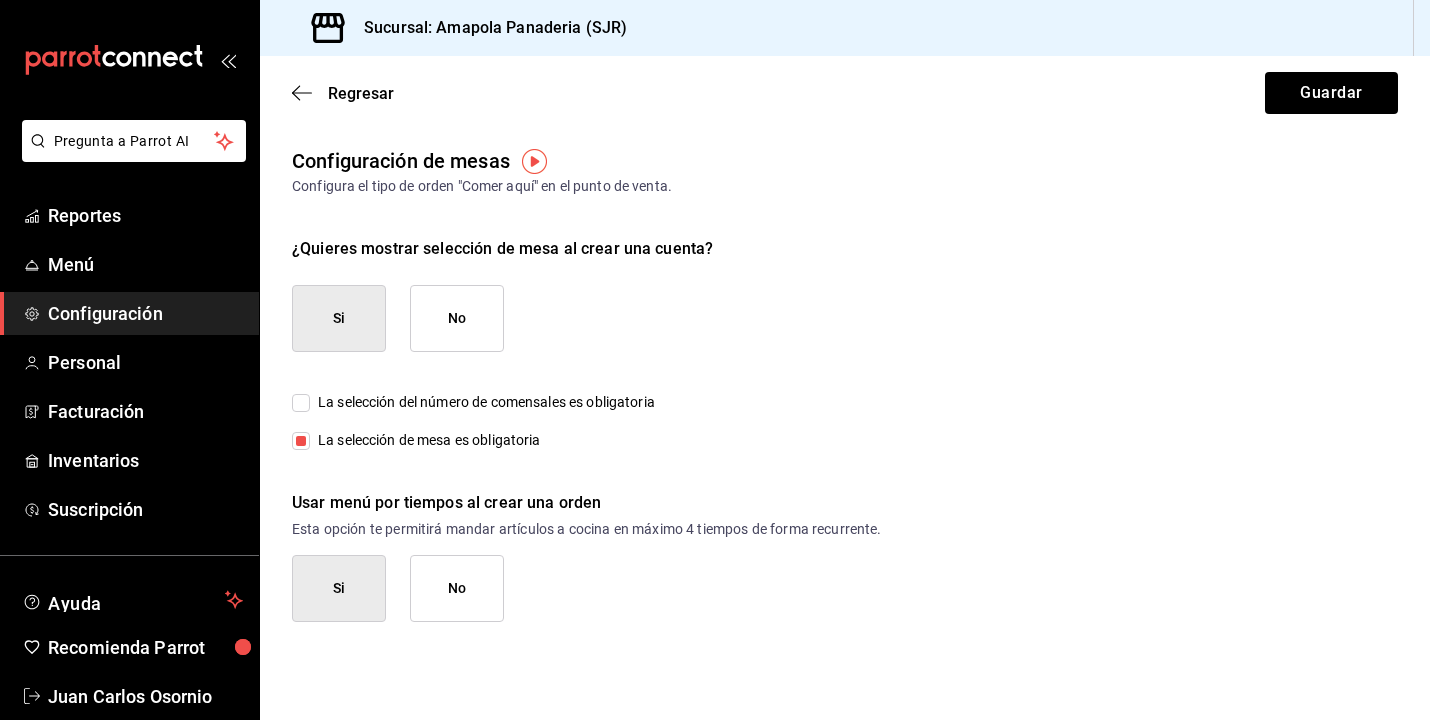 click on "No" at bounding box center (457, 588) 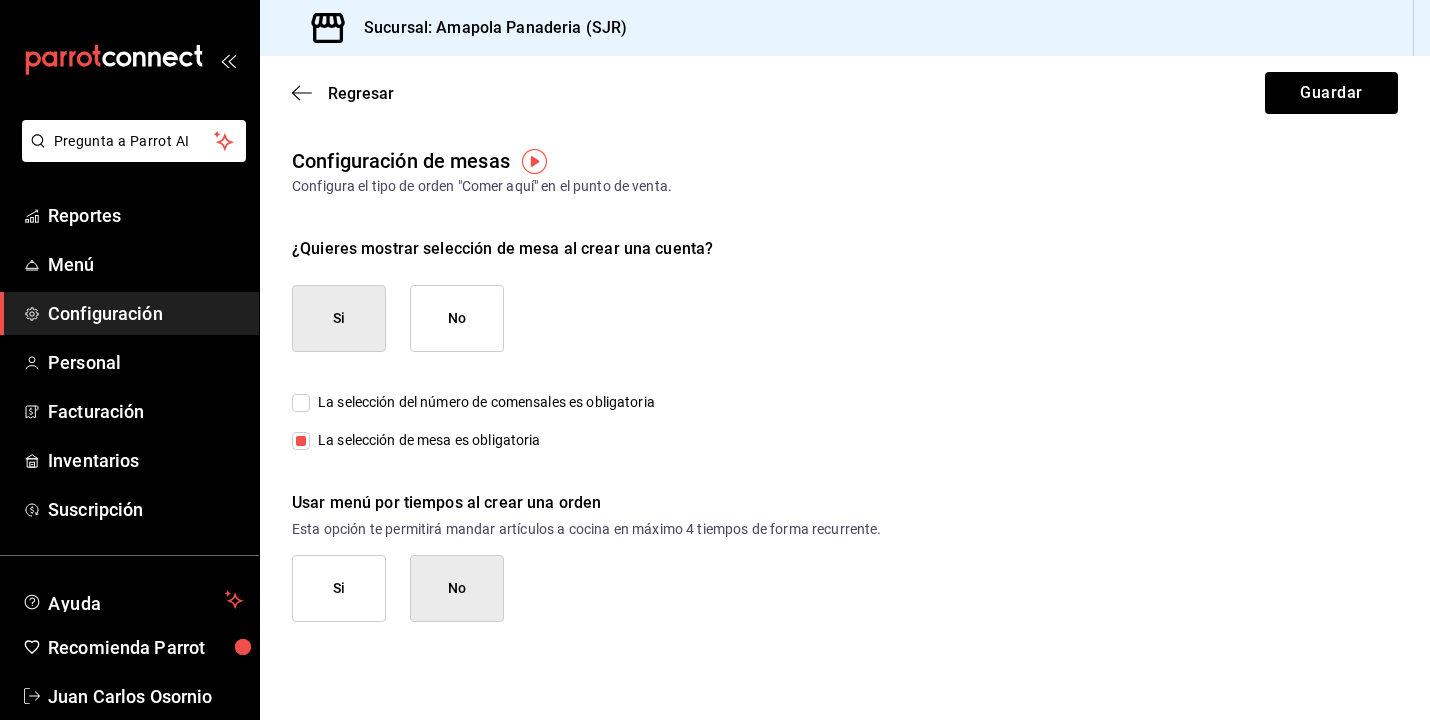 click on "Si No" at bounding box center (845, 318) 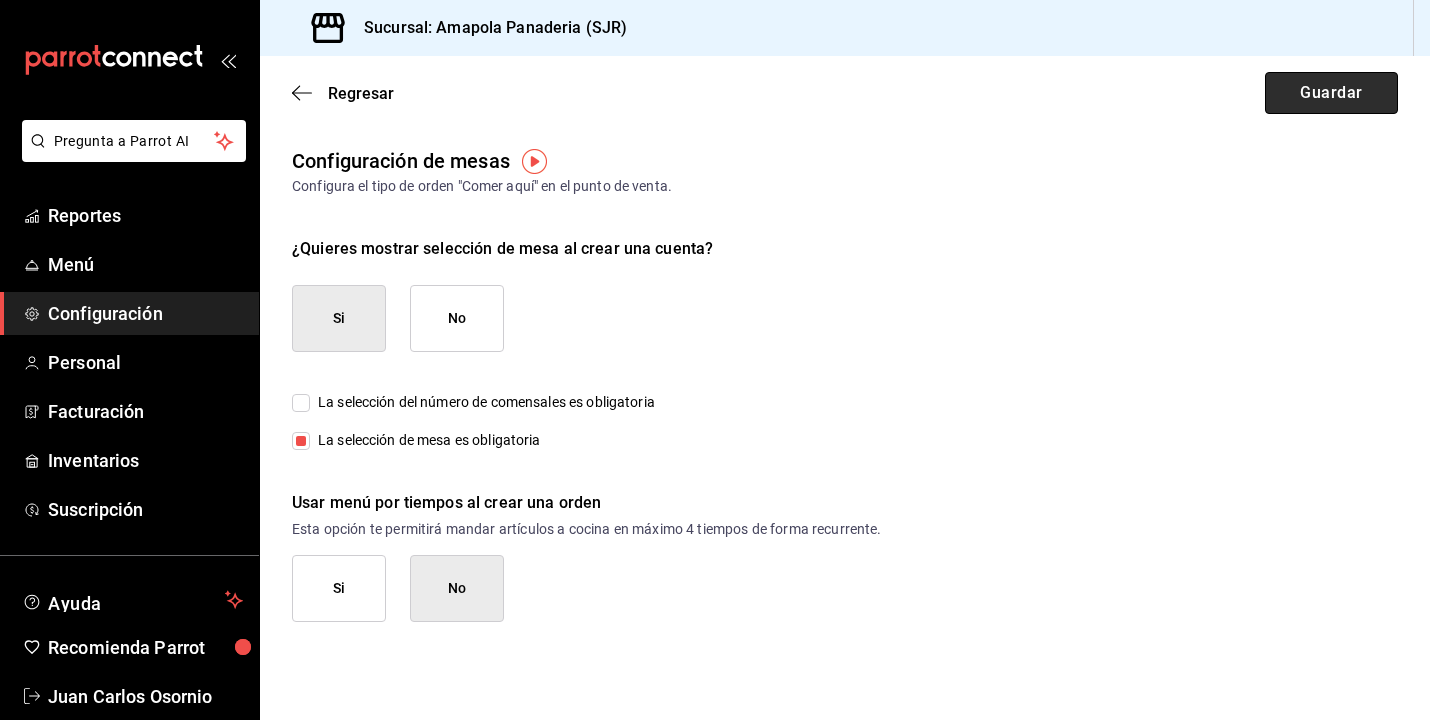 click on "Guardar" at bounding box center (1331, 93) 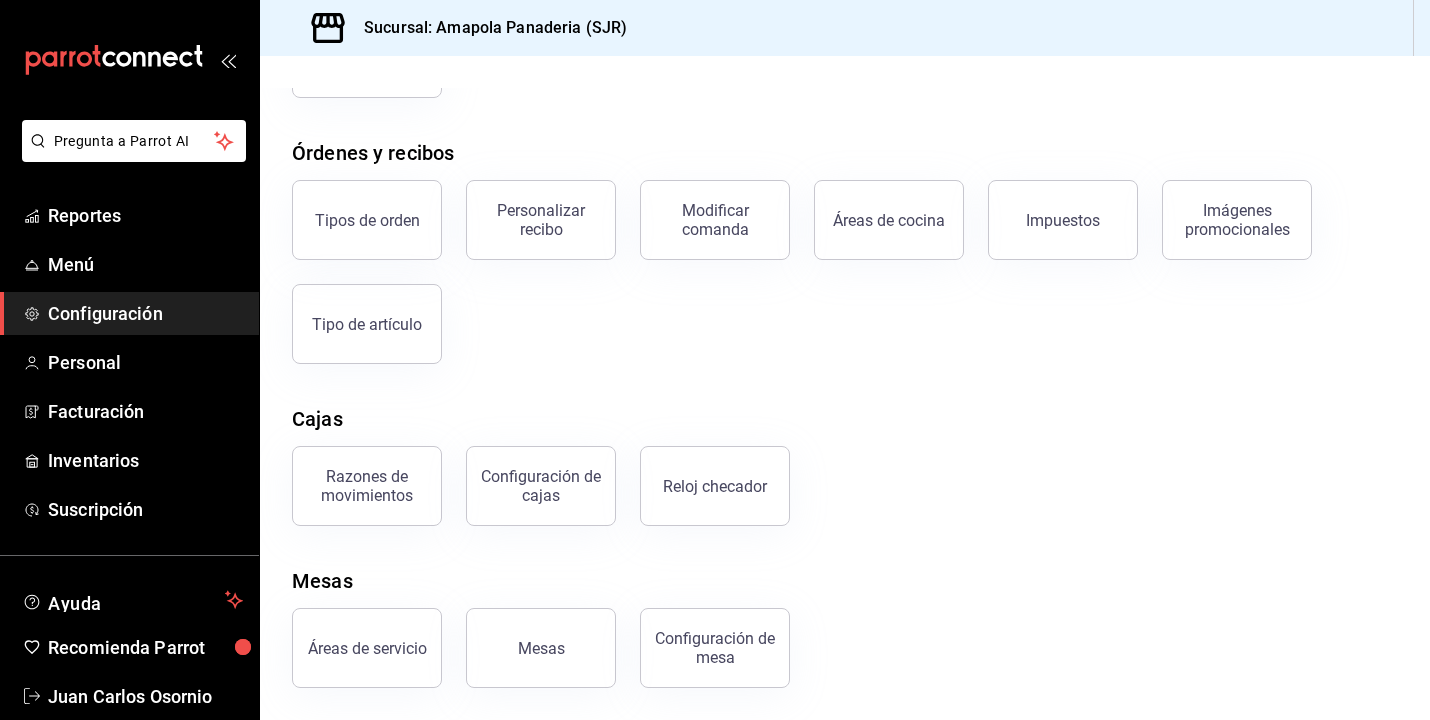 scroll, scrollTop: 294, scrollLeft: 0, axis: vertical 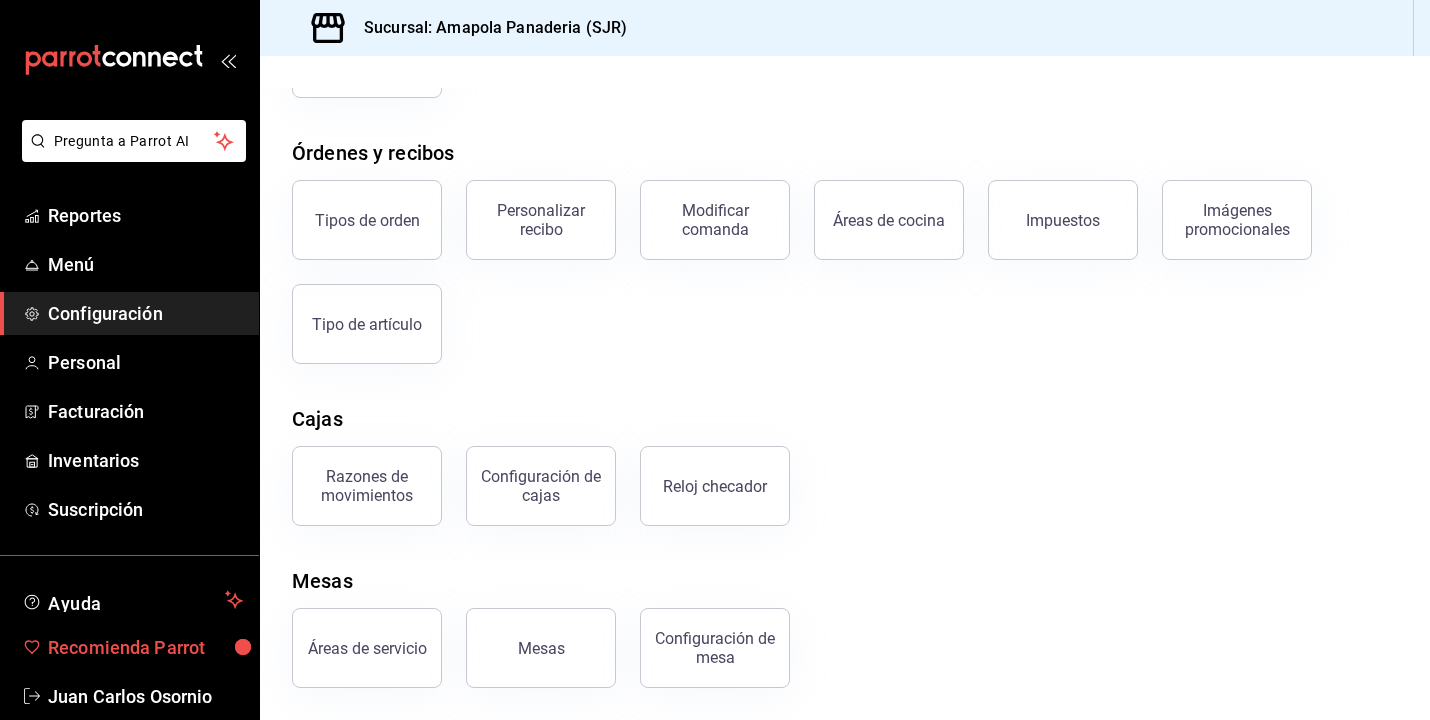 click on "Recomienda Parrot" at bounding box center [145, 647] 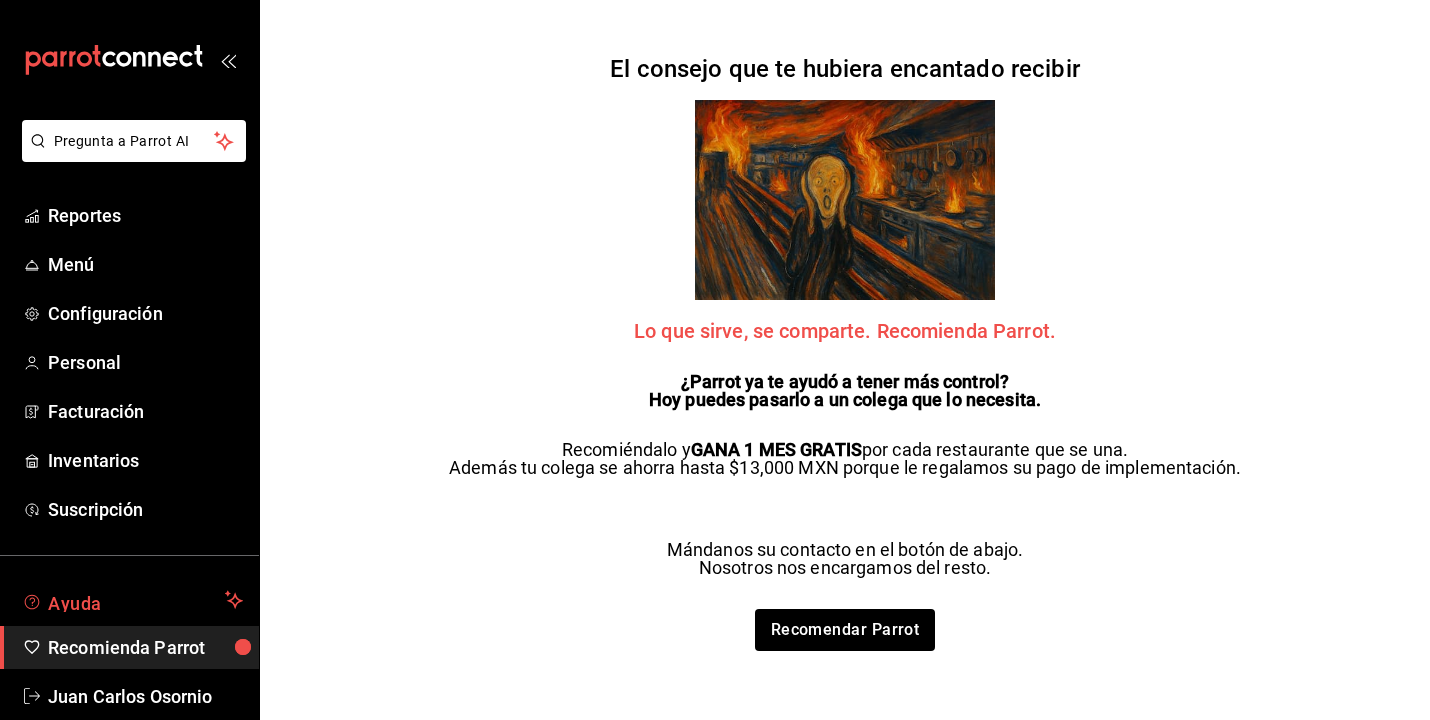 click on "Ayuda" at bounding box center (129, 600) 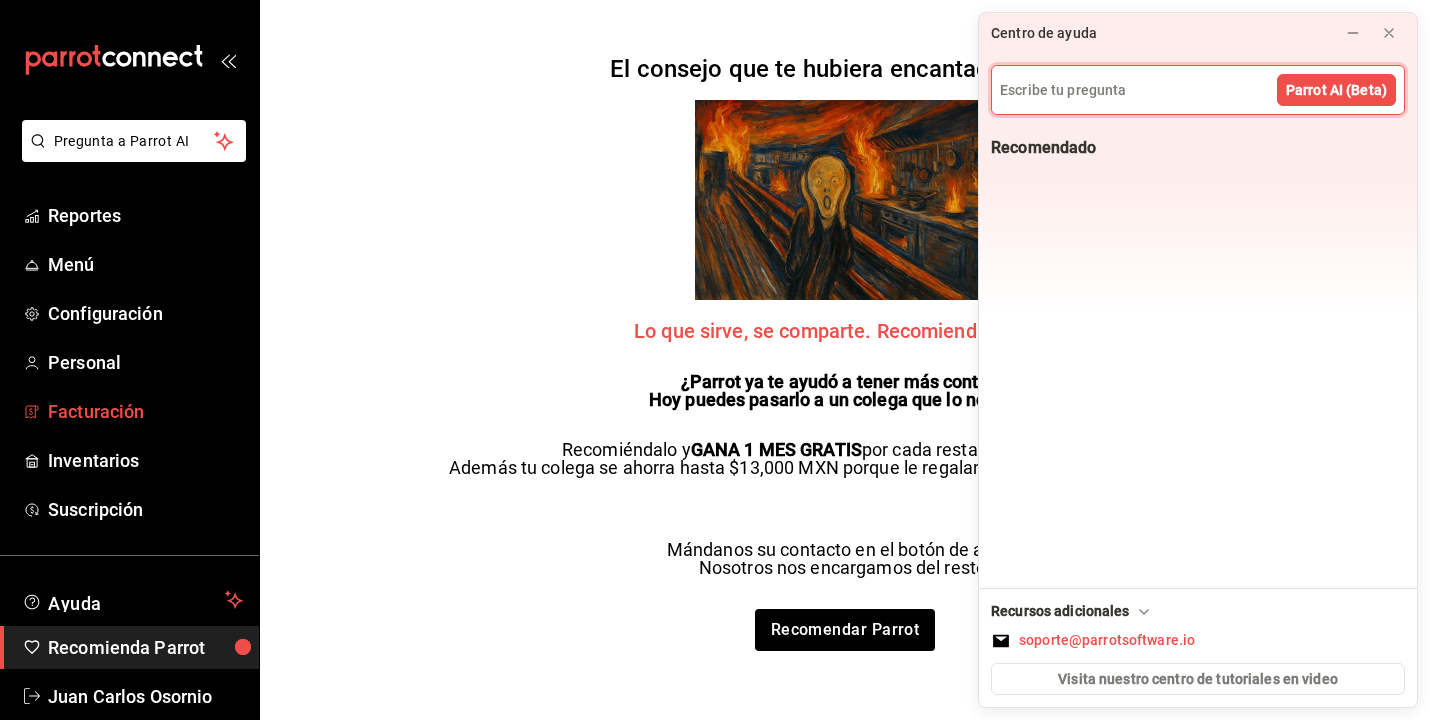 click on "Facturación" at bounding box center (129, 411) 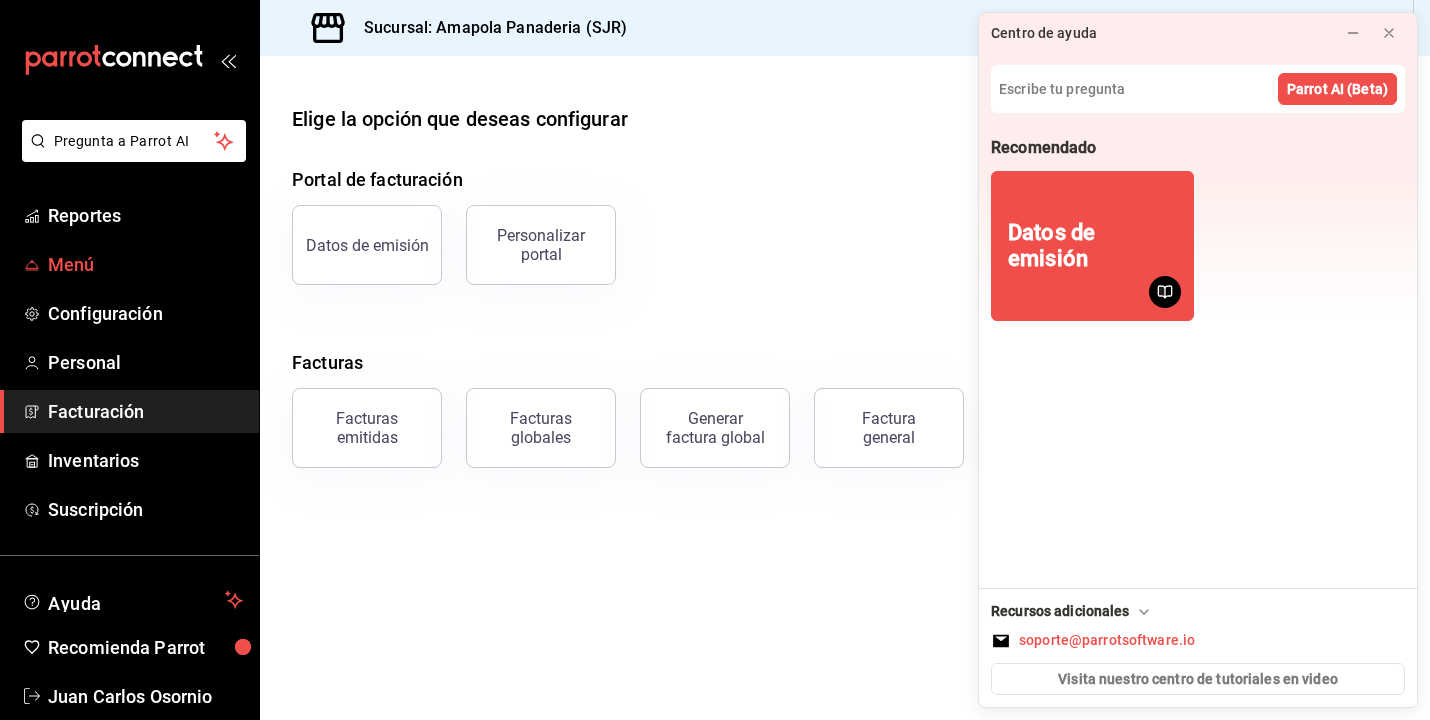click on "Menú" at bounding box center [145, 264] 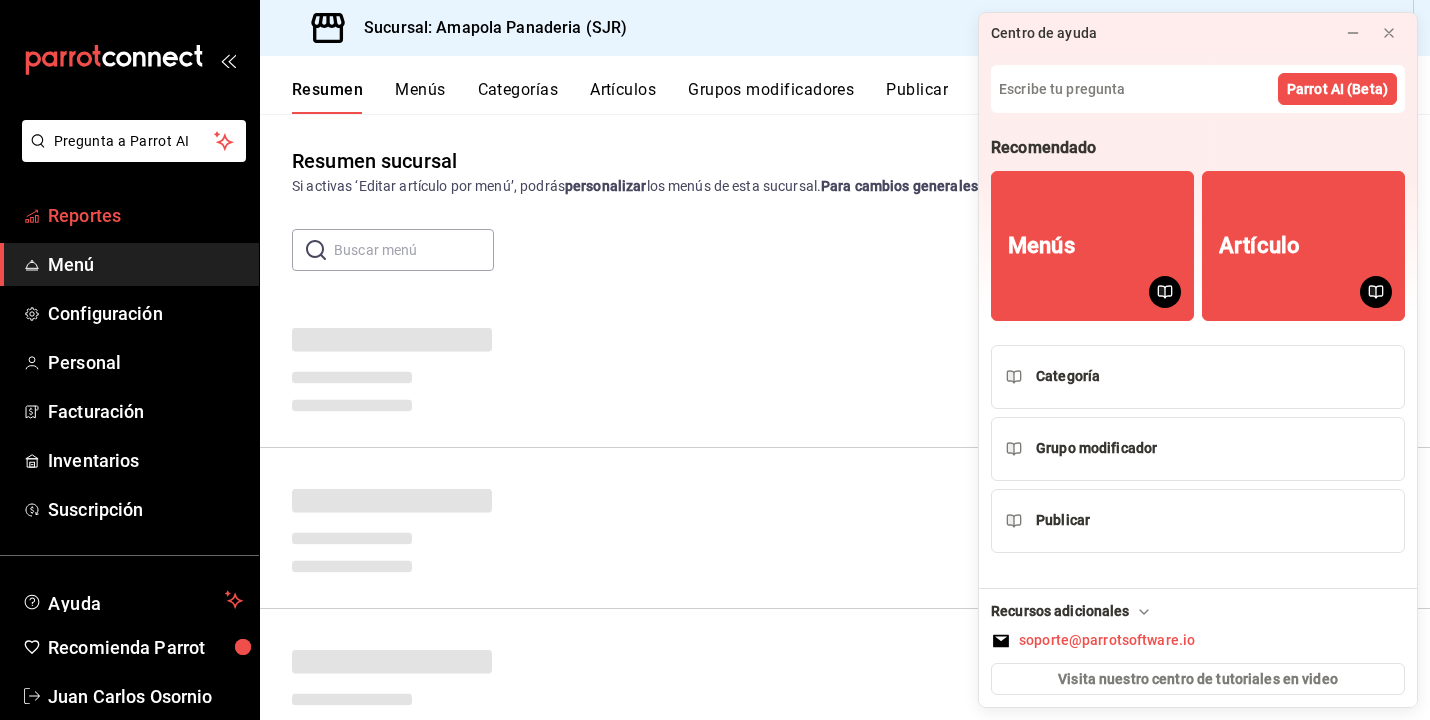 click on "Reportes" at bounding box center (145, 215) 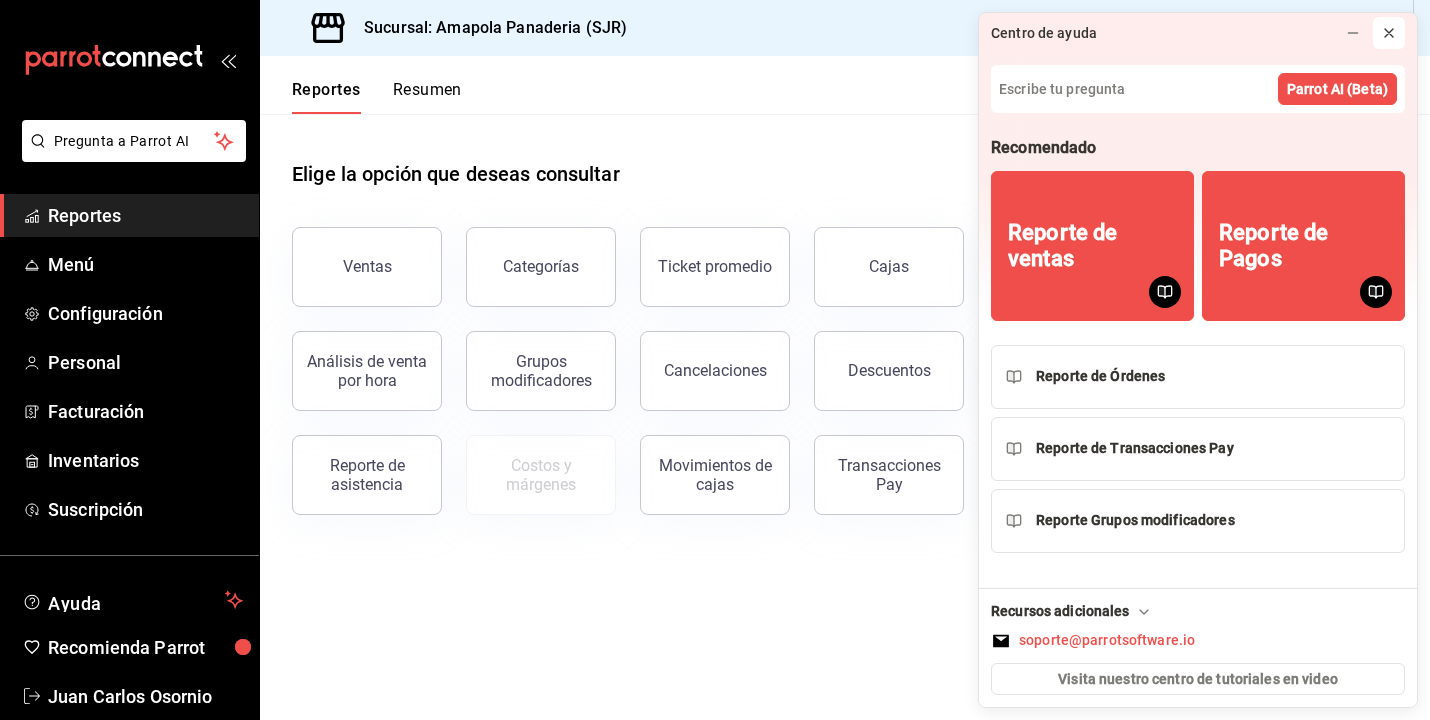 click 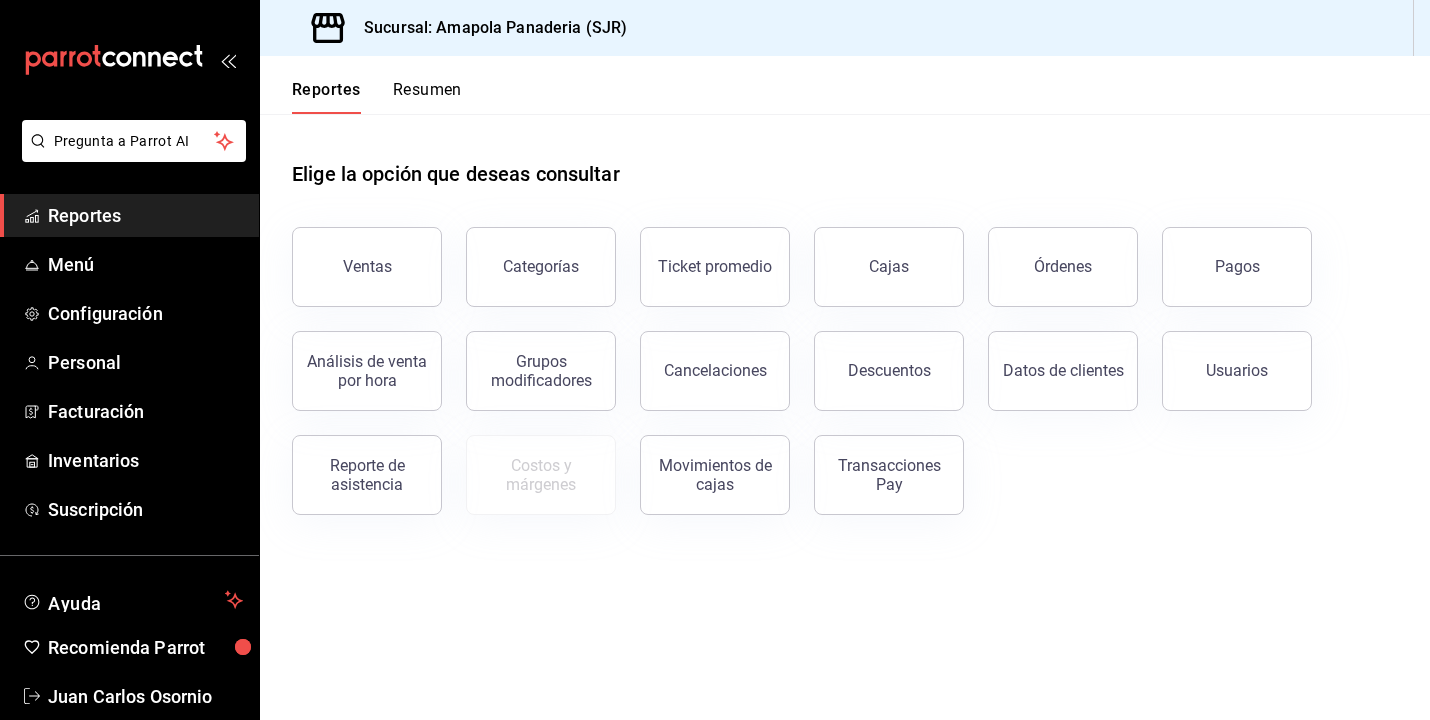 click on "Resumen" at bounding box center [427, 97] 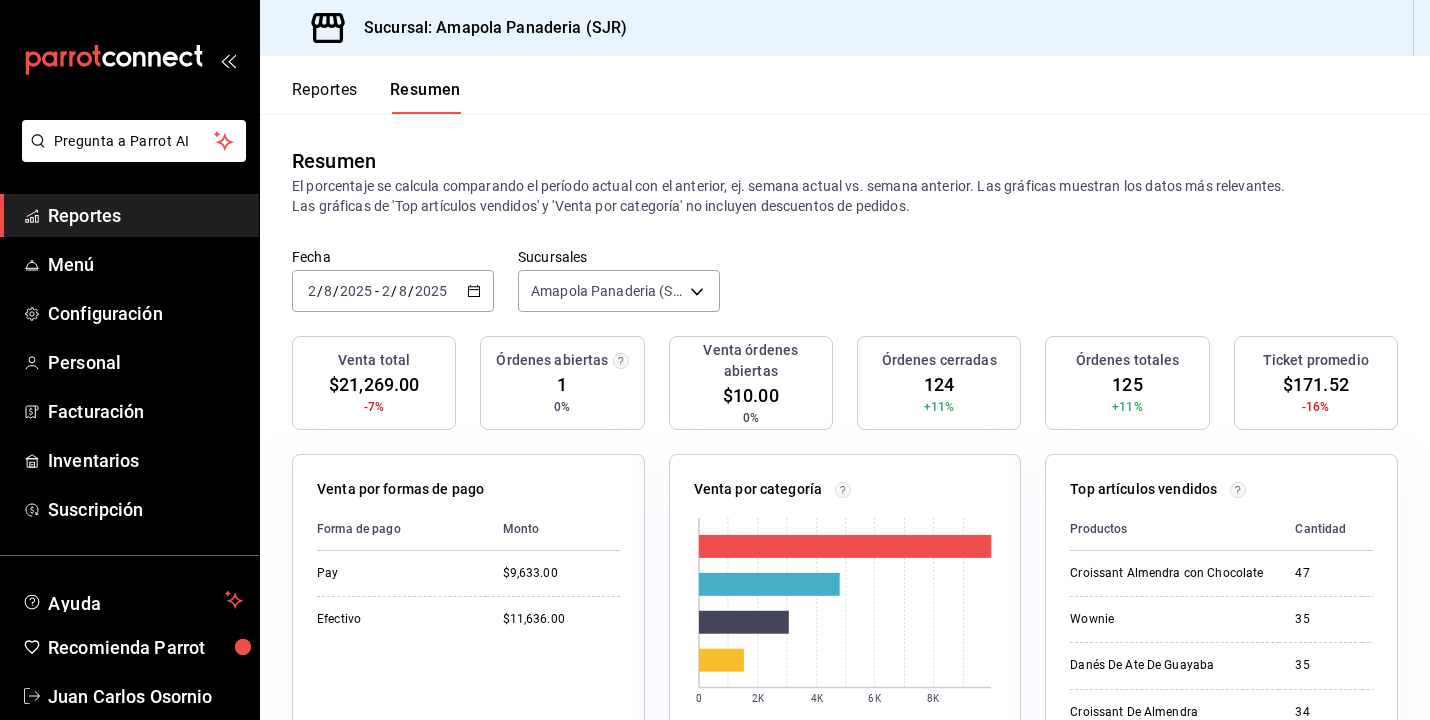scroll, scrollTop: 0, scrollLeft: 0, axis: both 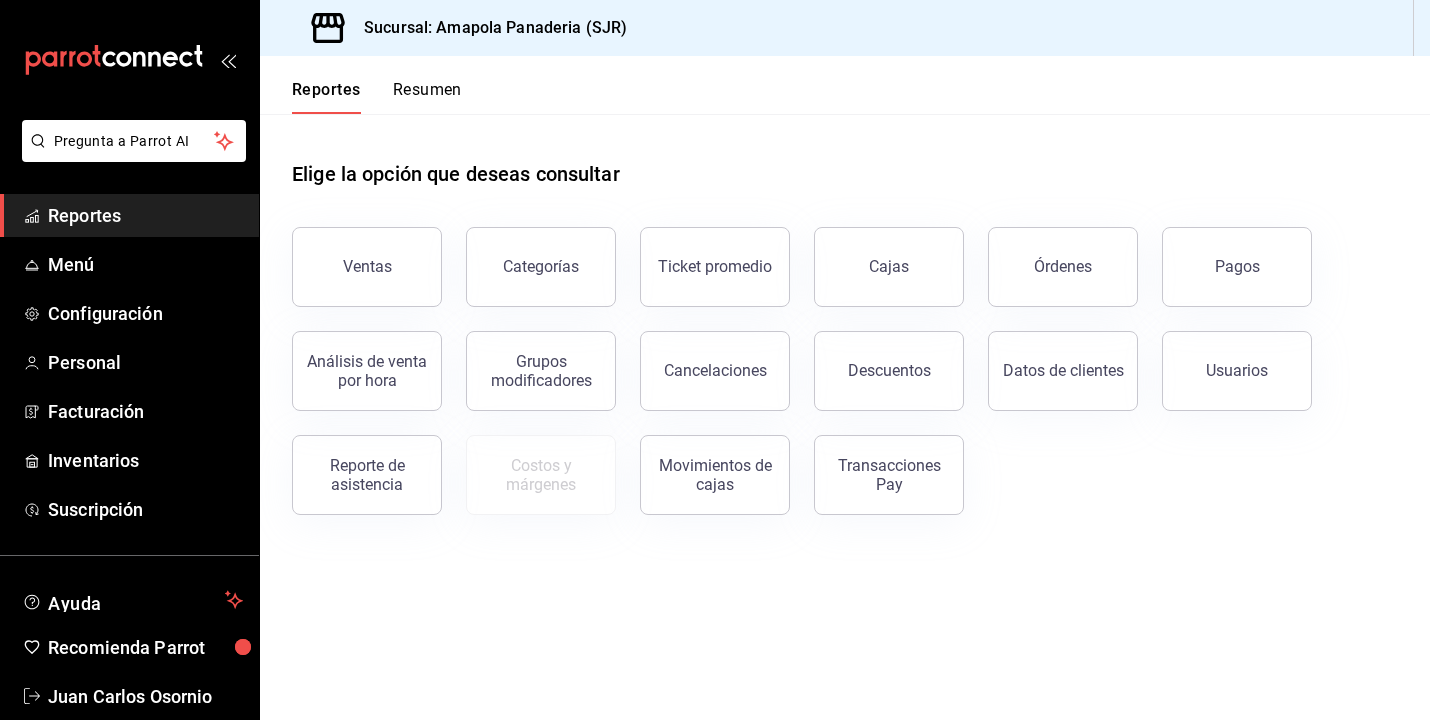 click on "Reportes Resumen" at bounding box center [361, 85] 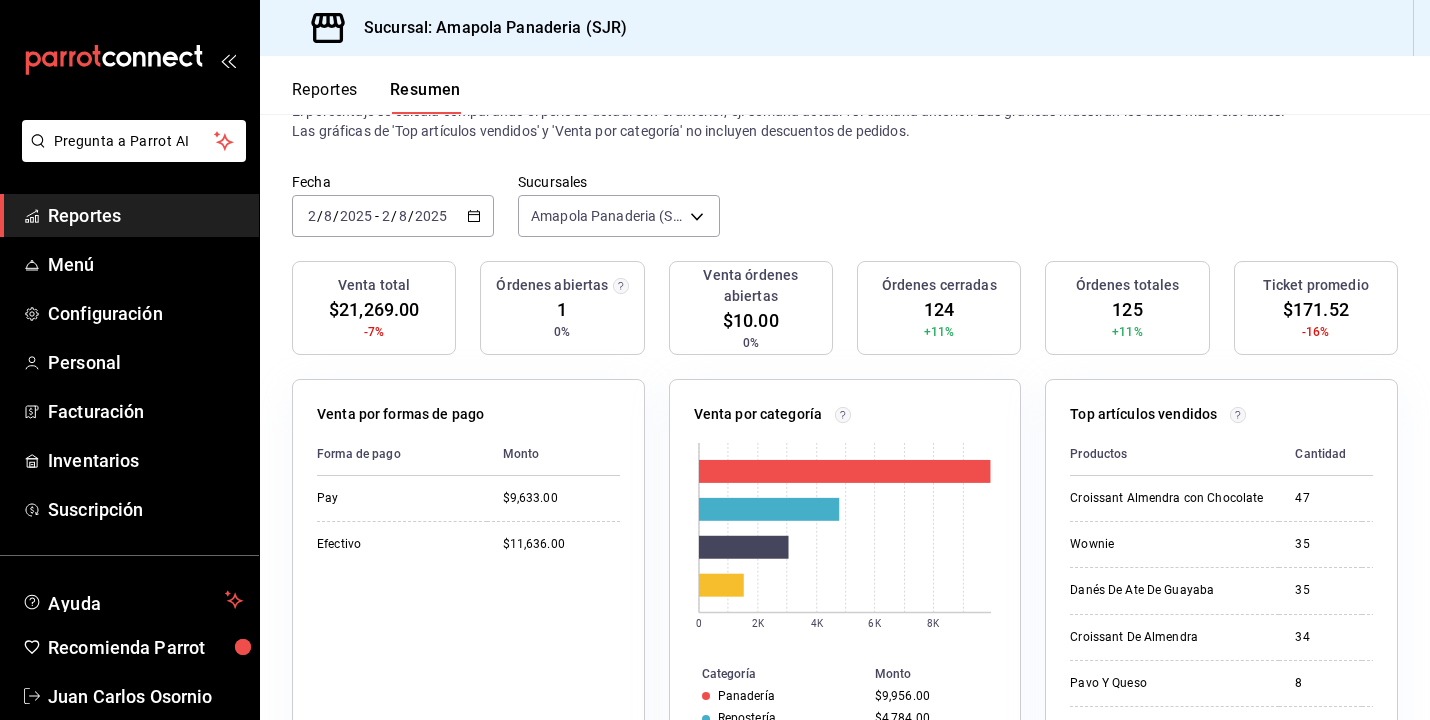 scroll, scrollTop: 403, scrollLeft: 0, axis: vertical 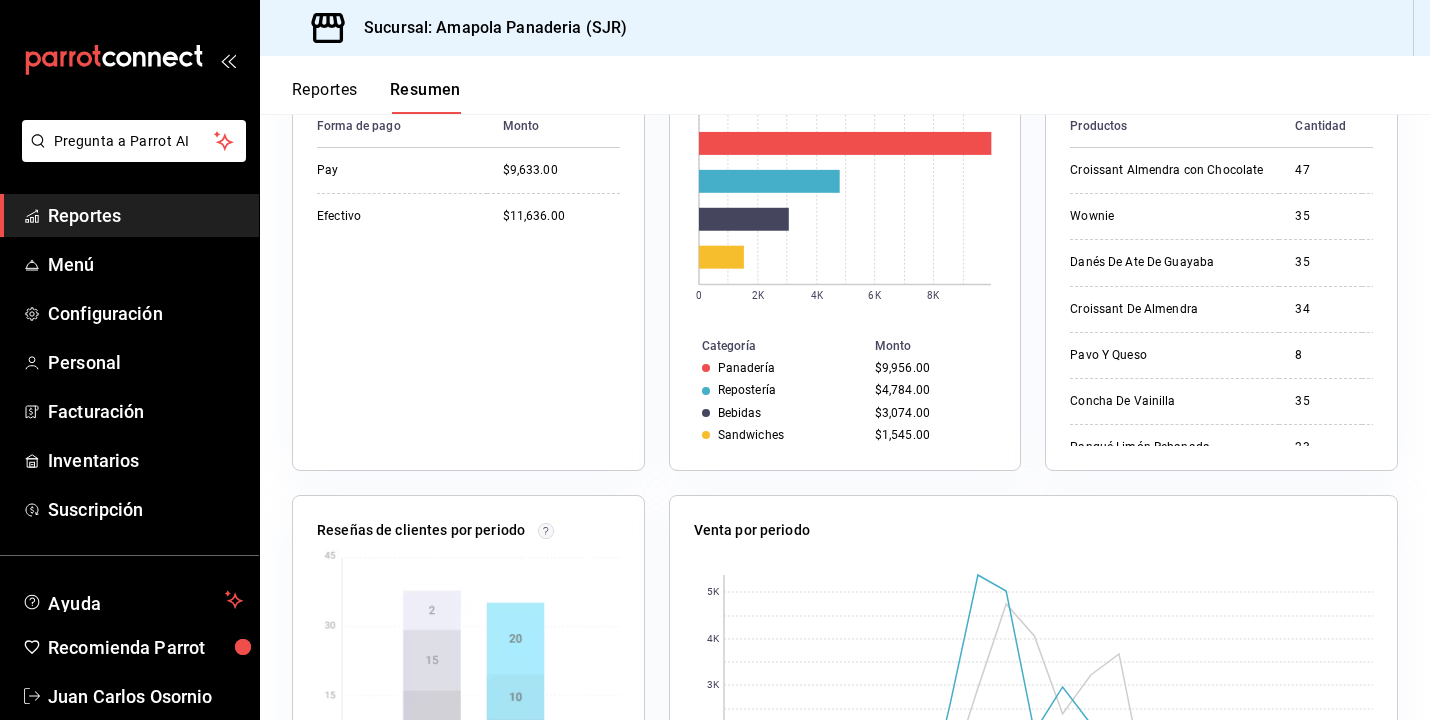 click 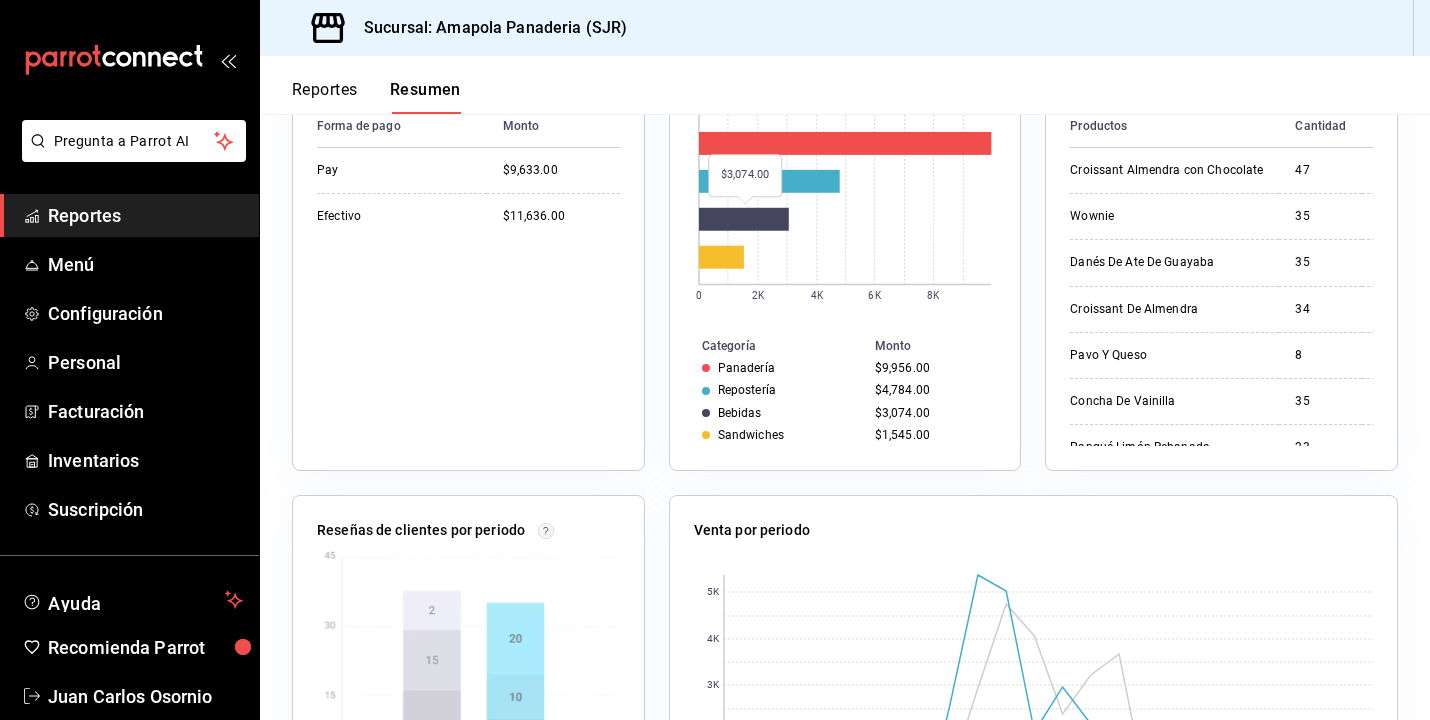 click 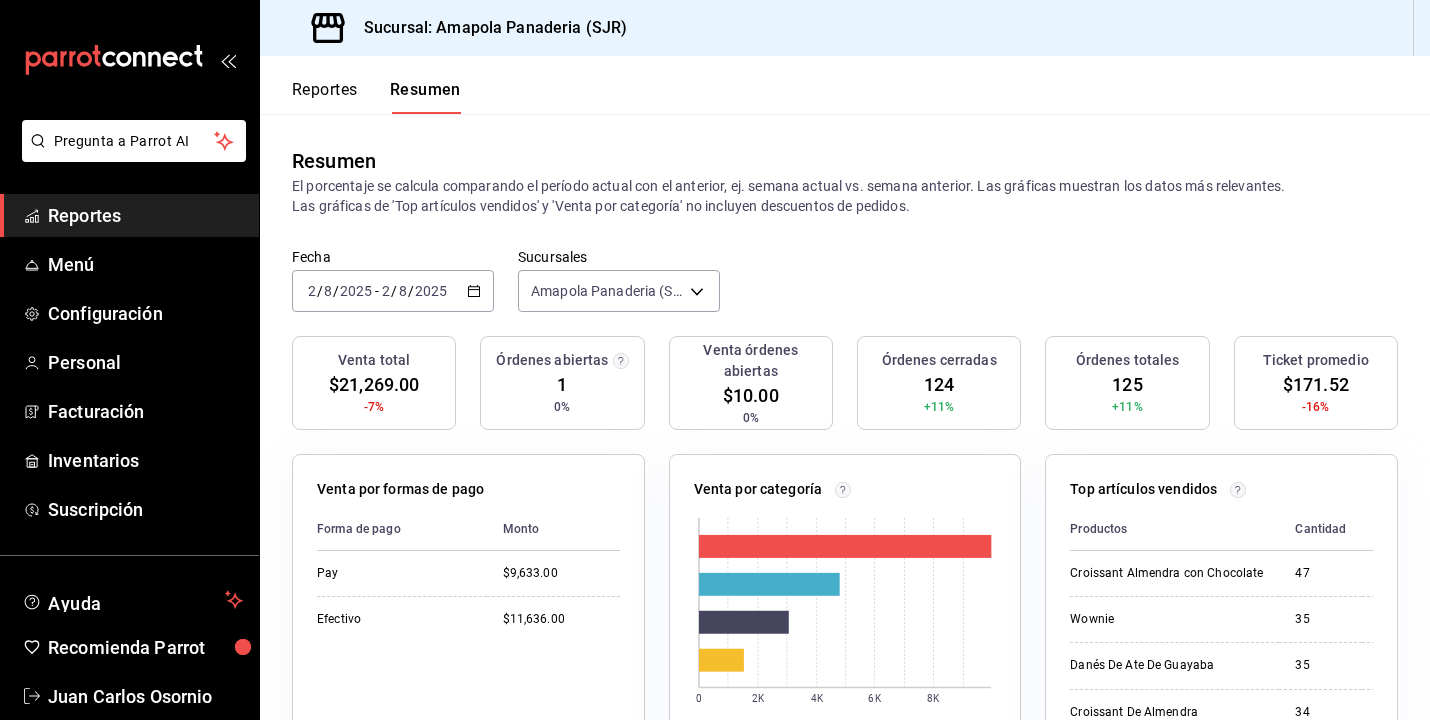 scroll, scrollTop: 0, scrollLeft: 0, axis: both 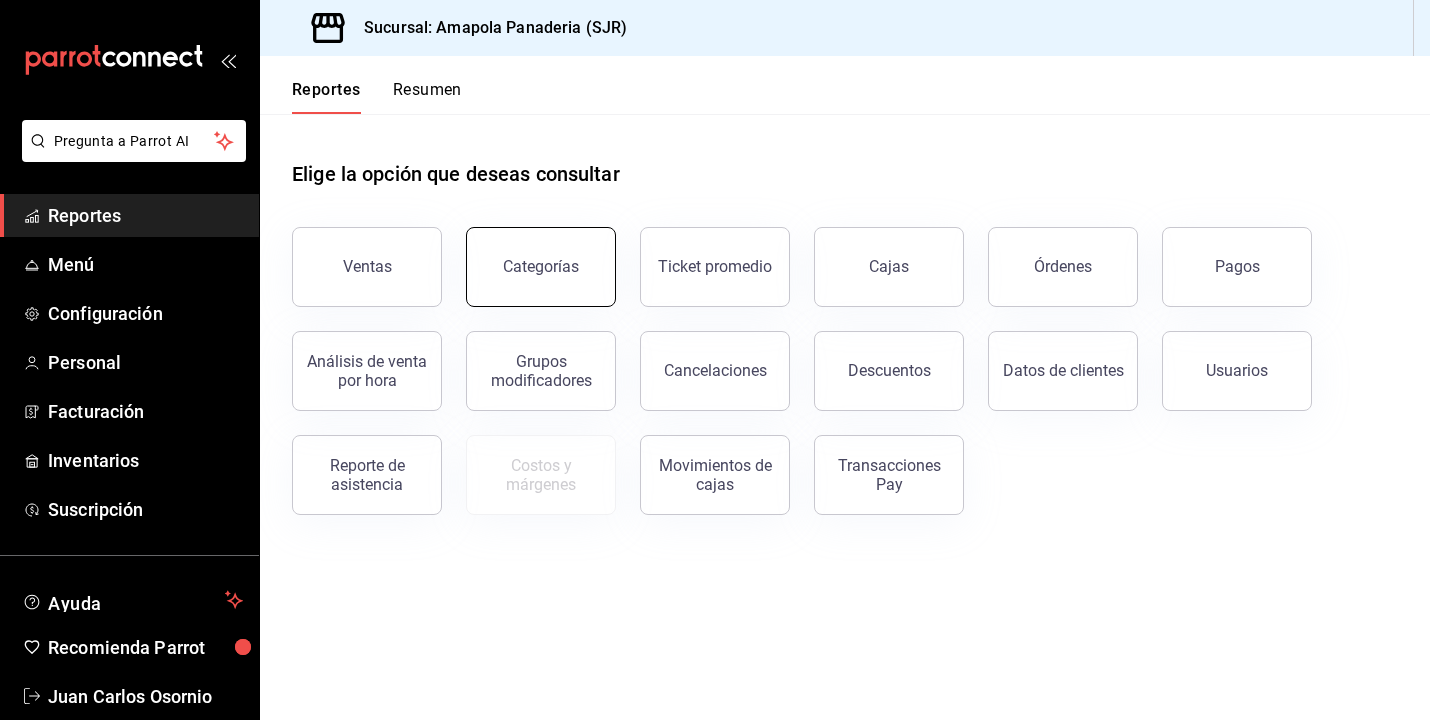 click on "Categorías" at bounding box center (541, 266) 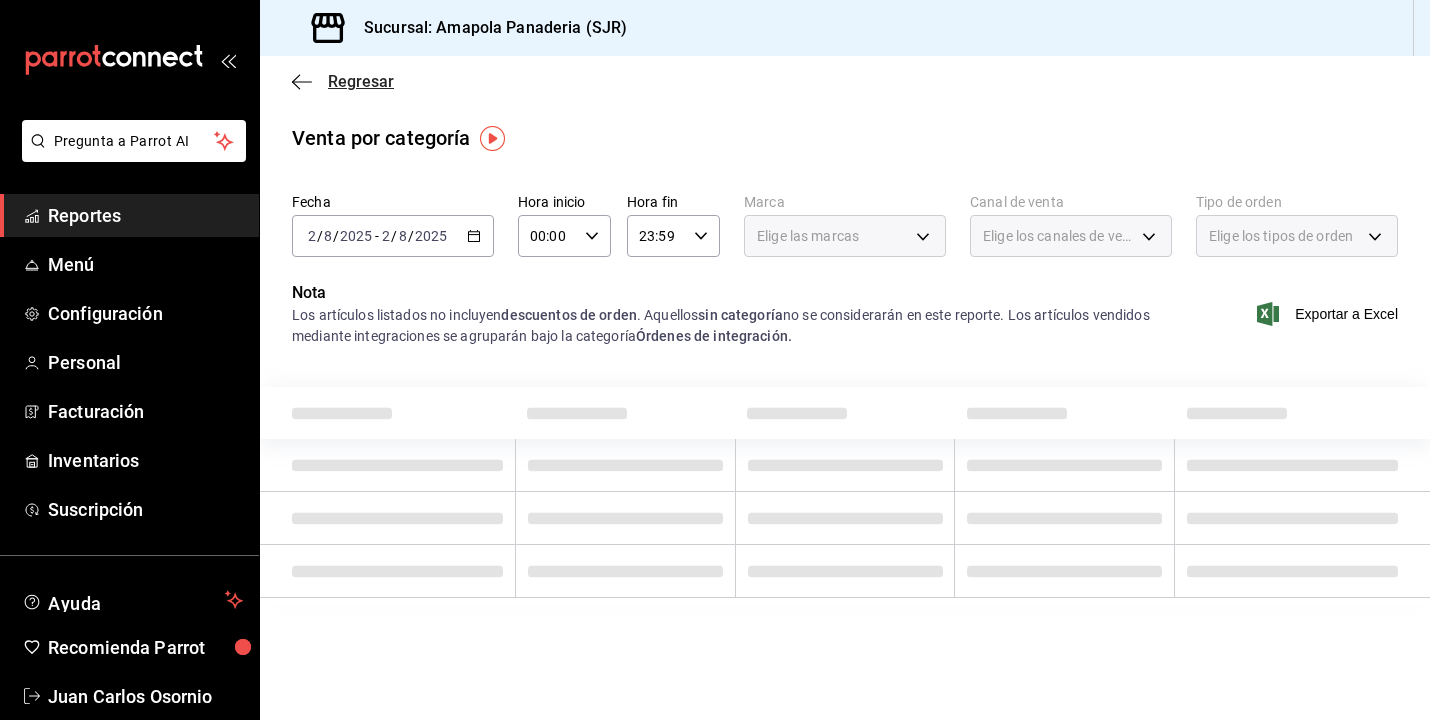 click 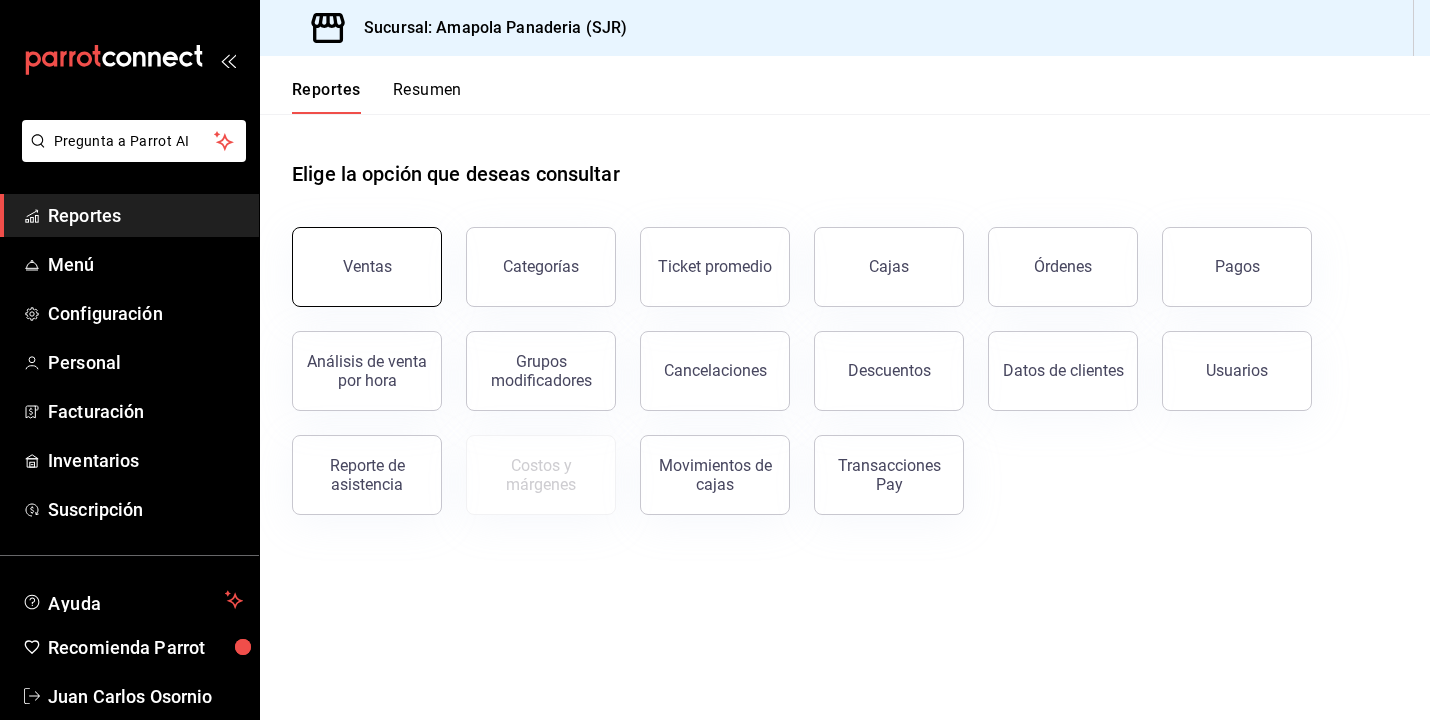 click on "Ventas" at bounding box center [367, 266] 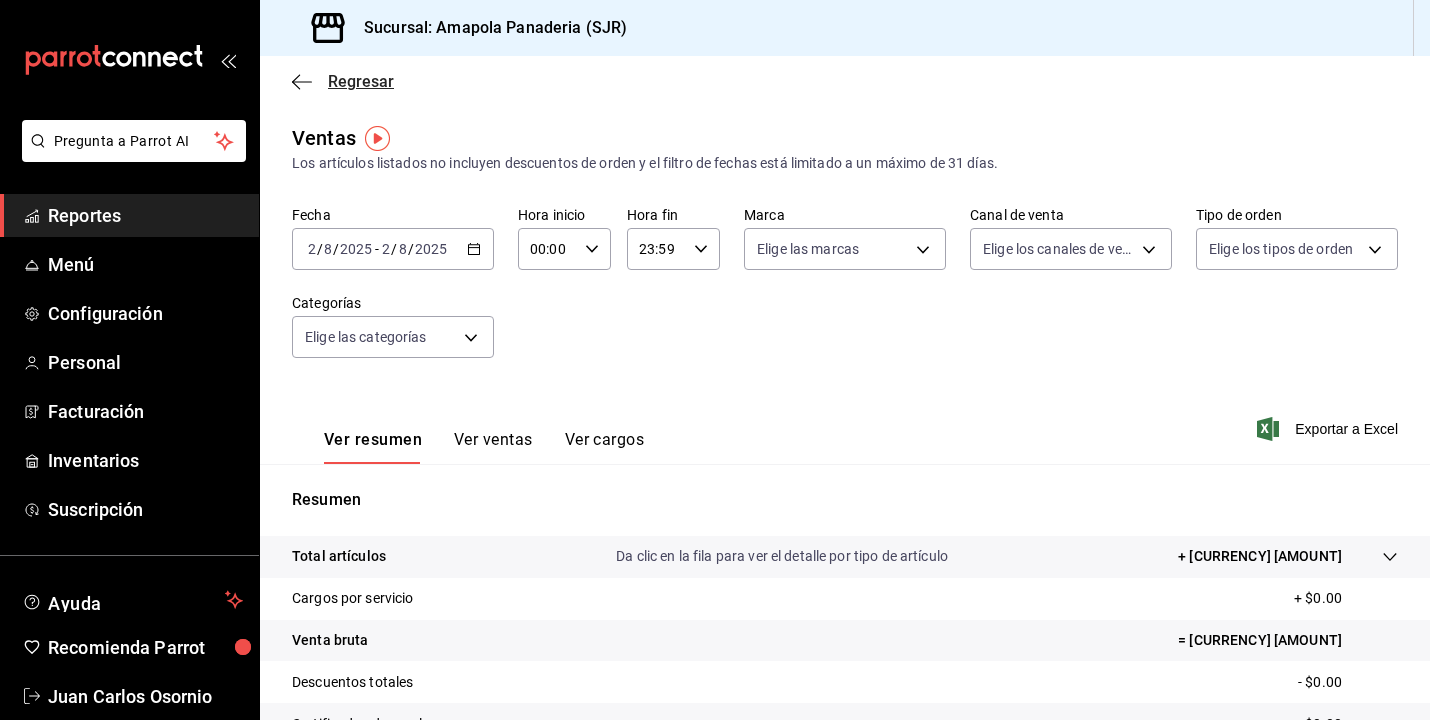 click on "Regresar" at bounding box center (343, 81) 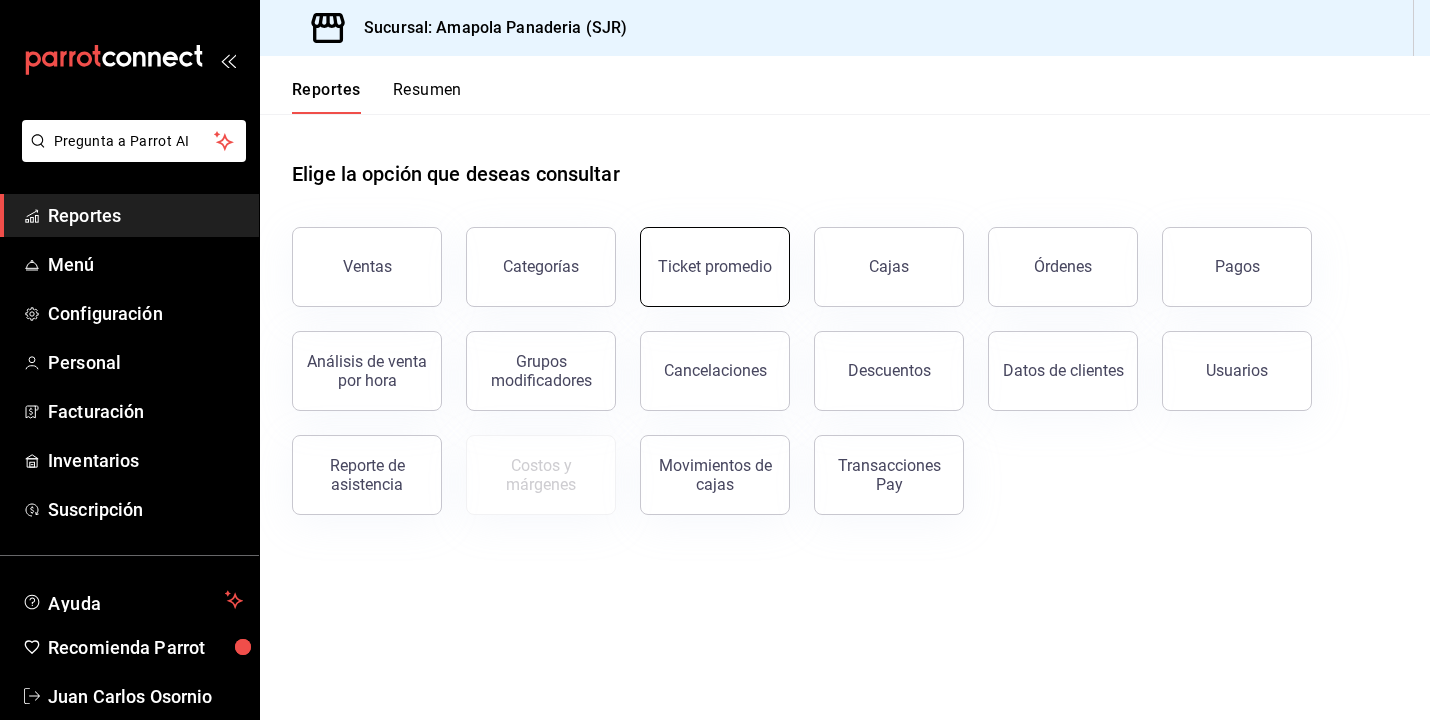 click on "Ticket promedio" at bounding box center (715, 266) 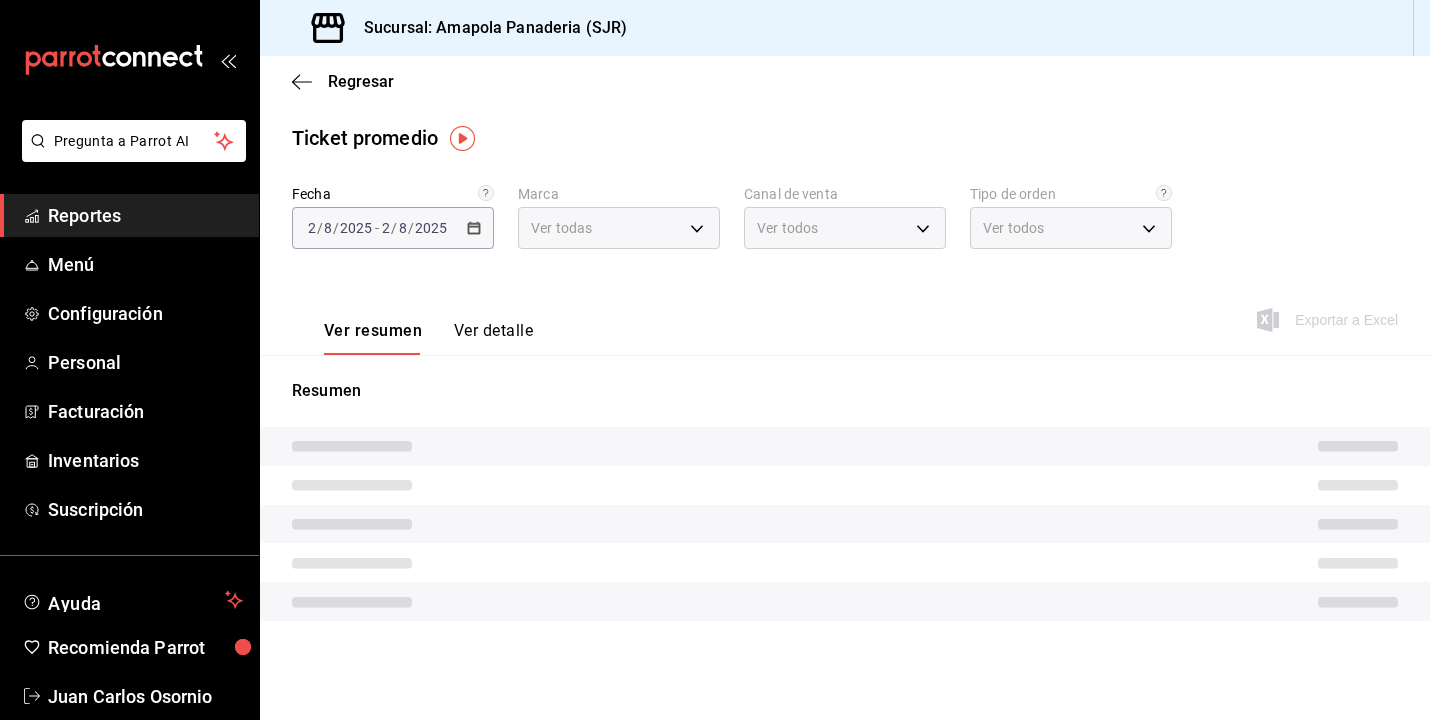 type on "fd167ea7-7224-4c5b-ac26-e03c65ddd71c" 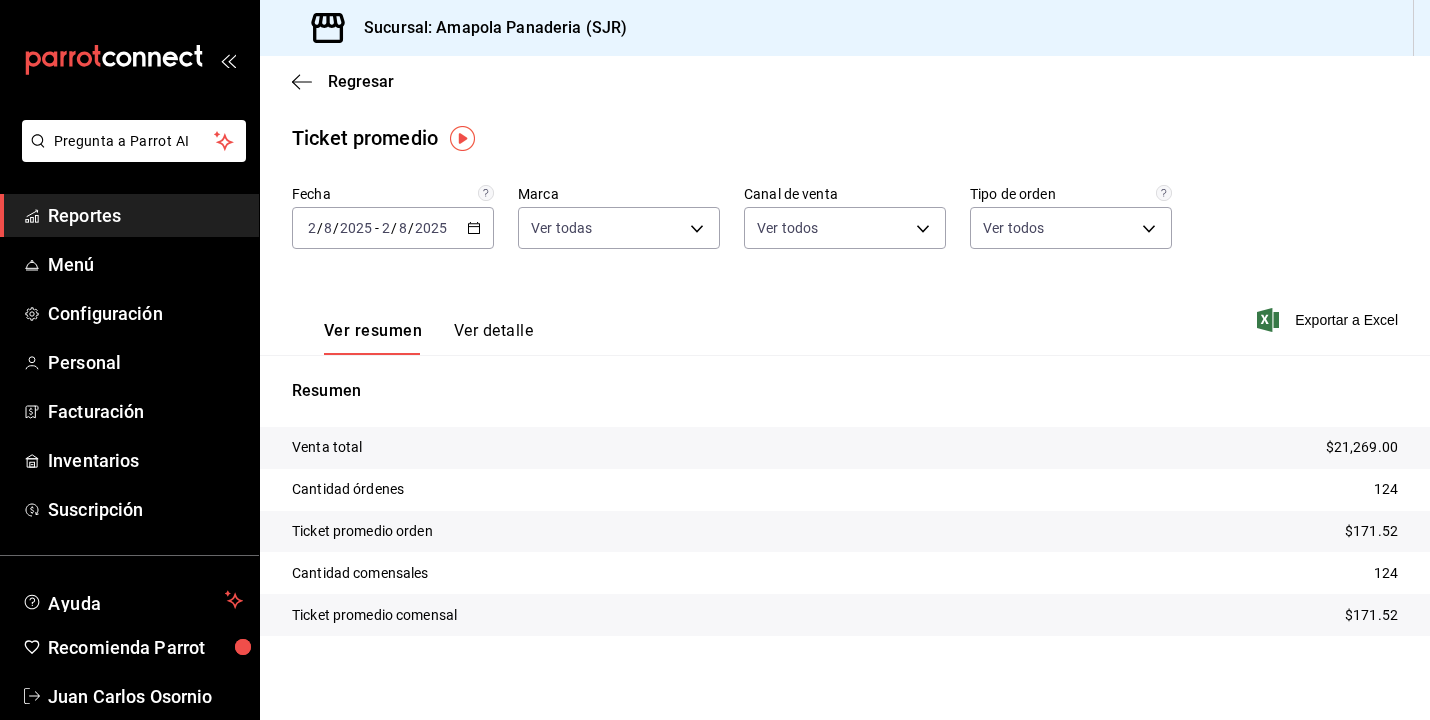 click on "Regresar" at bounding box center (845, 81) 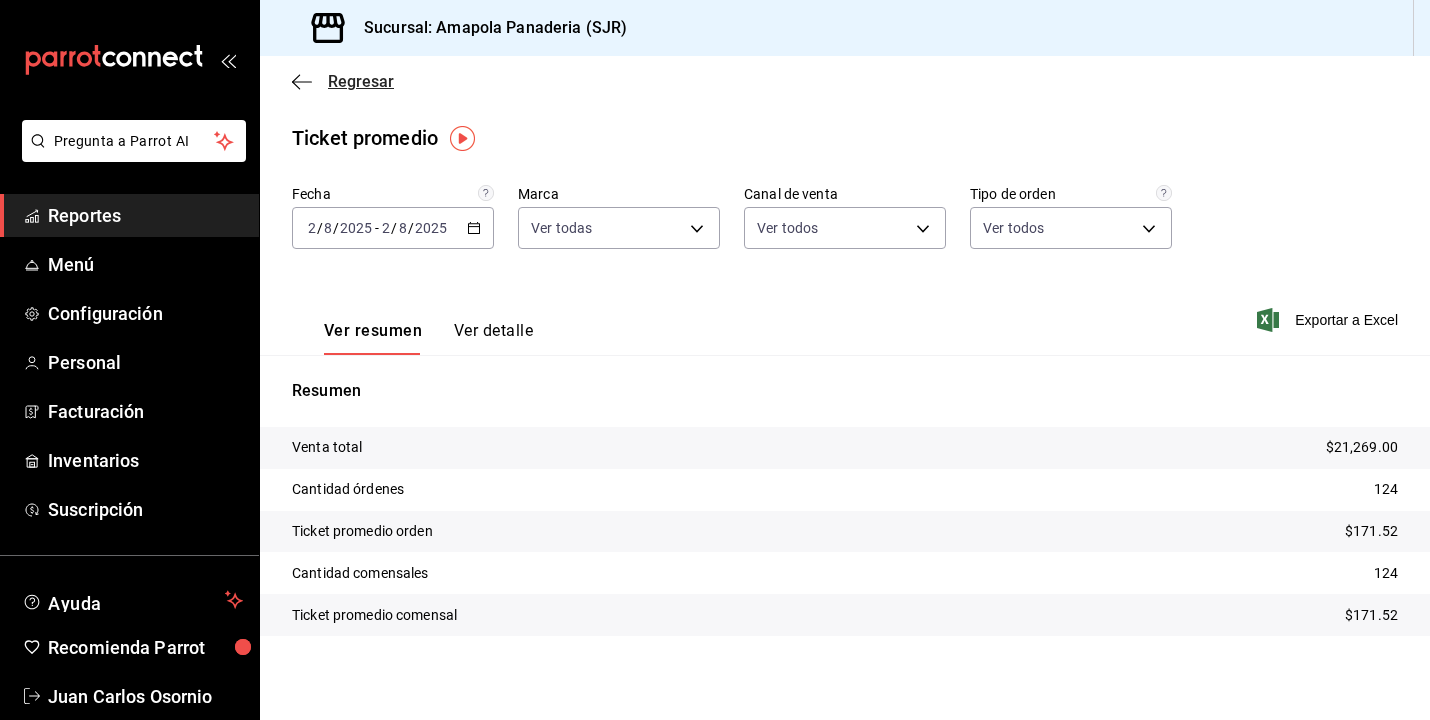 click 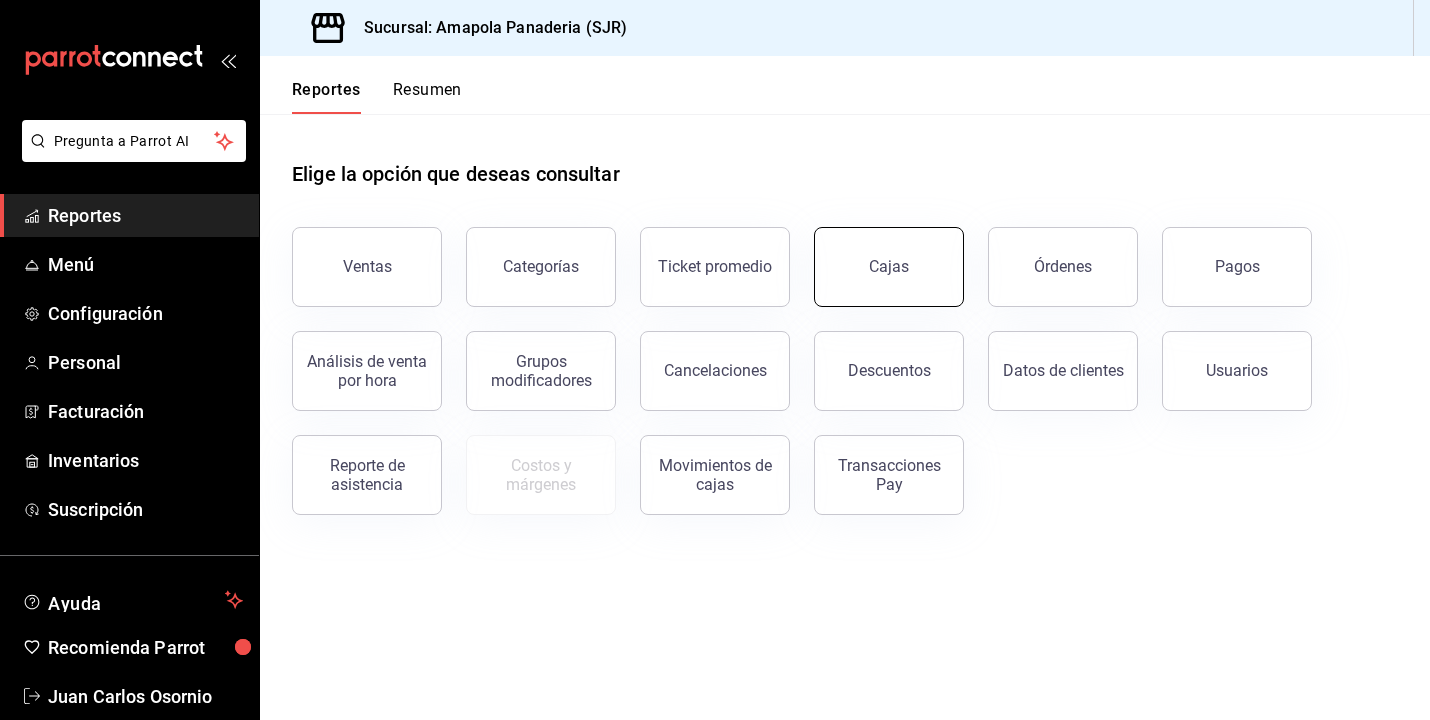 click on "Cajas" at bounding box center (889, 267) 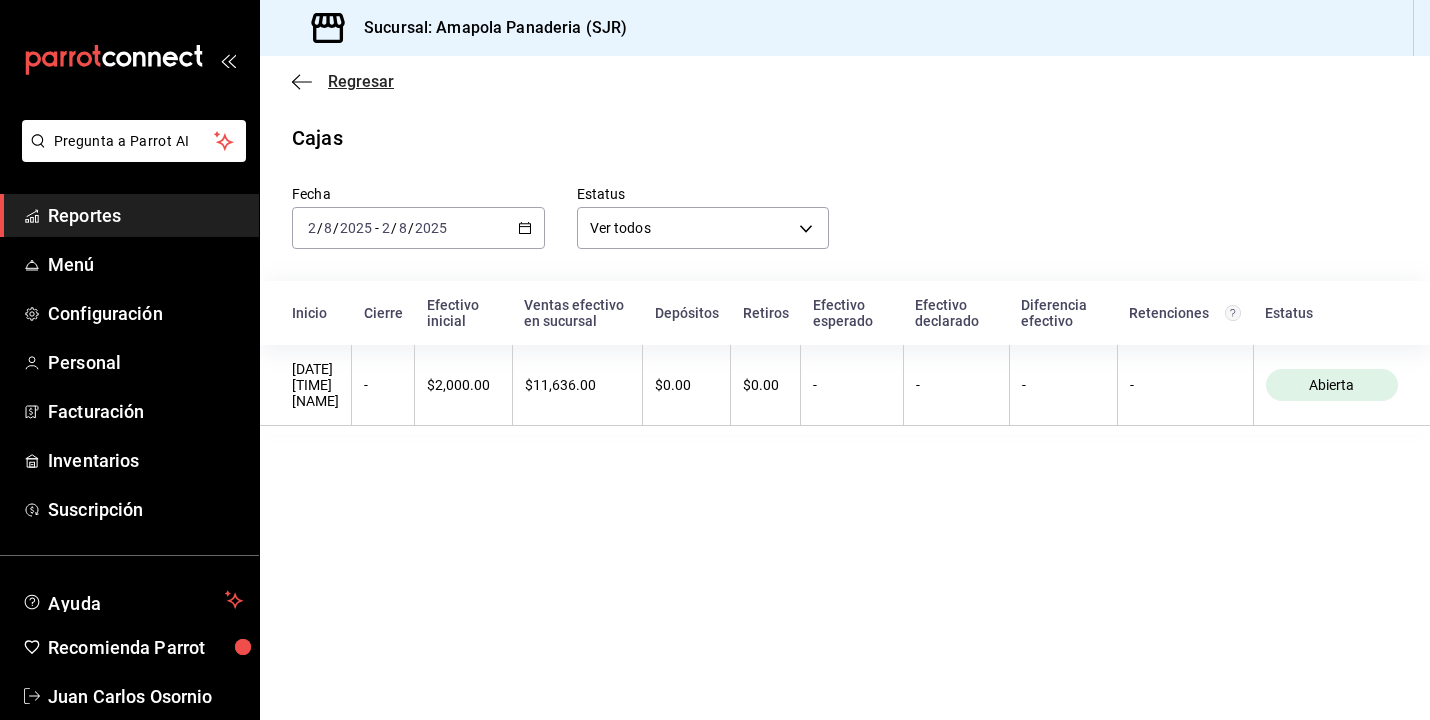 click on "Regresar" at bounding box center (343, 81) 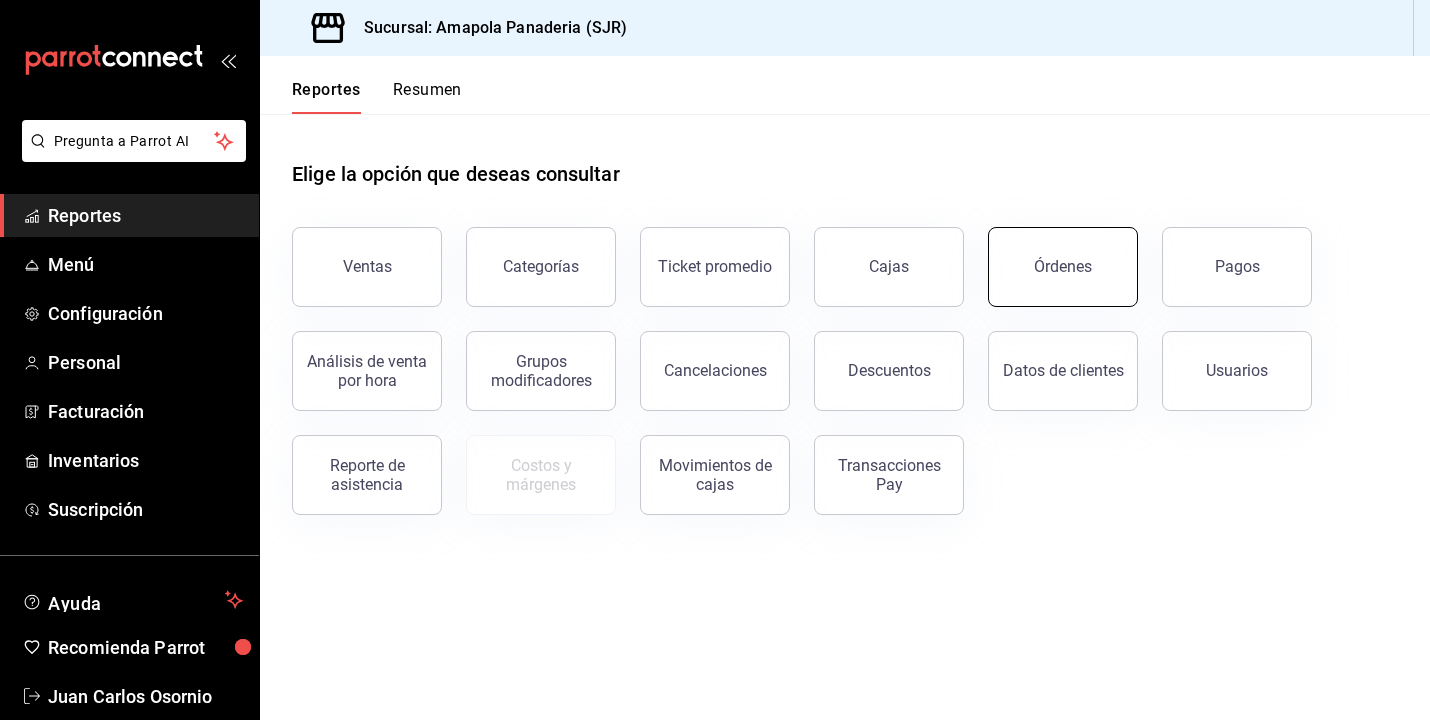 click on "Órdenes" at bounding box center (1063, 266) 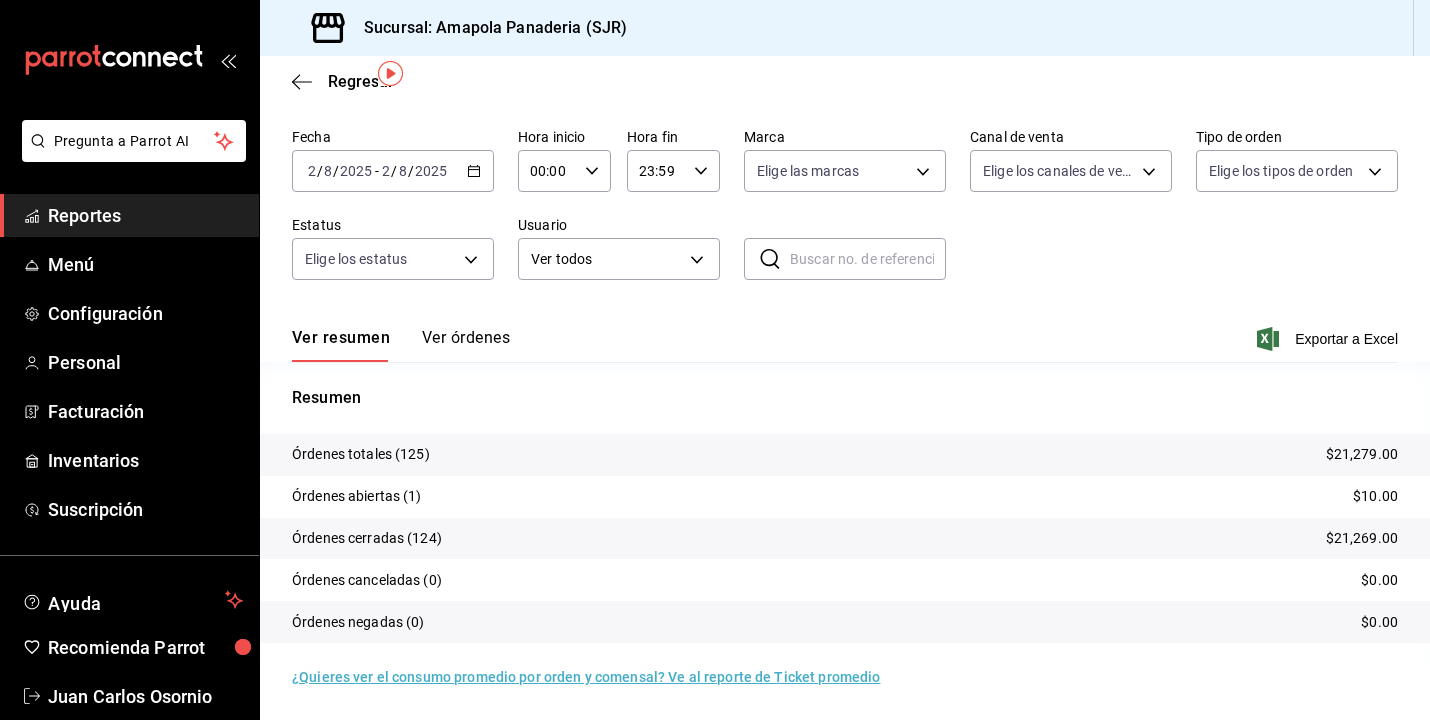 scroll, scrollTop: 65, scrollLeft: 0, axis: vertical 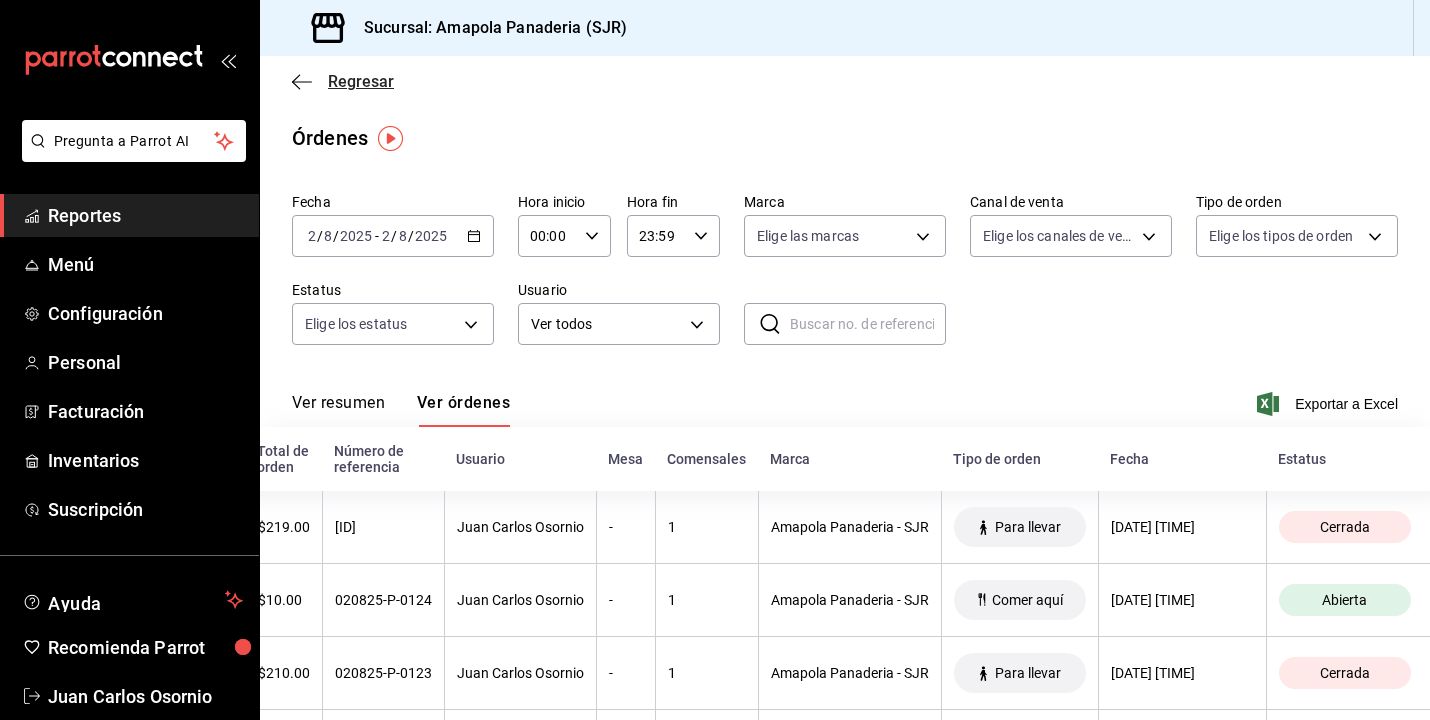 click 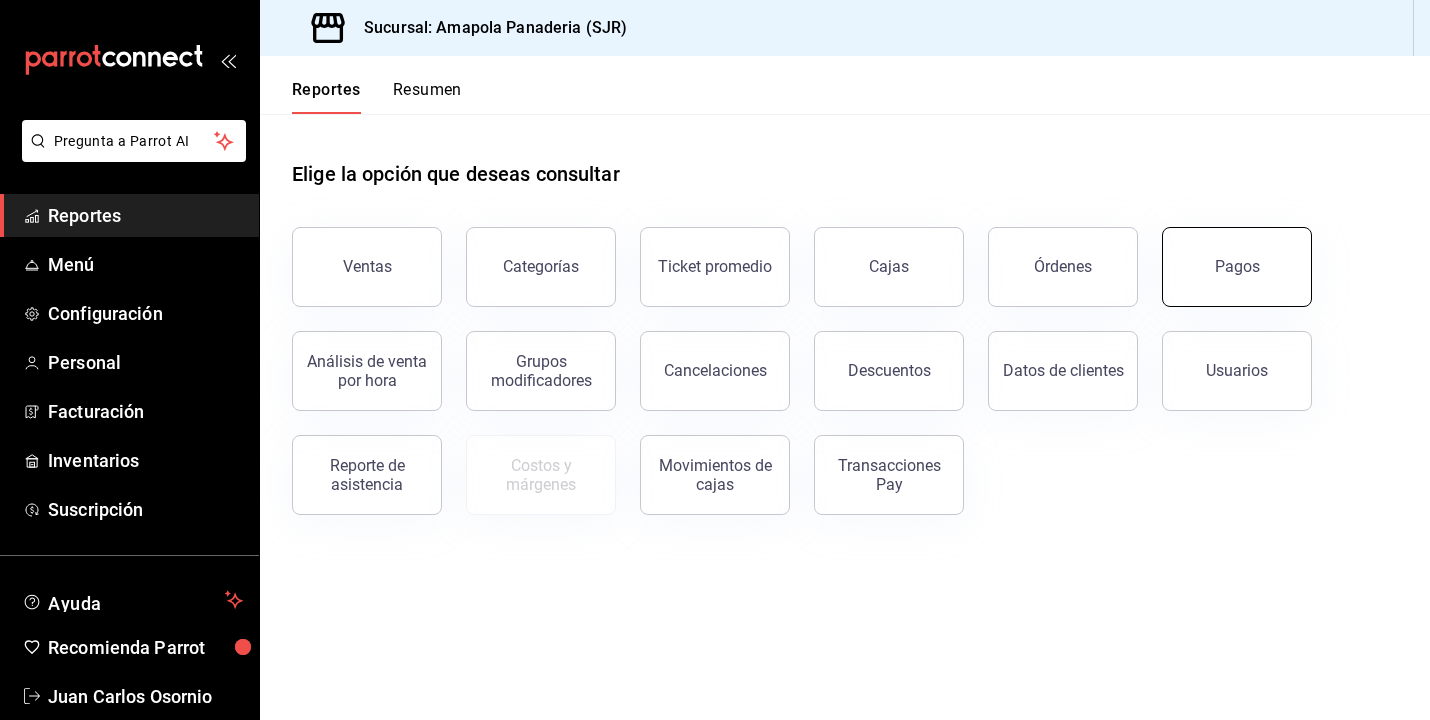click on "Pagos" at bounding box center (1237, 267) 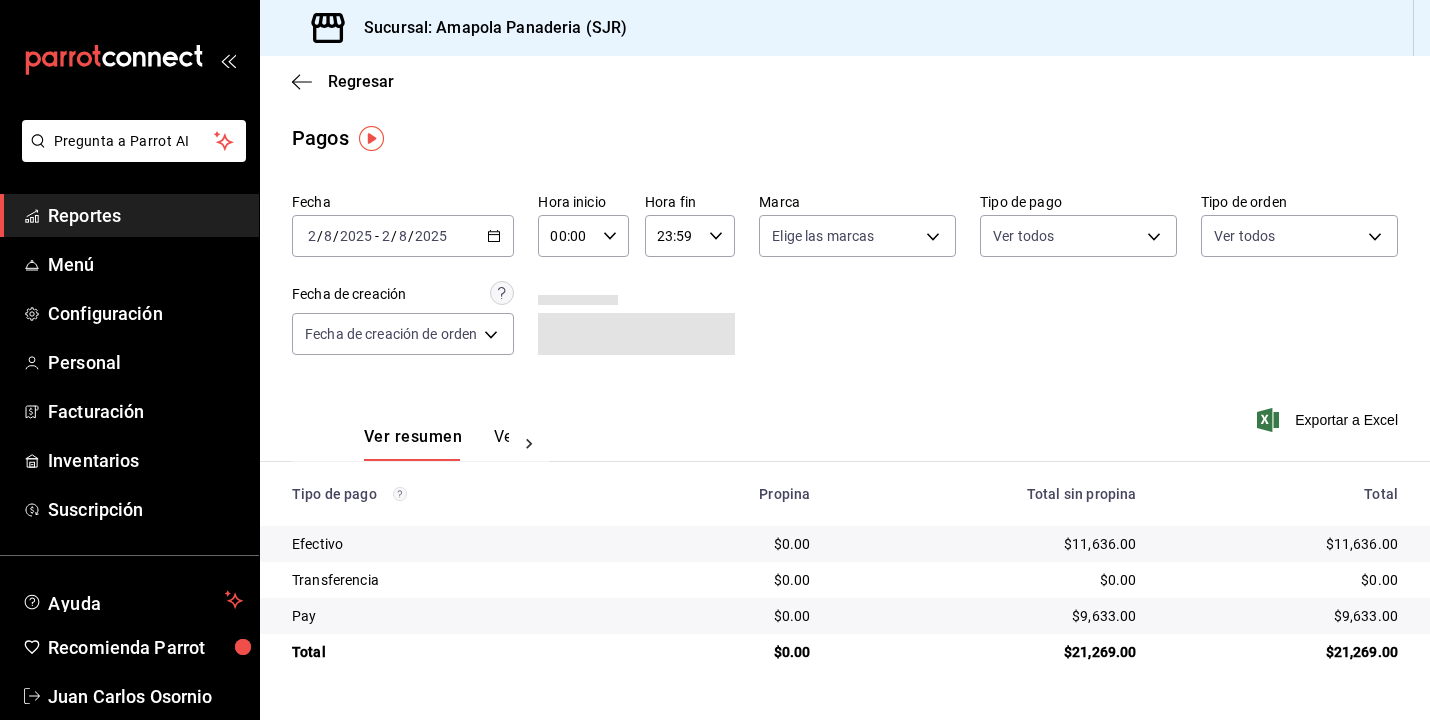 click on "Regresar" at bounding box center [845, 81] 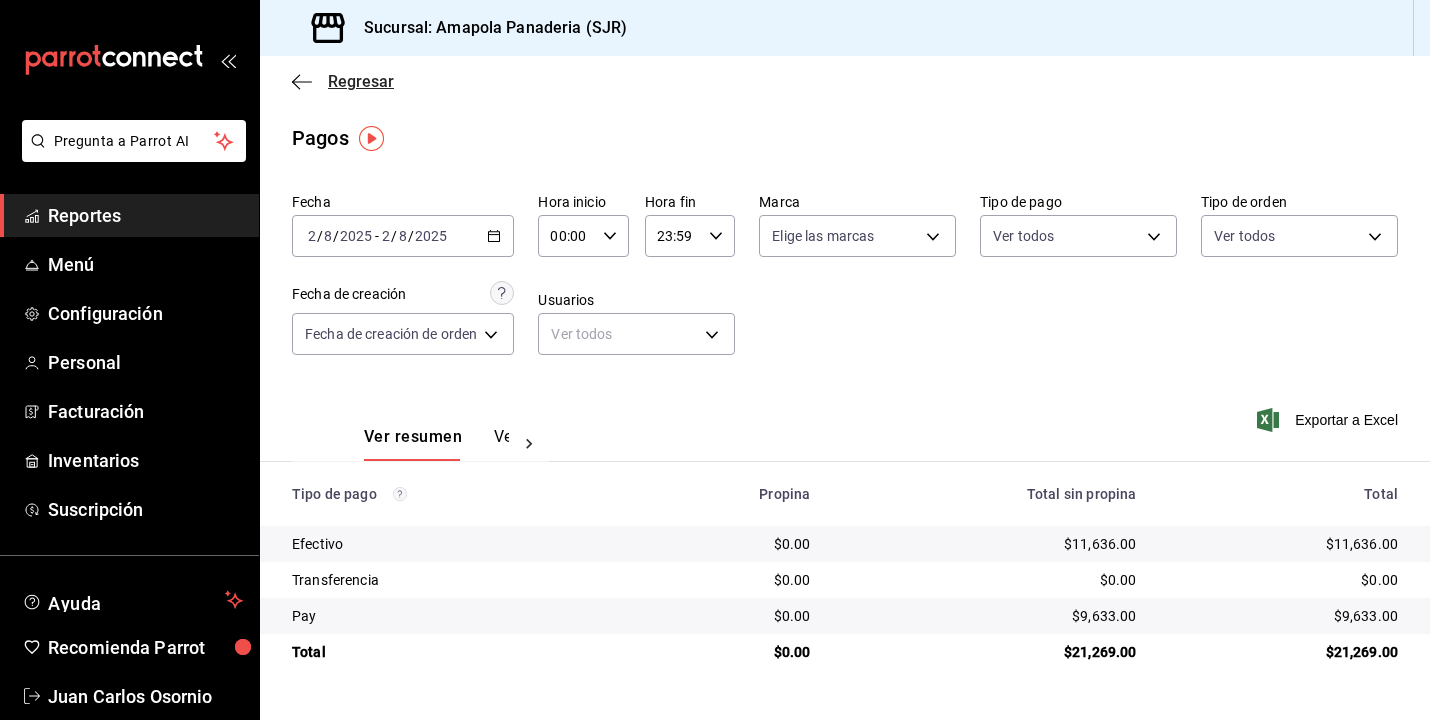 click 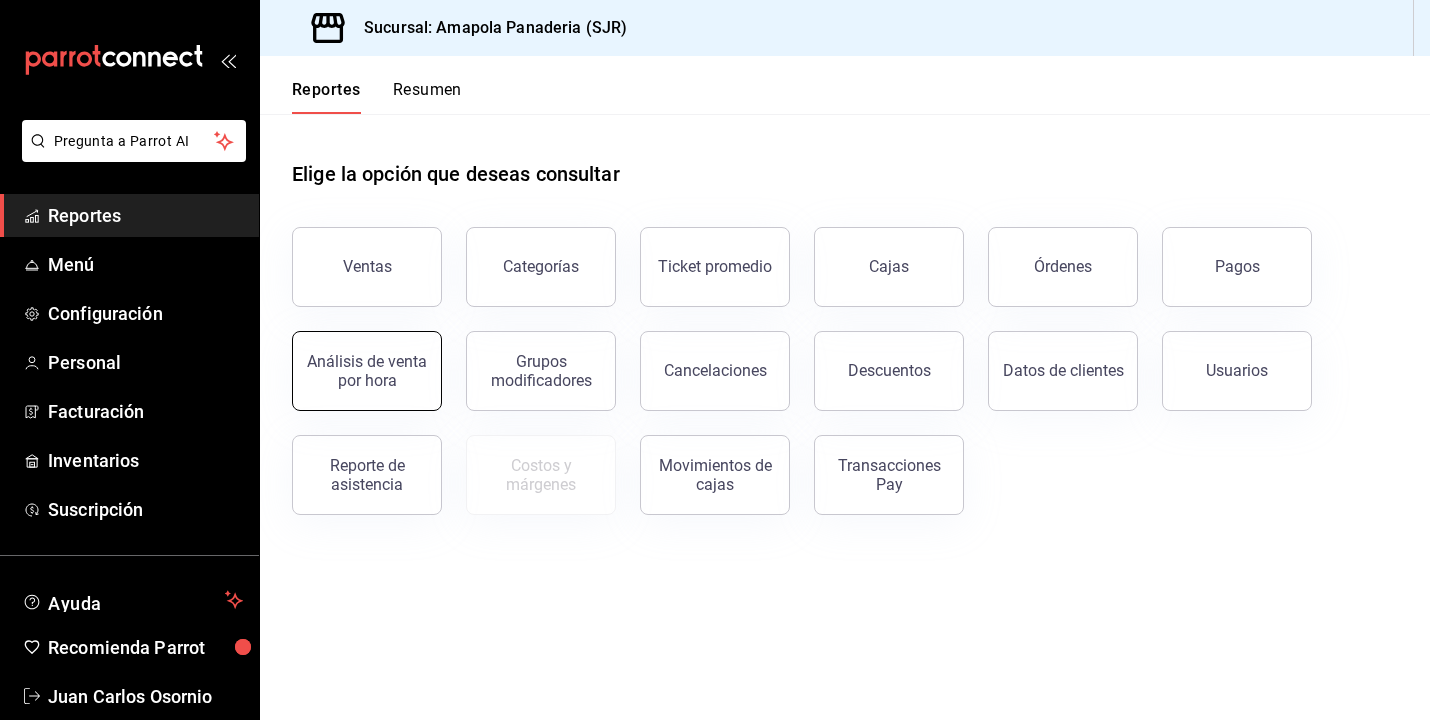 click on "Análisis de venta por hora" at bounding box center [367, 371] 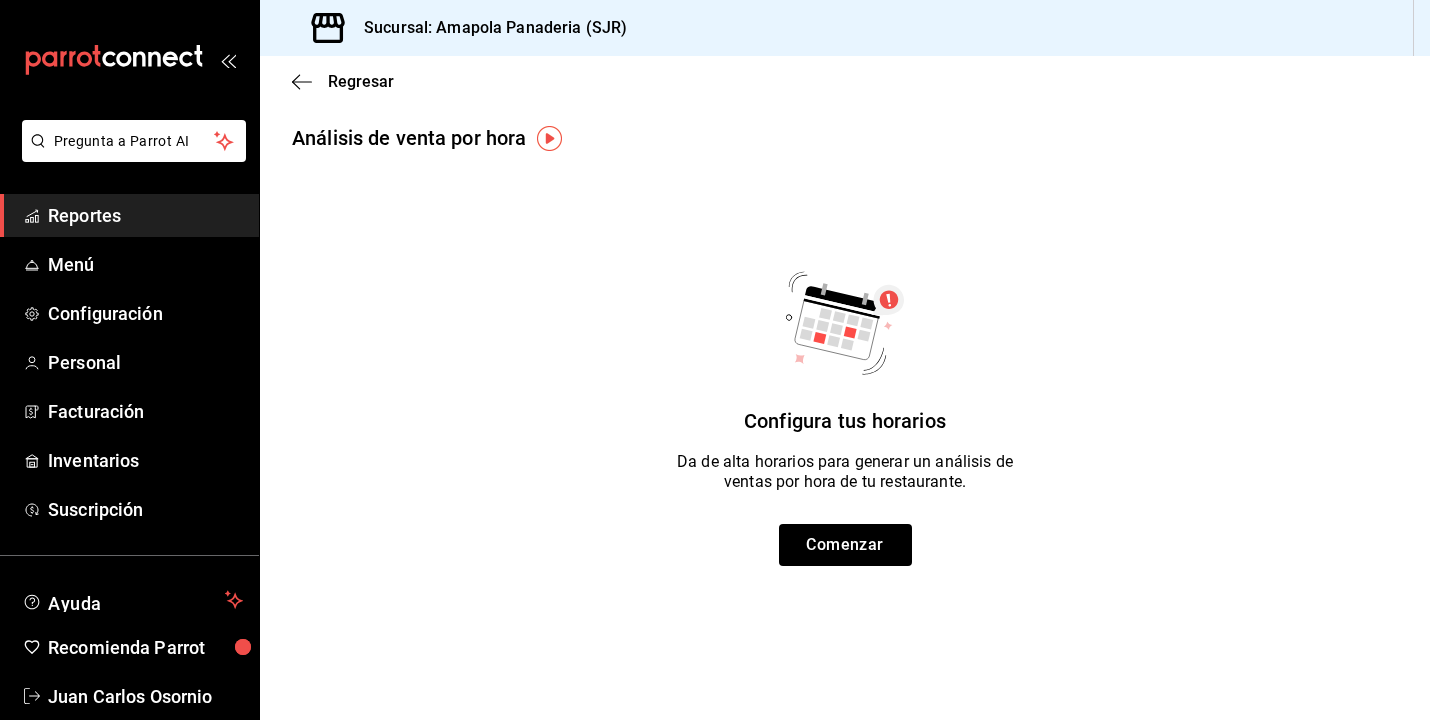 click on "Regresar" at bounding box center (845, 81) 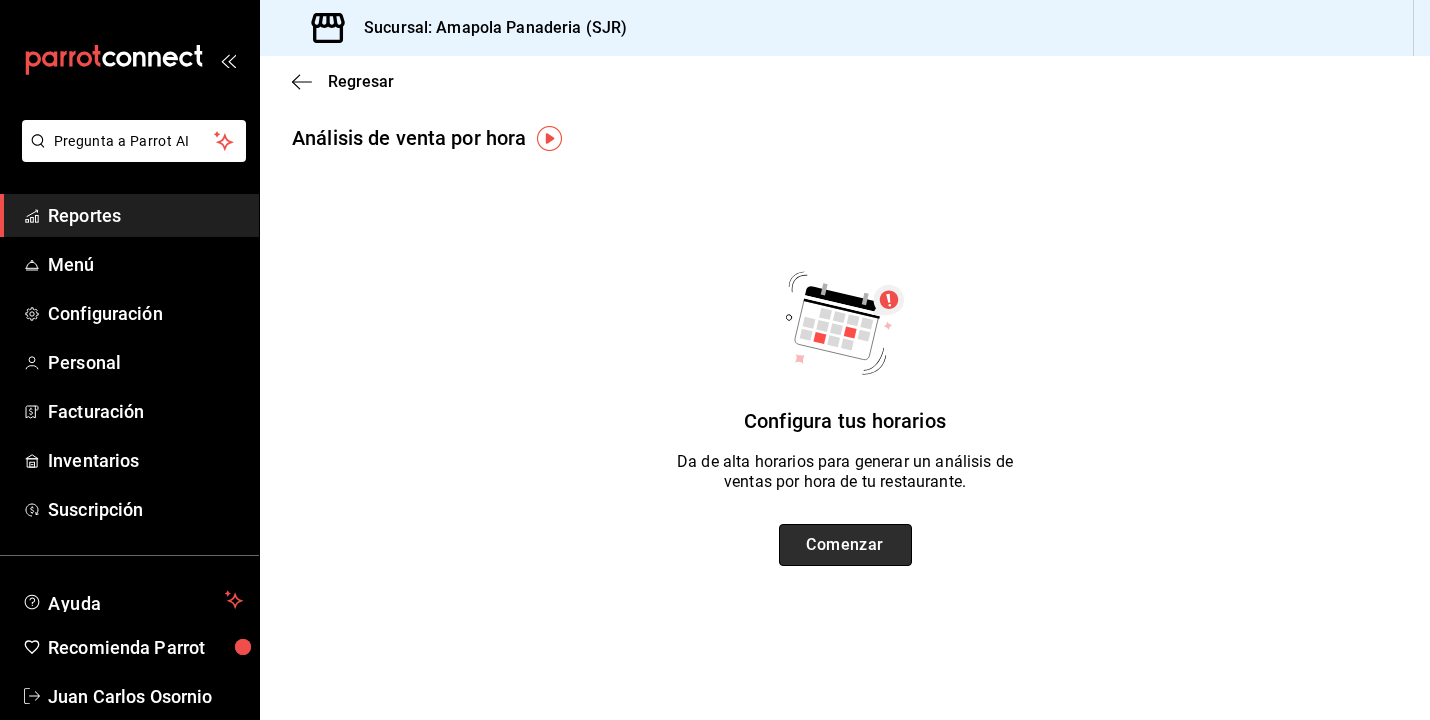 click on "Comenzar" at bounding box center (845, 545) 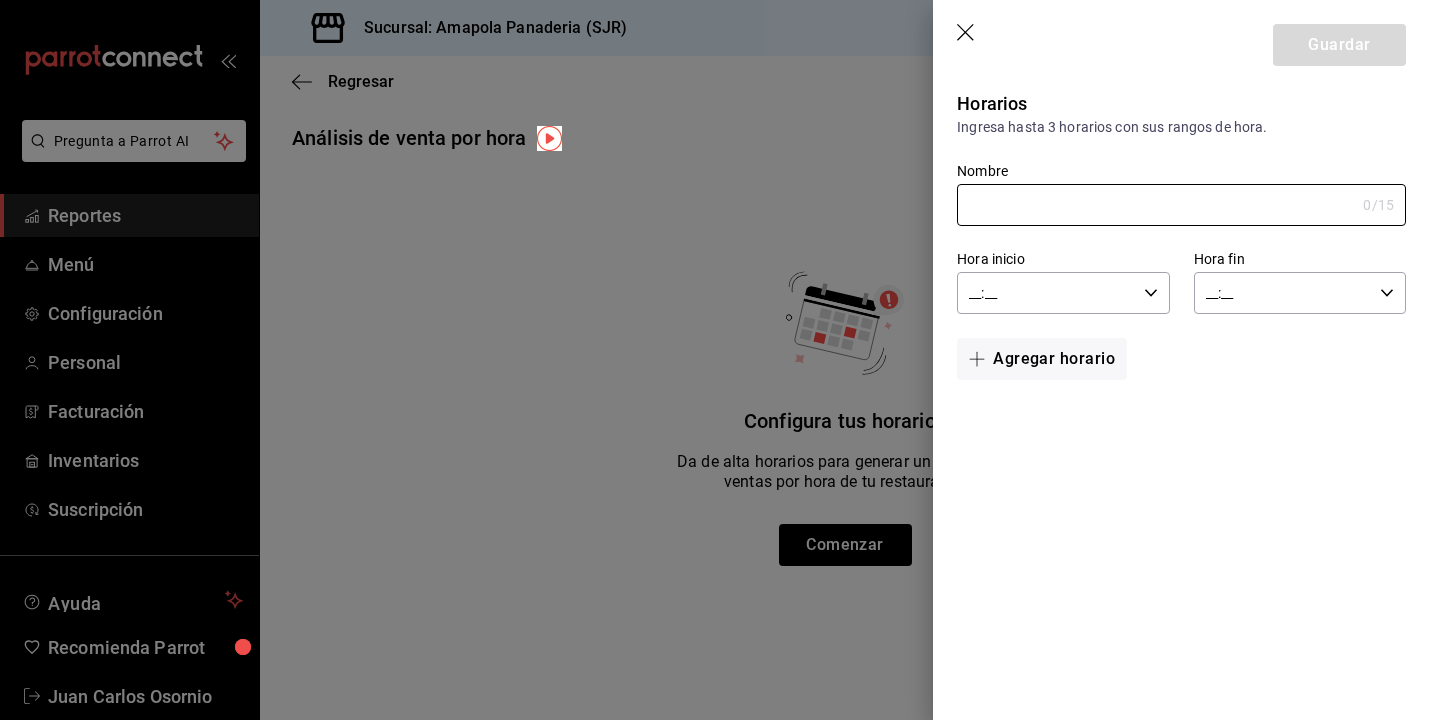 click on "Guardar" at bounding box center (1181, 41) 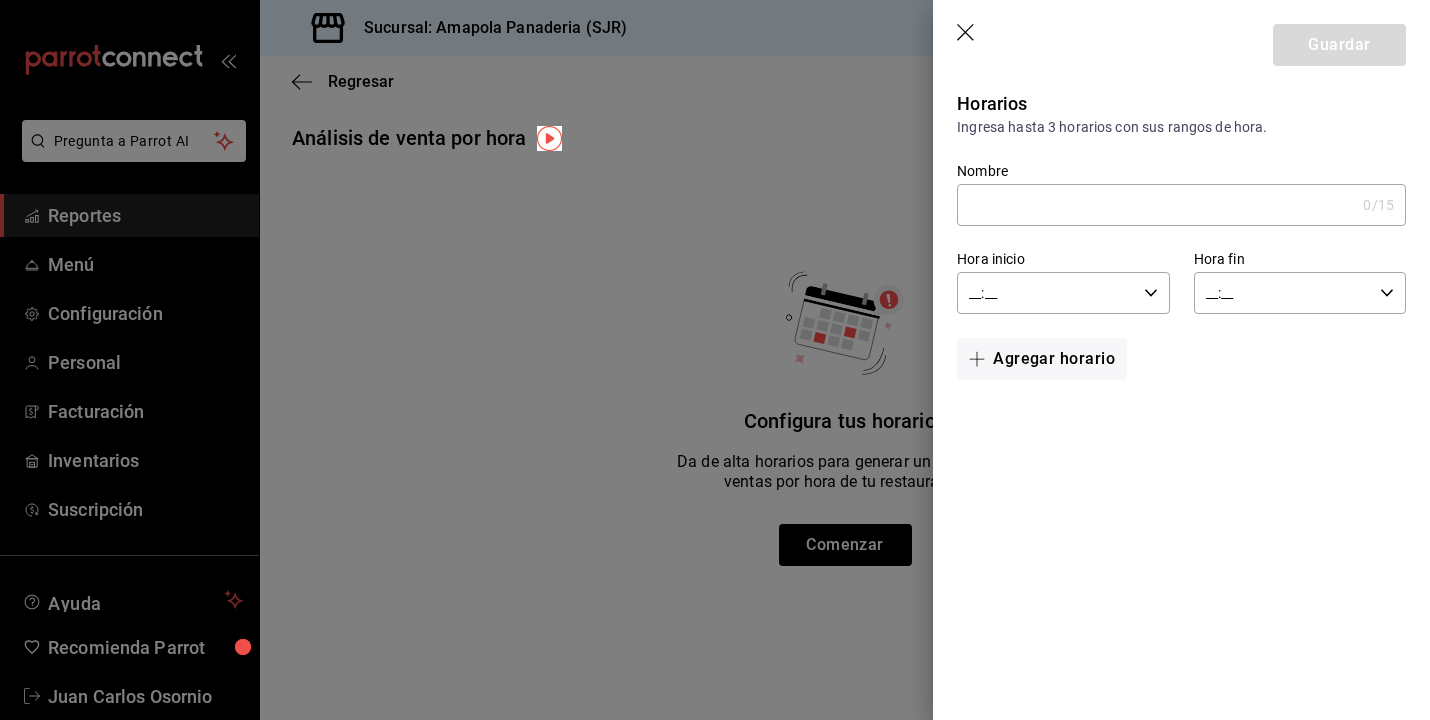 click 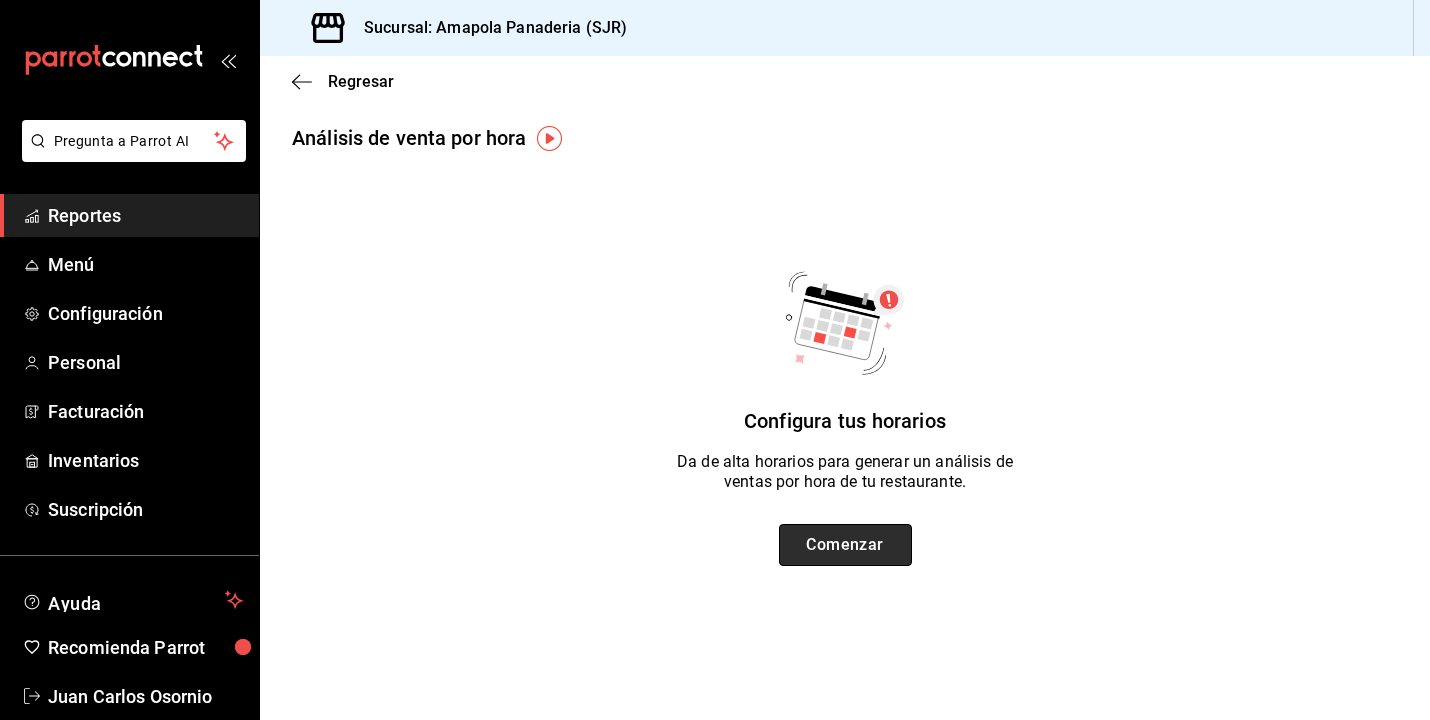 click on "Comenzar" at bounding box center (845, 545) 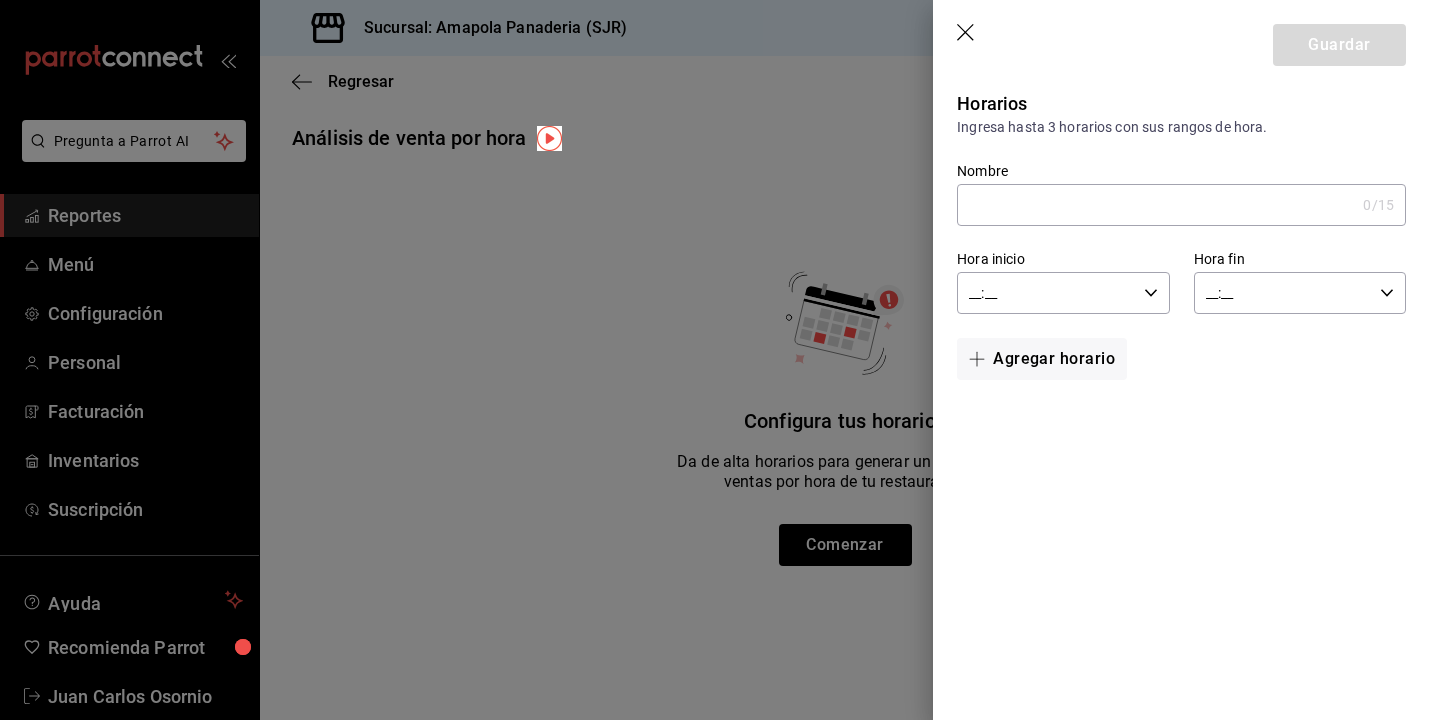 click on "Nombre" at bounding box center (1156, 205) 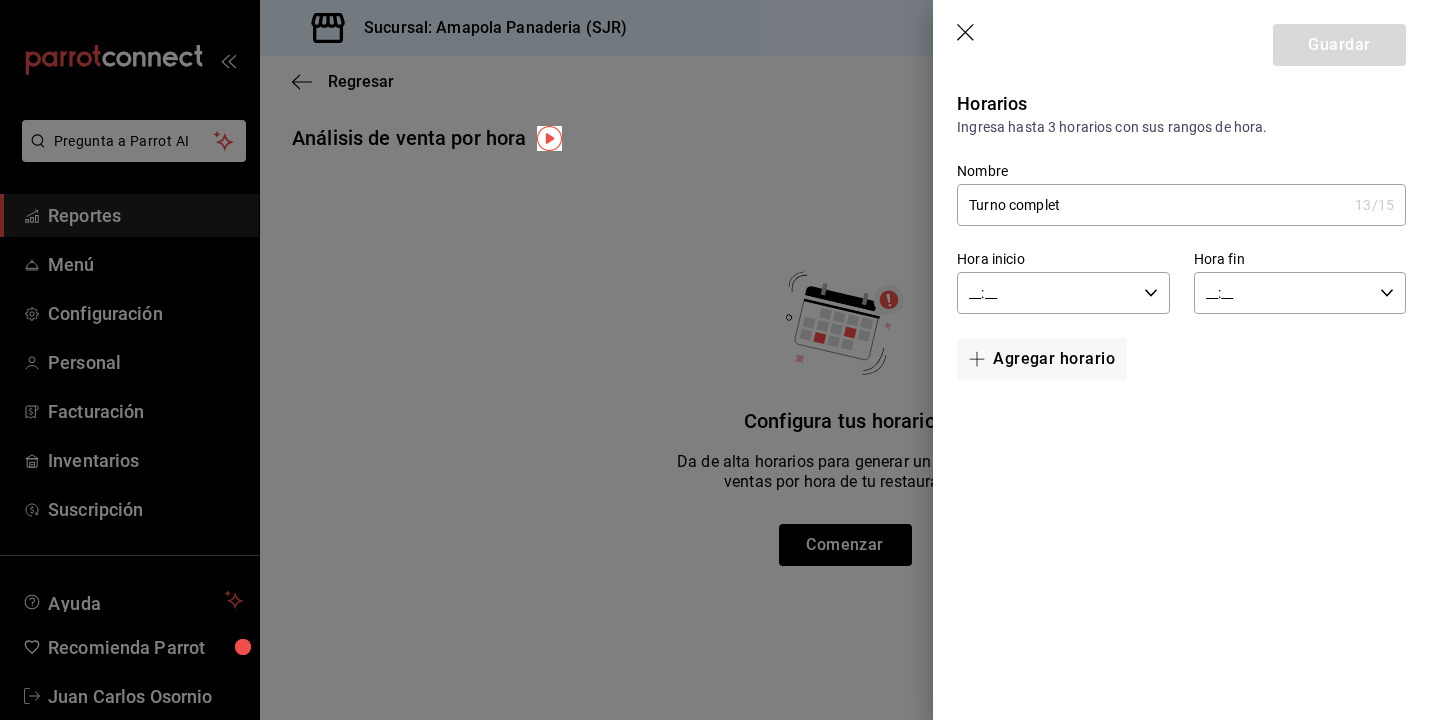 type on "Turno completo" 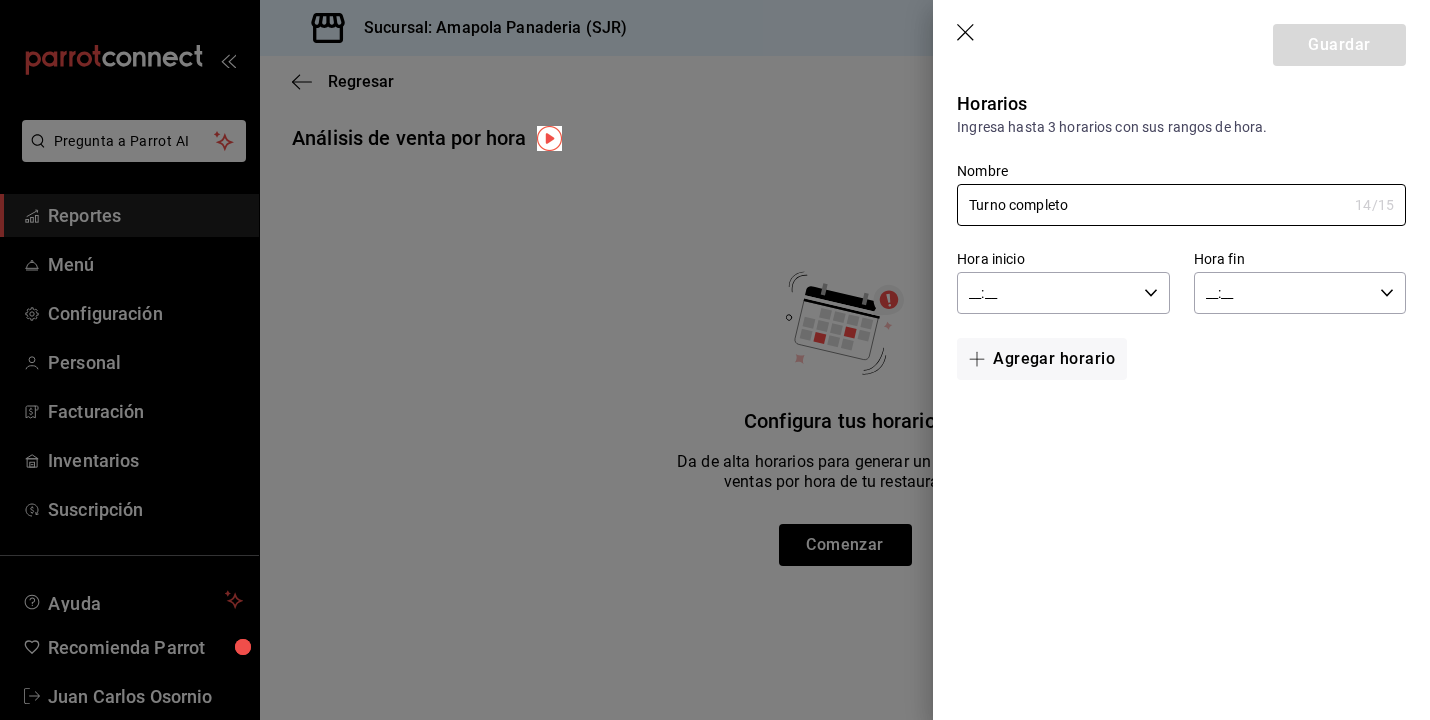 click on "__:__" at bounding box center [1046, 293] 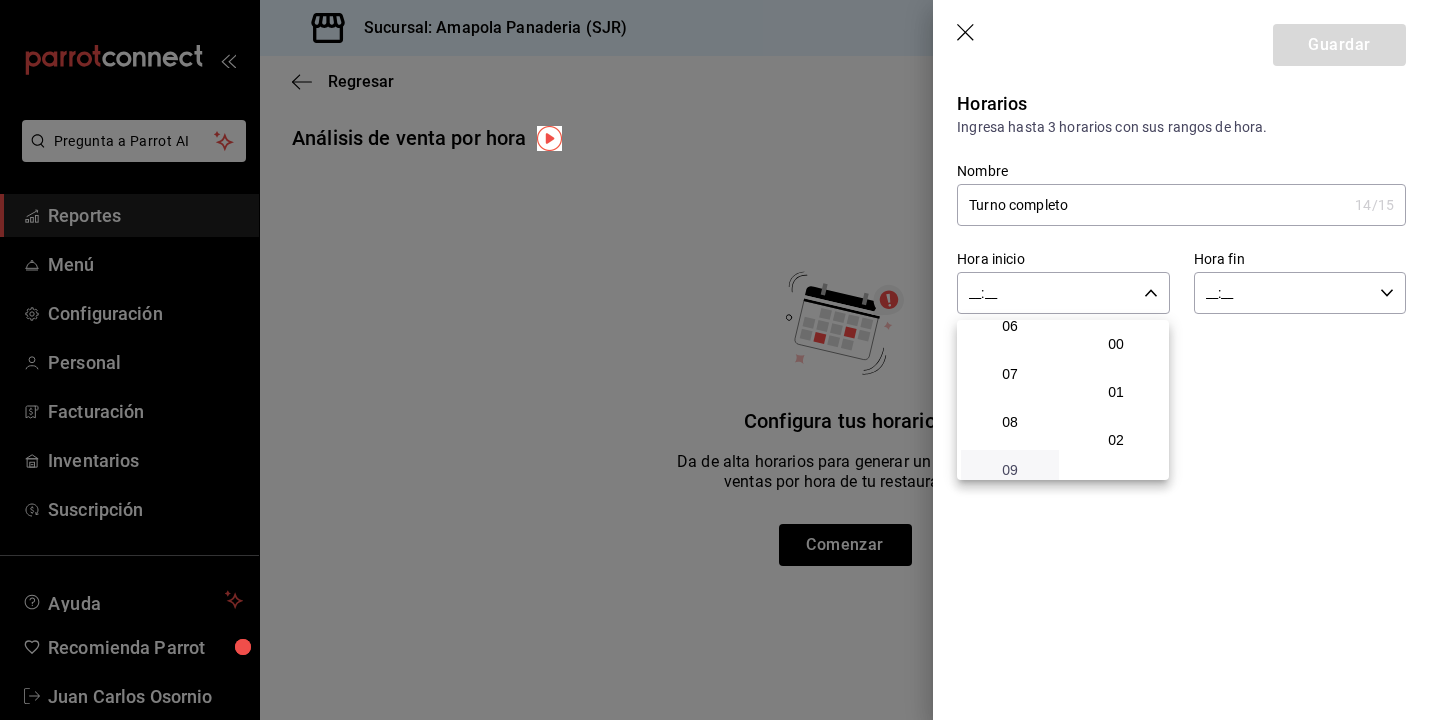 scroll, scrollTop: 292, scrollLeft: 0, axis: vertical 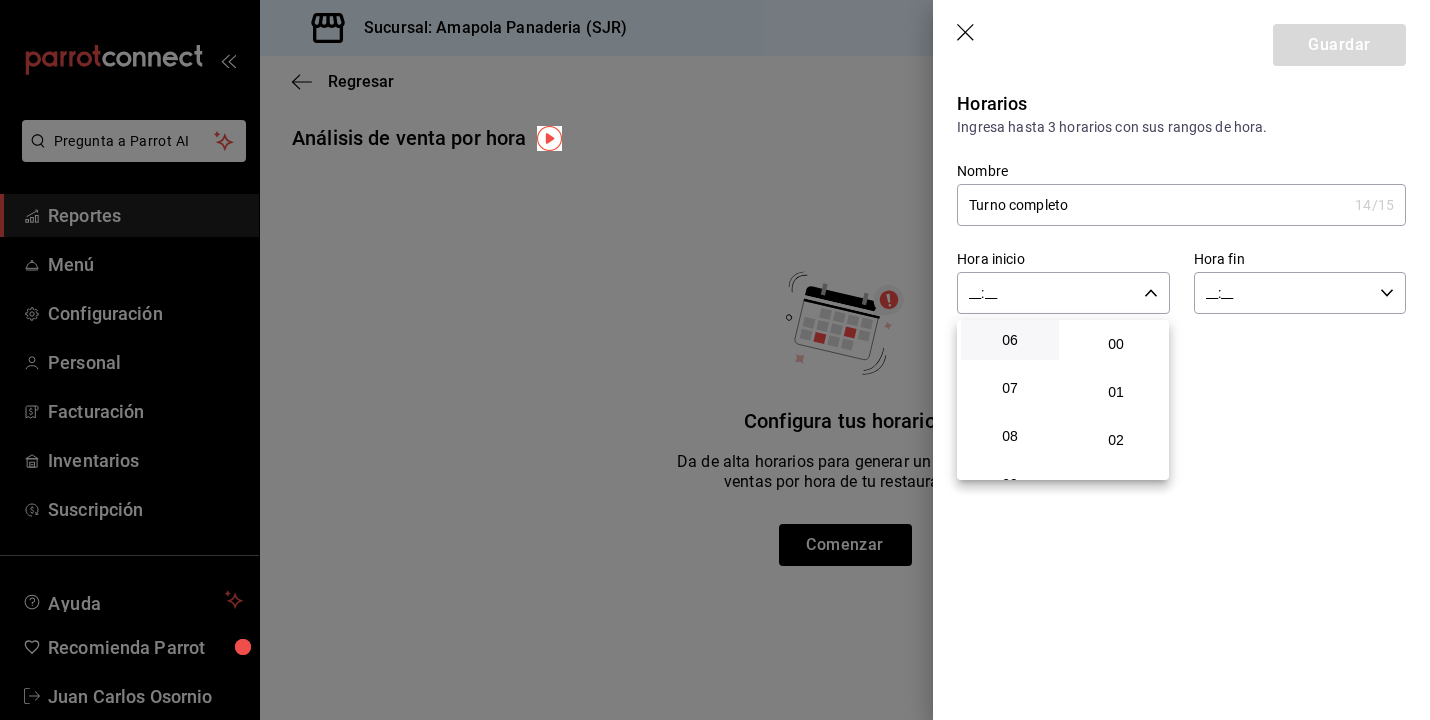 click on "06" at bounding box center [1010, 340] 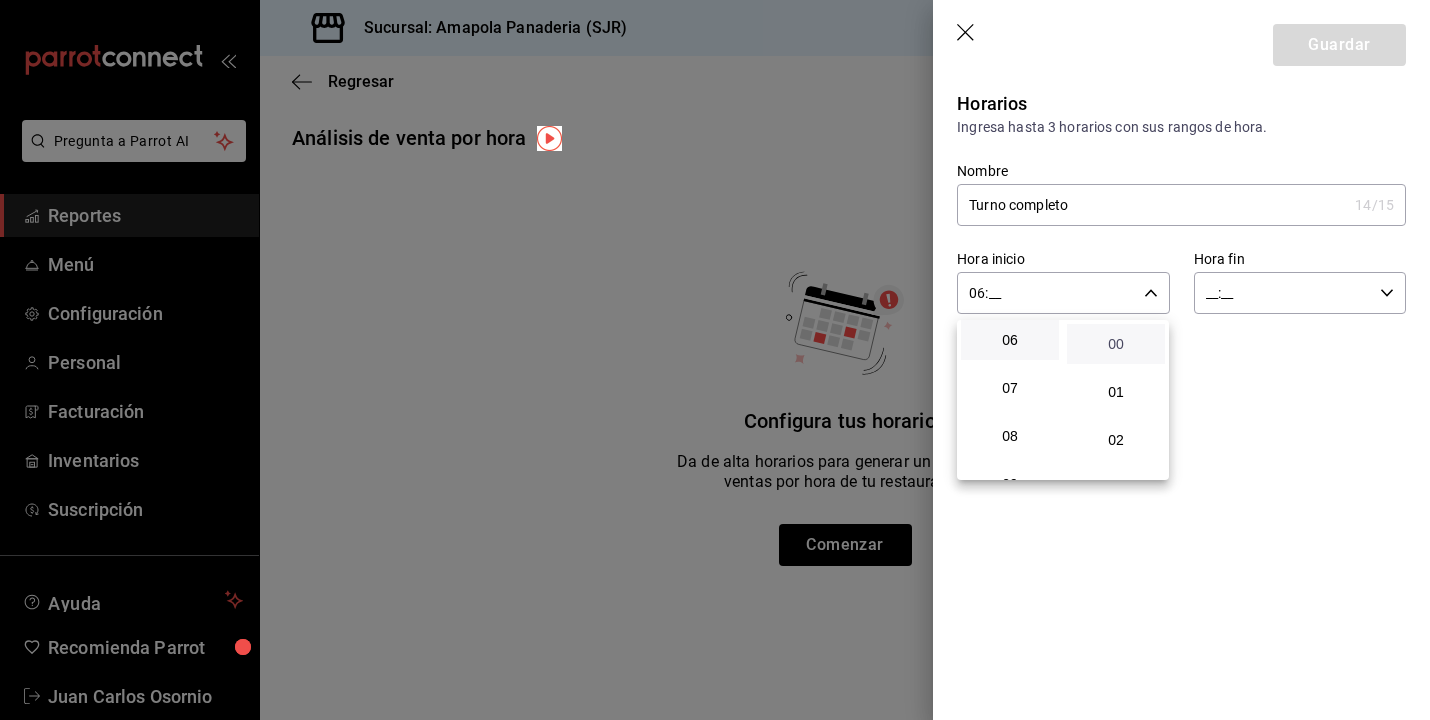 click on "00" at bounding box center [1116, 344] 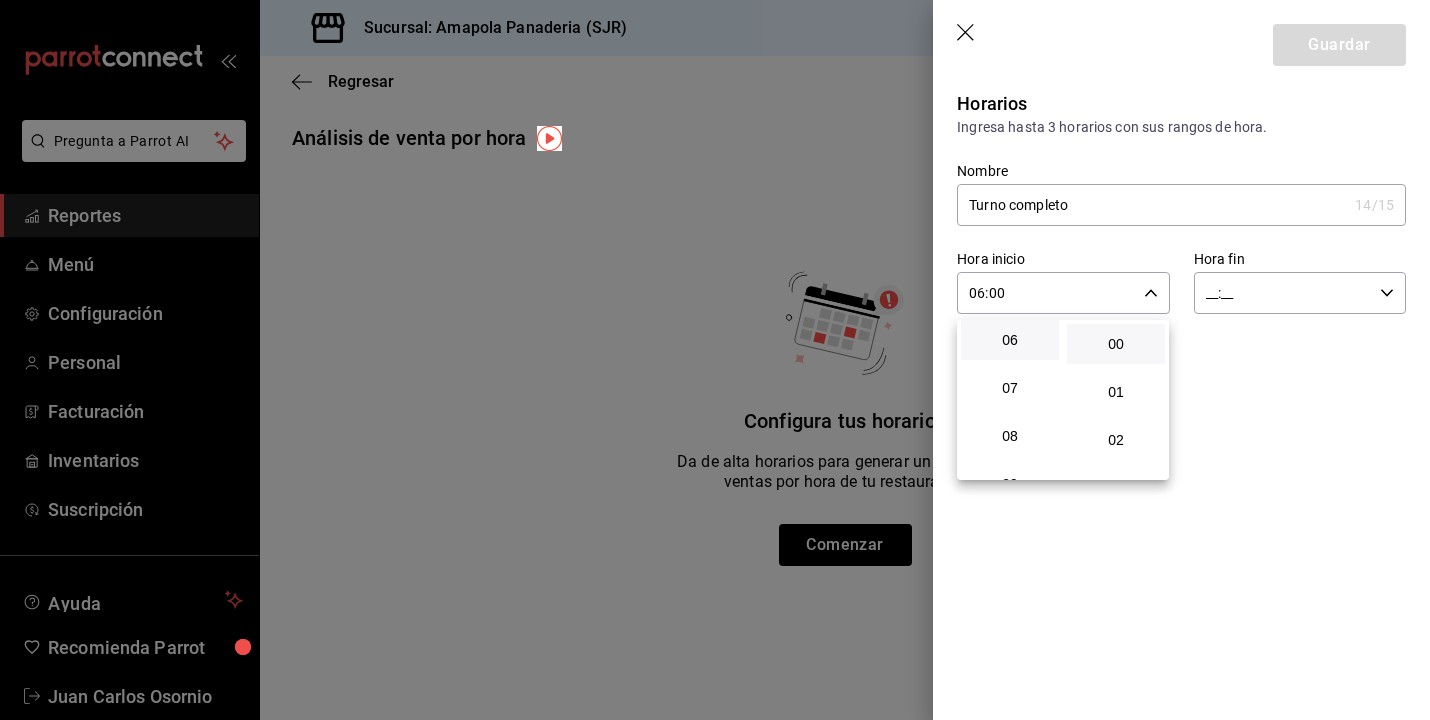 click at bounding box center [715, 360] 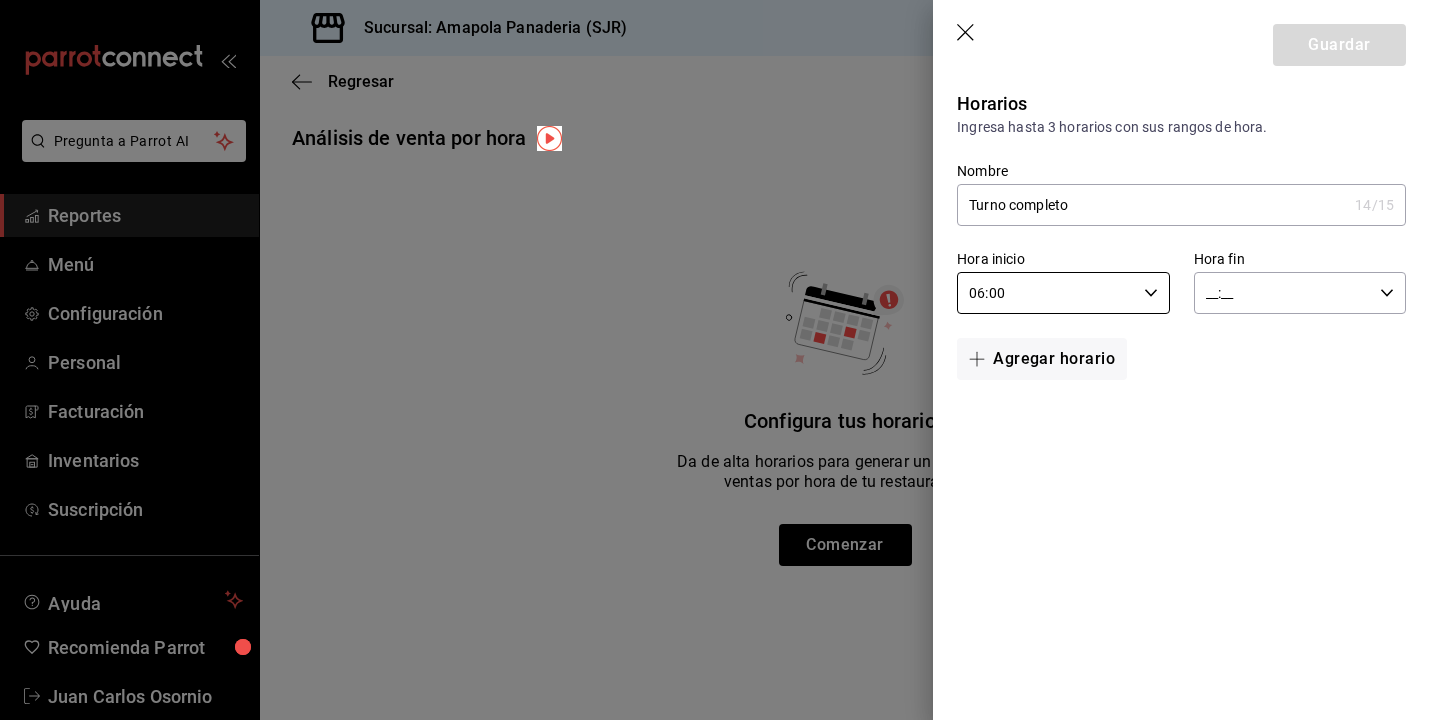 click on "__:__" at bounding box center (1283, 293) 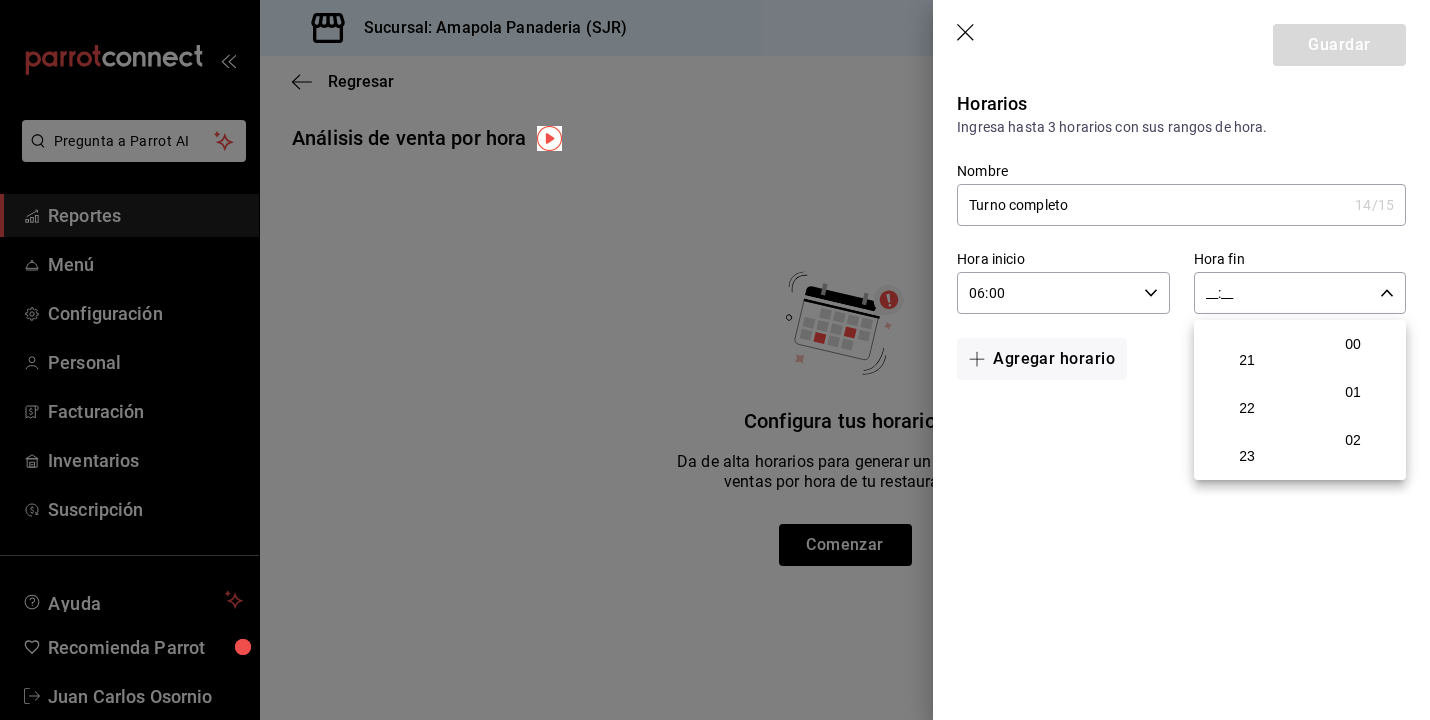 scroll, scrollTop: 1016, scrollLeft: 0, axis: vertical 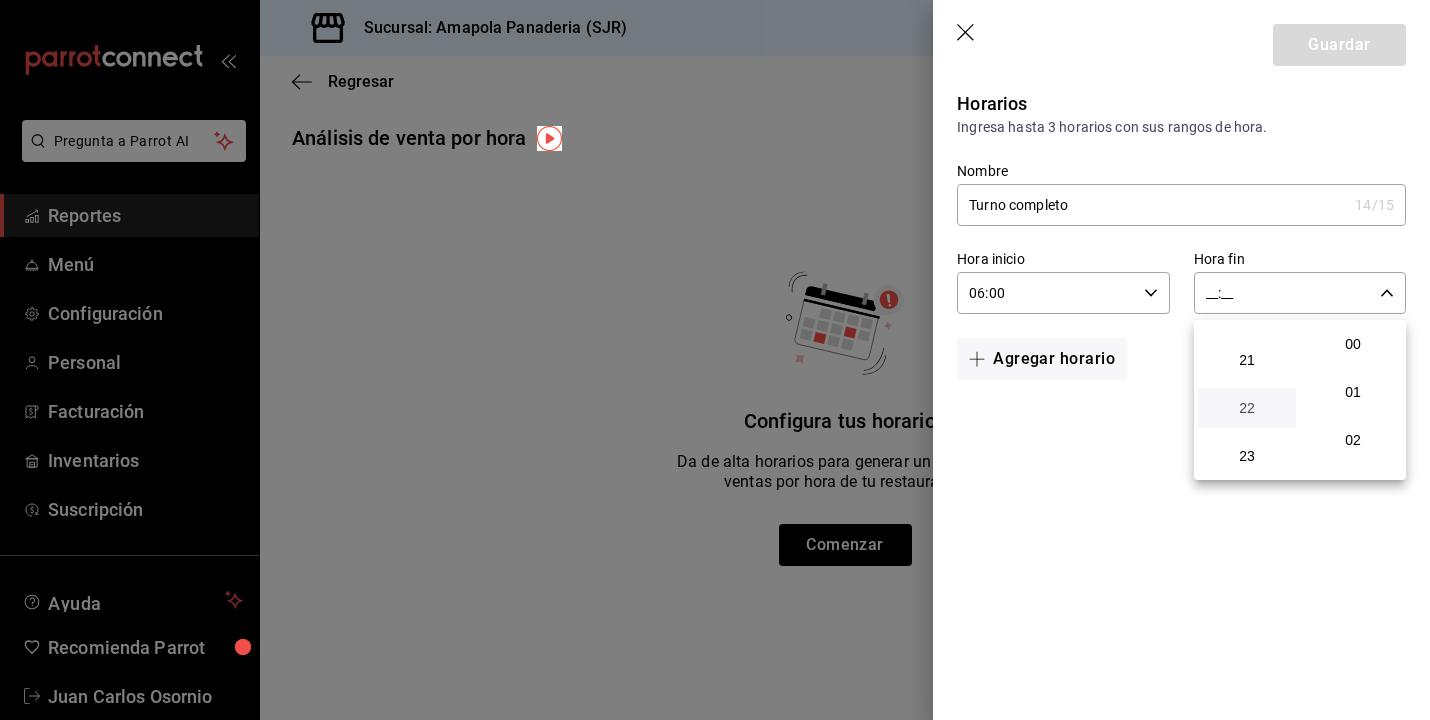 click on "22" at bounding box center [1247, 408] 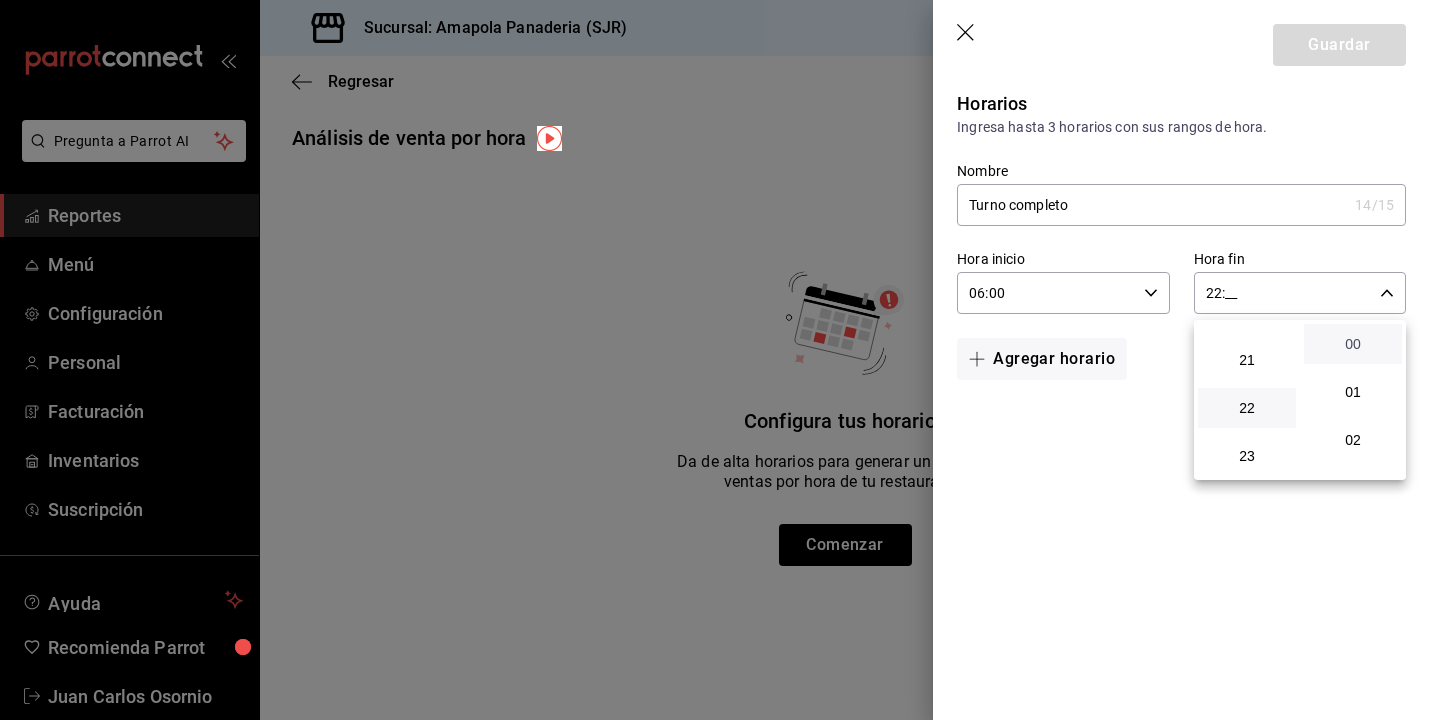click on "00" at bounding box center [1353, 344] 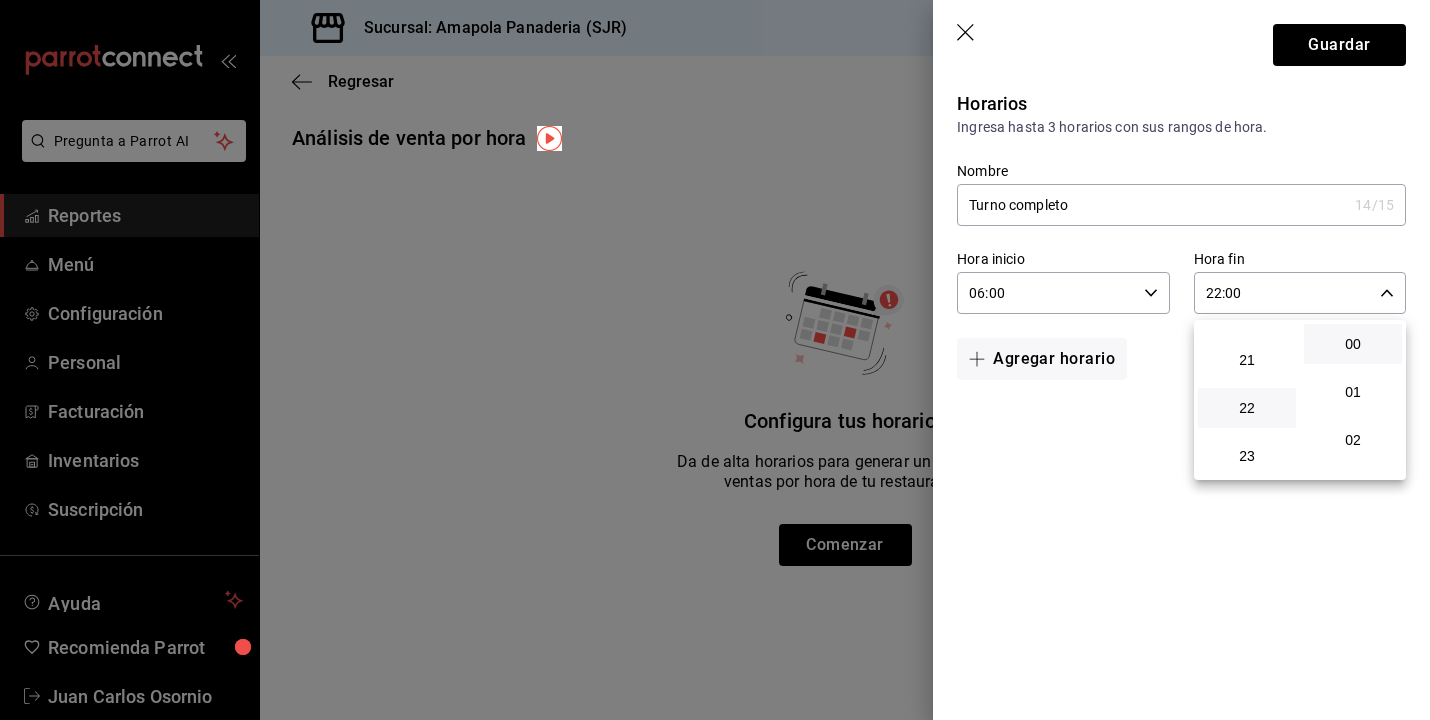 click at bounding box center (715, 360) 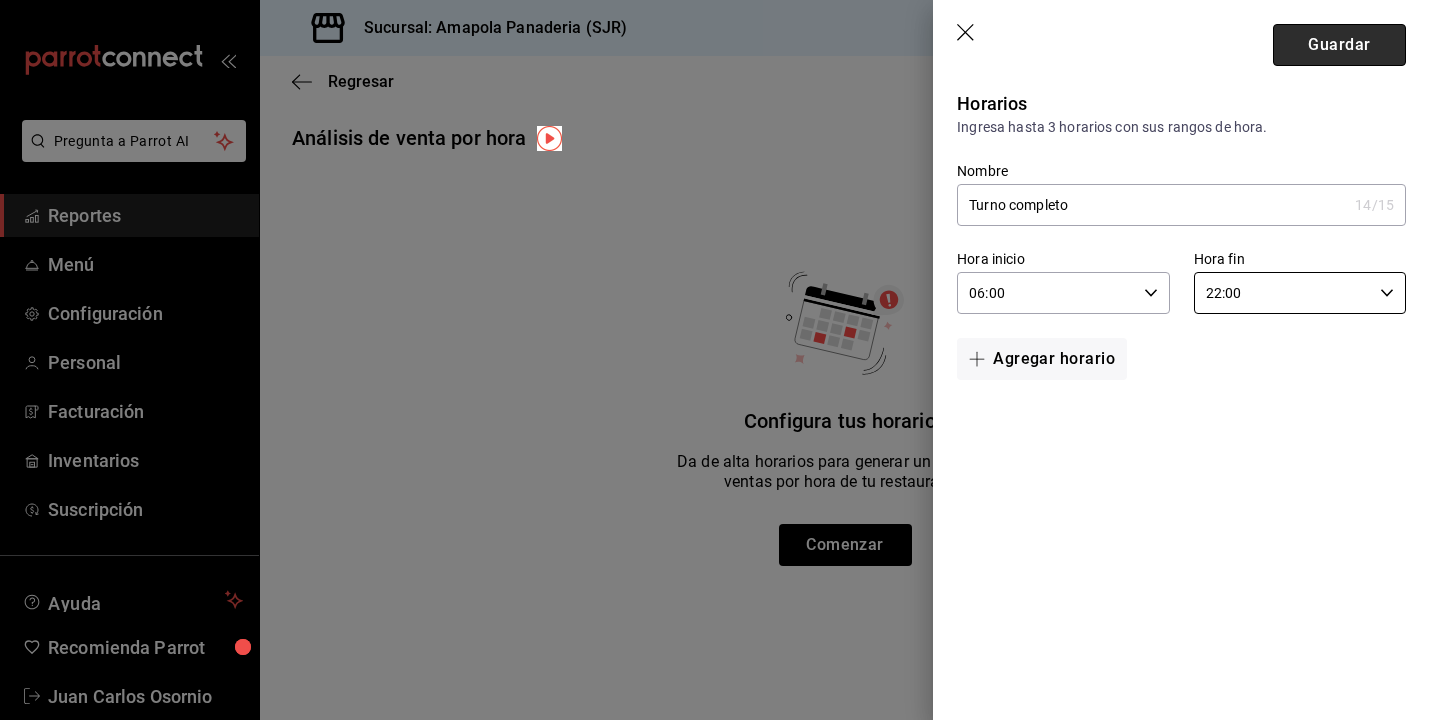 click on "Guardar" at bounding box center (1339, 45) 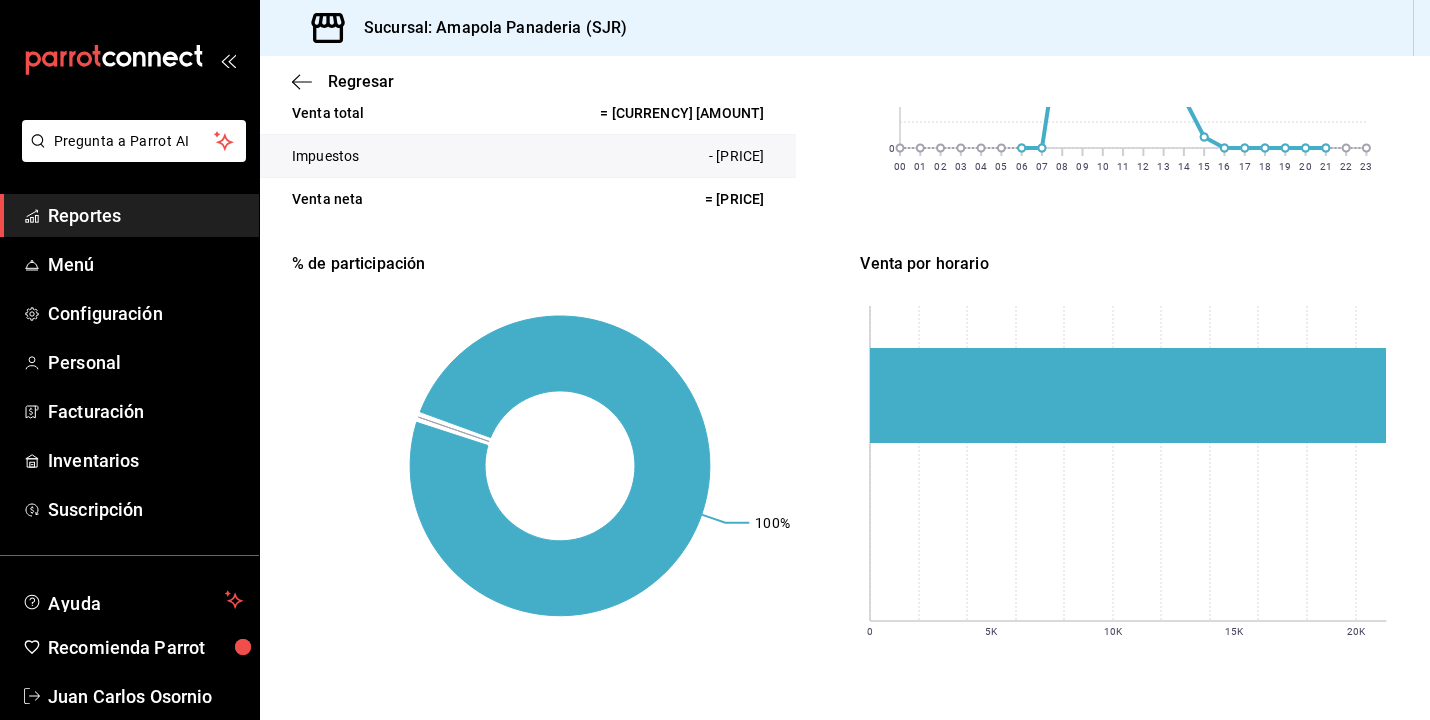 scroll, scrollTop: 539, scrollLeft: 0, axis: vertical 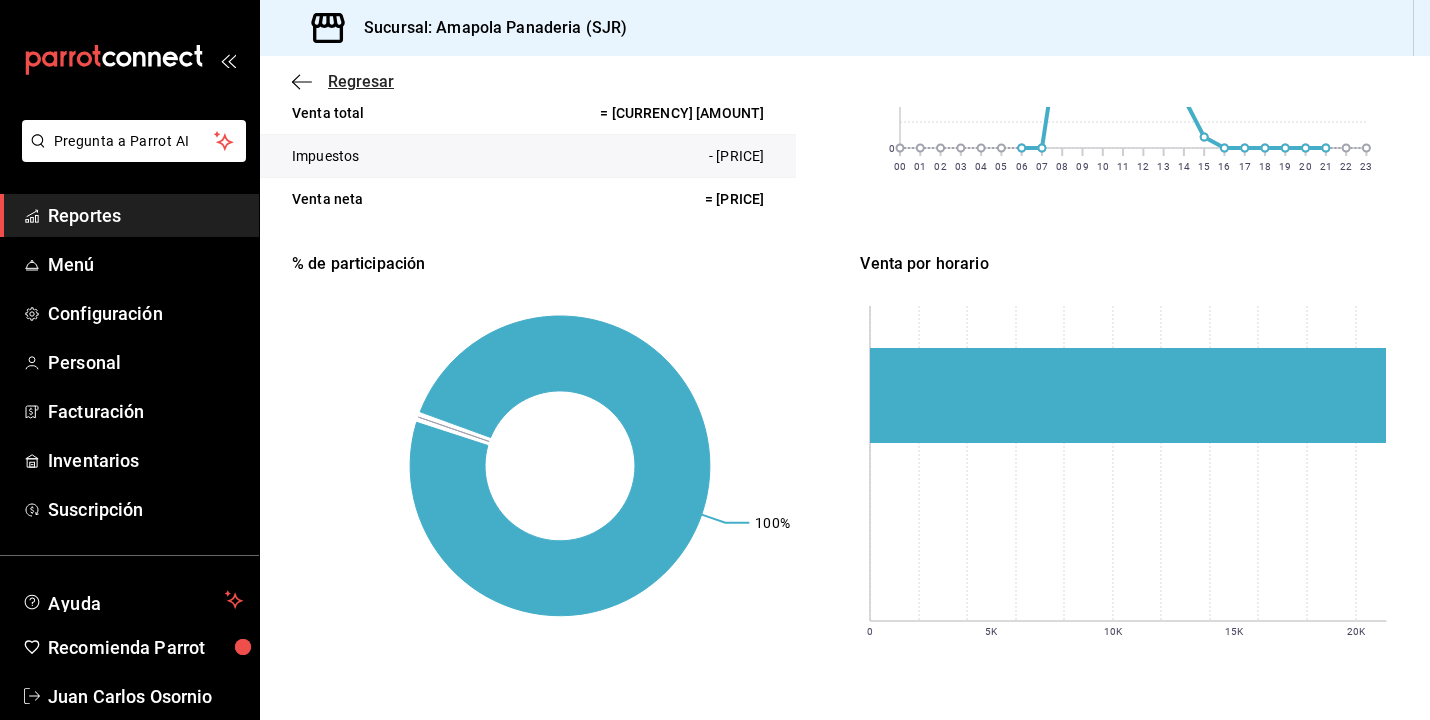 click 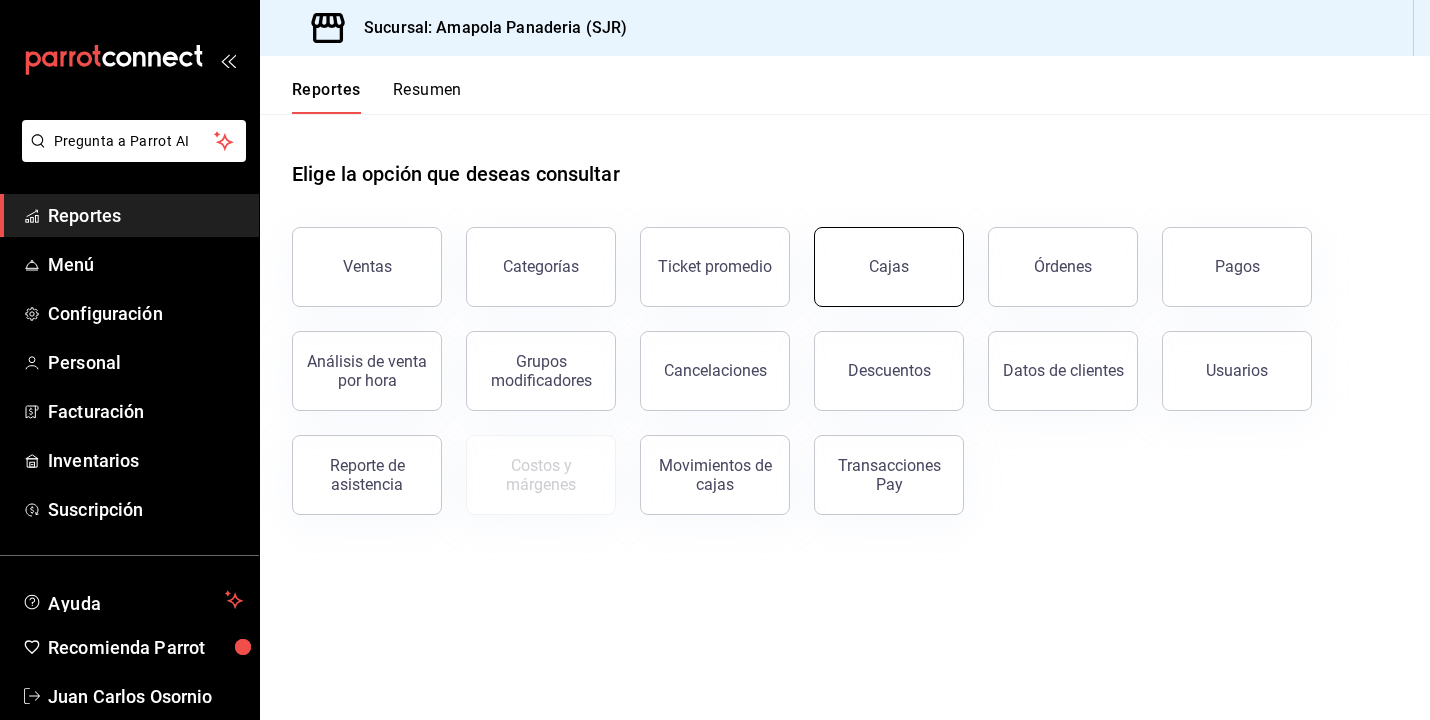 click on "Cajas" at bounding box center [889, 267] 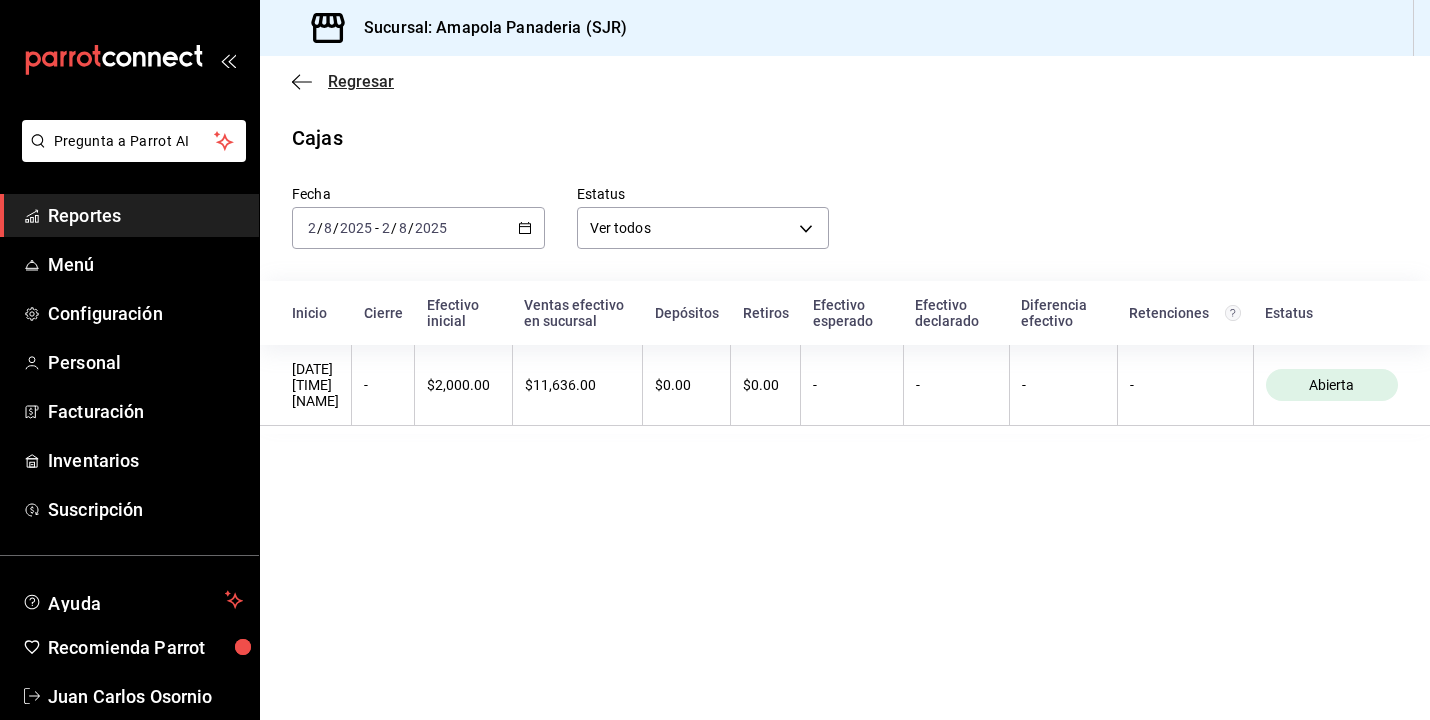 click 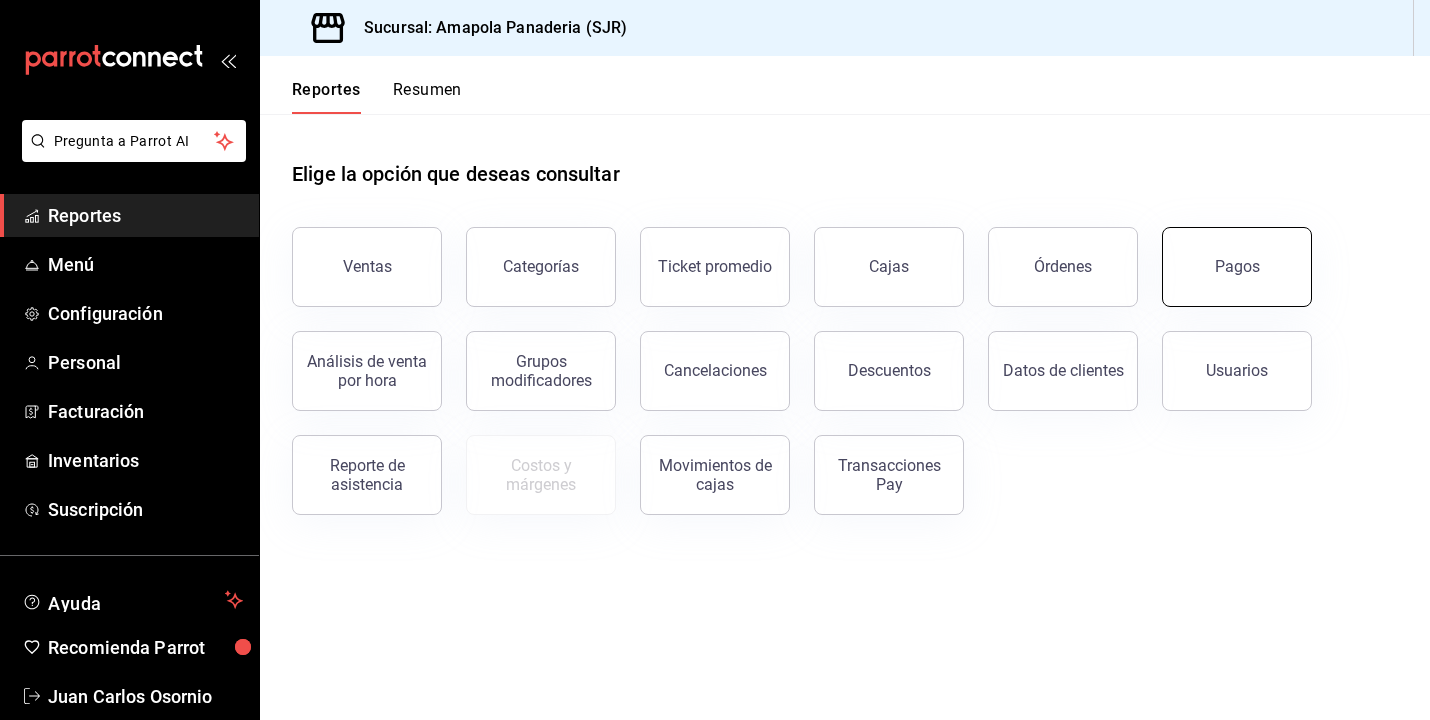 click on "Pagos" at bounding box center (1237, 267) 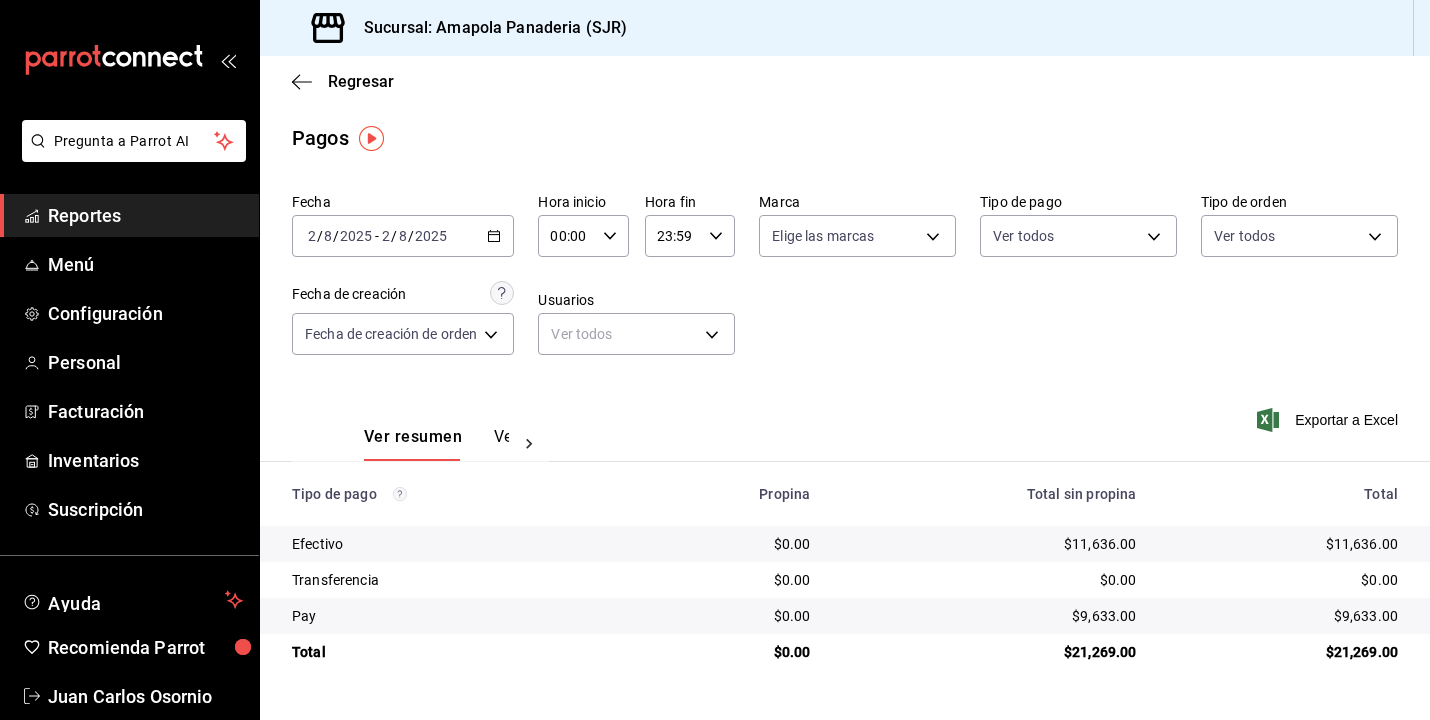 scroll, scrollTop: 0, scrollLeft: 0, axis: both 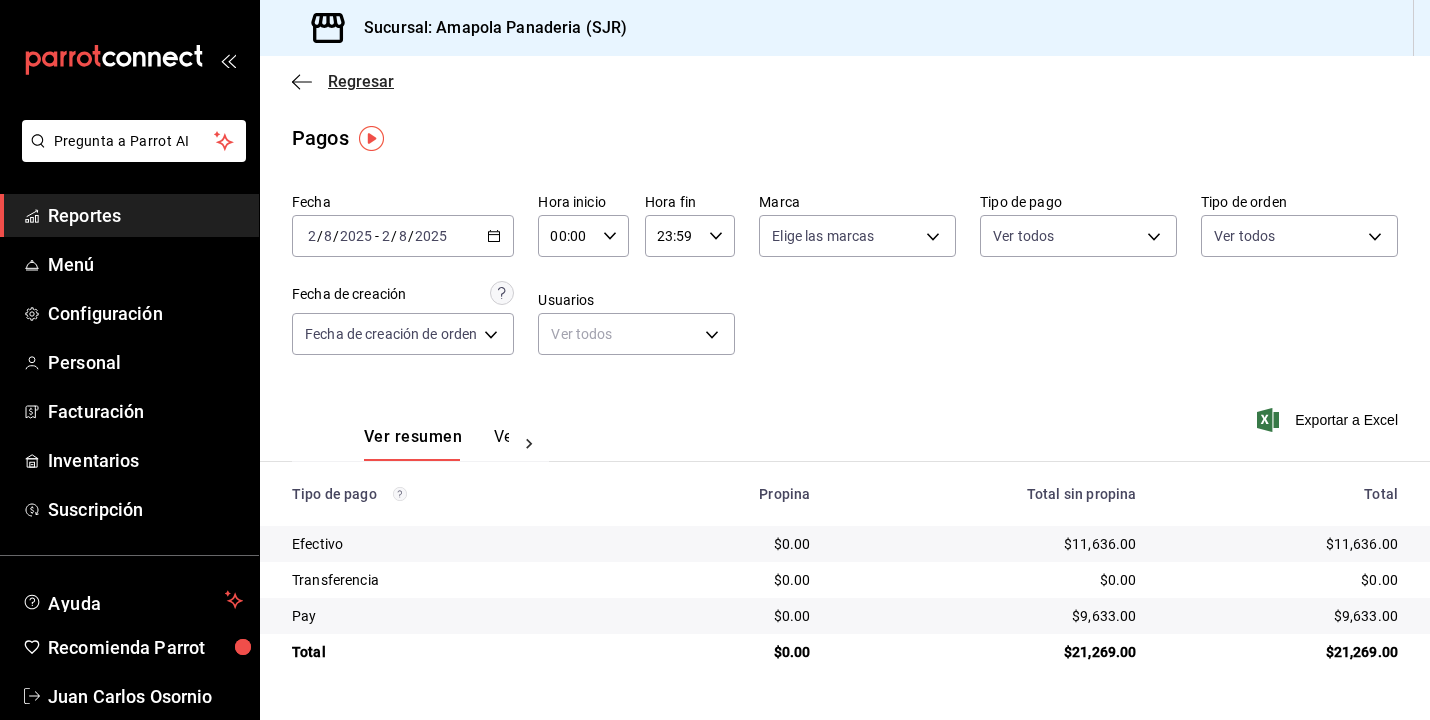 click 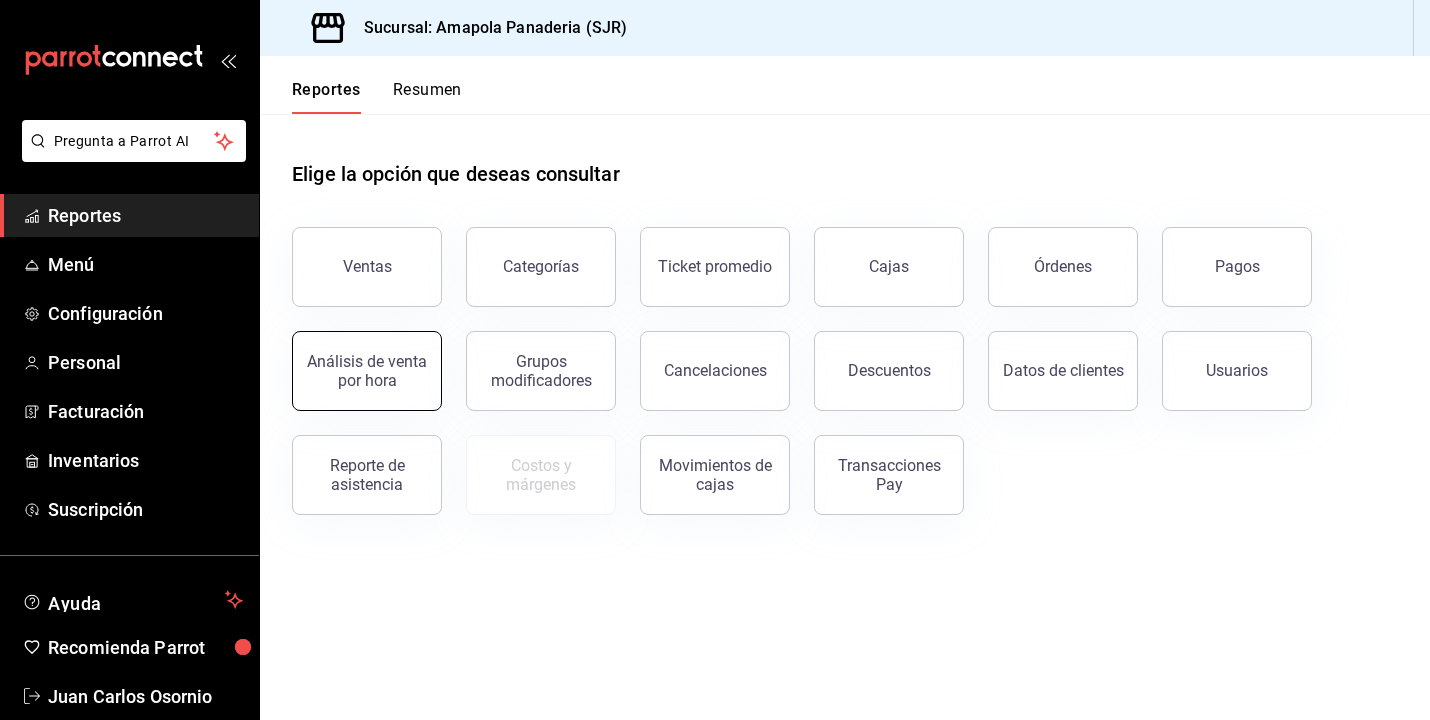 click on "Análisis de venta por hora" at bounding box center (367, 371) 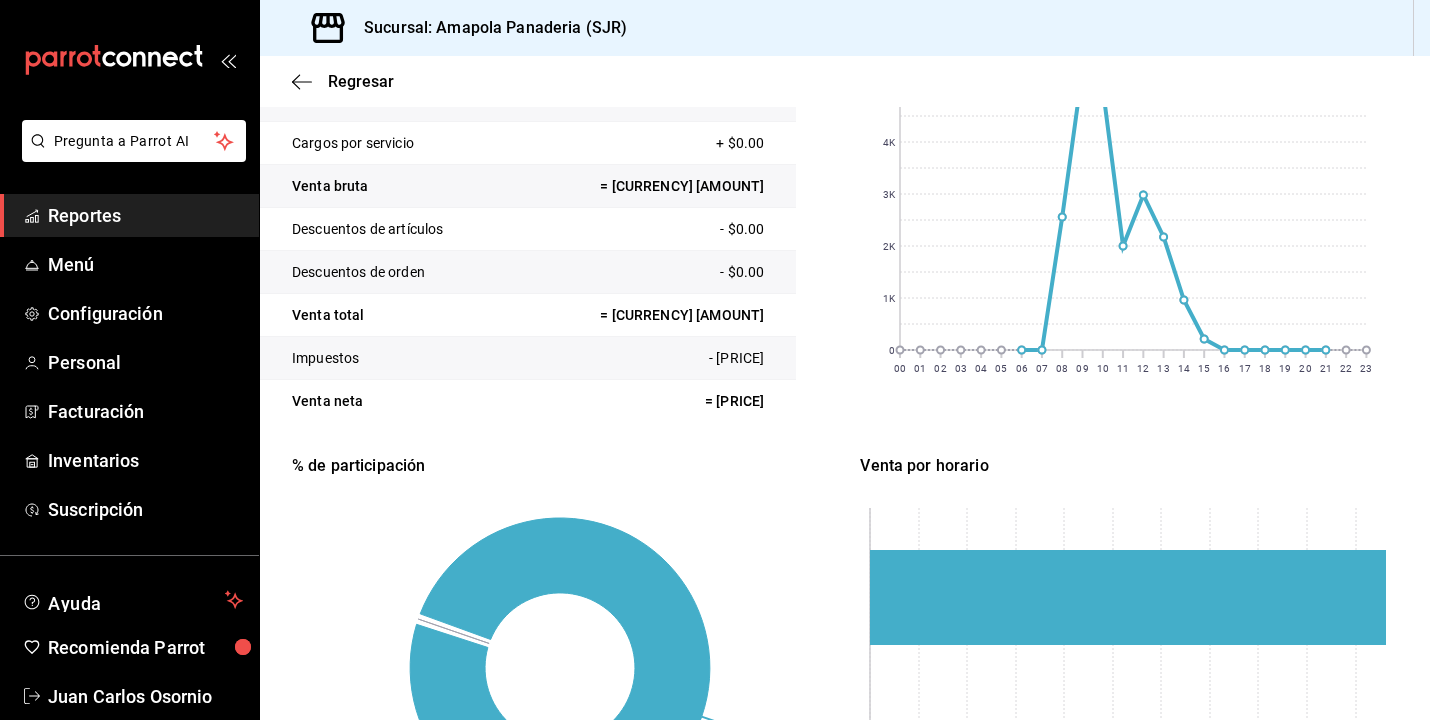 scroll, scrollTop: 338, scrollLeft: 0, axis: vertical 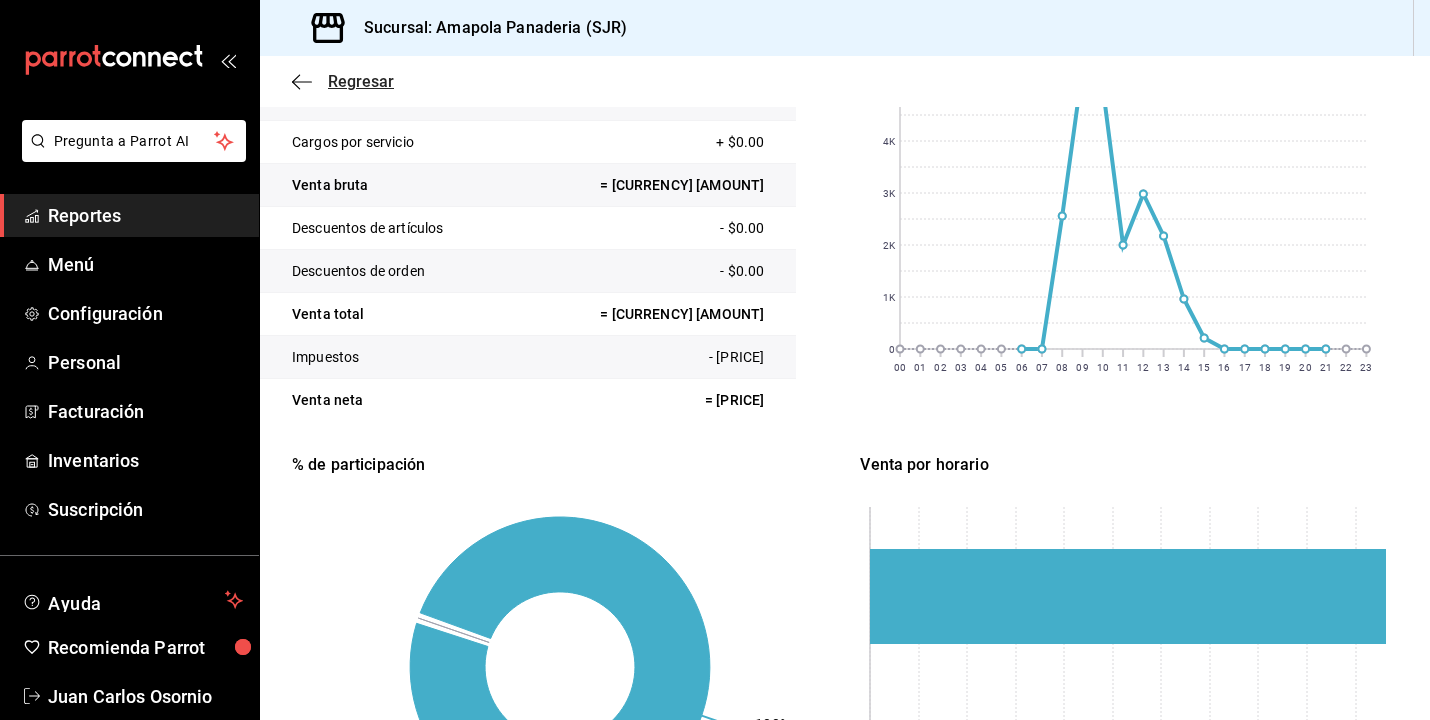 click 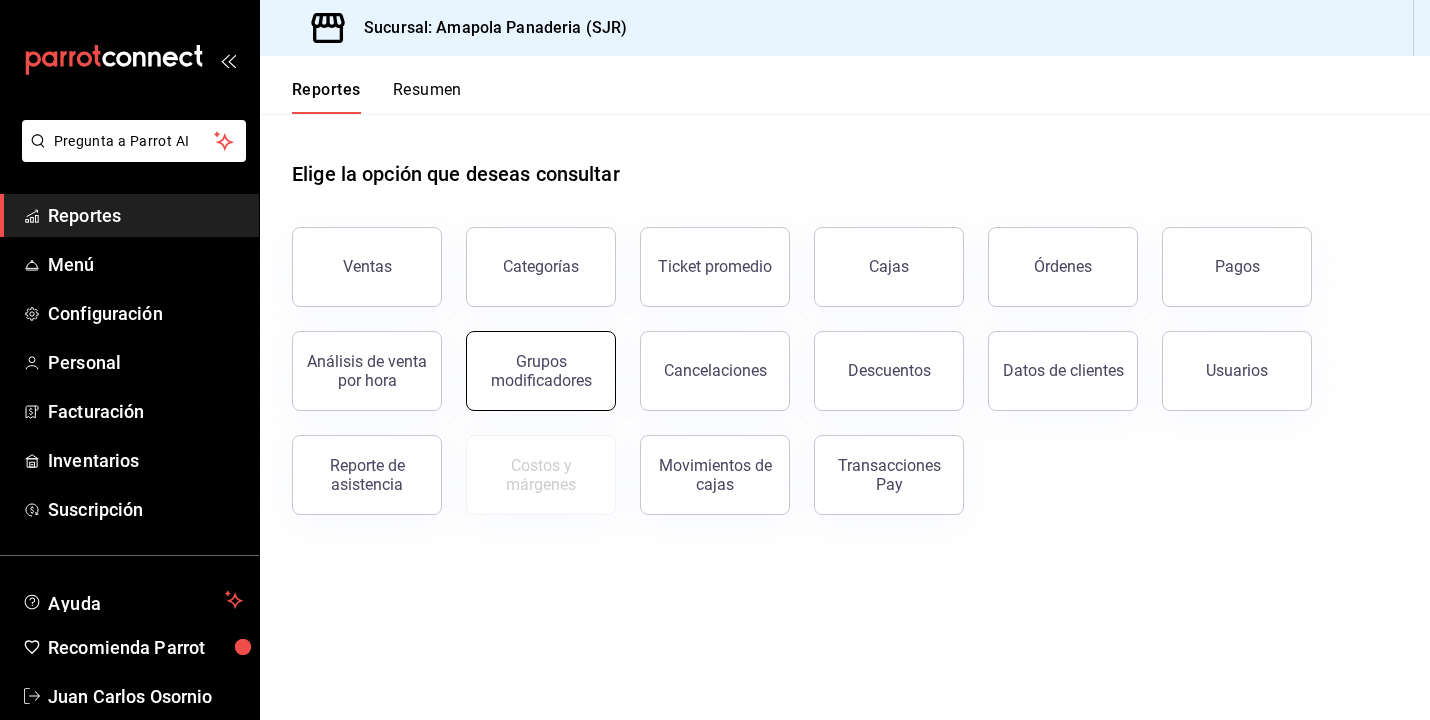 click on "Grupos modificadores" at bounding box center (541, 371) 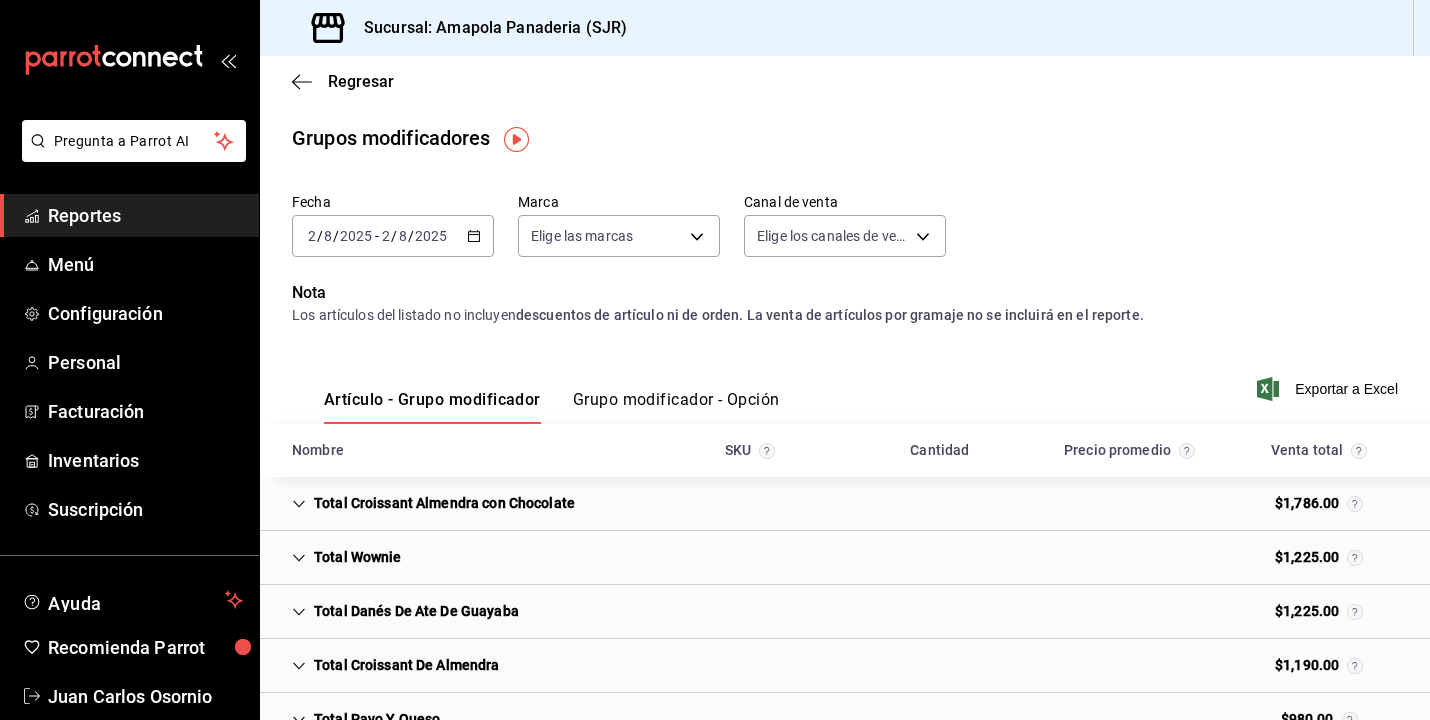 scroll, scrollTop: 0, scrollLeft: 0, axis: both 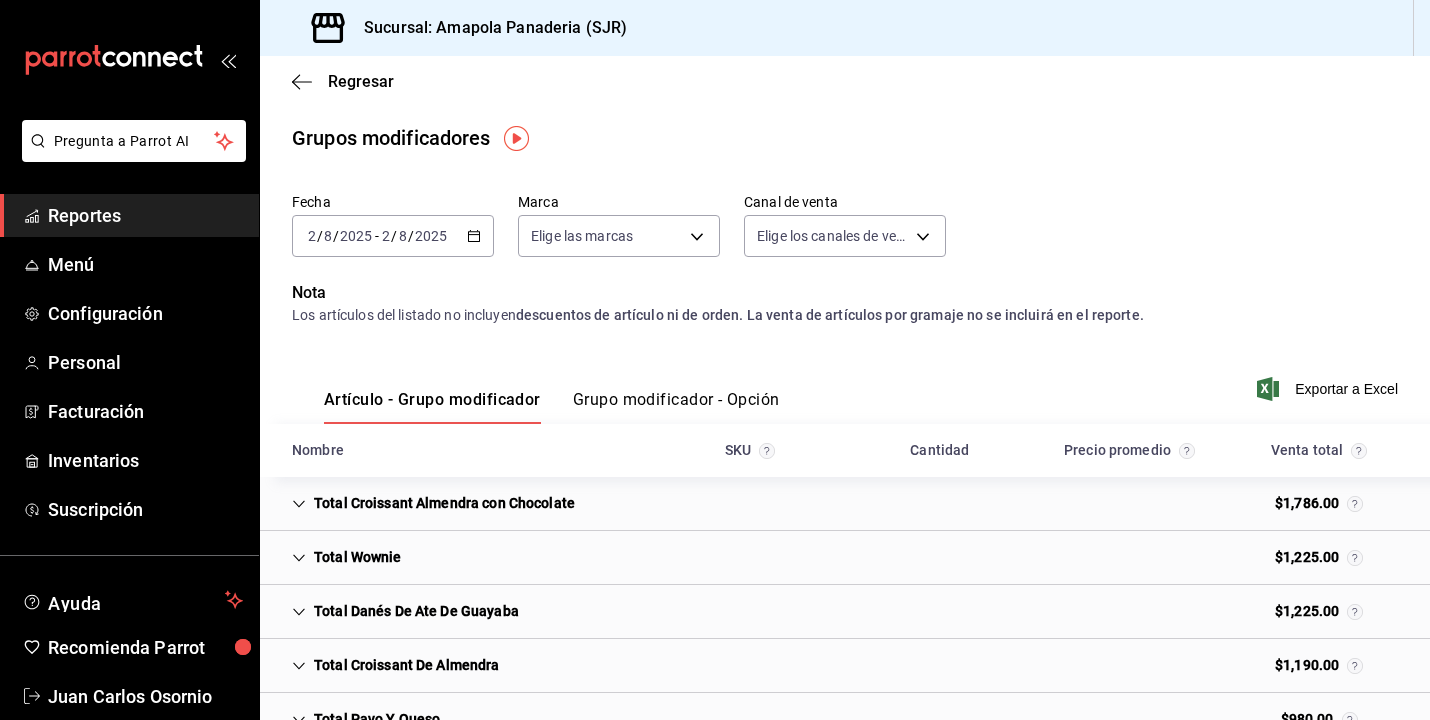 click on "Grupo modificador - Opción" at bounding box center (676, 407) 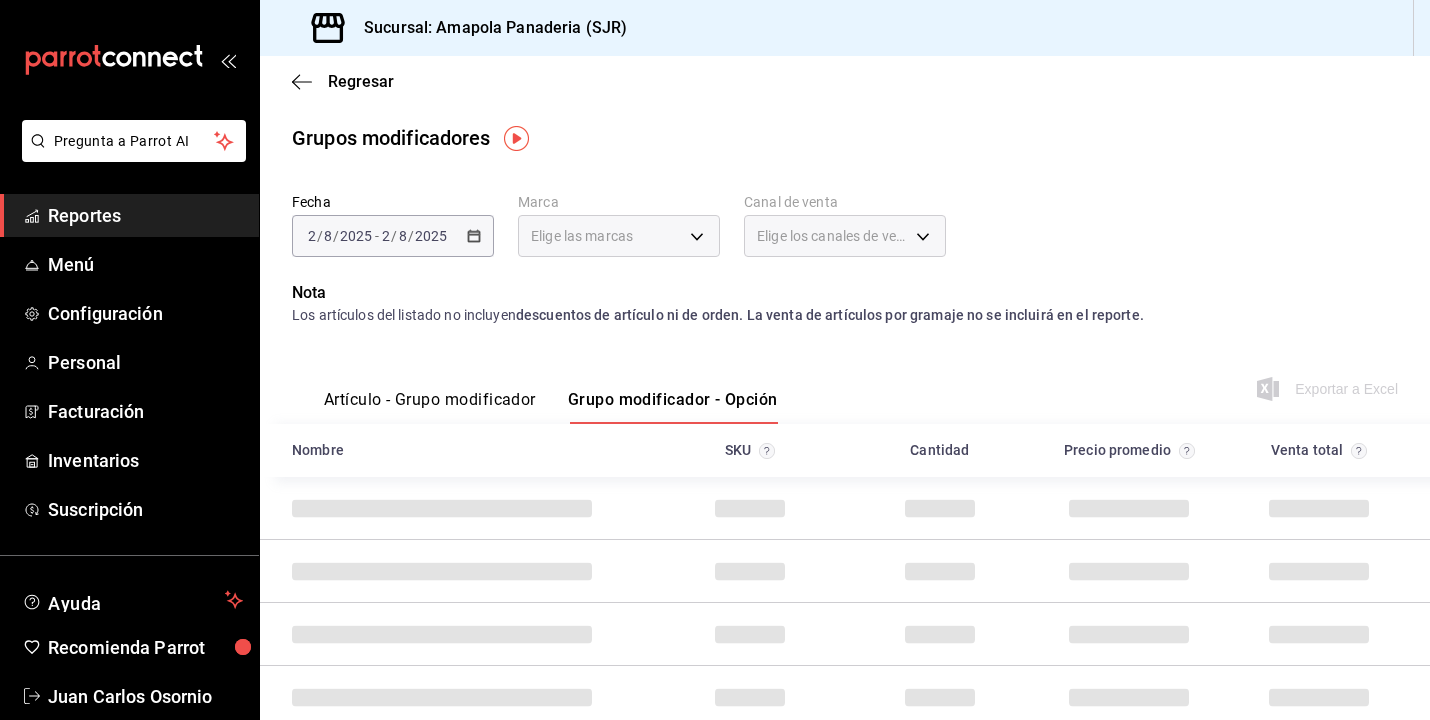 click on "Grupo modificador - Opción" at bounding box center [673, 407] 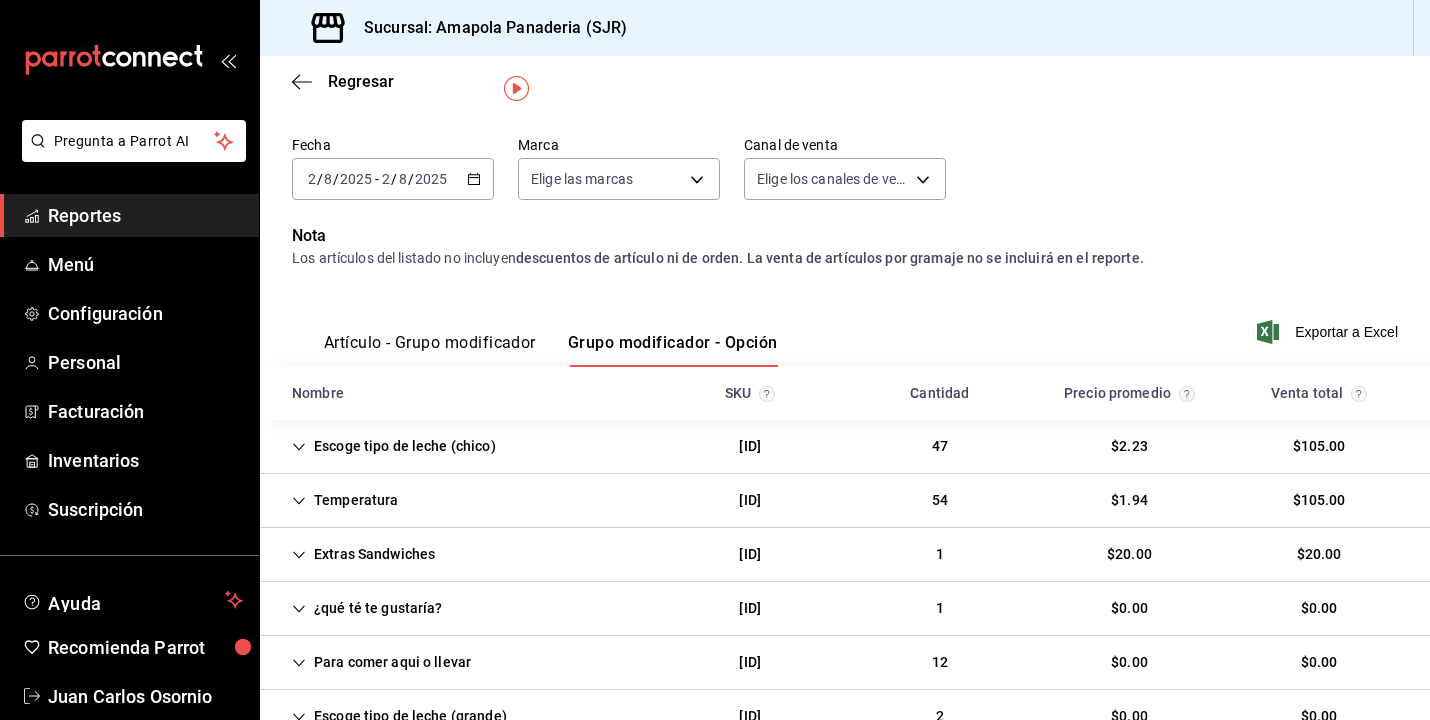 scroll, scrollTop: 59, scrollLeft: 0, axis: vertical 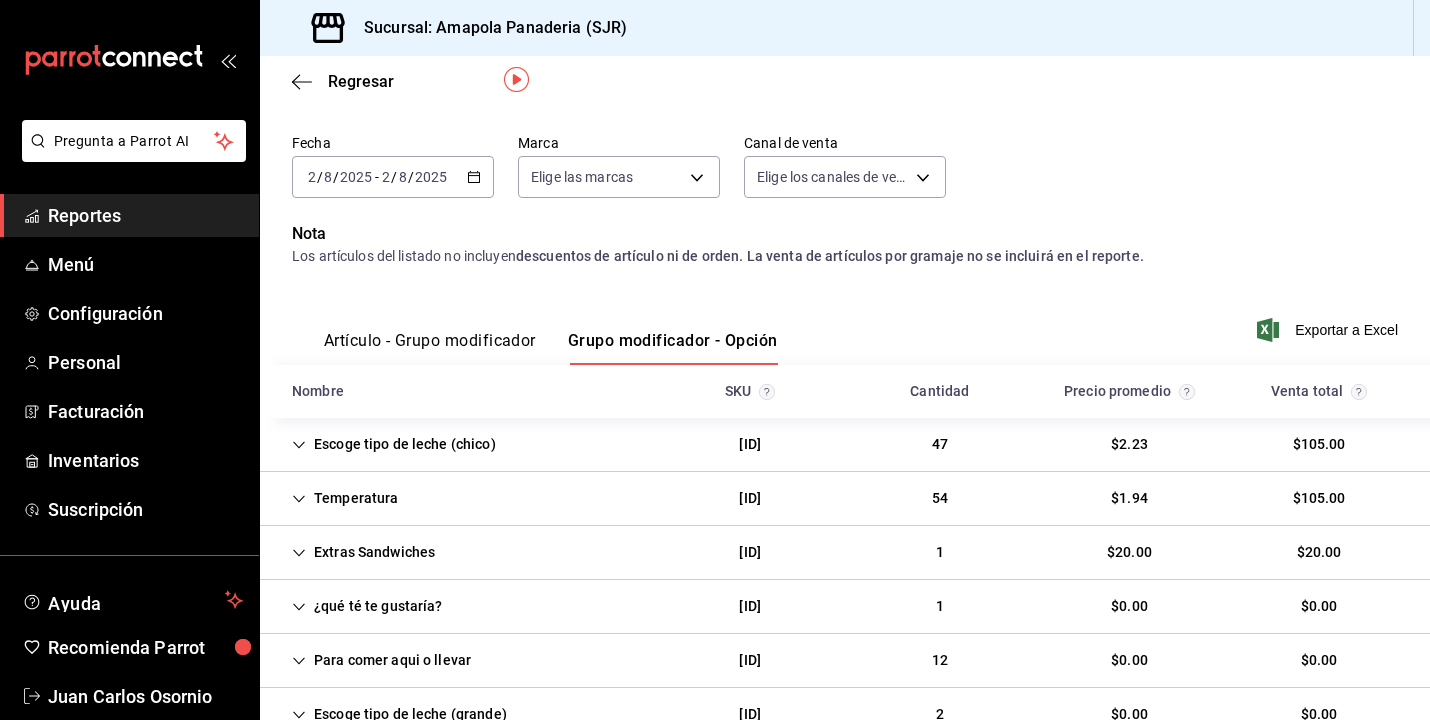 click on "Artículo - Grupo modificador" at bounding box center (430, 348) 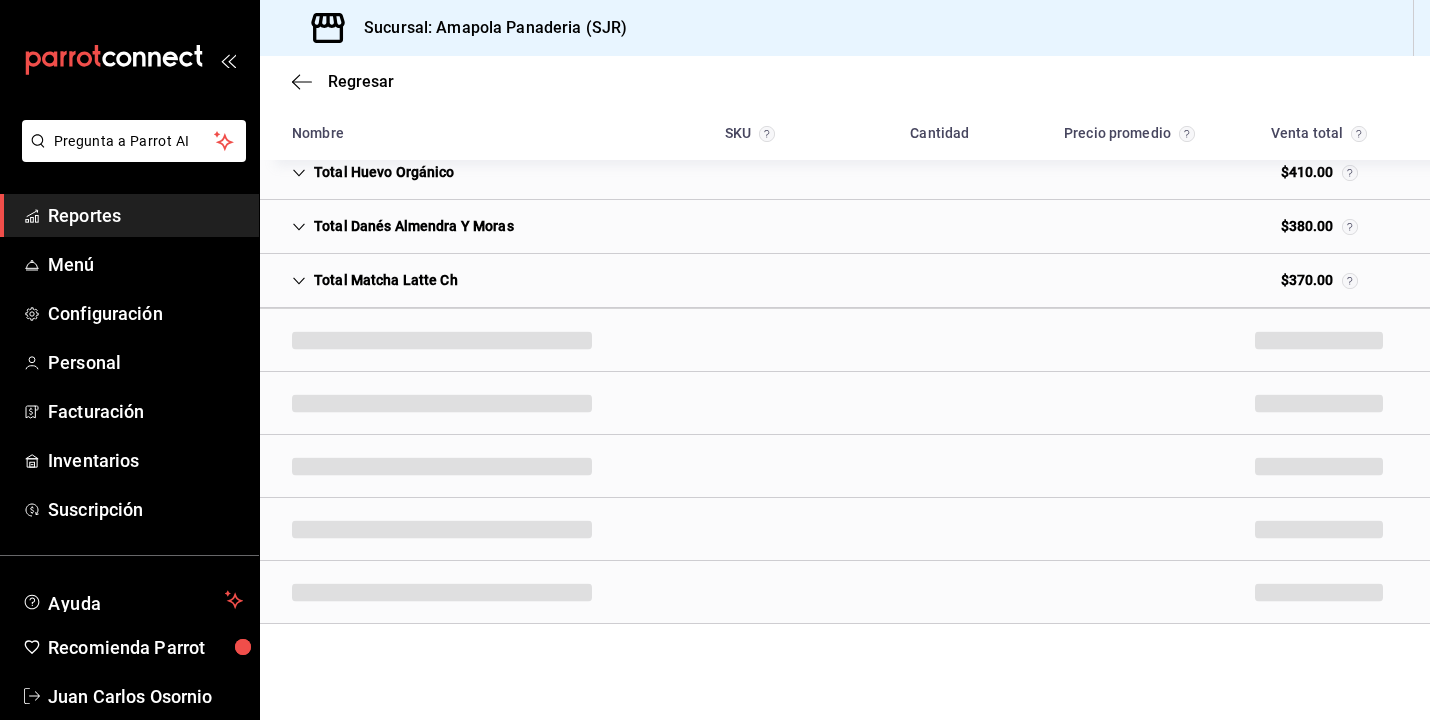 scroll, scrollTop: 1249, scrollLeft: 0, axis: vertical 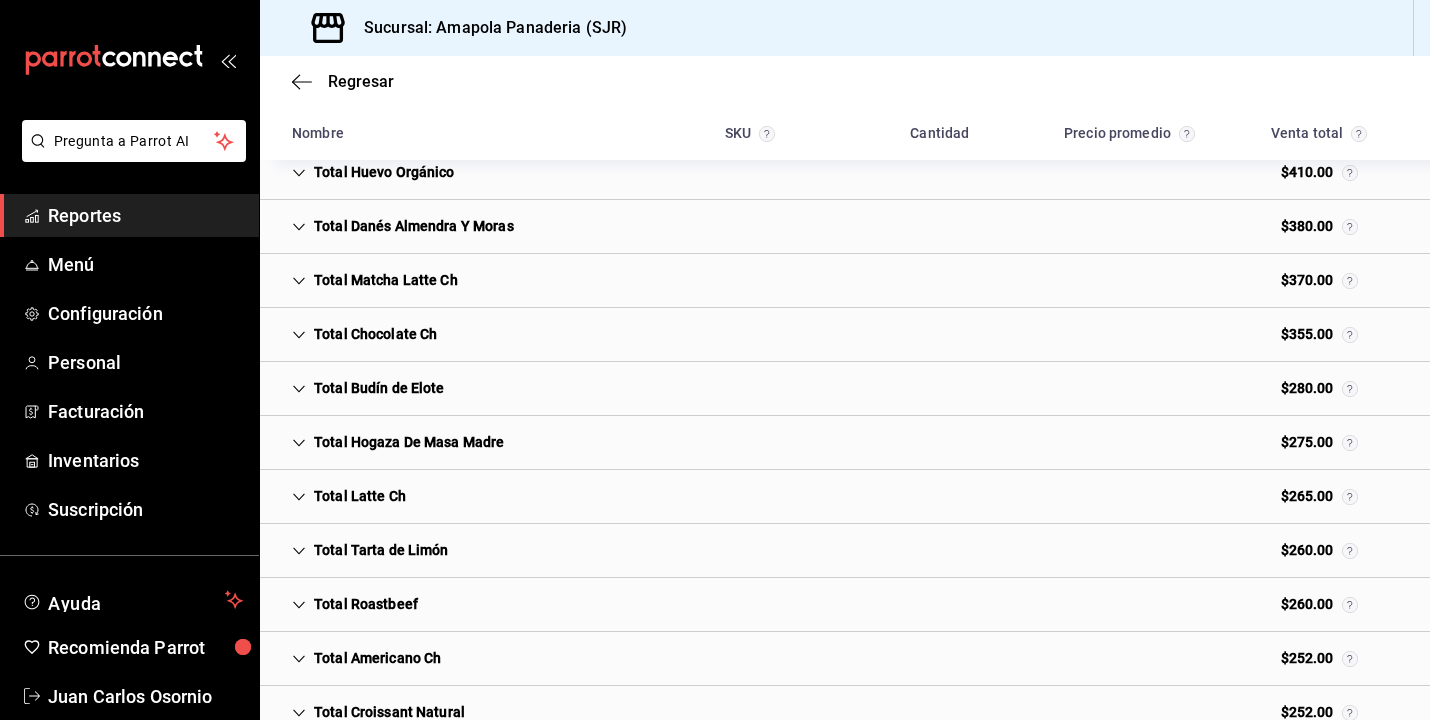 click on "Total Matcha Latte Ch" at bounding box center (375, 280) 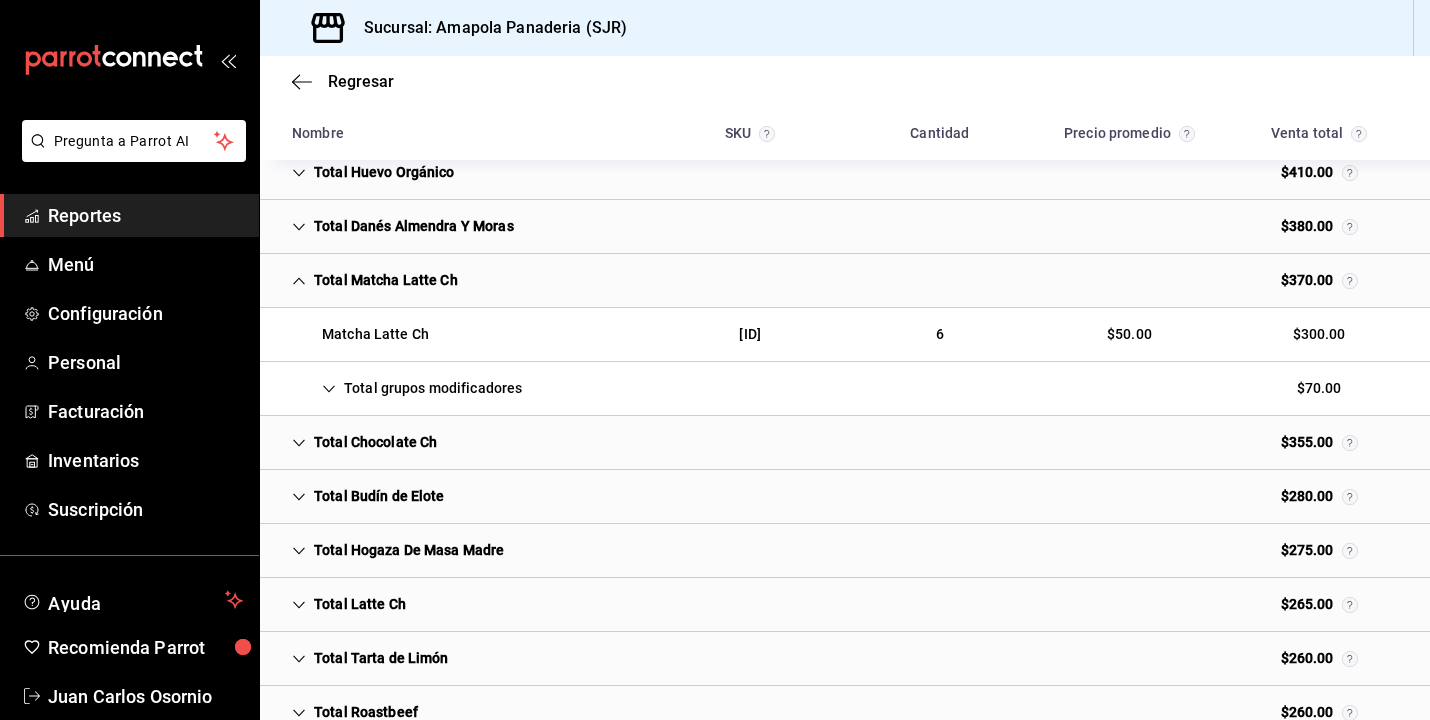 click on "Total Matcha Latte Ch" at bounding box center (375, 280) 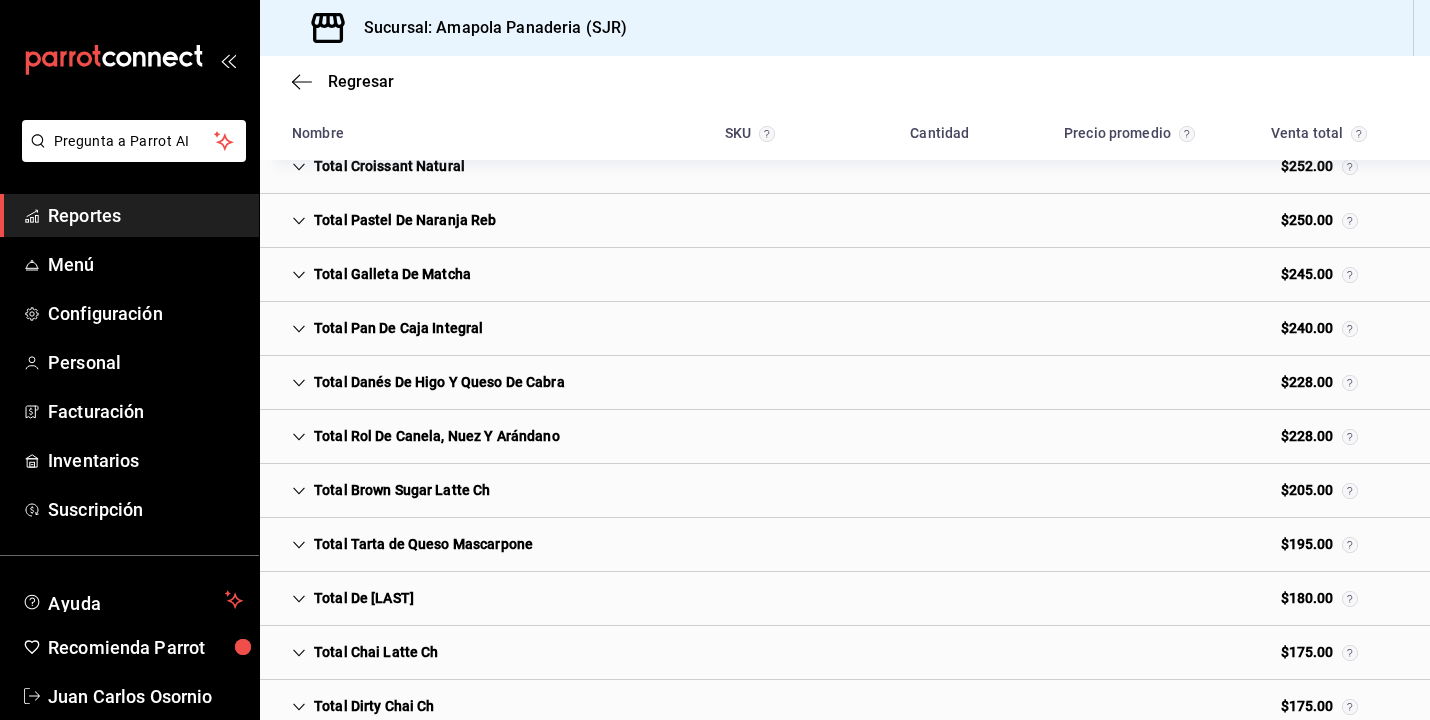 scroll, scrollTop: 1797, scrollLeft: 0, axis: vertical 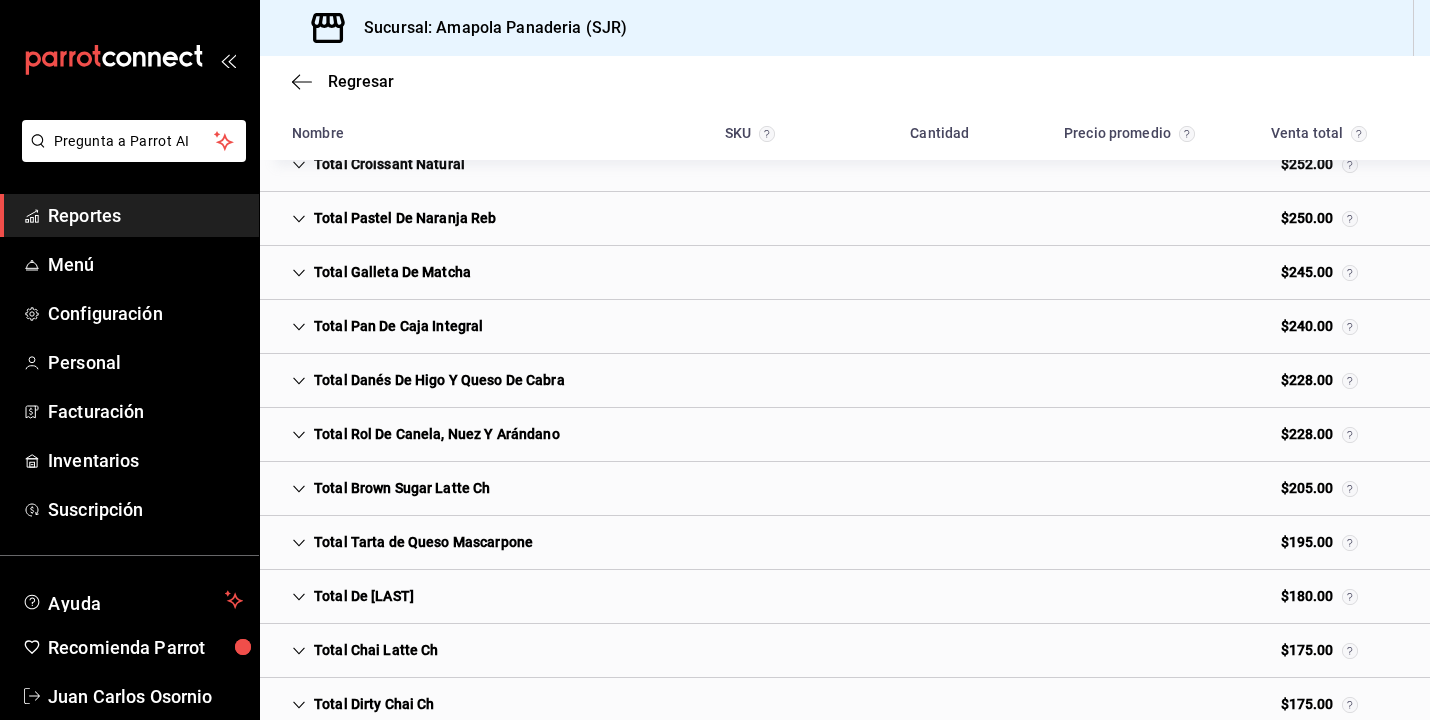 click on "Total Galleta De Matcha" at bounding box center (381, 272) 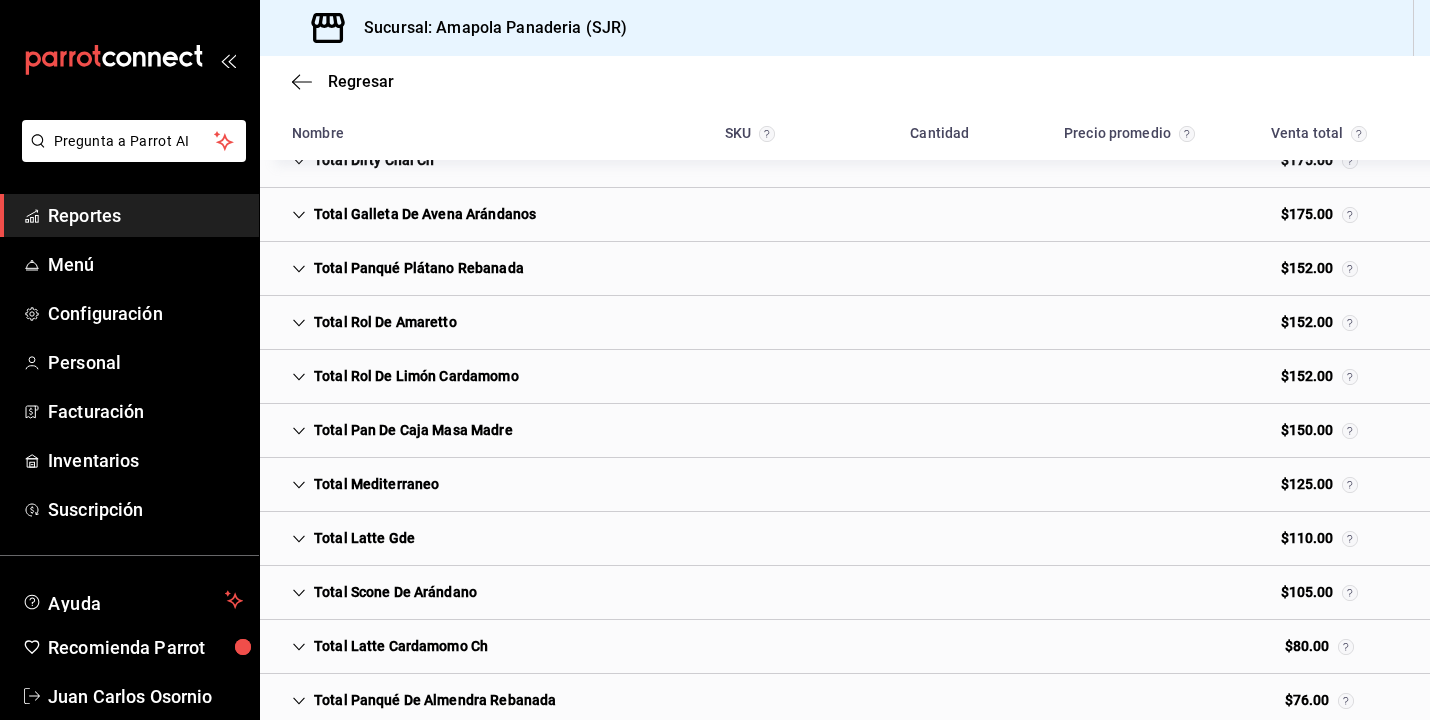 scroll, scrollTop: 2452, scrollLeft: 0, axis: vertical 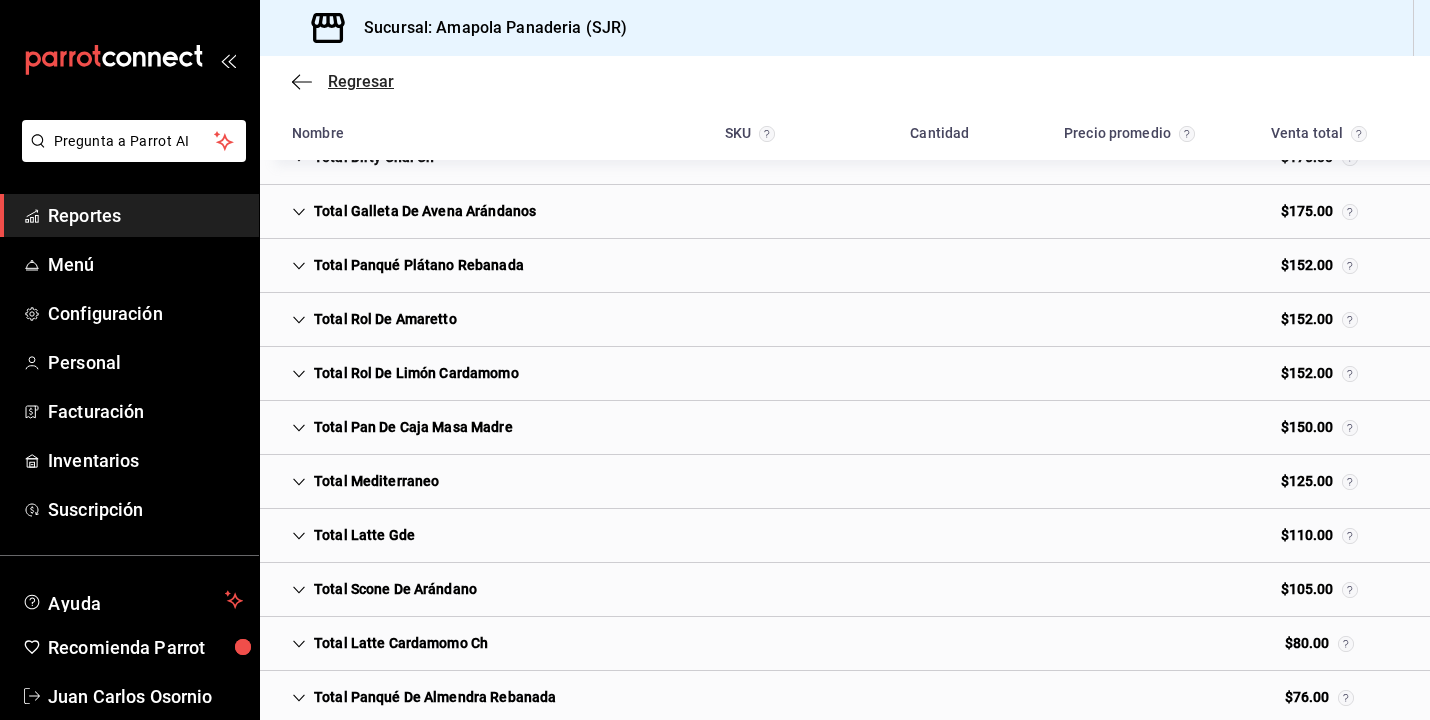 click 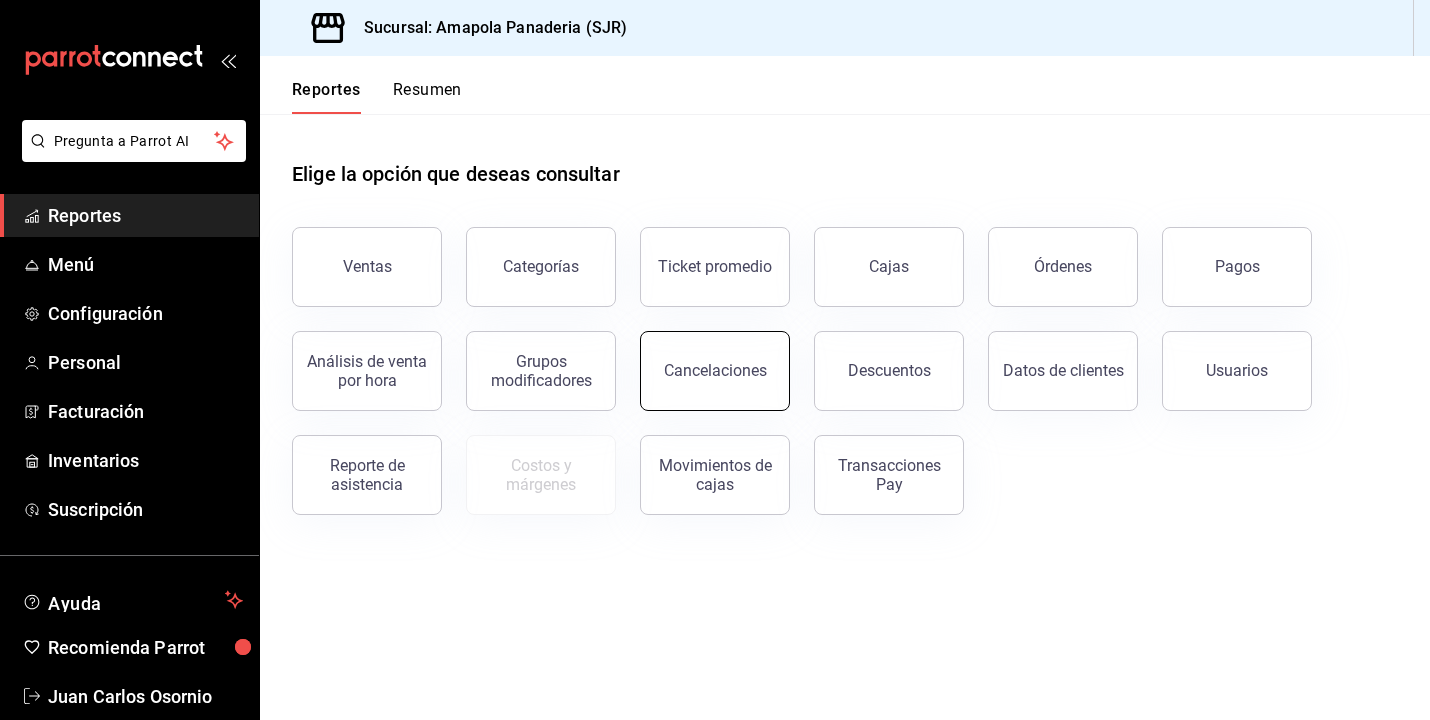 click on "Cancelaciones" at bounding box center [715, 371] 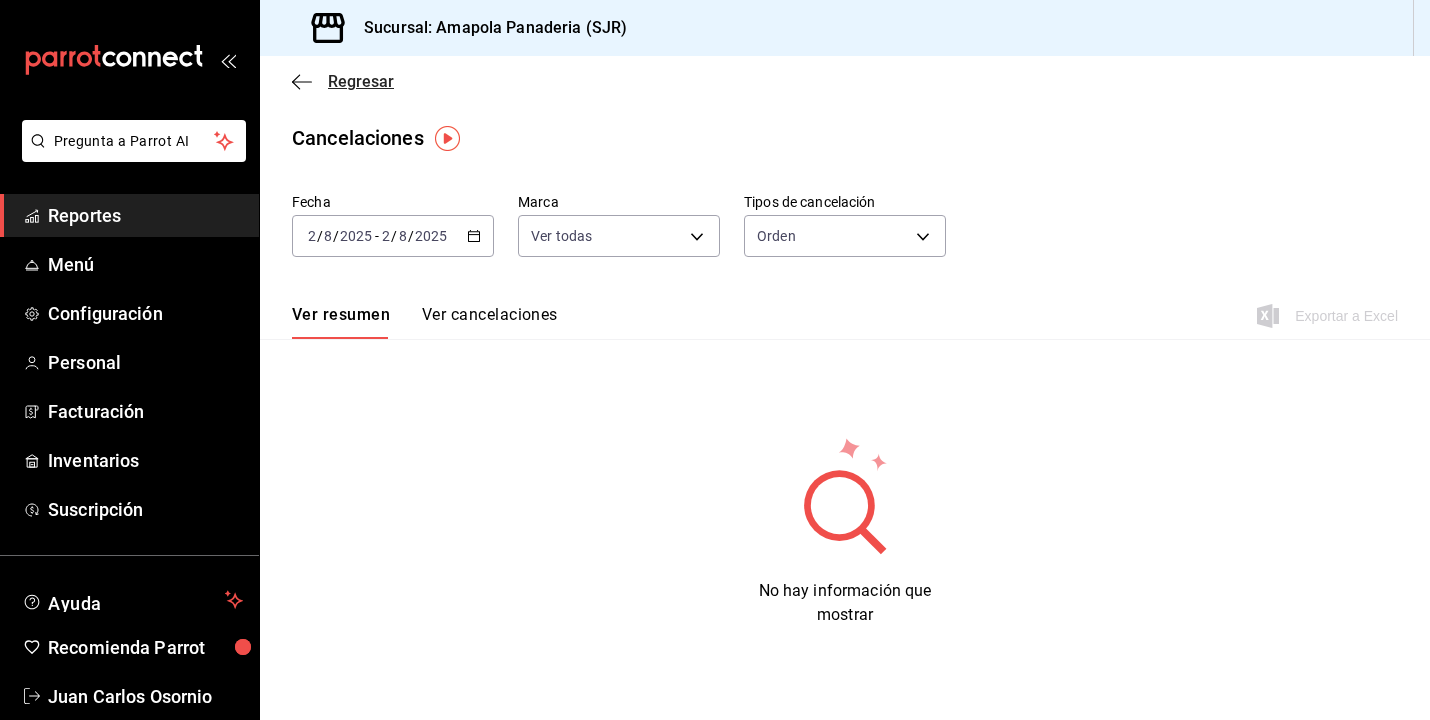 click 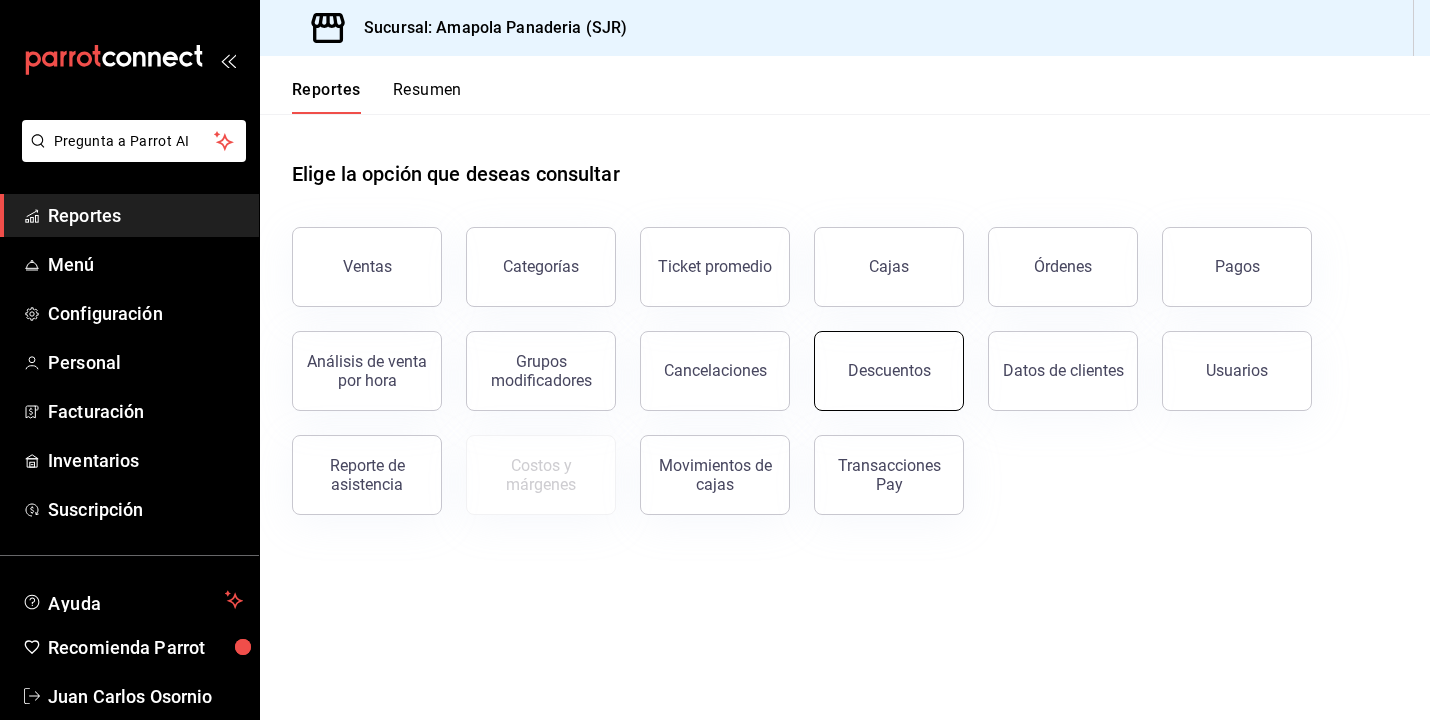 click on "Descuentos" at bounding box center [889, 371] 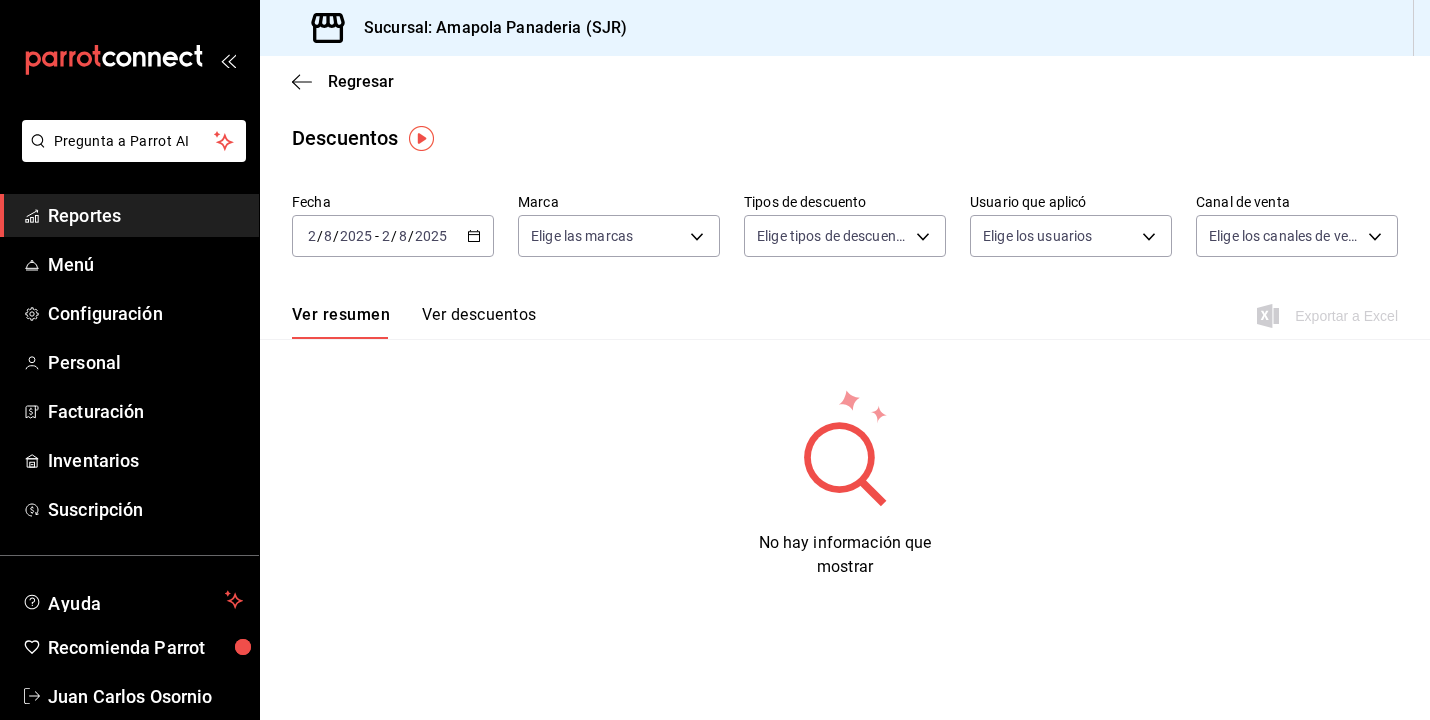 click on "Ver descuentos" at bounding box center (479, 322) 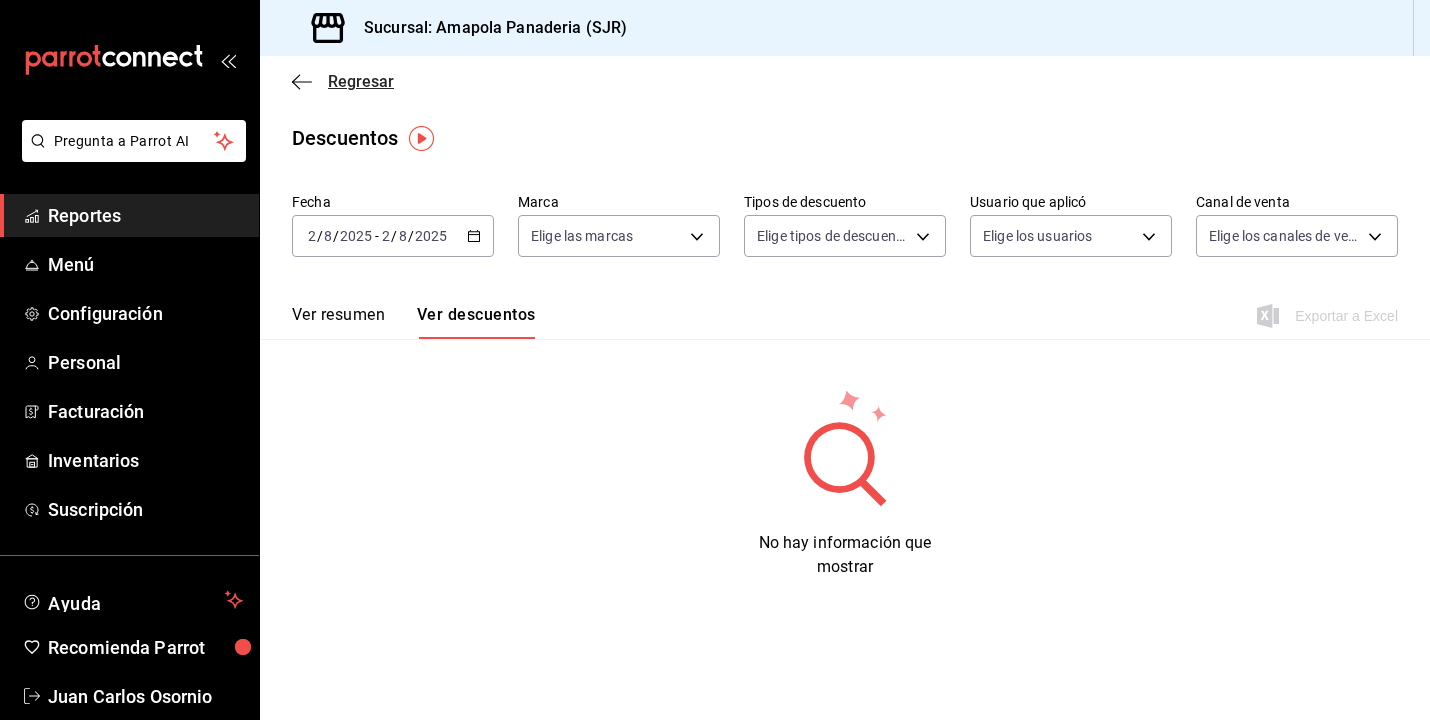 click 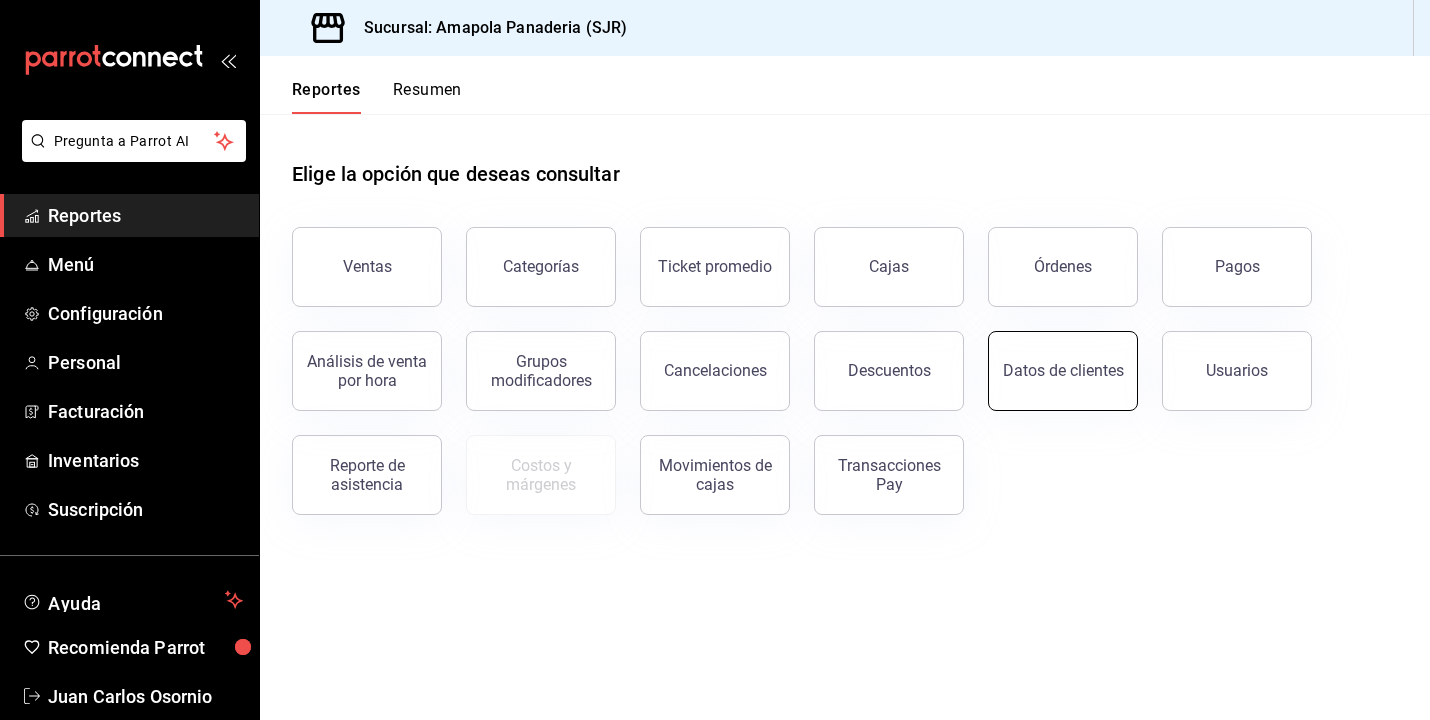 click on "Datos de clientes" at bounding box center (1063, 370) 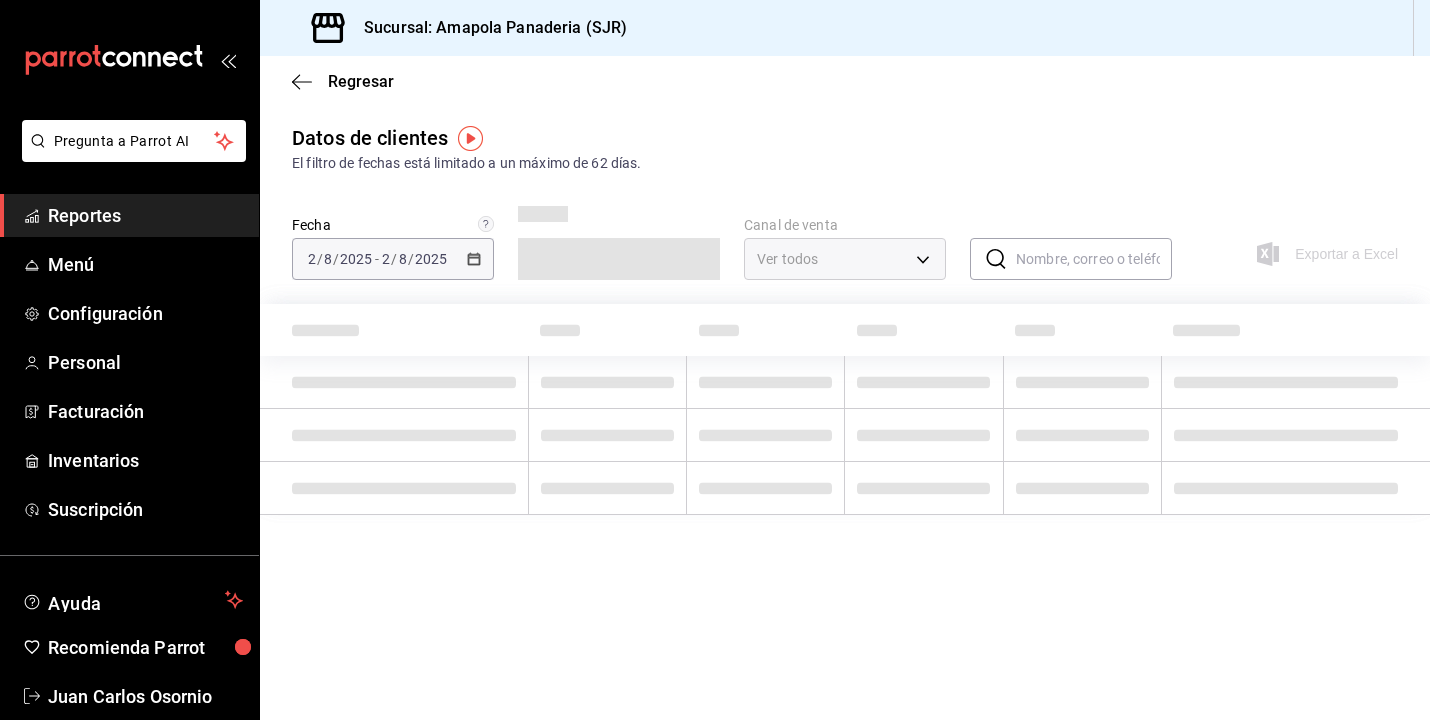 type on "PARROT,DIDI_FOOD,ONLINE" 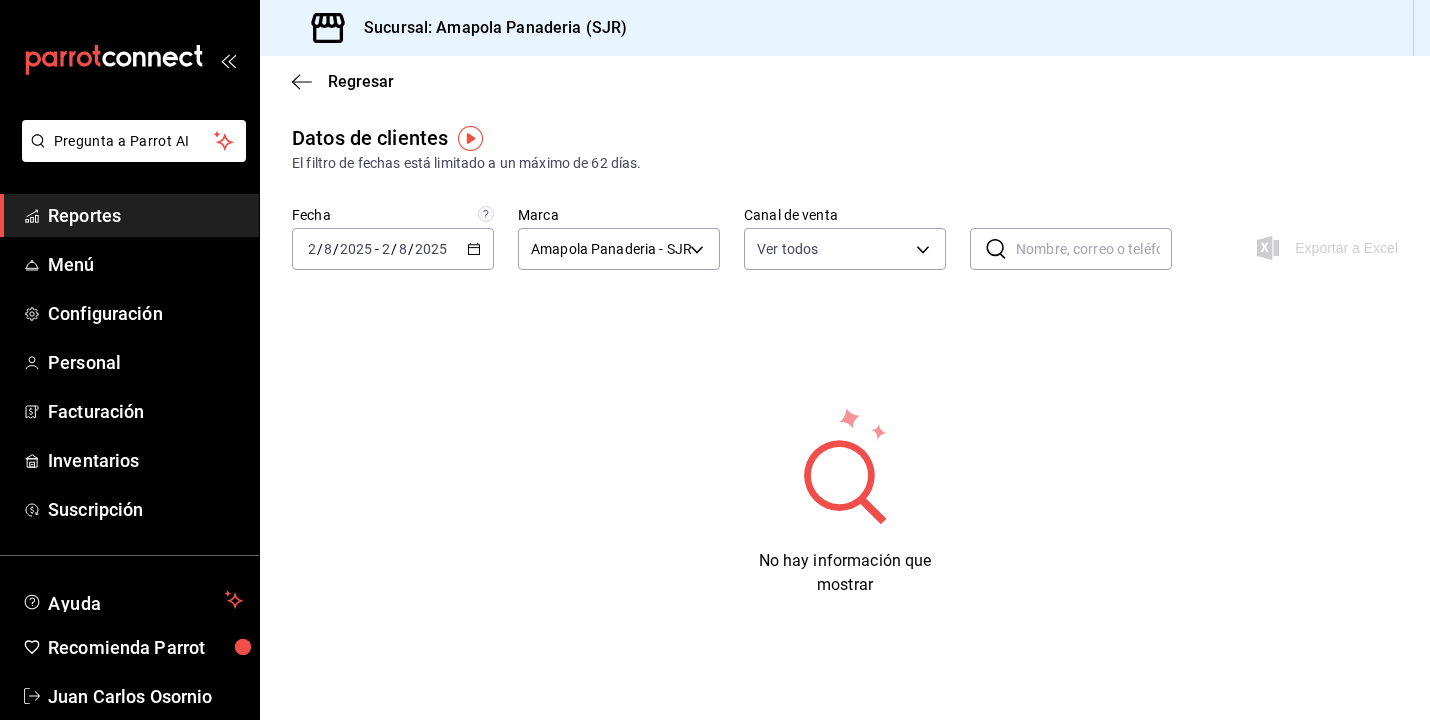 click 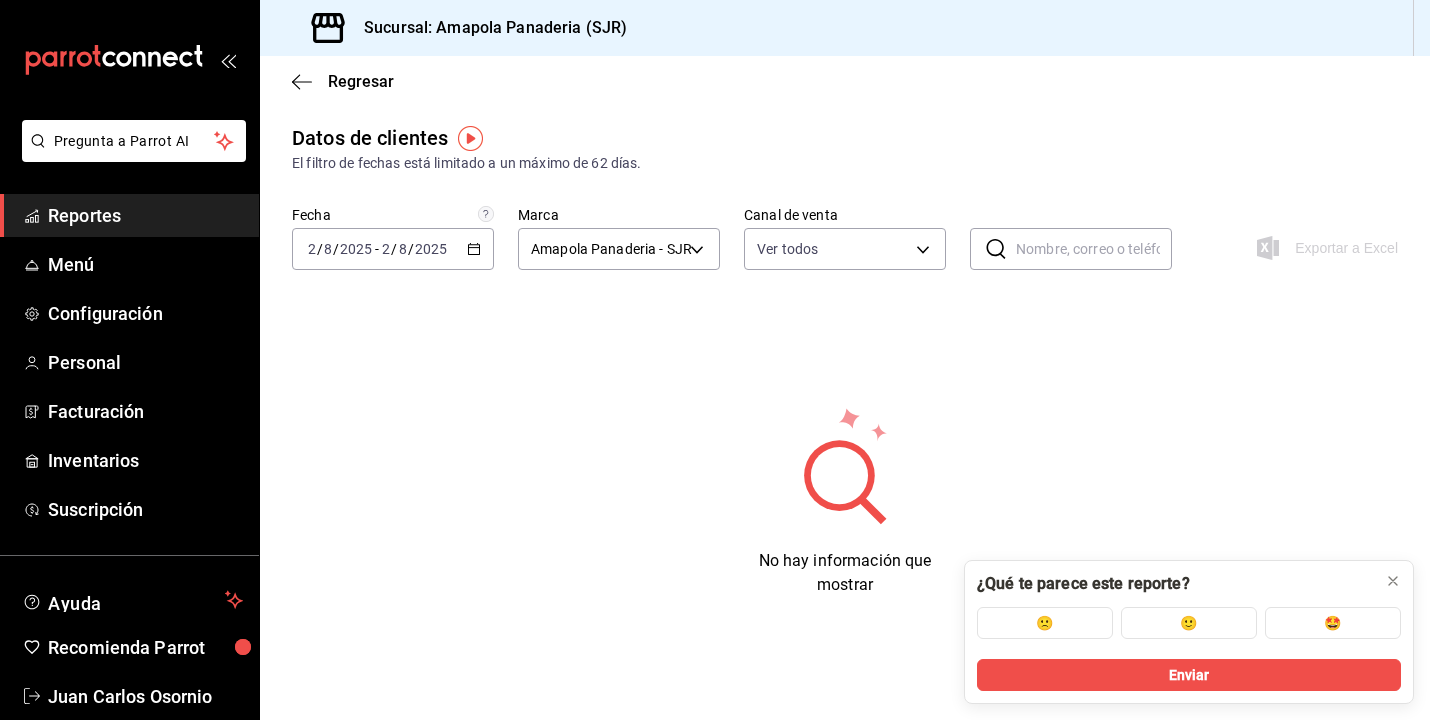 click on "No hay información que mostrar" at bounding box center [845, 501] 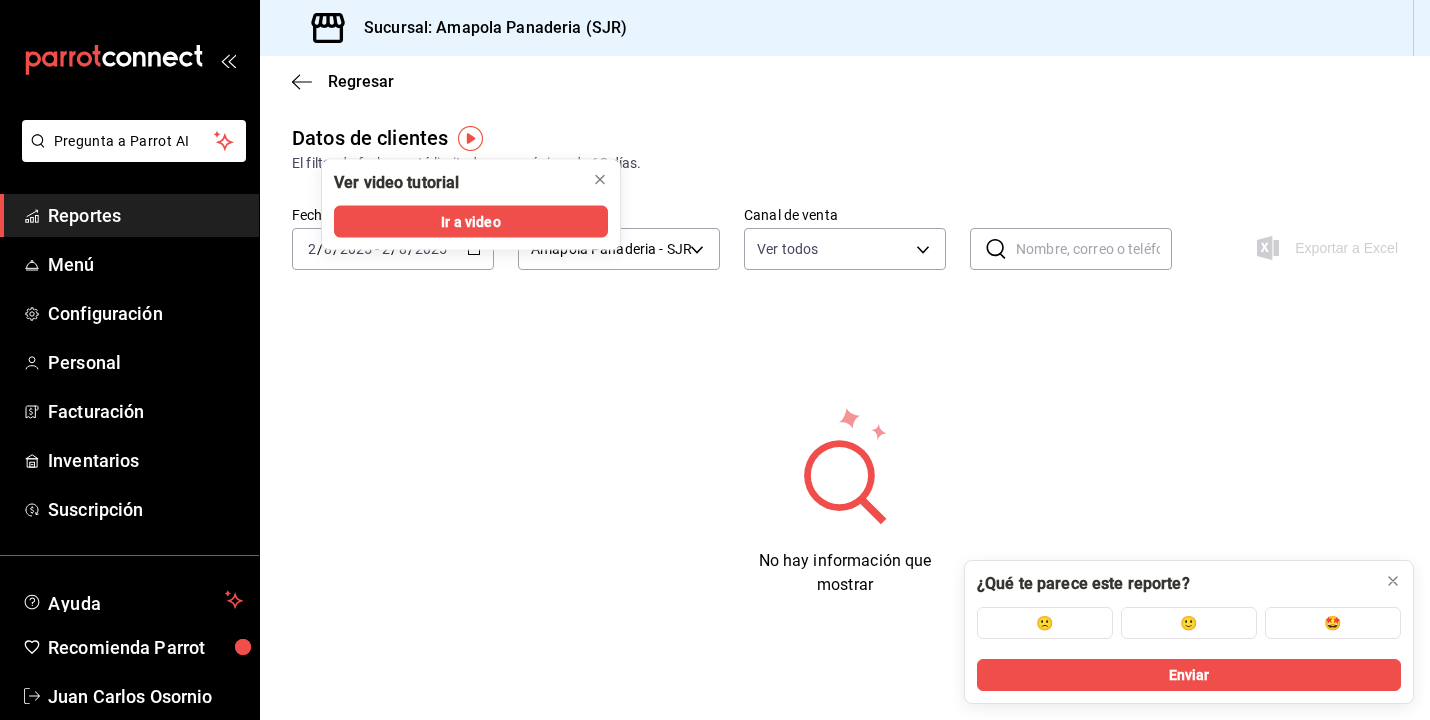 click at bounding box center (470, 138) 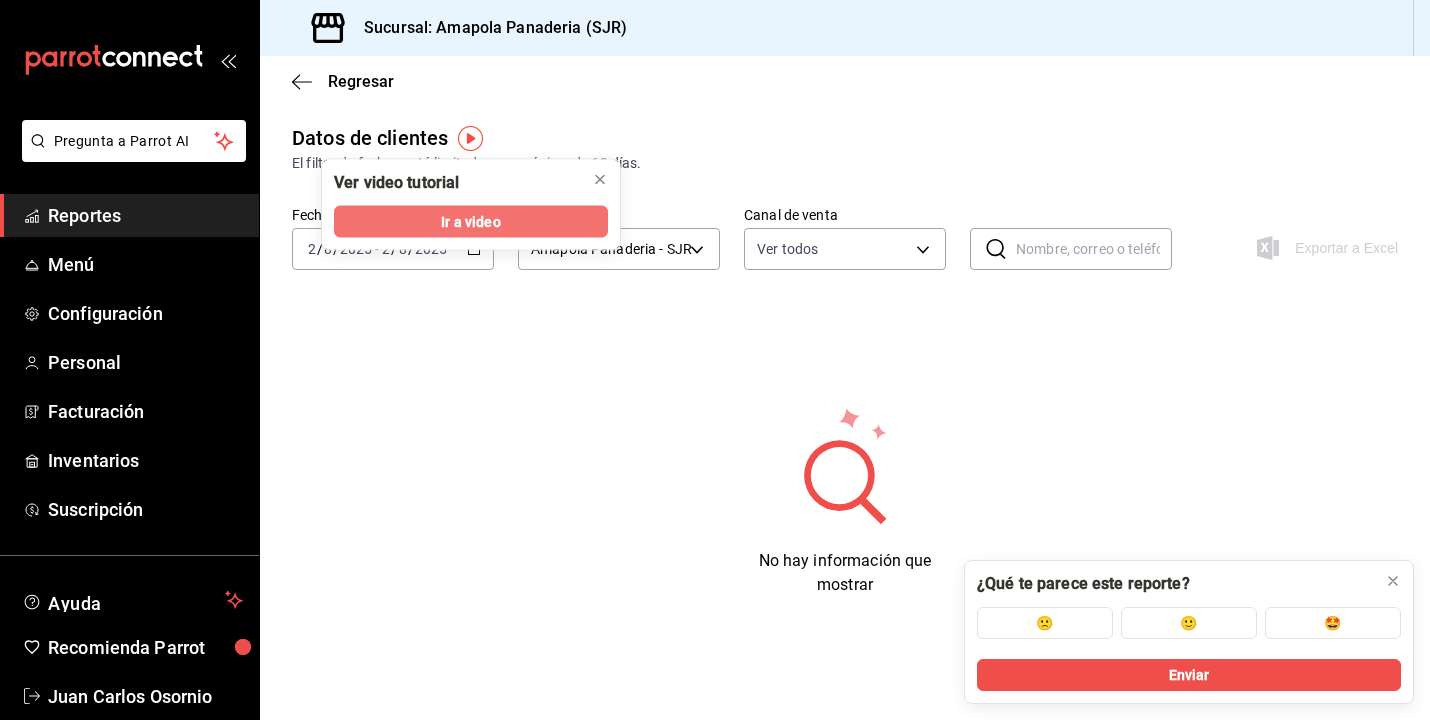 click on "Ir a video" at bounding box center (471, 222) 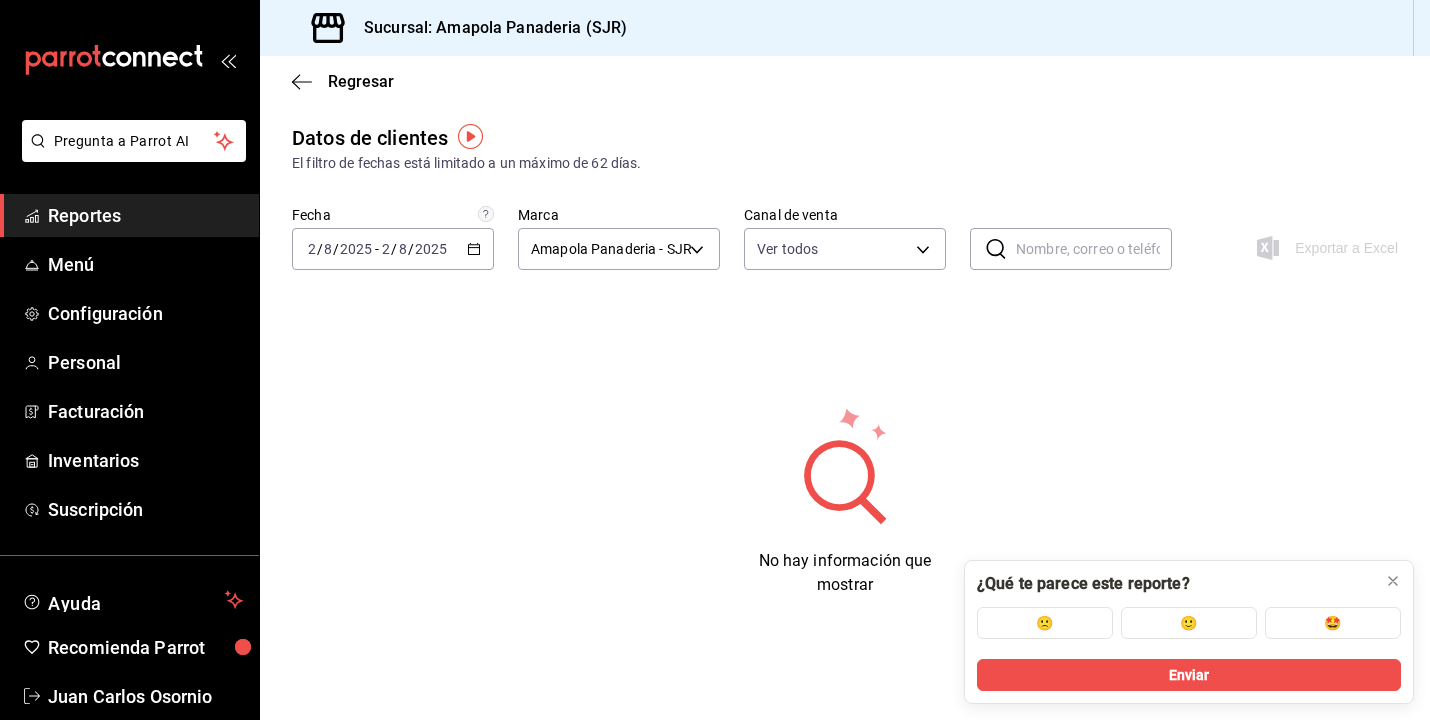 scroll, scrollTop: 0, scrollLeft: 0, axis: both 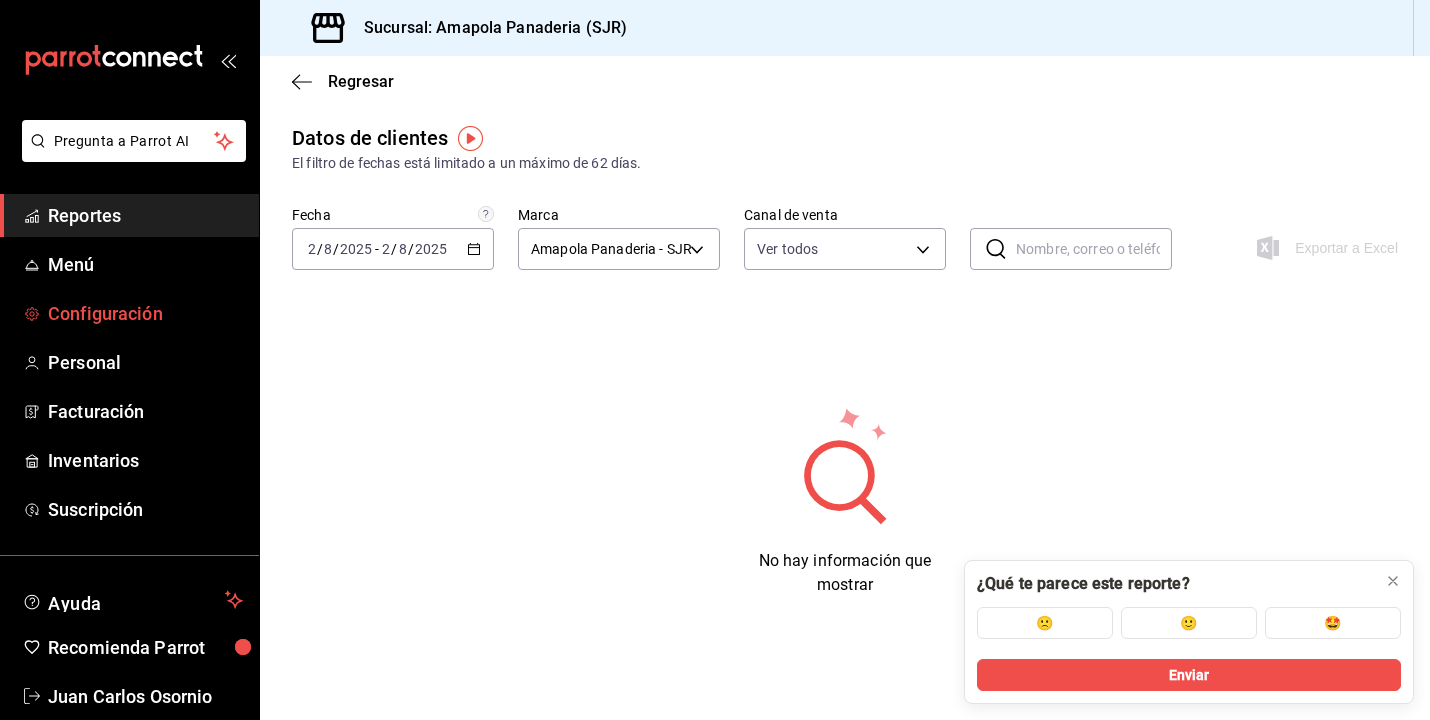 click on "Configuración" at bounding box center [145, 313] 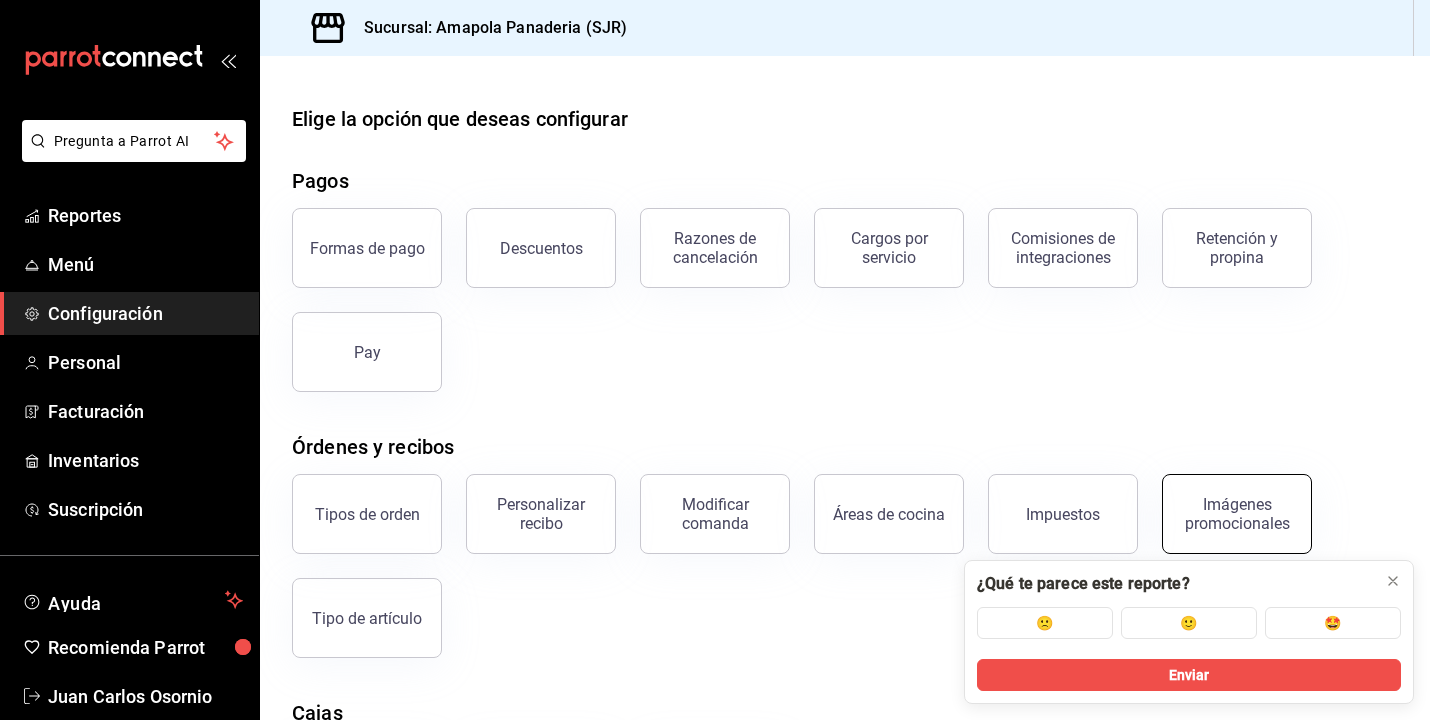 click on "Imágenes promocionales" at bounding box center [1237, 514] 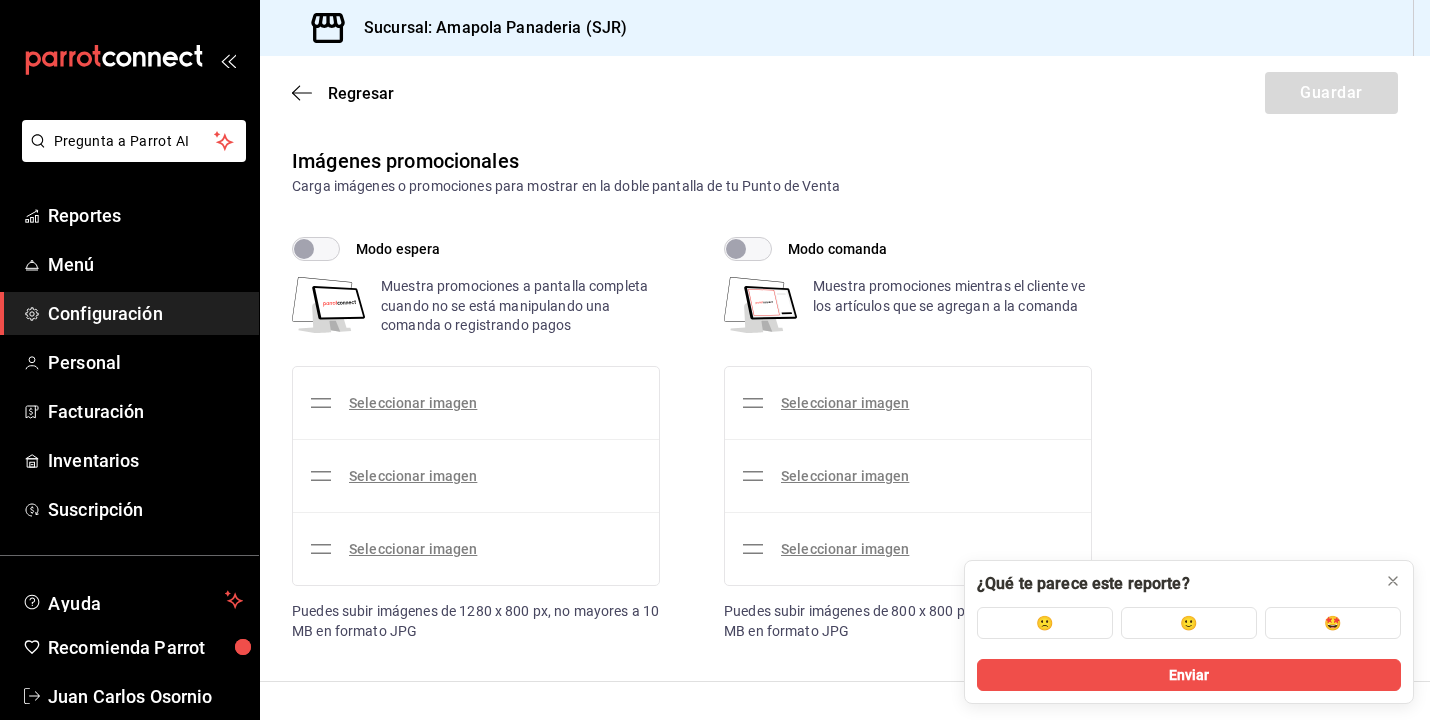 checkbox on "true" 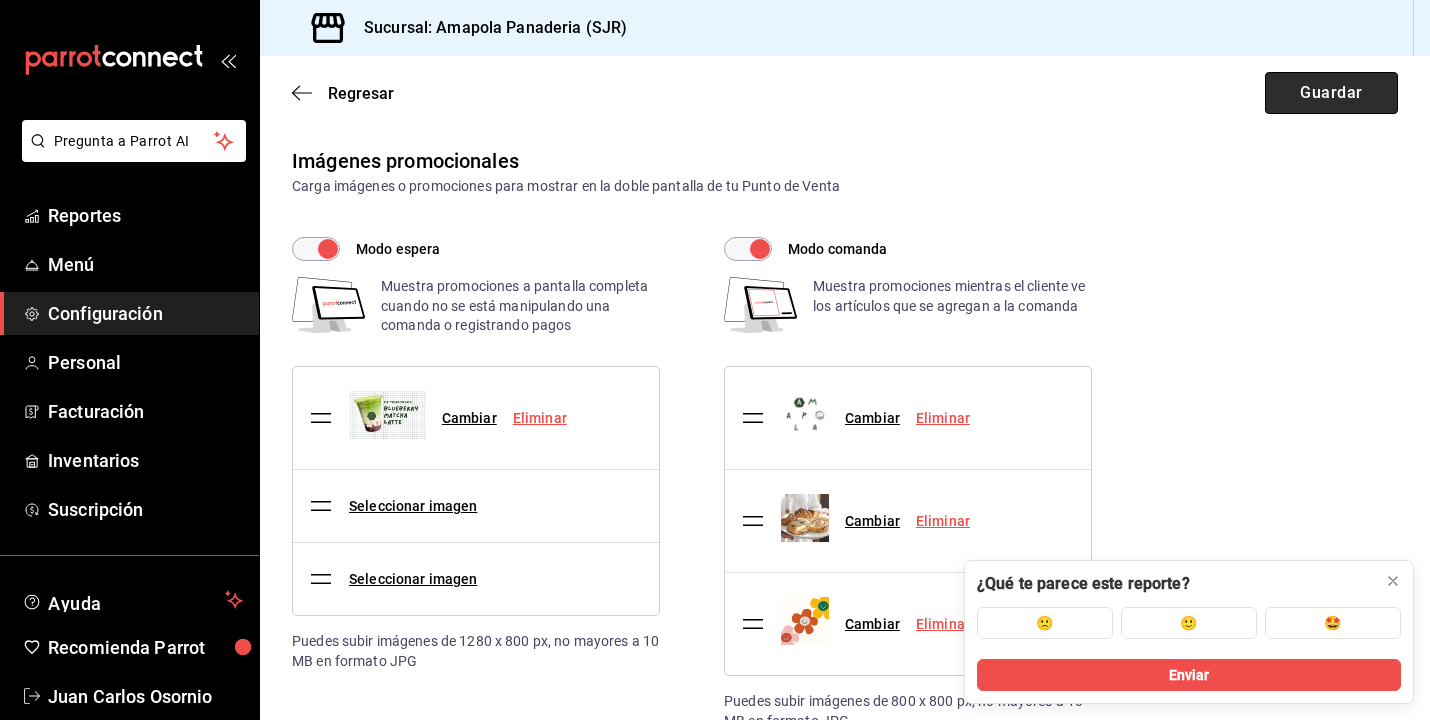 click on "Guardar" at bounding box center [1331, 93] 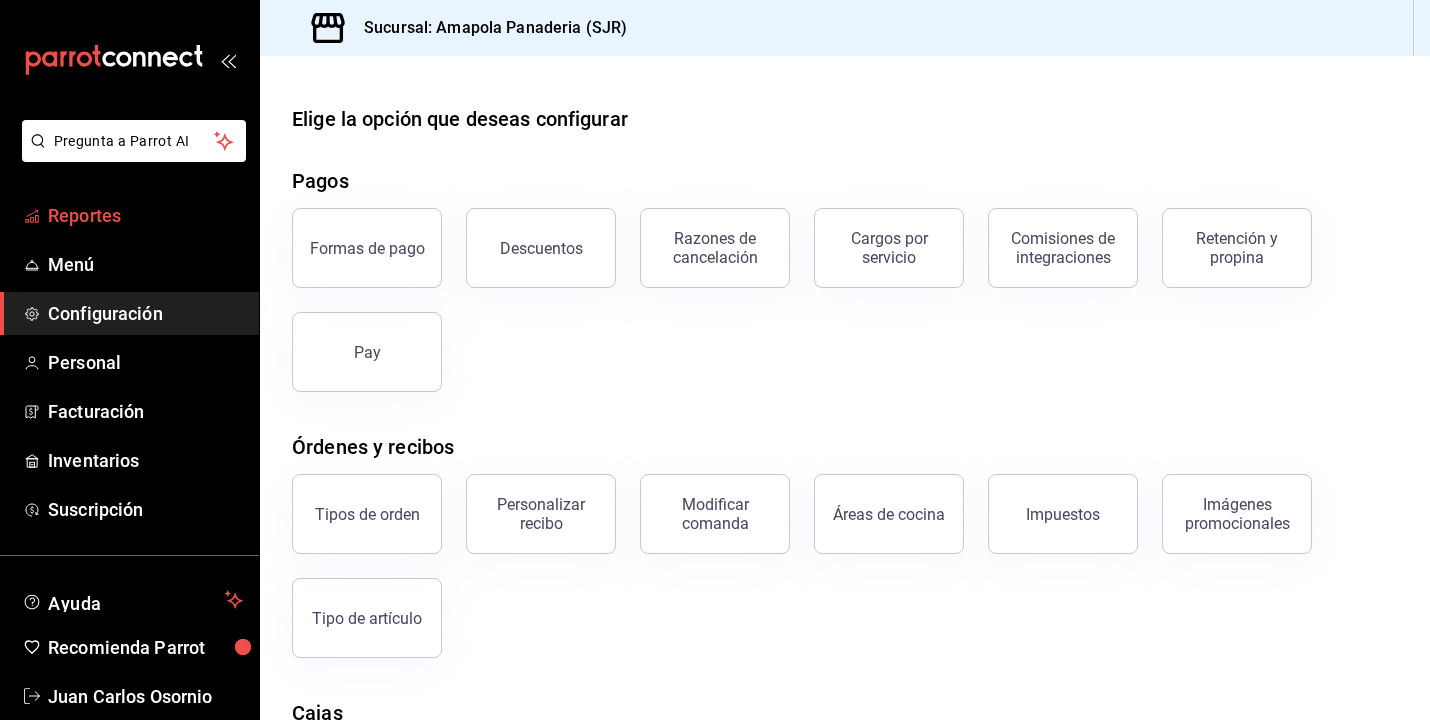 click on "Reportes" at bounding box center [129, 215] 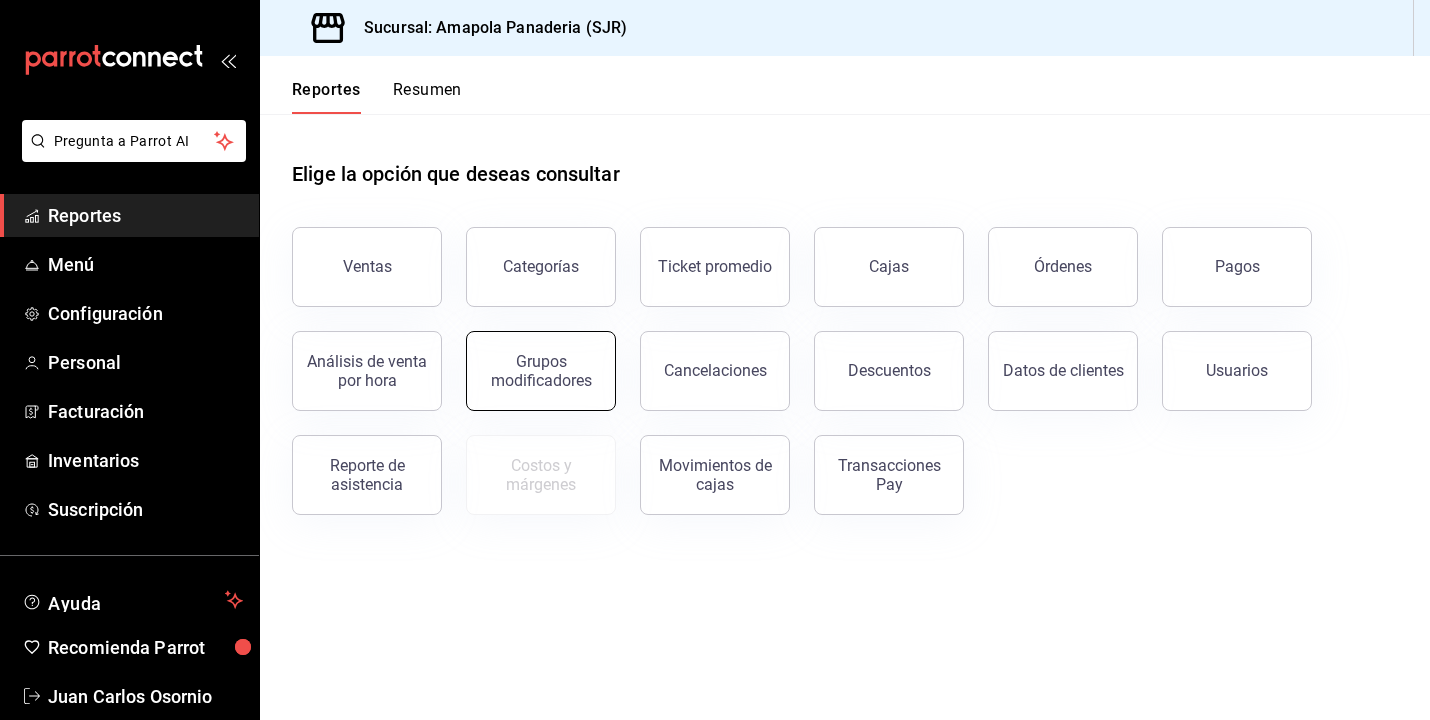 click on "Grupos modificadores" at bounding box center (541, 371) 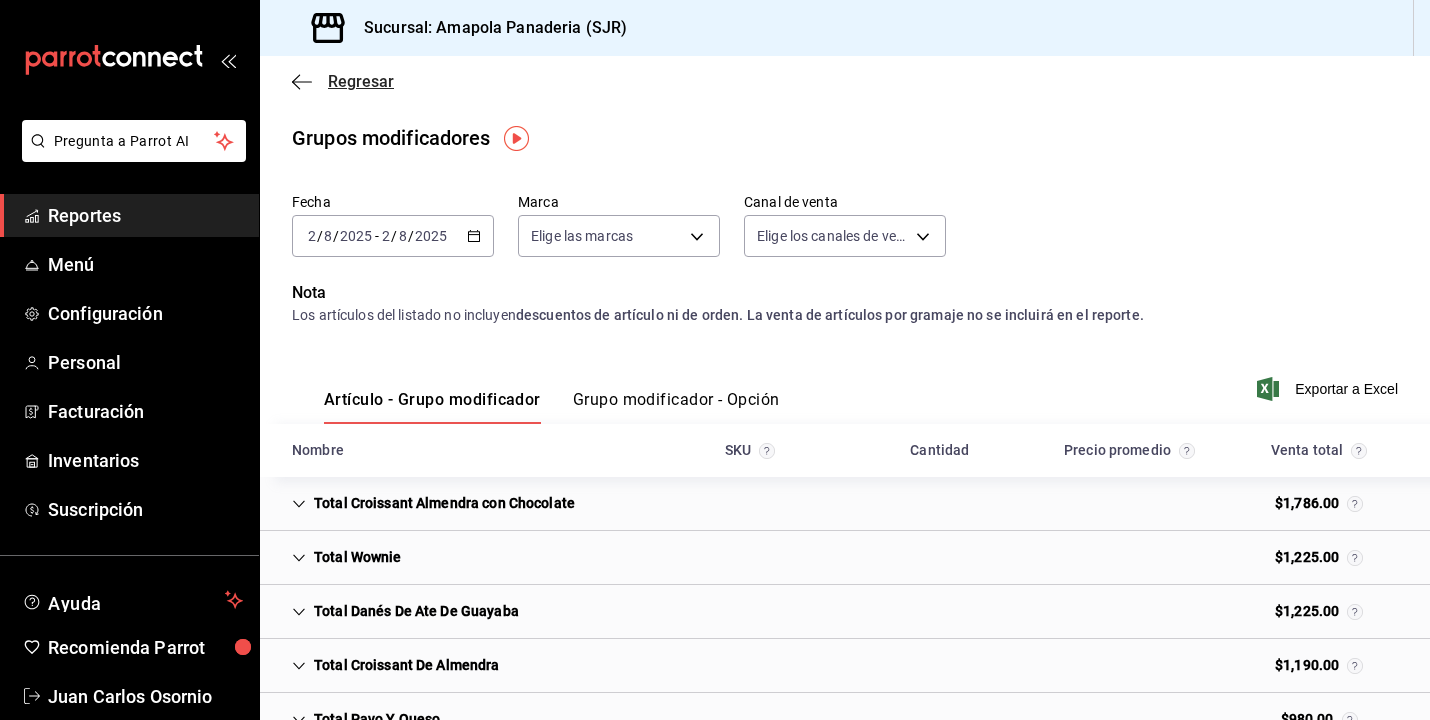 click 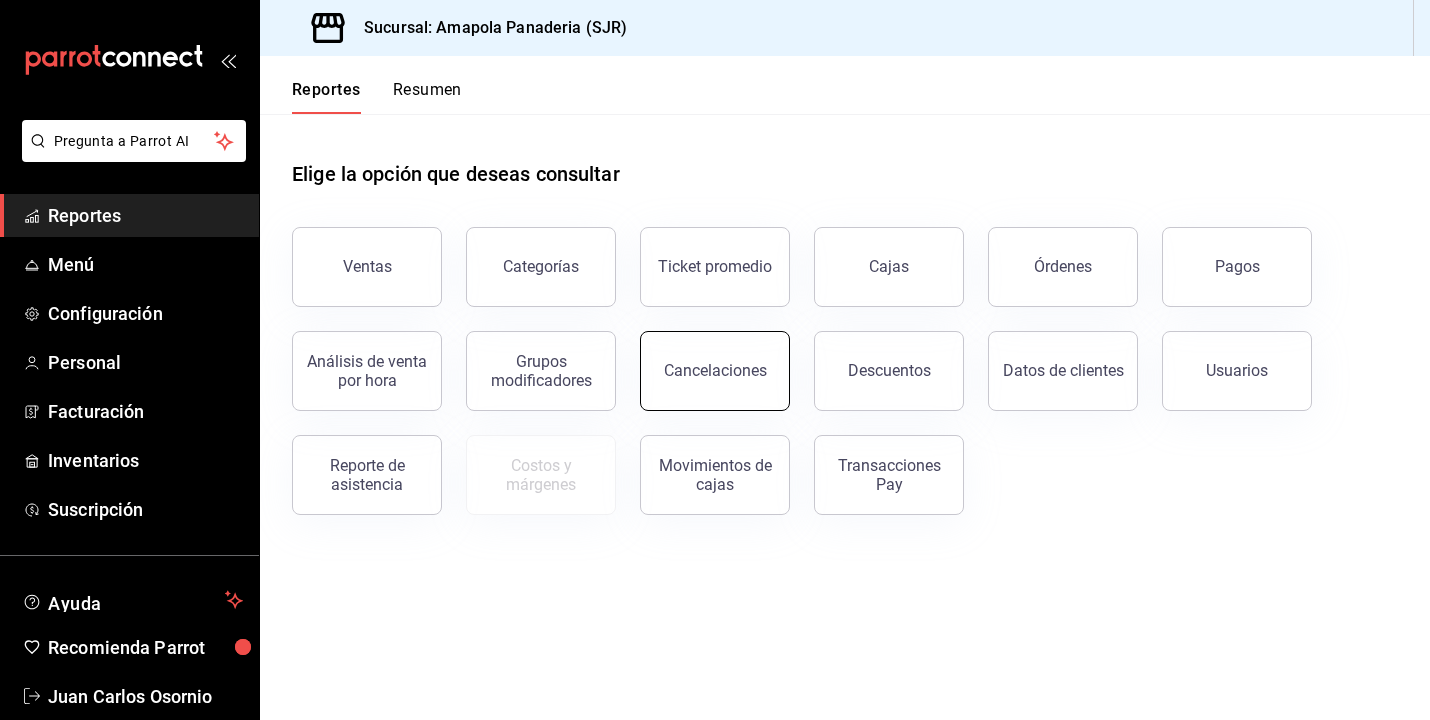 click on "Cancelaciones" at bounding box center (715, 370) 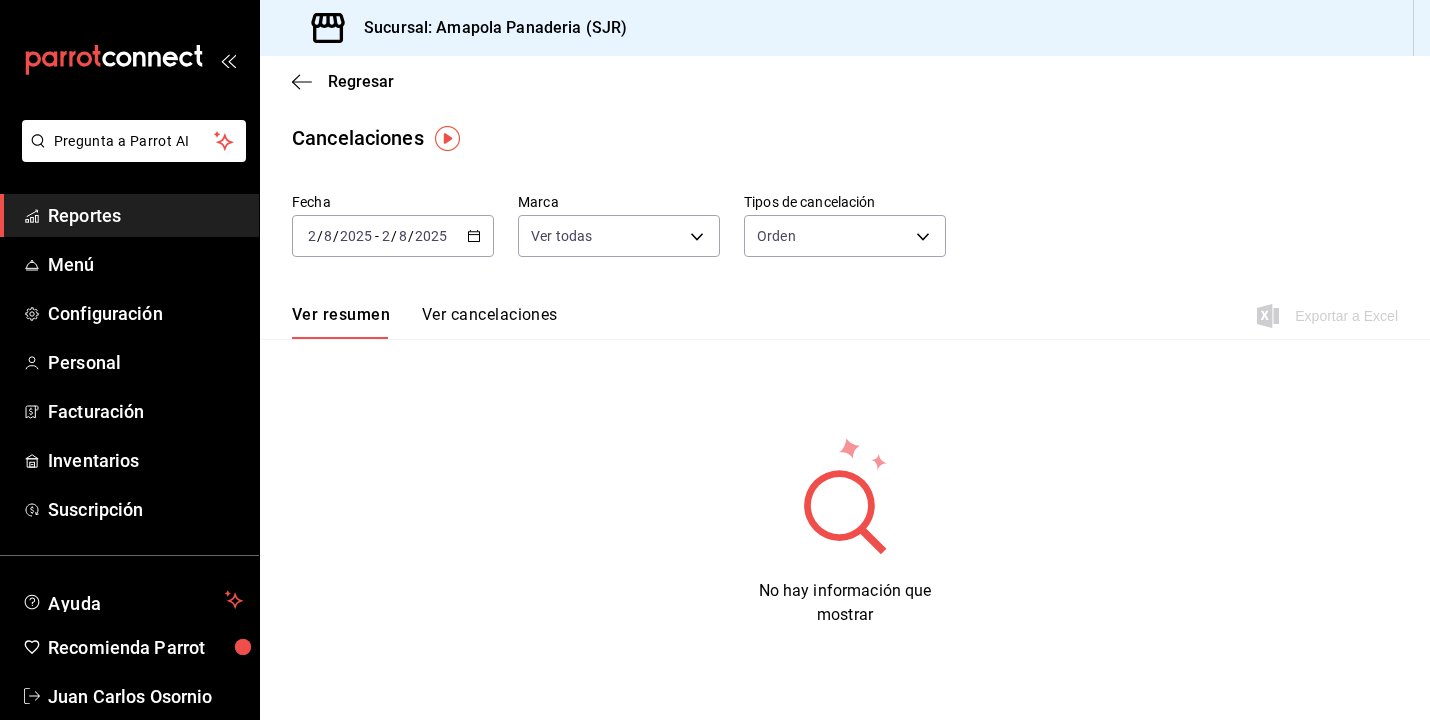click on "Regresar" at bounding box center [845, 81] 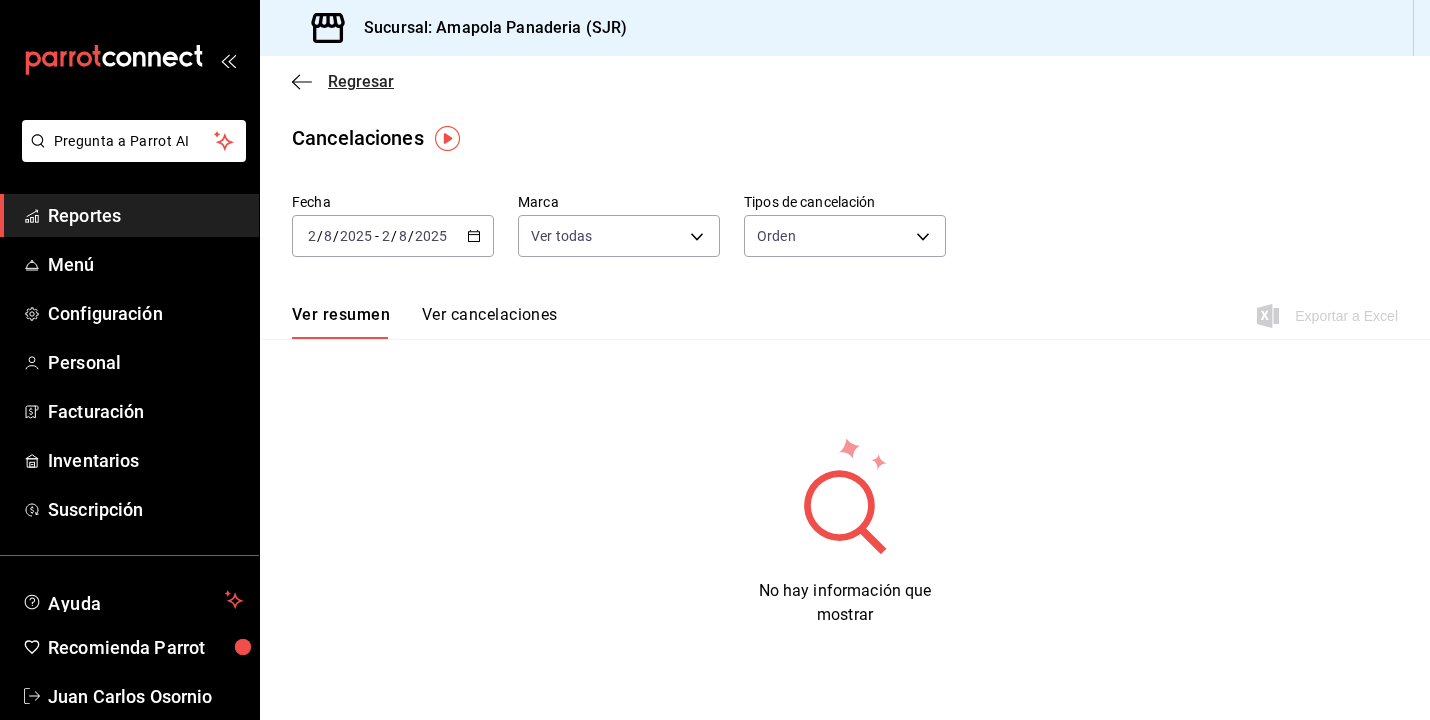 click 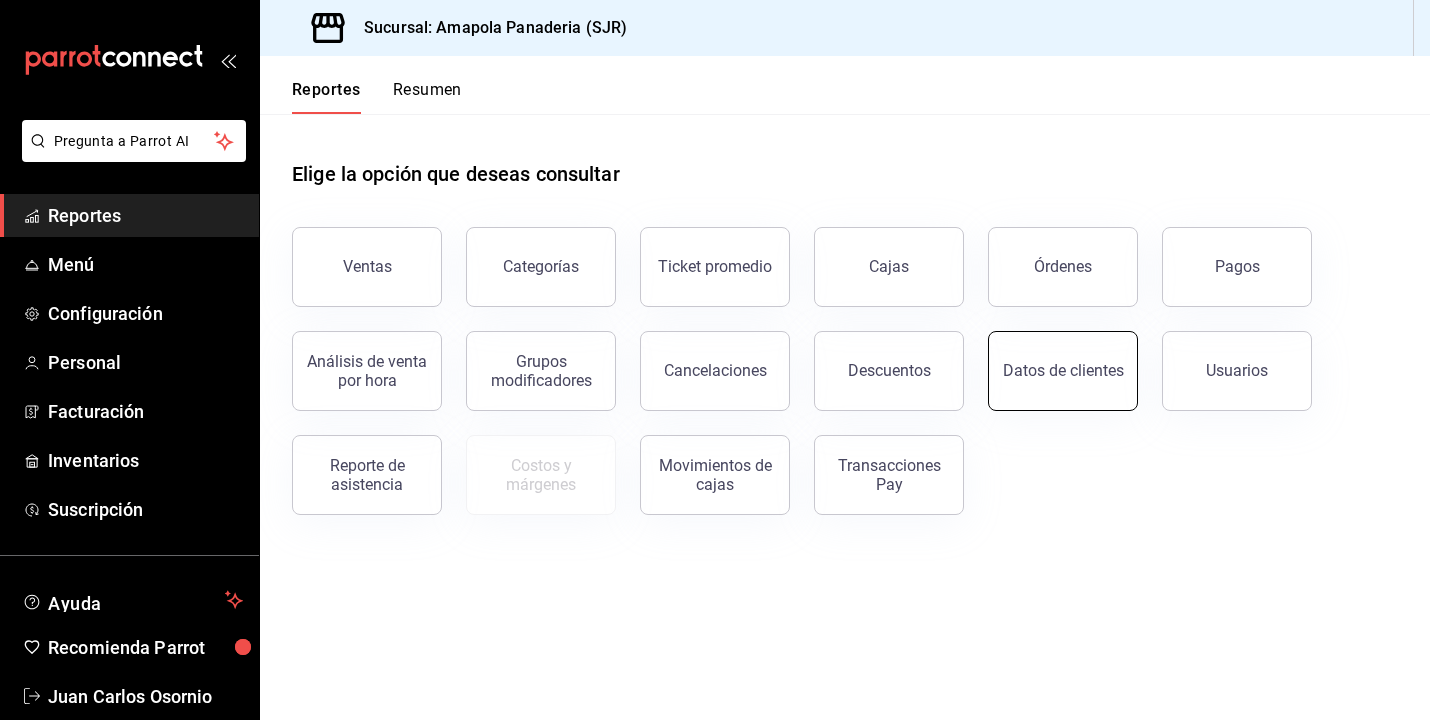 click on "Datos de clientes" at bounding box center [1063, 371] 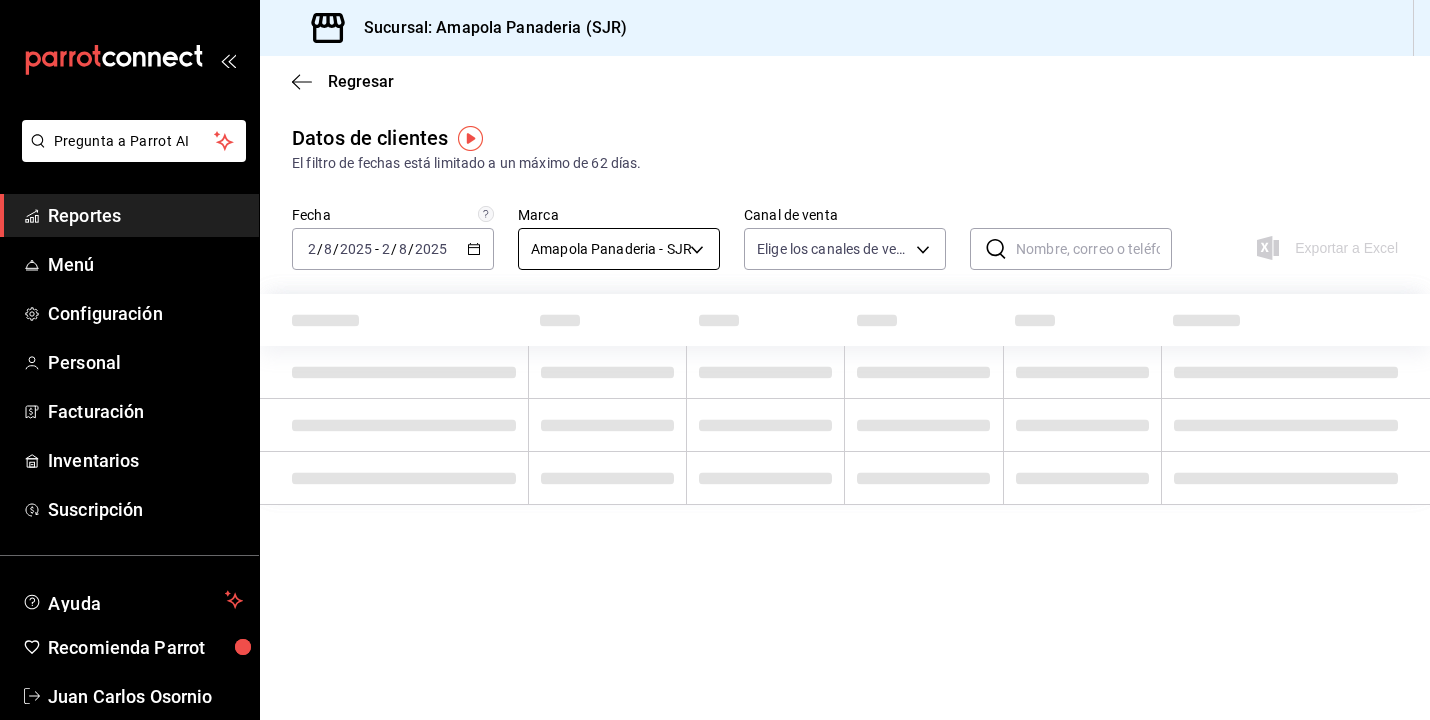 type on "PARROT,DIDI_FOOD,ONLINE" 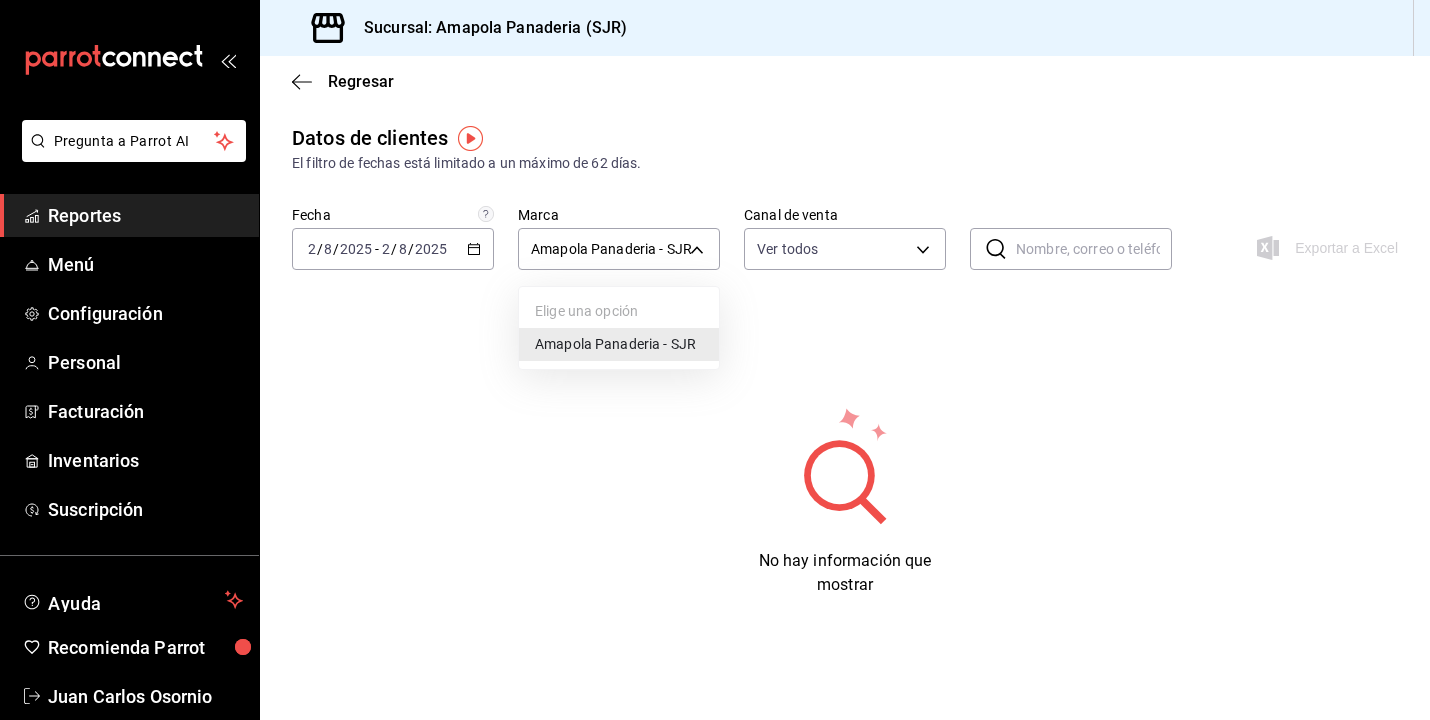 click on "Pregunta a Parrot AI Reportes   Menú   Configuración   Personal   Facturación   Inventarios   Suscripción   Ayuda Recomienda Parrot   [NAME]   Sugerir nueva función   Sucursal: Amapola Panaderia (SJR) Regresar Datos de clientes El filtro de fechas está limitado a un máximo de 62 días.   Fecha [DATE] 2 / 8 / [YEAR] - [DATE] 2 / 8 / [YEAR] Marca Amapola Panaderia - SJR [ID] Canal de venta Ver todos PARROT,DIDI_FOOD,ONLINE ​ ​ Exportar a Excel No hay información que mostrar GANA 1 MES GRATIS EN TU SUSCRIPCIÓN AQUÍ ¿Recuerdas cómo empezó tu restaurante?
Hoy puedes ayudar a un colega a tener el mismo cambio que tú viviste.
Recomienda Parrot directamente desde tu Portal Administrador.
Es fácil y rápido.
🎁 Por cada restaurante que se una, ganas 1 mes gratis. Ver video tutorial Ir a video Pregunta a Parrot AI Reportes   Menú   Configuración   Personal   Facturación   Inventarios   Suscripción   Ayuda Recomienda Parrot       ([PHONE])" at bounding box center [715, 360] 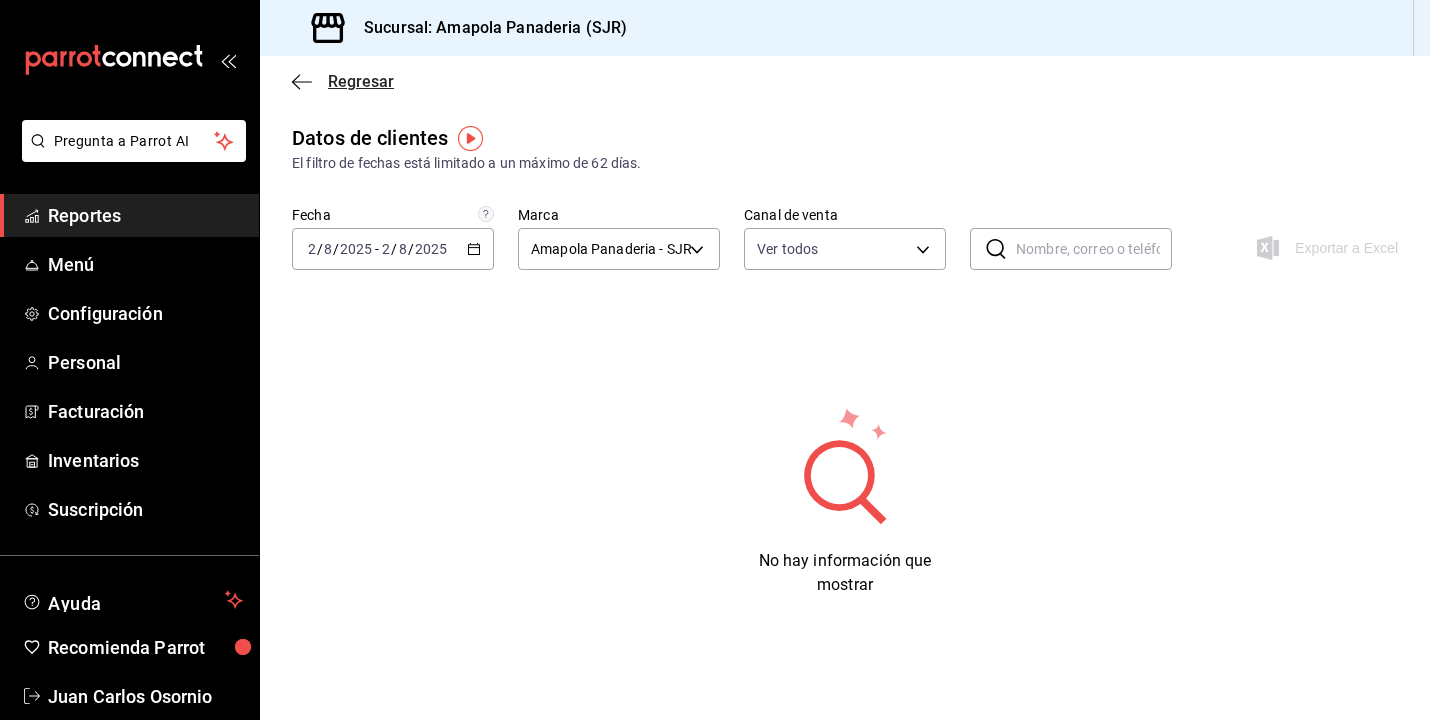 click 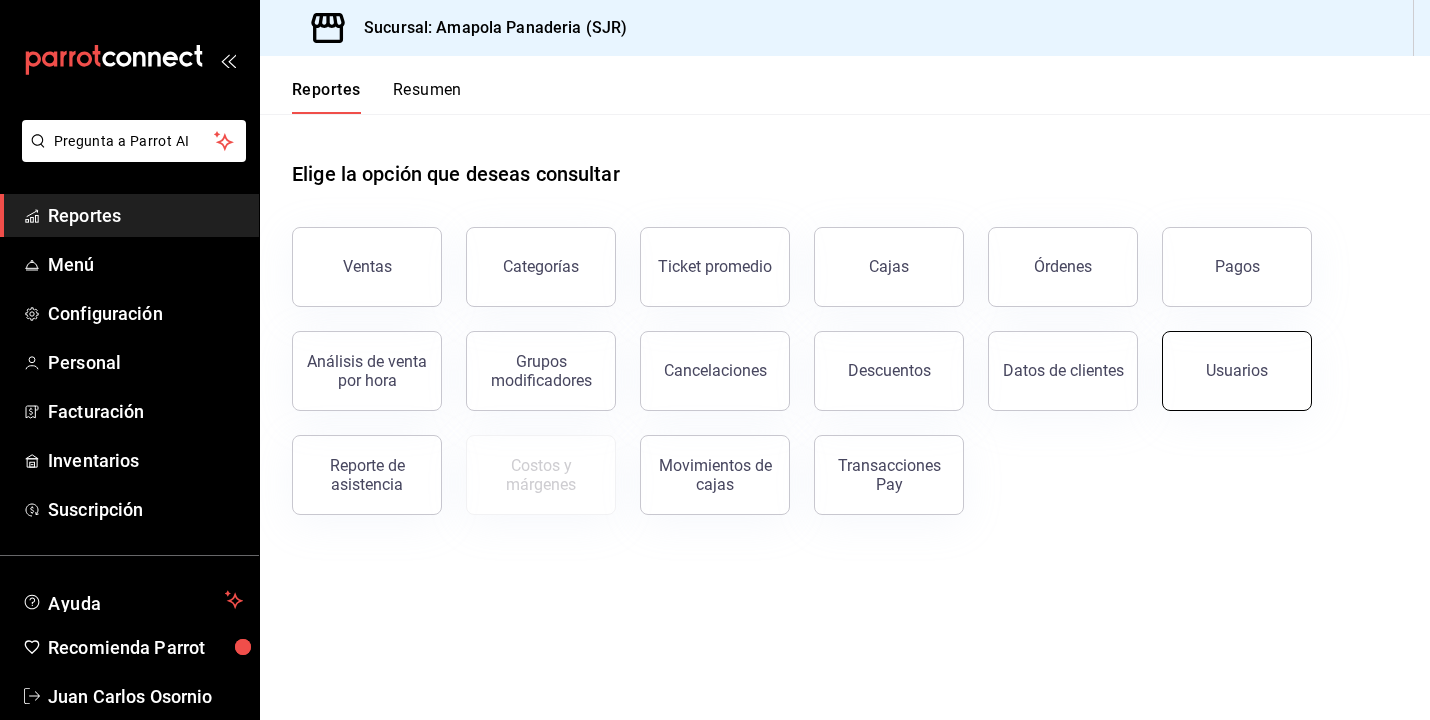 click on "Usuarios" at bounding box center (1237, 371) 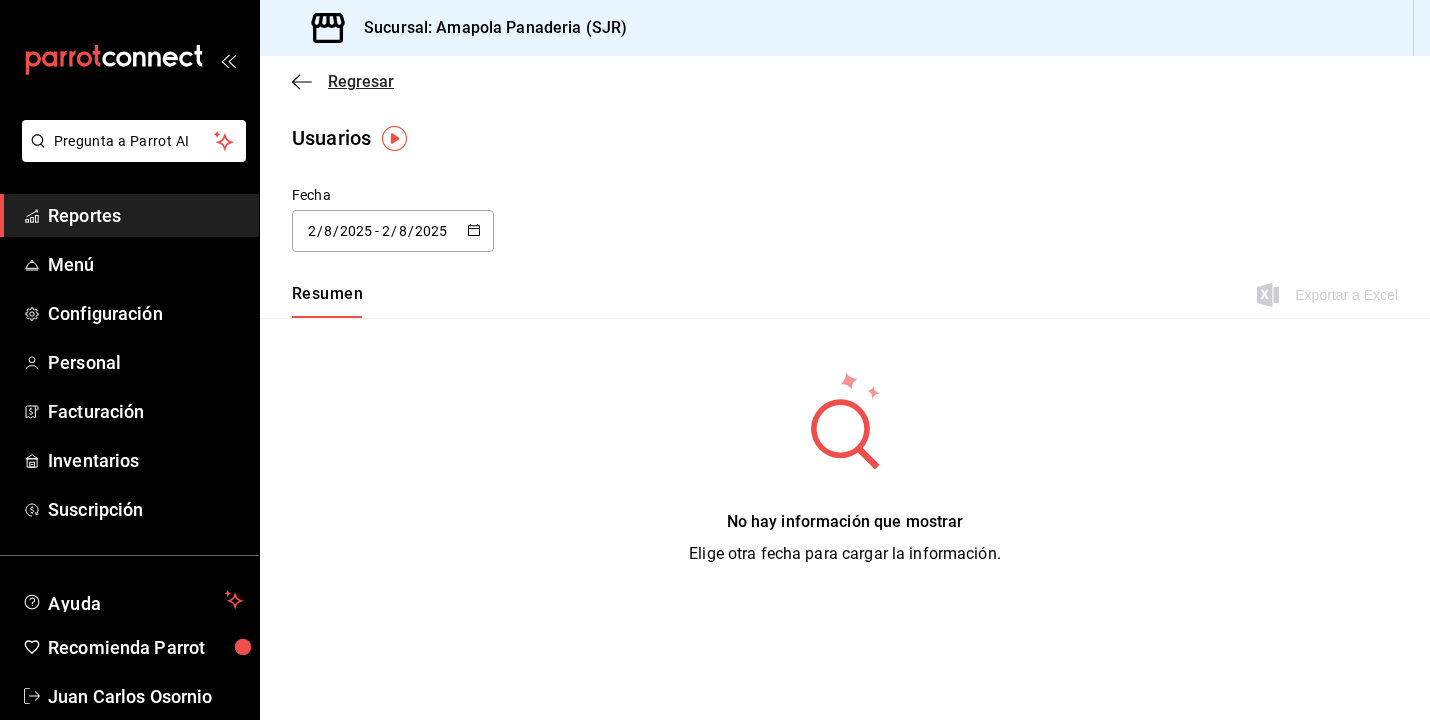 click 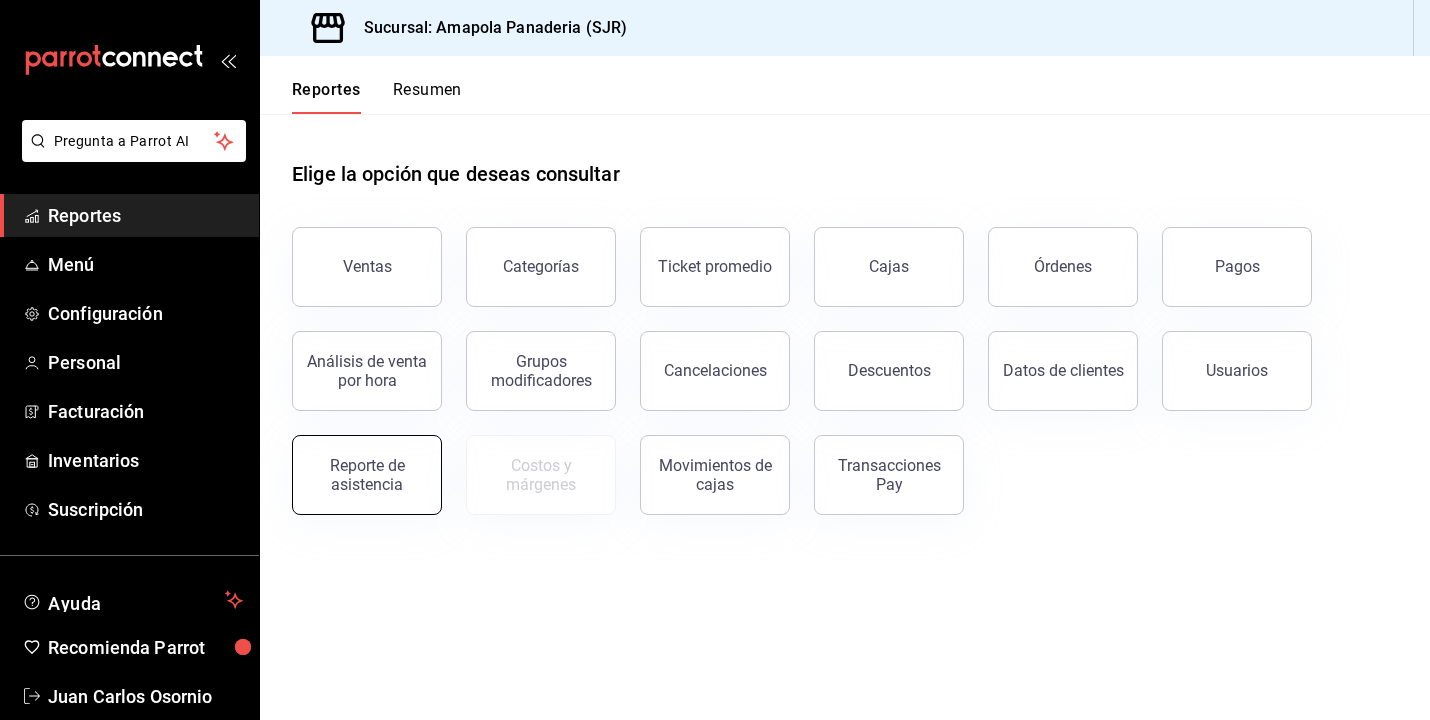 click on "Reporte de asistencia" at bounding box center [367, 475] 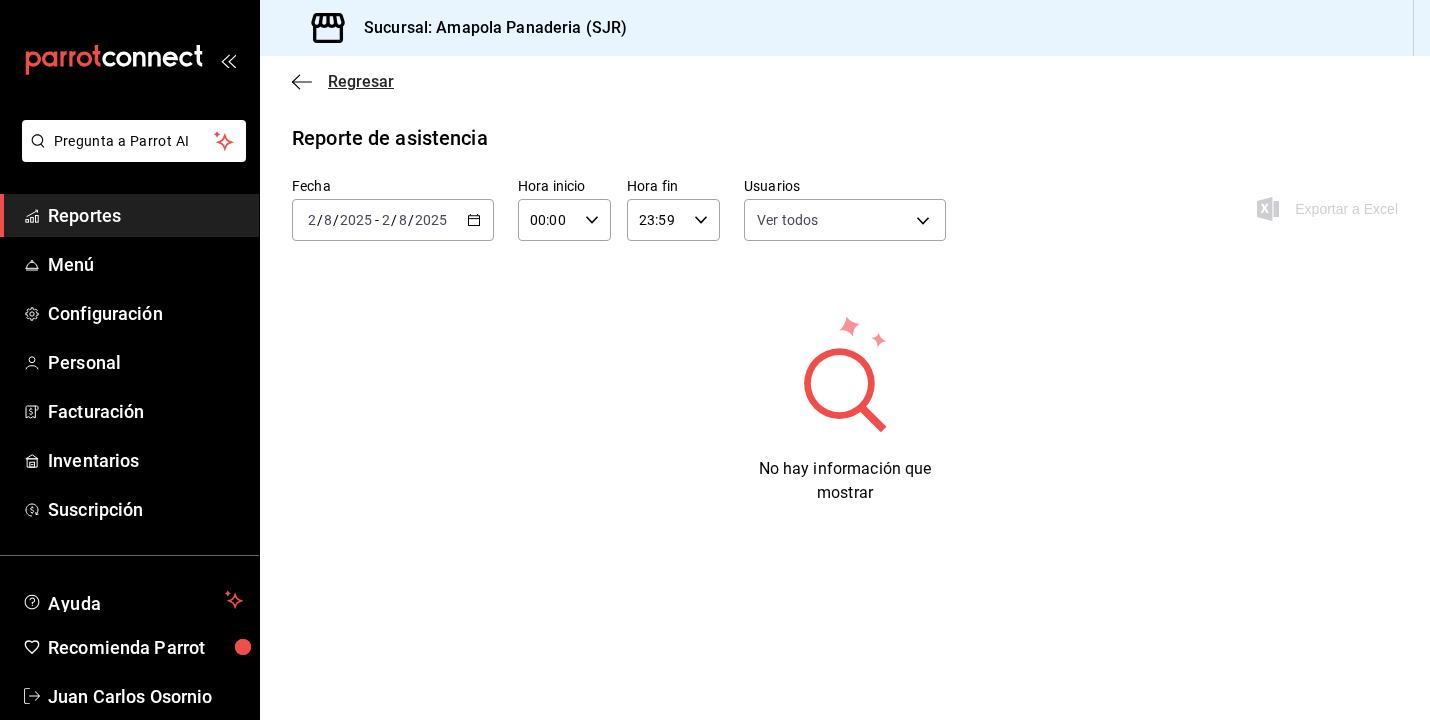 click 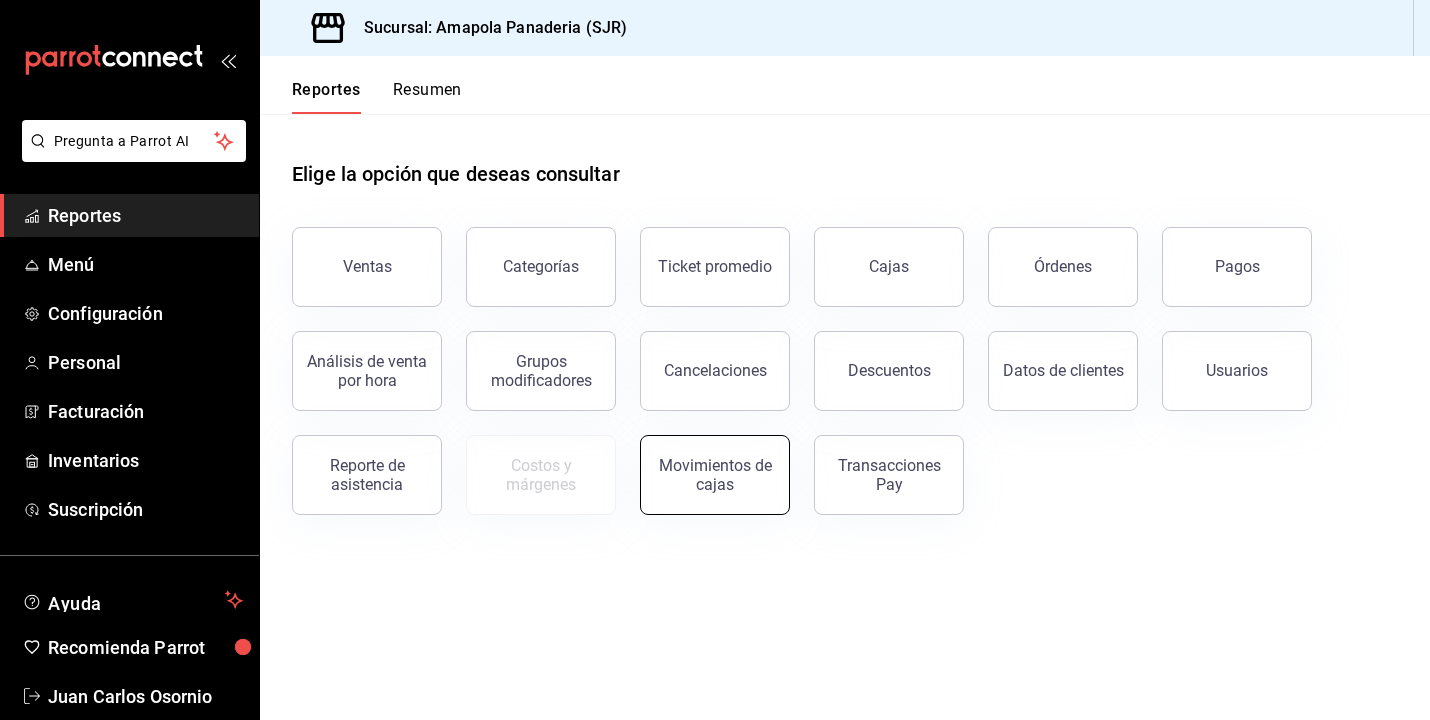 click on "Movimientos de cajas" at bounding box center (715, 475) 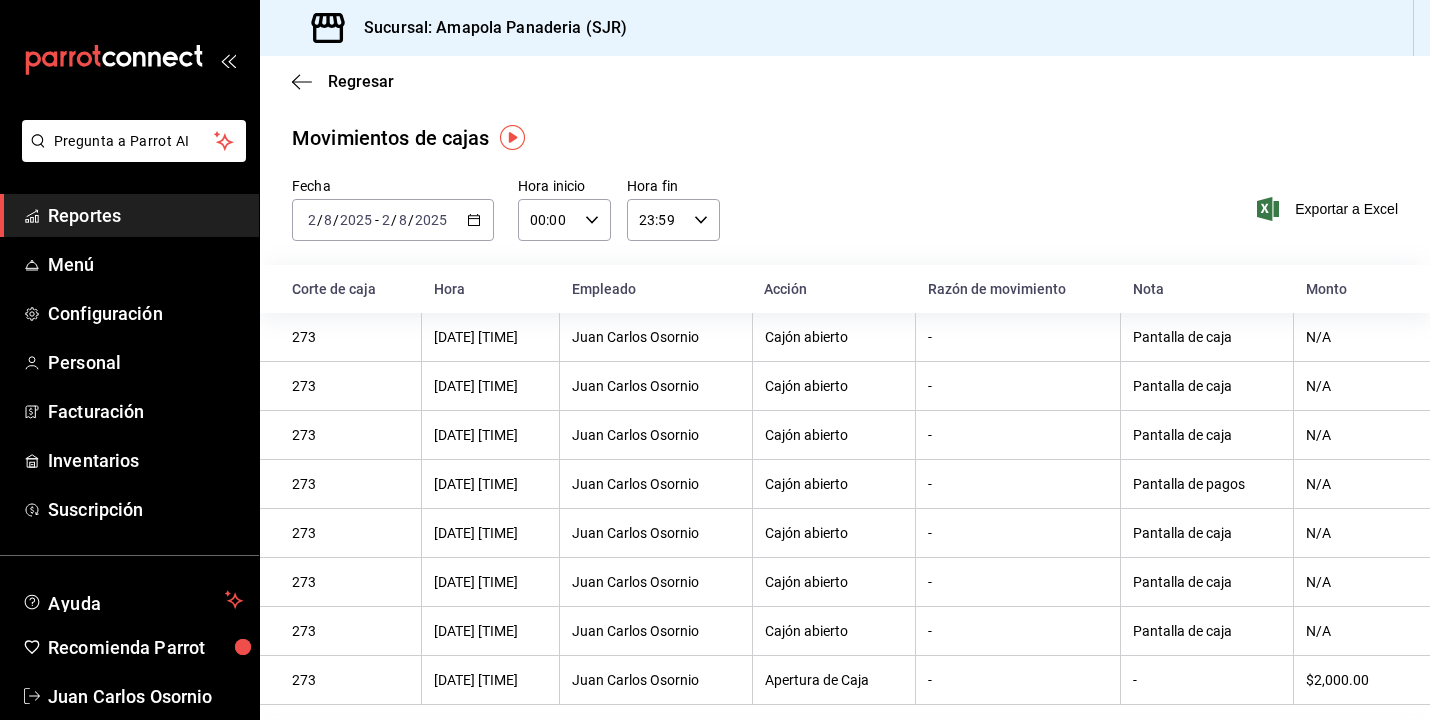 scroll, scrollTop: 0, scrollLeft: 0, axis: both 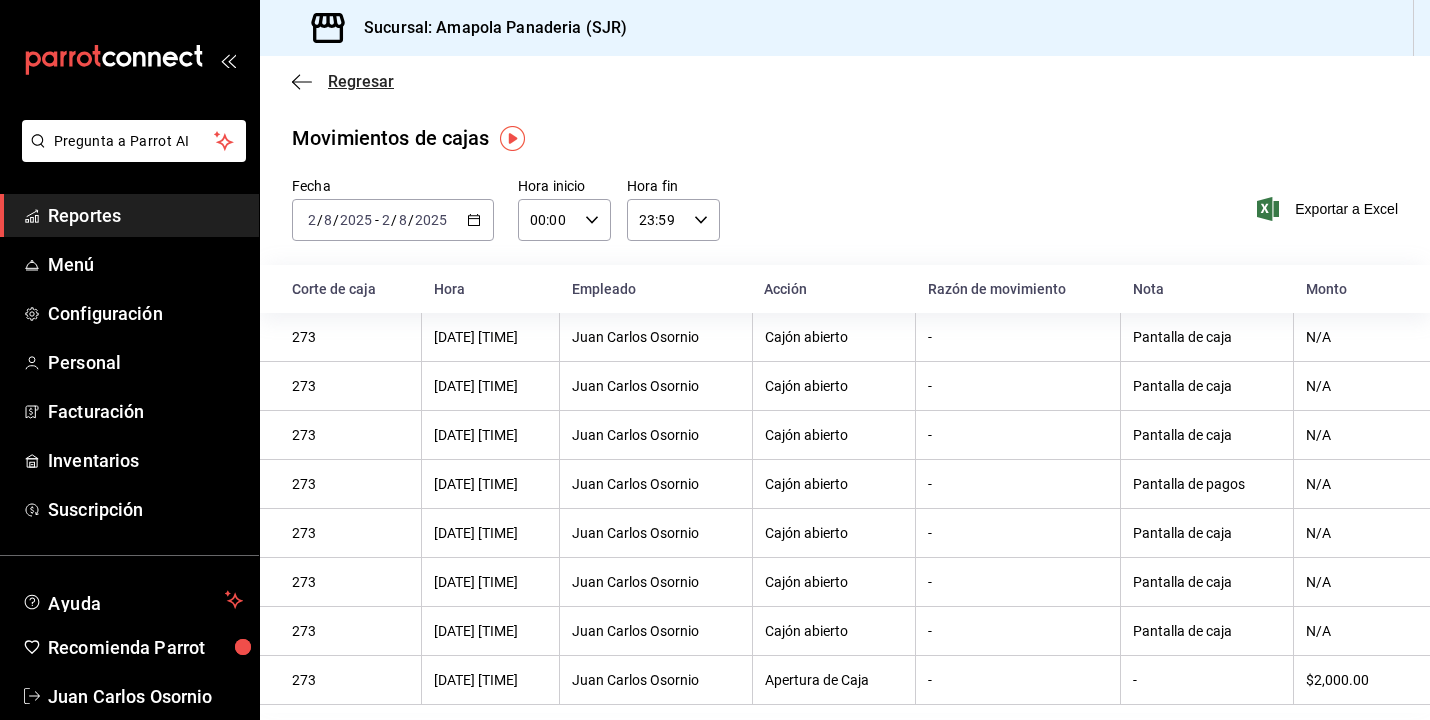 click 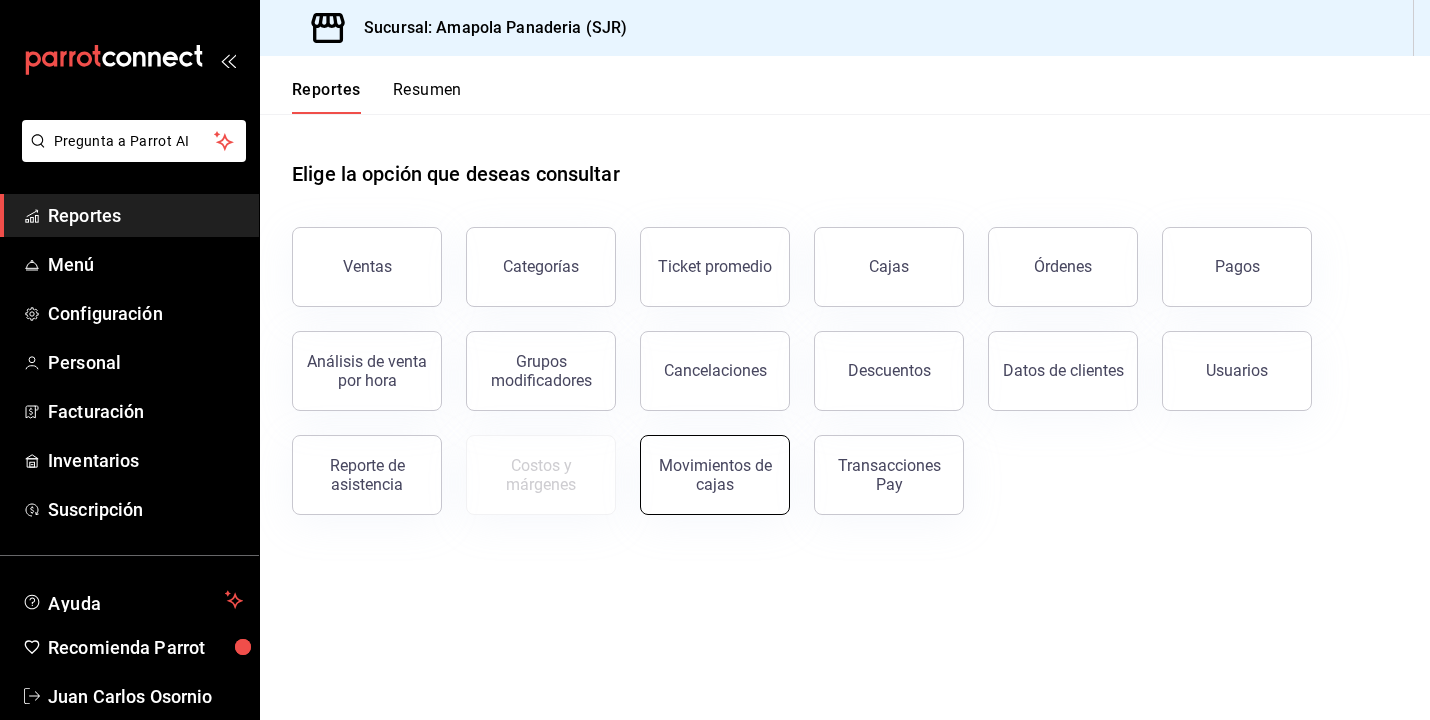 scroll, scrollTop: 0, scrollLeft: 0, axis: both 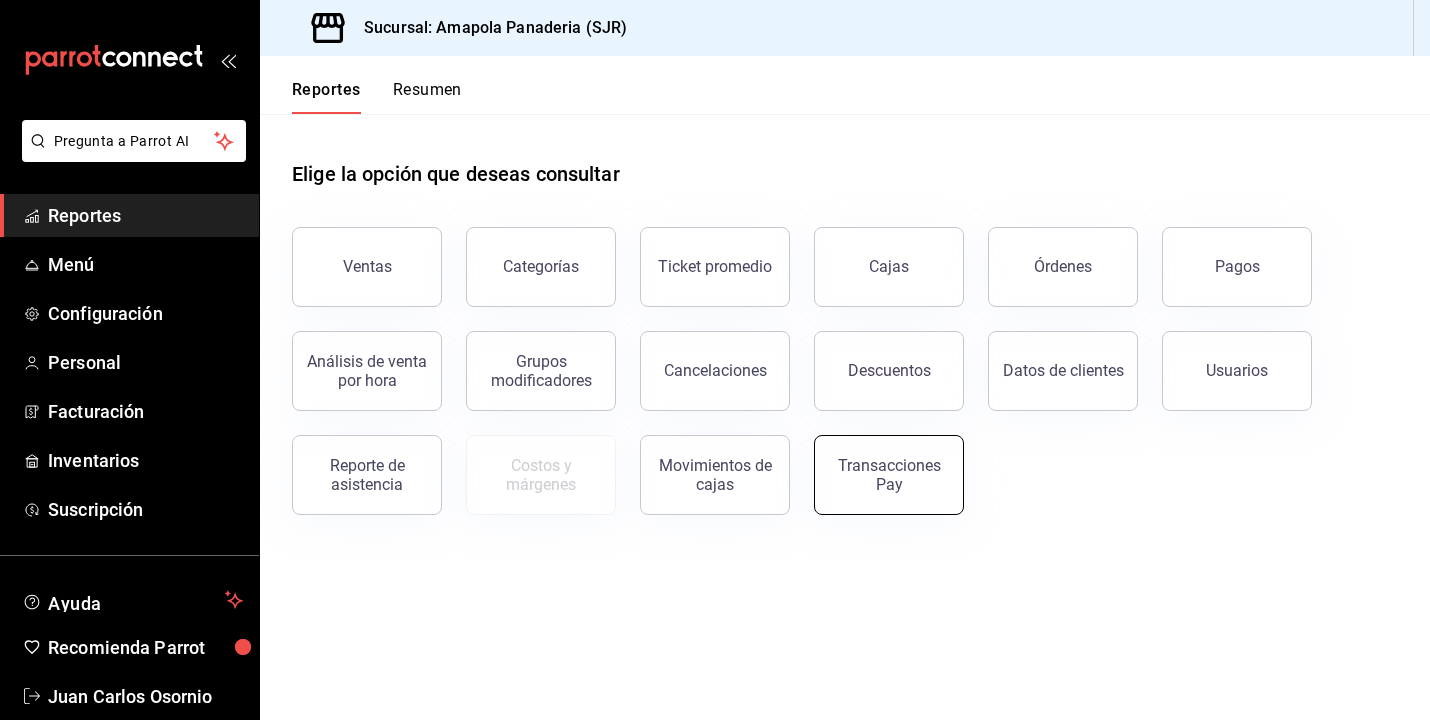 click on "Transacciones Pay" at bounding box center [889, 475] 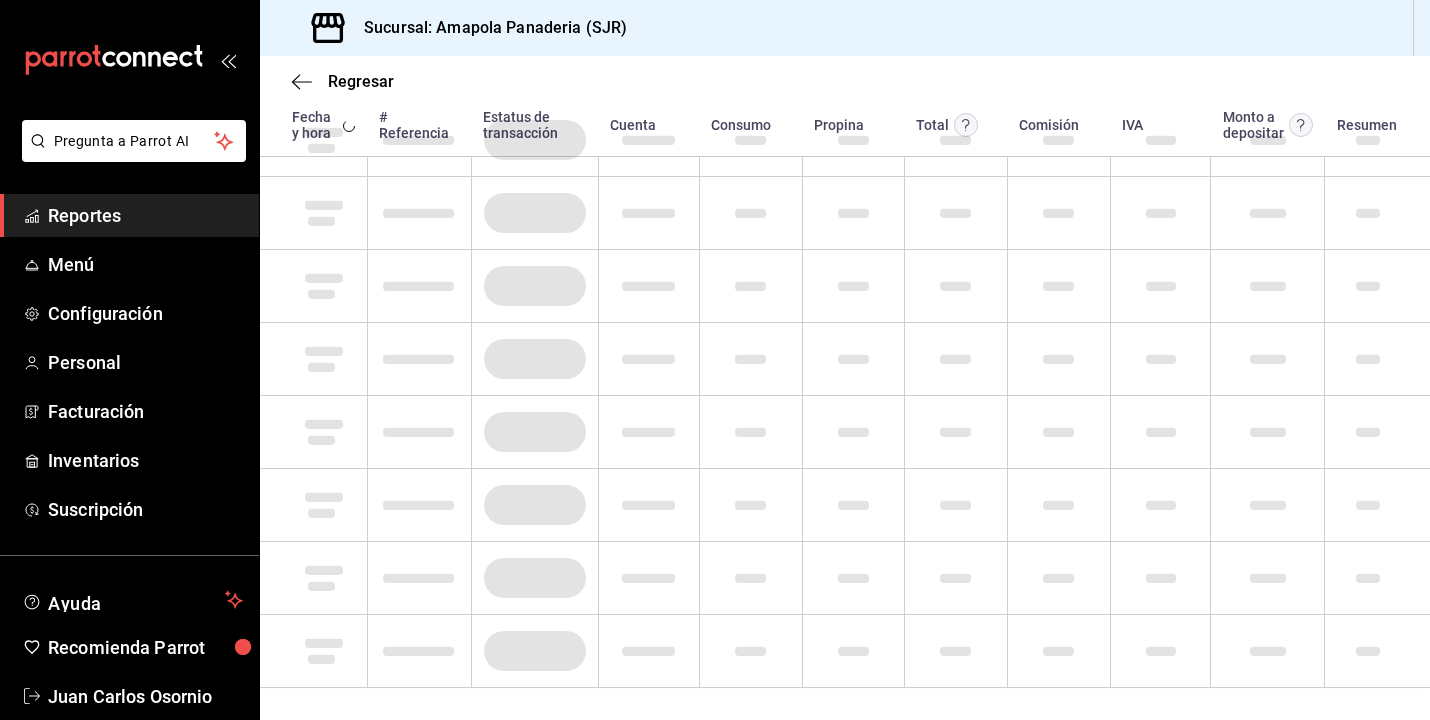 scroll, scrollTop: 1148, scrollLeft: 0, axis: vertical 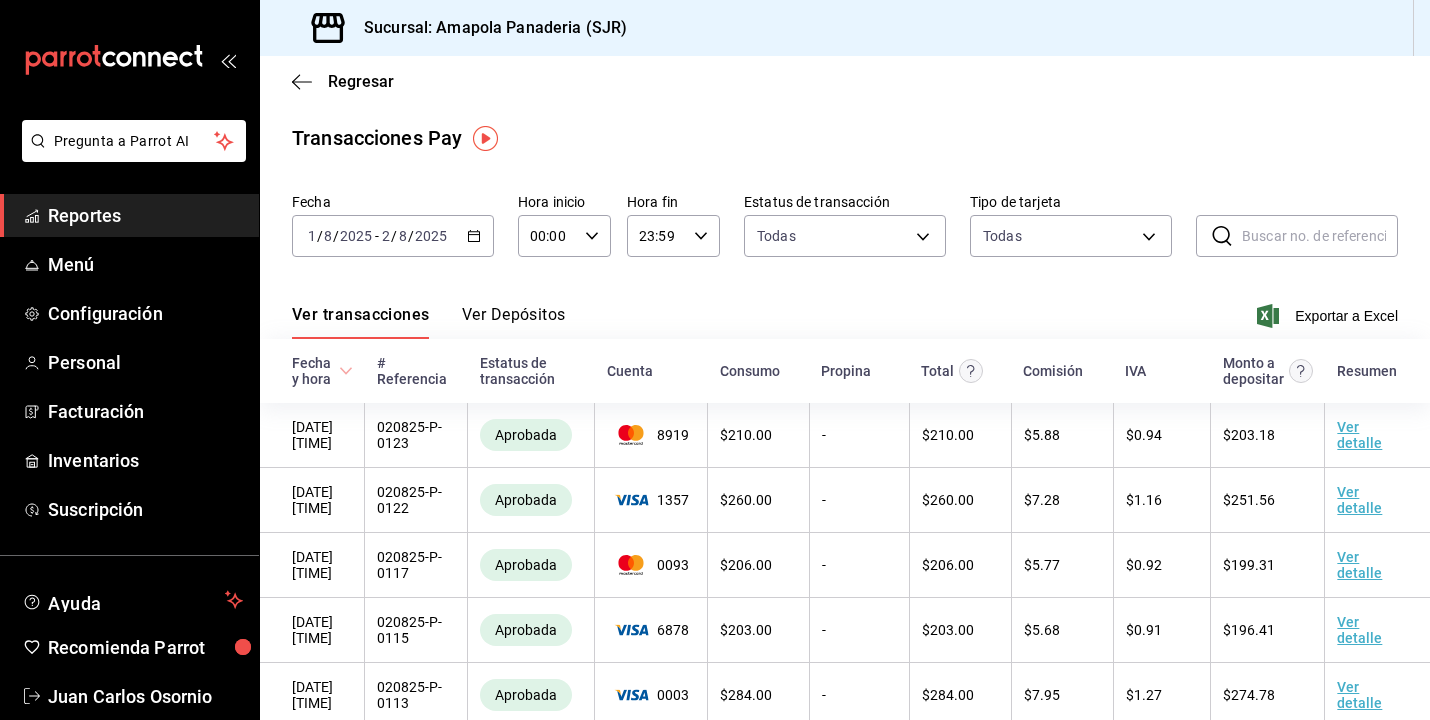 click 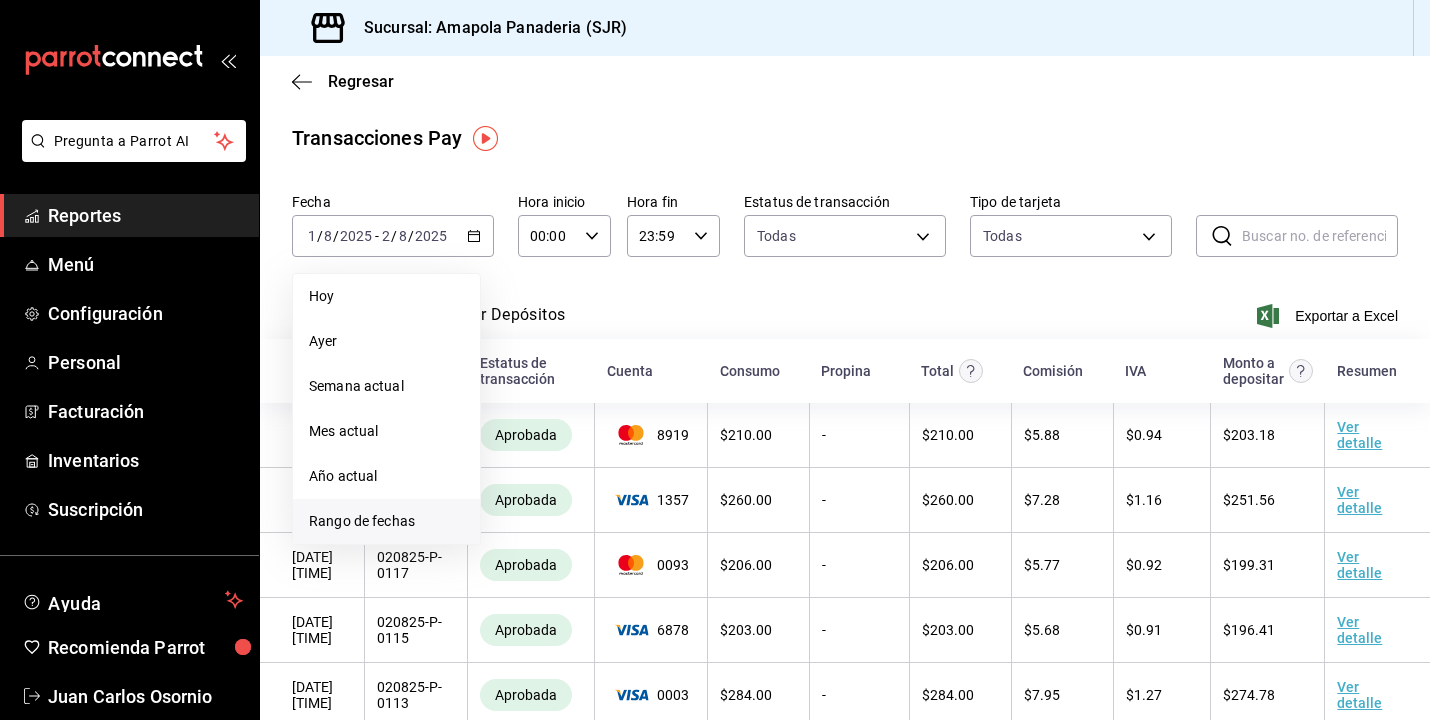 click on "Rango de fechas" at bounding box center [386, 521] 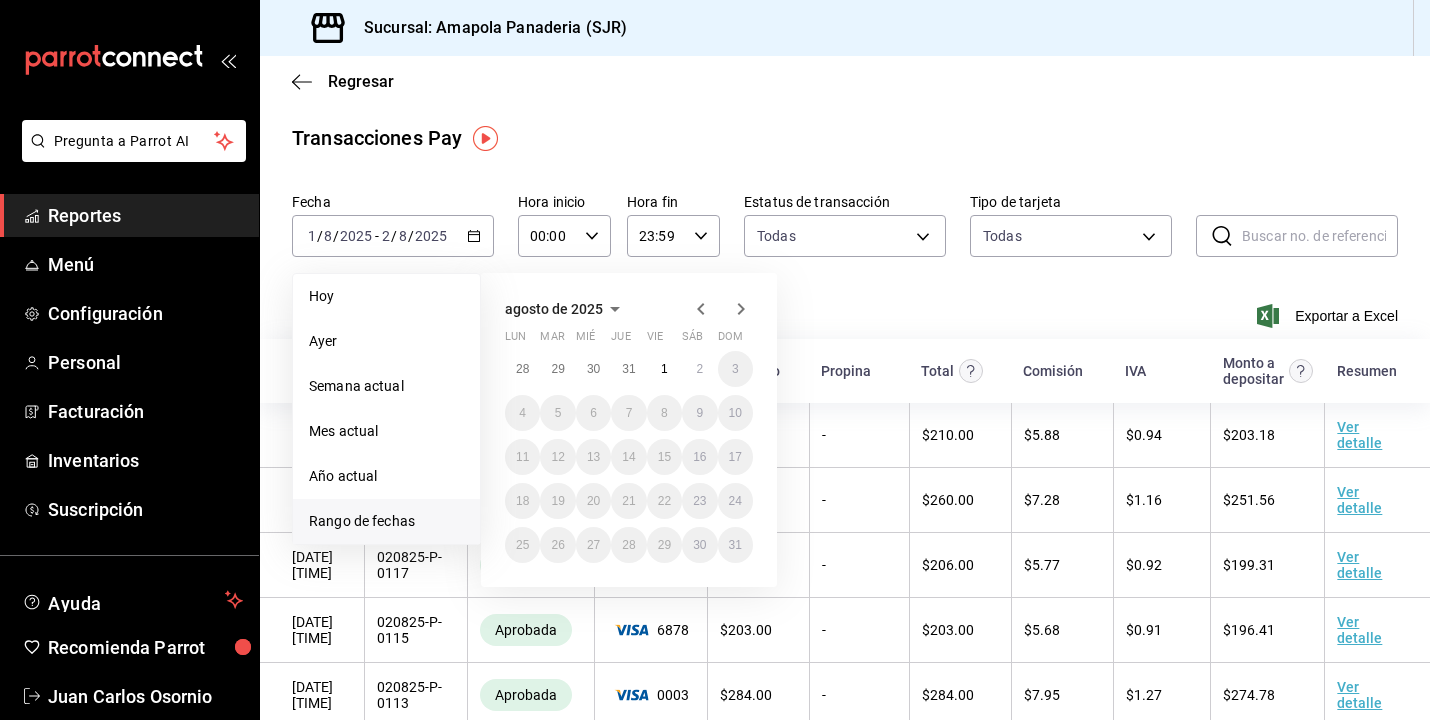 click 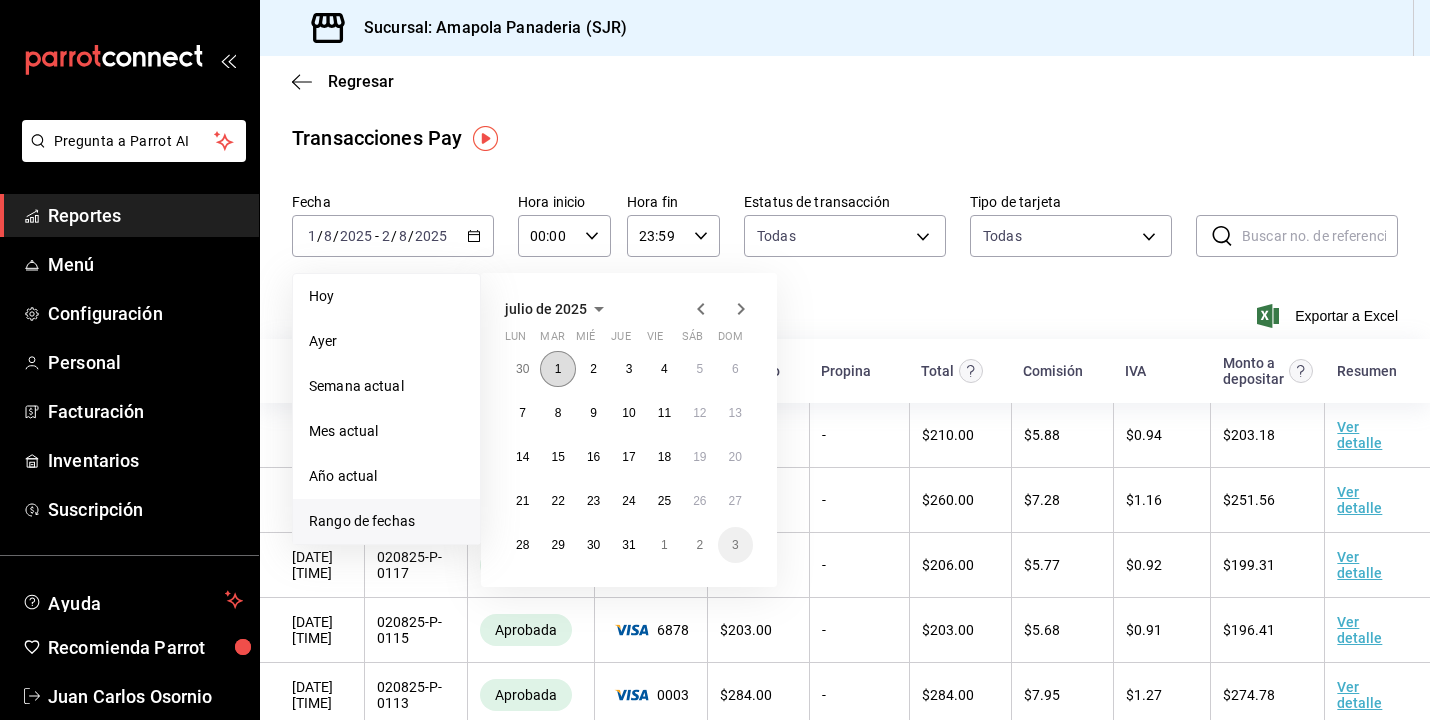 click on "1" at bounding box center [557, 369] 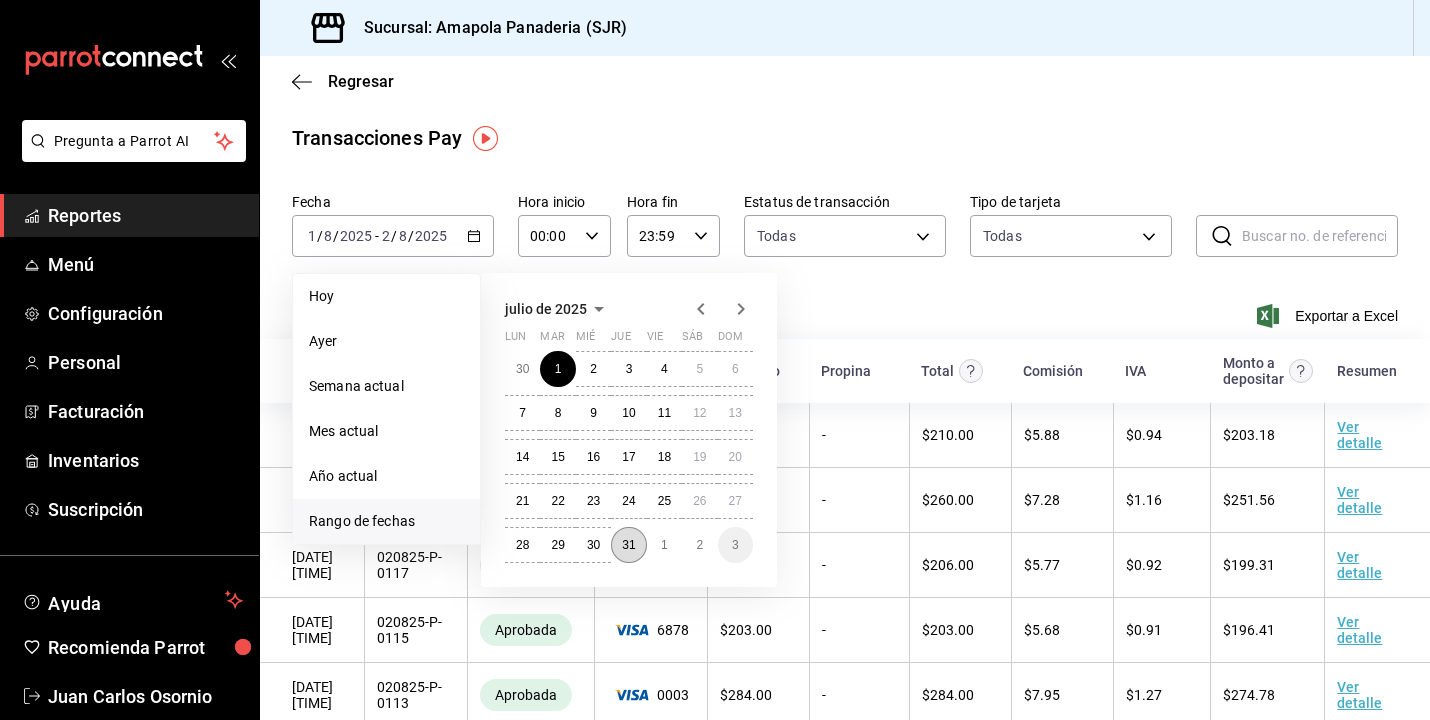 click on "31" at bounding box center (628, 545) 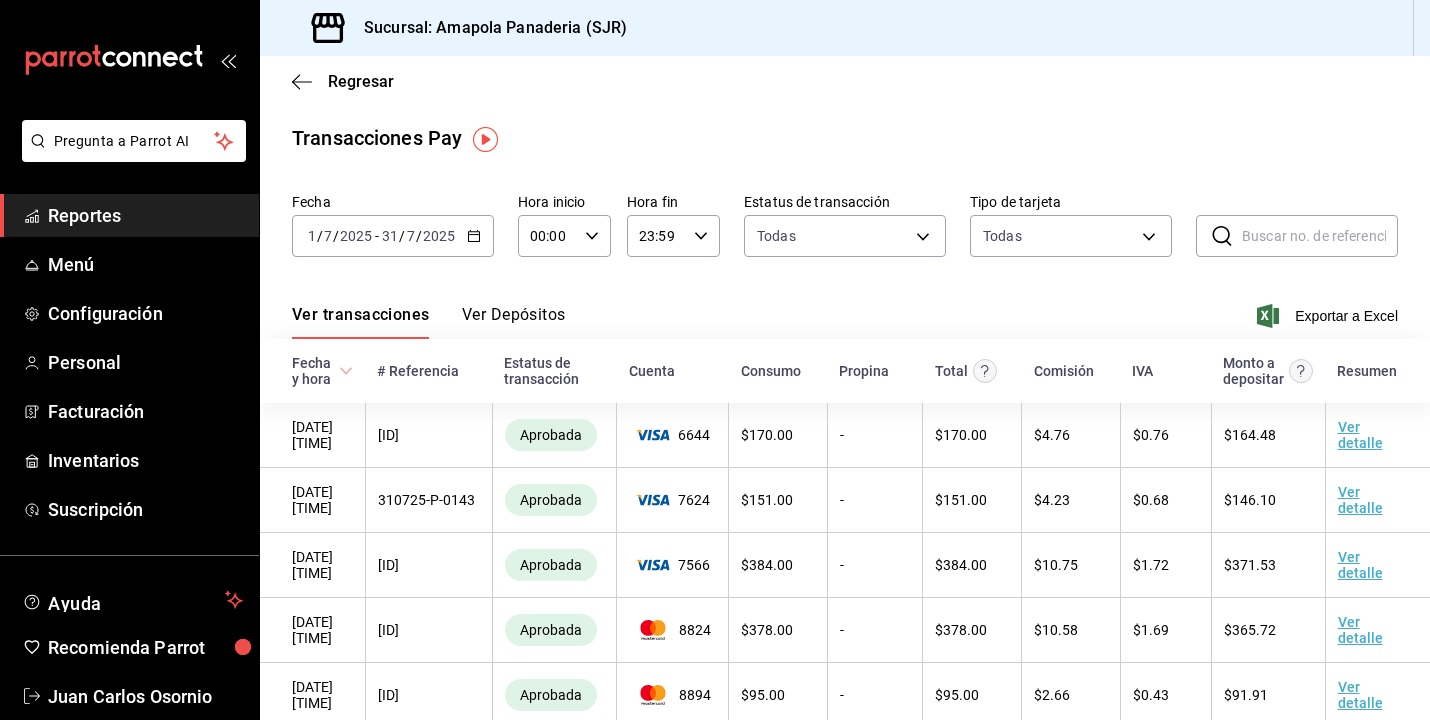 scroll, scrollTop: 0, scrollLeft: 0, axis: both 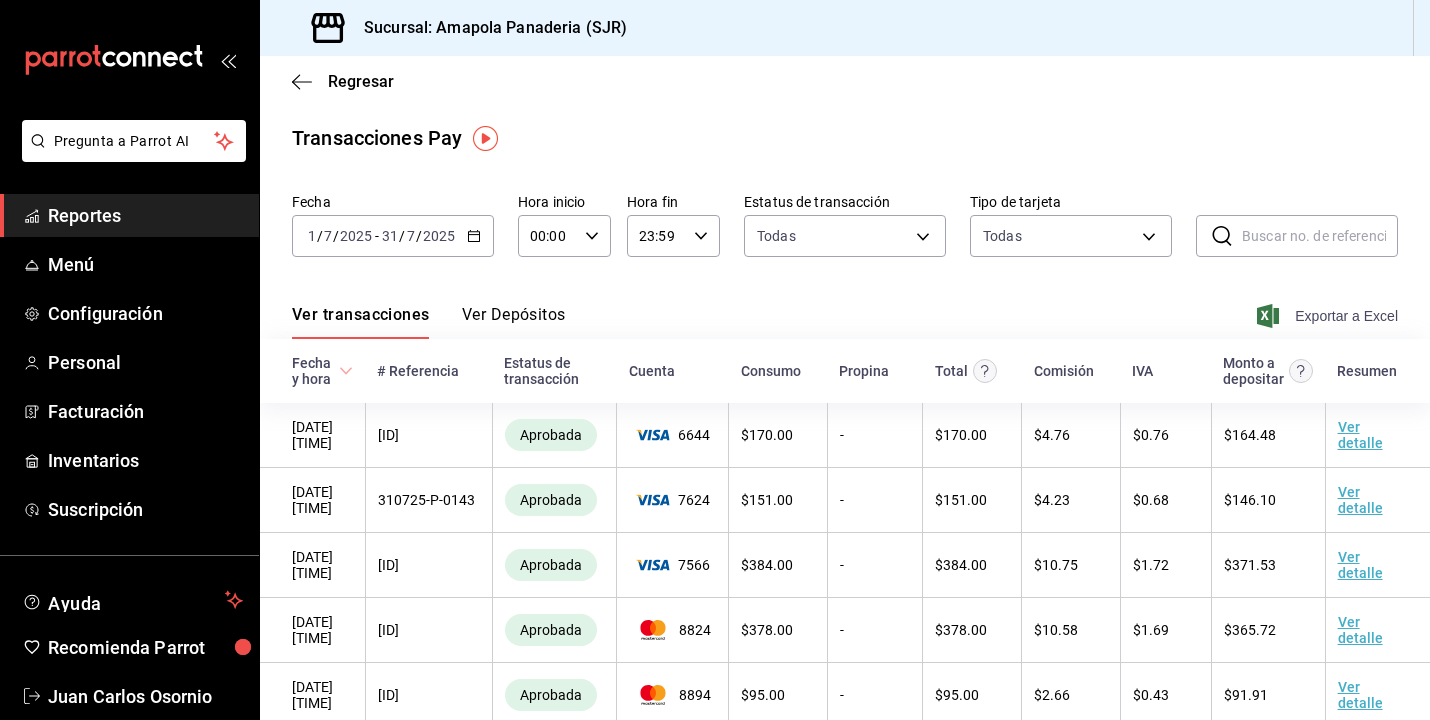 click on "Exportar a Excel" at bounding box center (1329, 316) 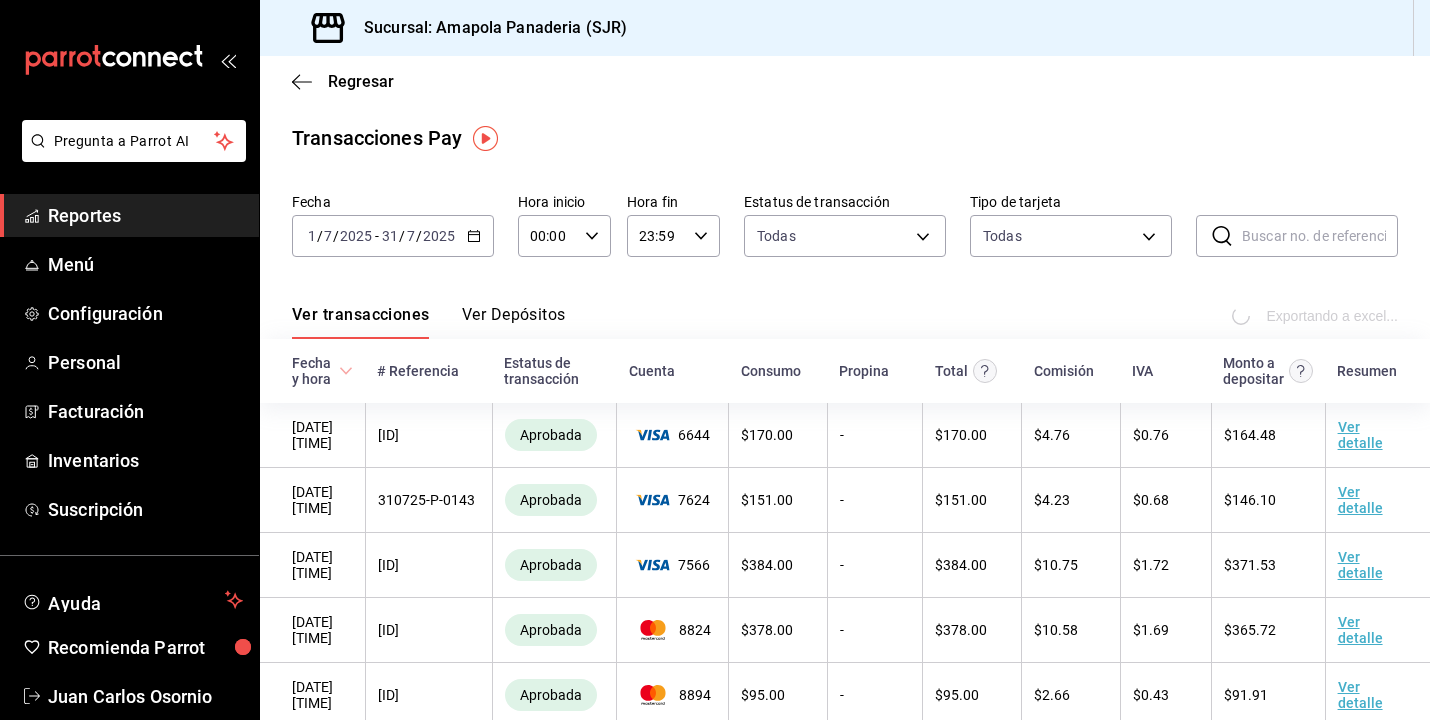 click on "Ver Depósitos" at bounding box center [514, 322] 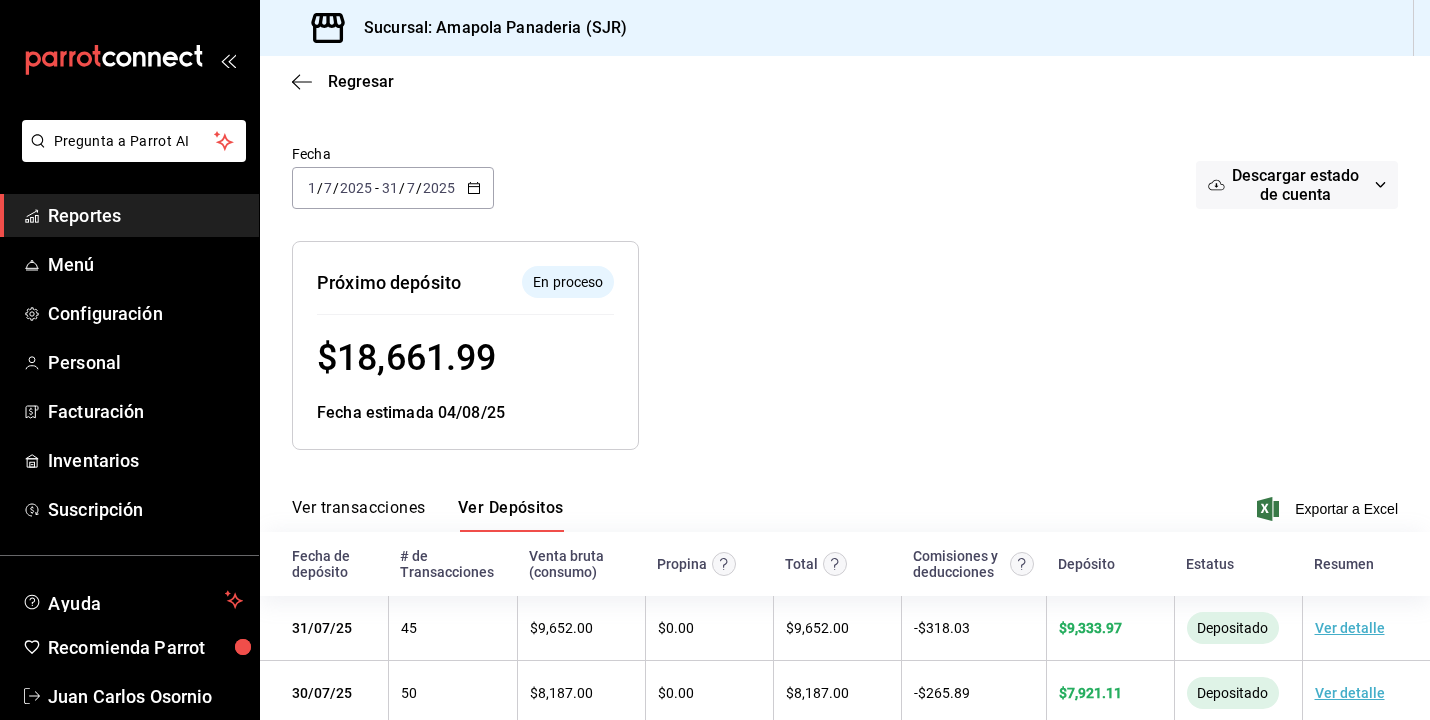 scroll, scrollTop: 105, scrollLeft: 0, axis: vertical 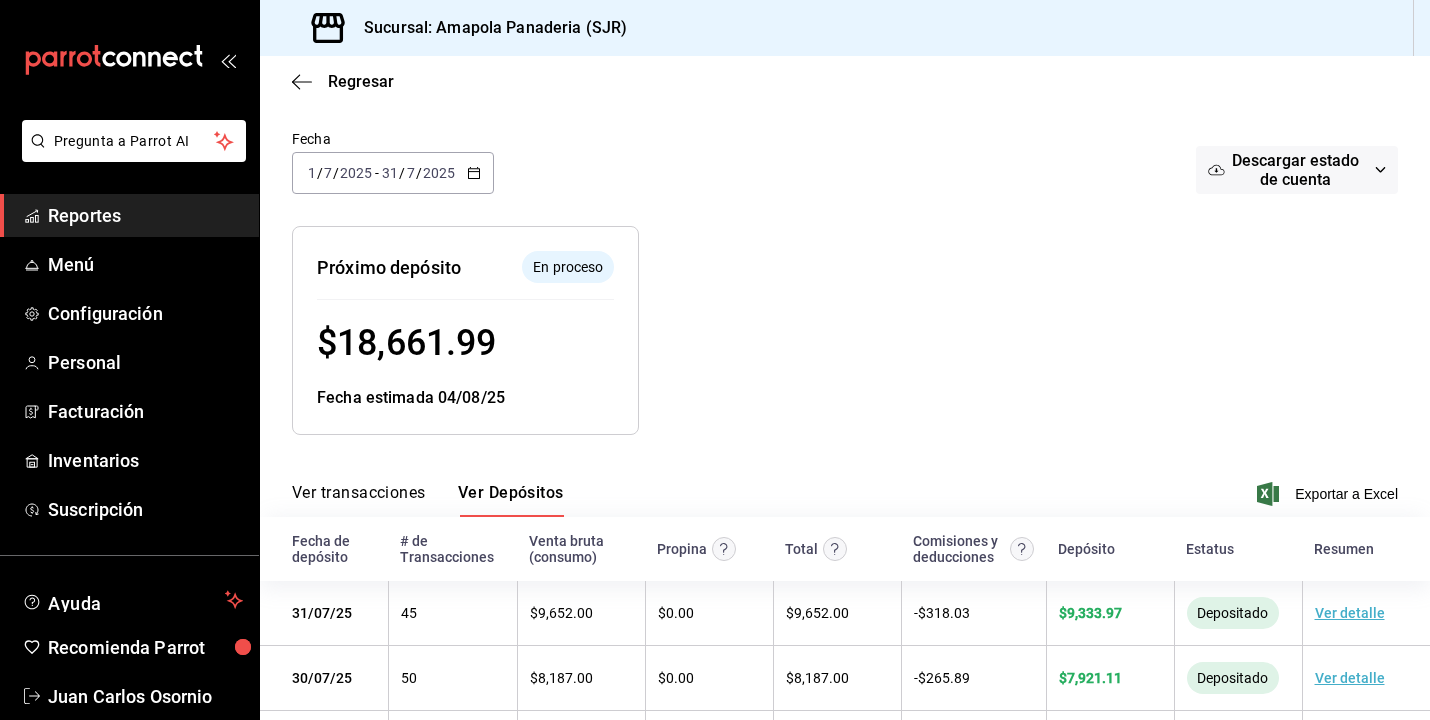 click on "Depósitos Pay El número de transacciones corresponde todas las transacciones generadas de 11:00 PM a 11:00 PM del día siguiente.
Considera que este grupo de transacciones será depositado al siguiente día hábil. Los días feriados y fin de semana pueden afectar las fechas de depósito. Fecha [DATE] [DATE] - [DATE] [DATE] Descargar estado de cuenta Resumen de depósitos: [DATE]  -  [DATE] Venta bruta: [PRICE] Comisiones (IVA Incluido): [PRICE] Deducciones: [PRICE] Depósitos: [PRICE] Próximo depósito En proceso [PRICE] Fecha estimada [DATE] Ver transacciones Ver Depósitos Exportar a Excel Fecha de depósito # de Transacciones Venta bruta (consumo) Propina Total Comisiones y deducciones Depósito Estatus Resumen [DATE] [NUM] [PRICE] [PRICE] [PRICE] [PRICE] [PRICE] Depositado Ver detalle [DATE] [NUM] [PRICE] [PRICE] [PRICE] [PRICE] [PRICE] Depositado Ver detalle [DATE] [NUM] [PRICE] [PRICE] [PRICE] [PRICE] [PRICE] Depositado" at bounding box center (845, 1014) 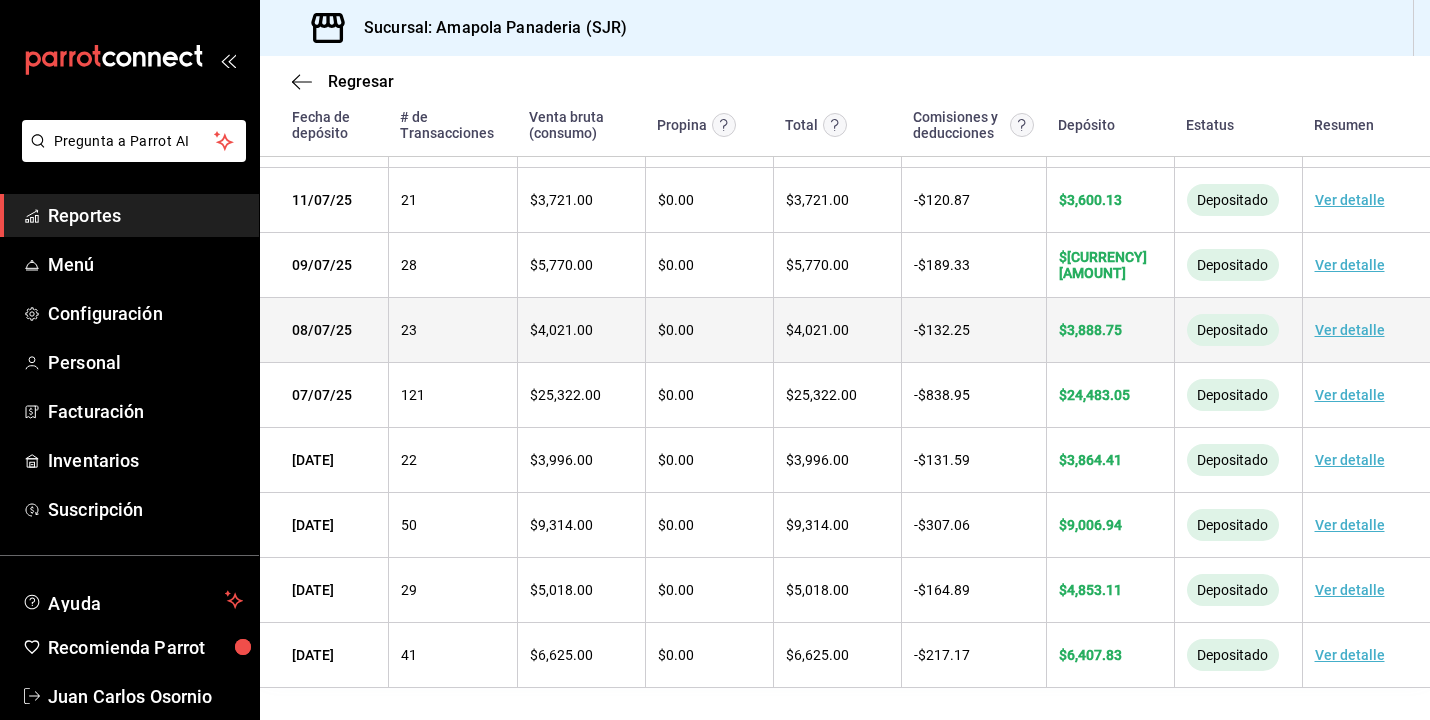 scroll, scrollTop: 1465, scrollLeft: 0, axis: vertical 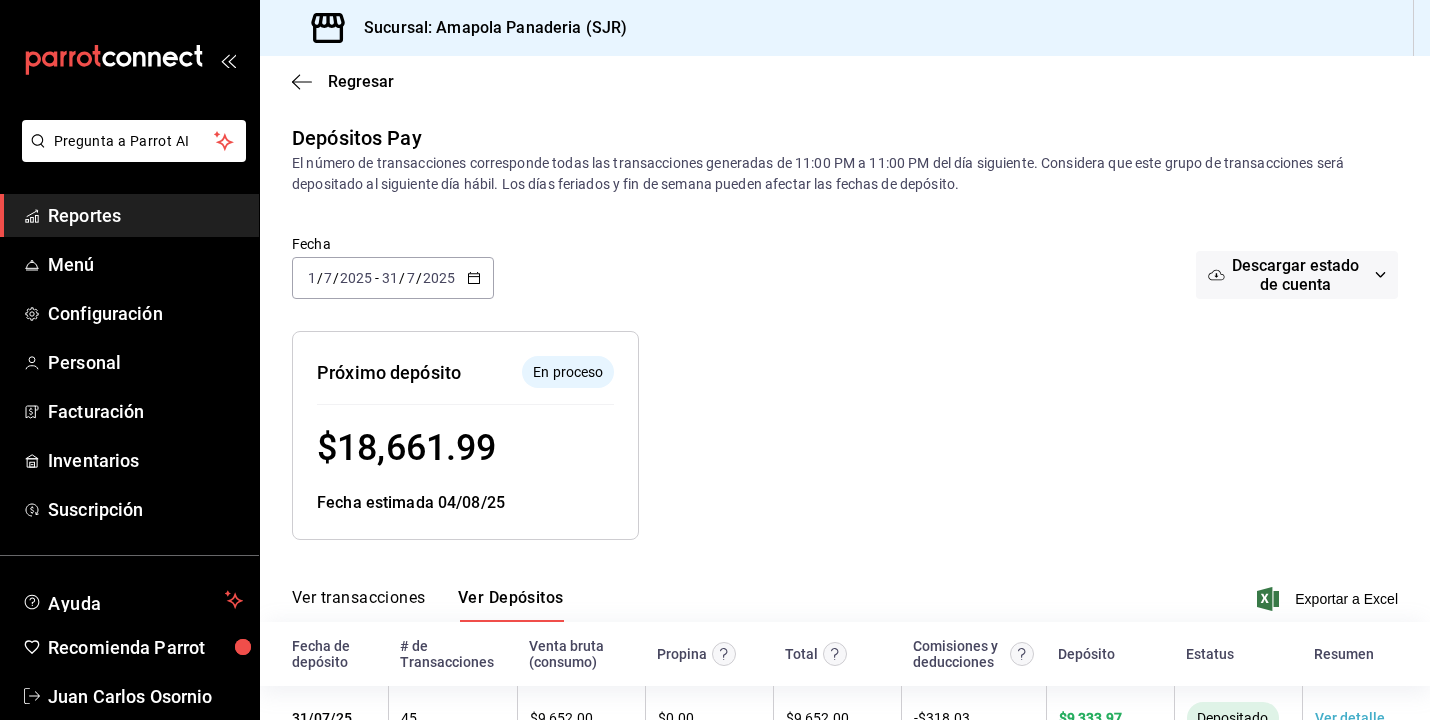 click on "Ver transacciones" at bounding box center [359, 605] 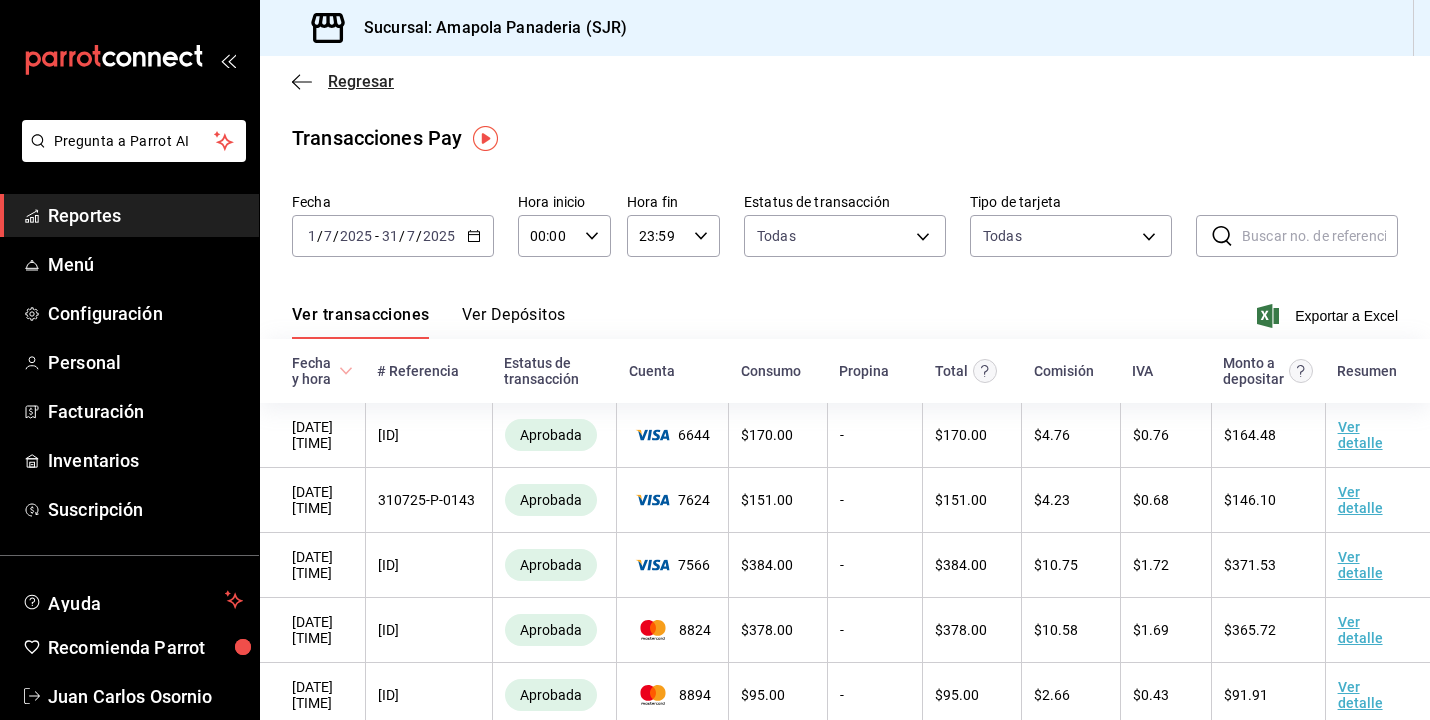 scroll, scrollTop: 0, scrollLeft: 0, axis: both 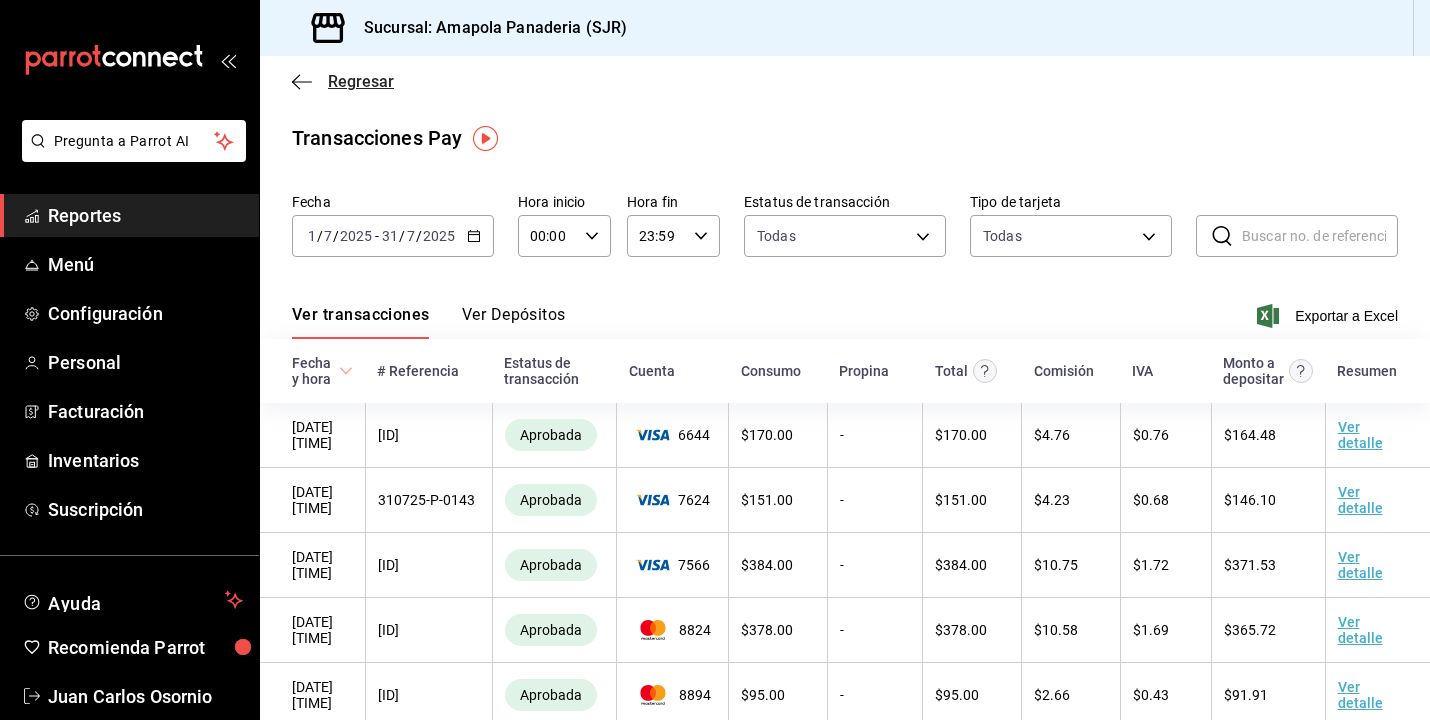 click 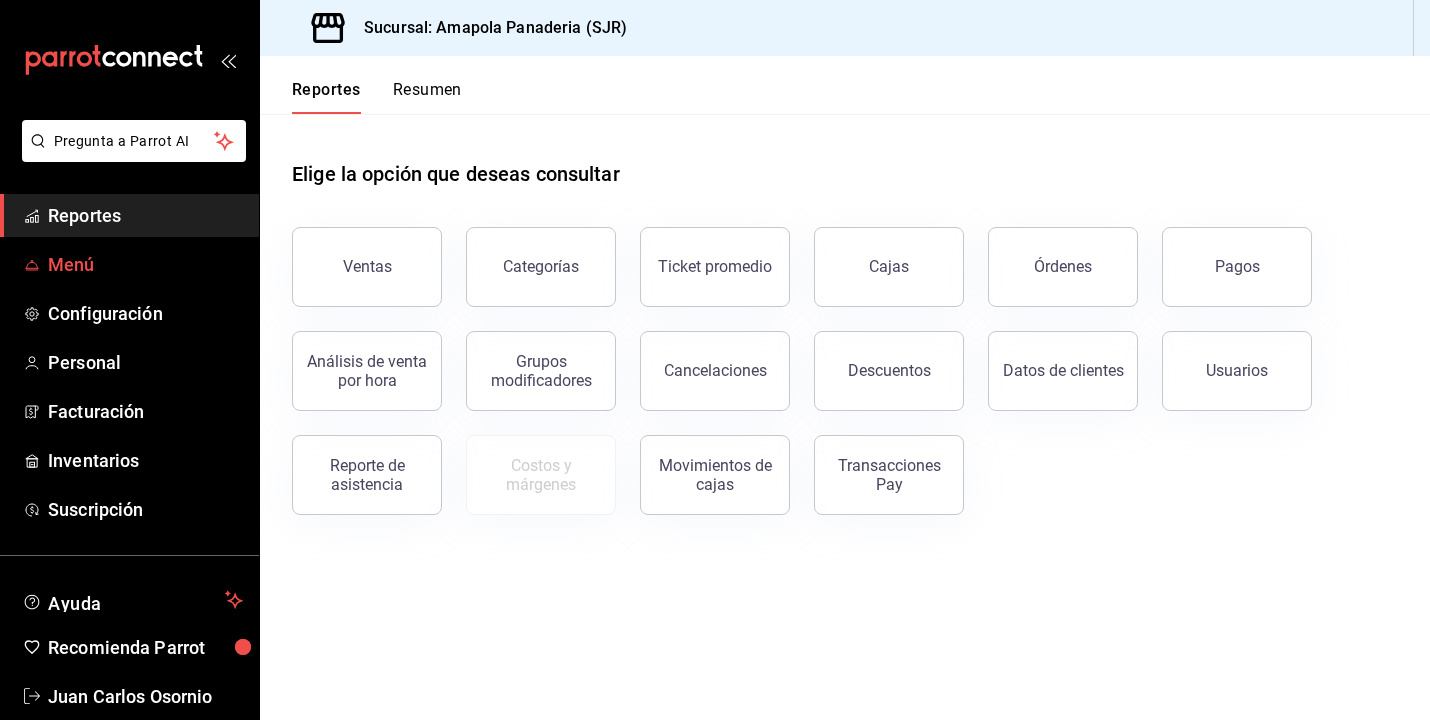 click on "Menú" at bounding box center (145, 264) 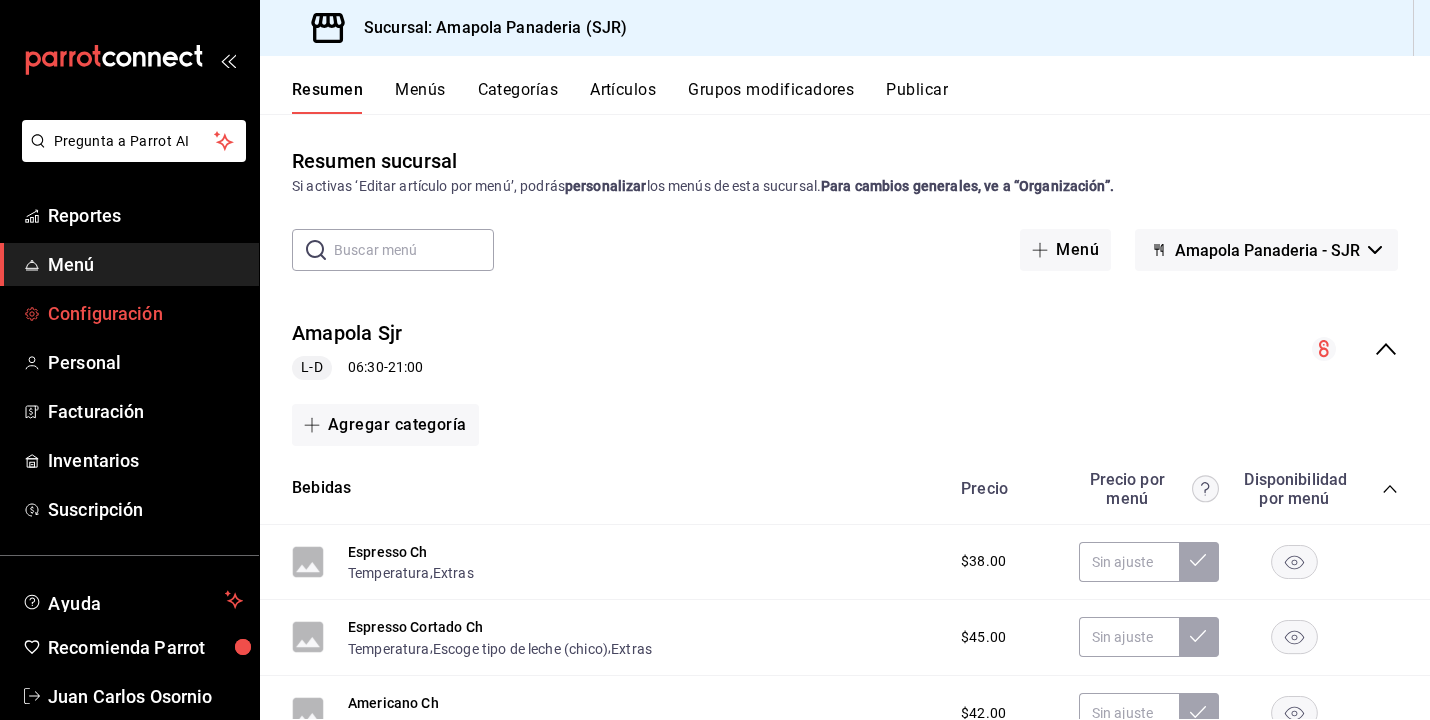 click on "Configuración" at bounding box center [145, 313] 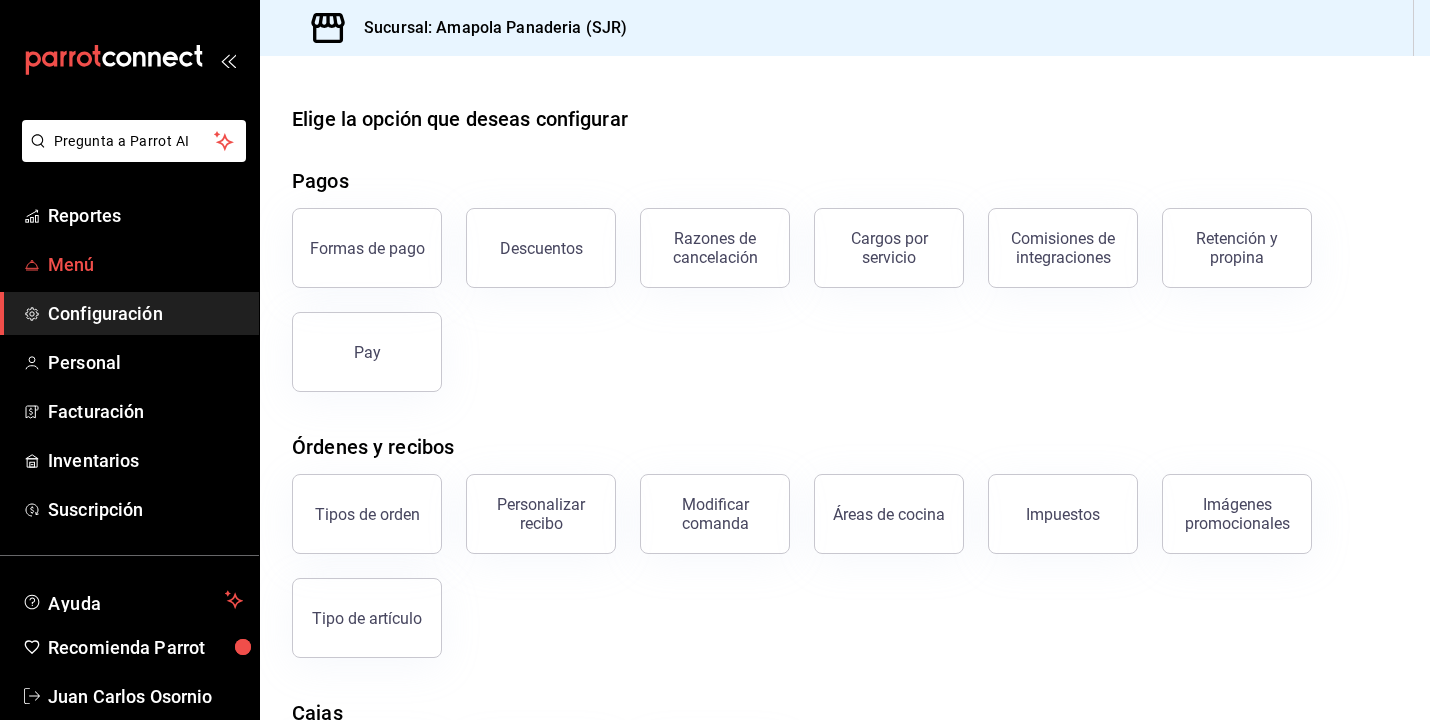 click on "Menú" at bounding box center [145, 264] 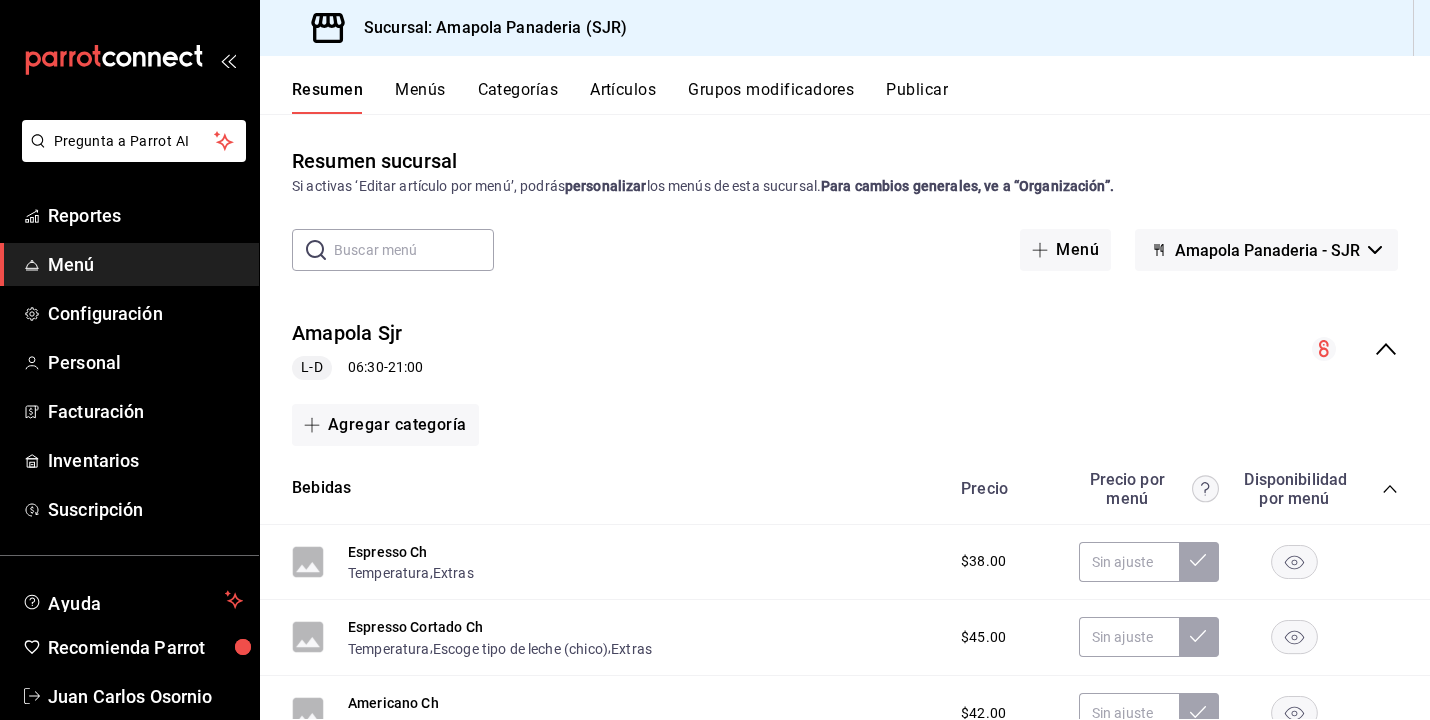 click on "Menús" at bounding box center [420, 97] 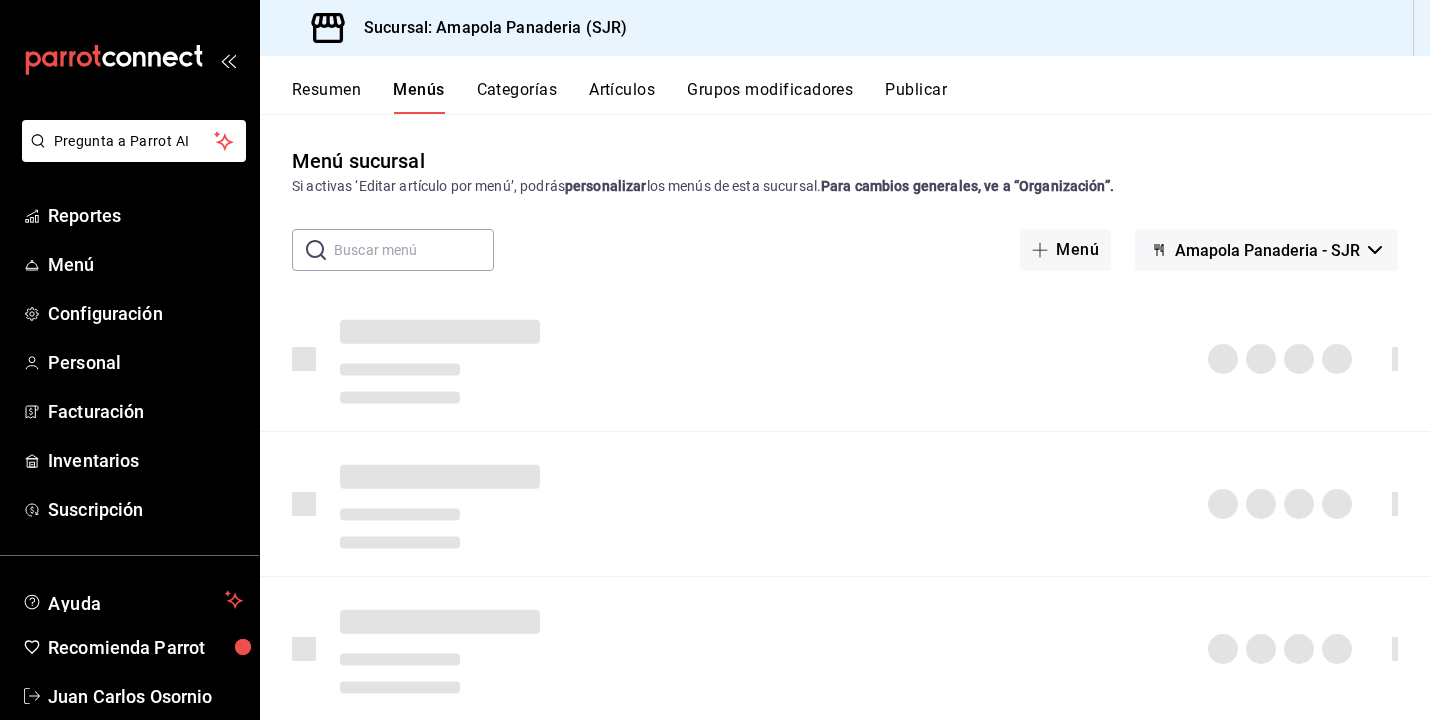 click on "Categorías" at bounding box center (517, 97) 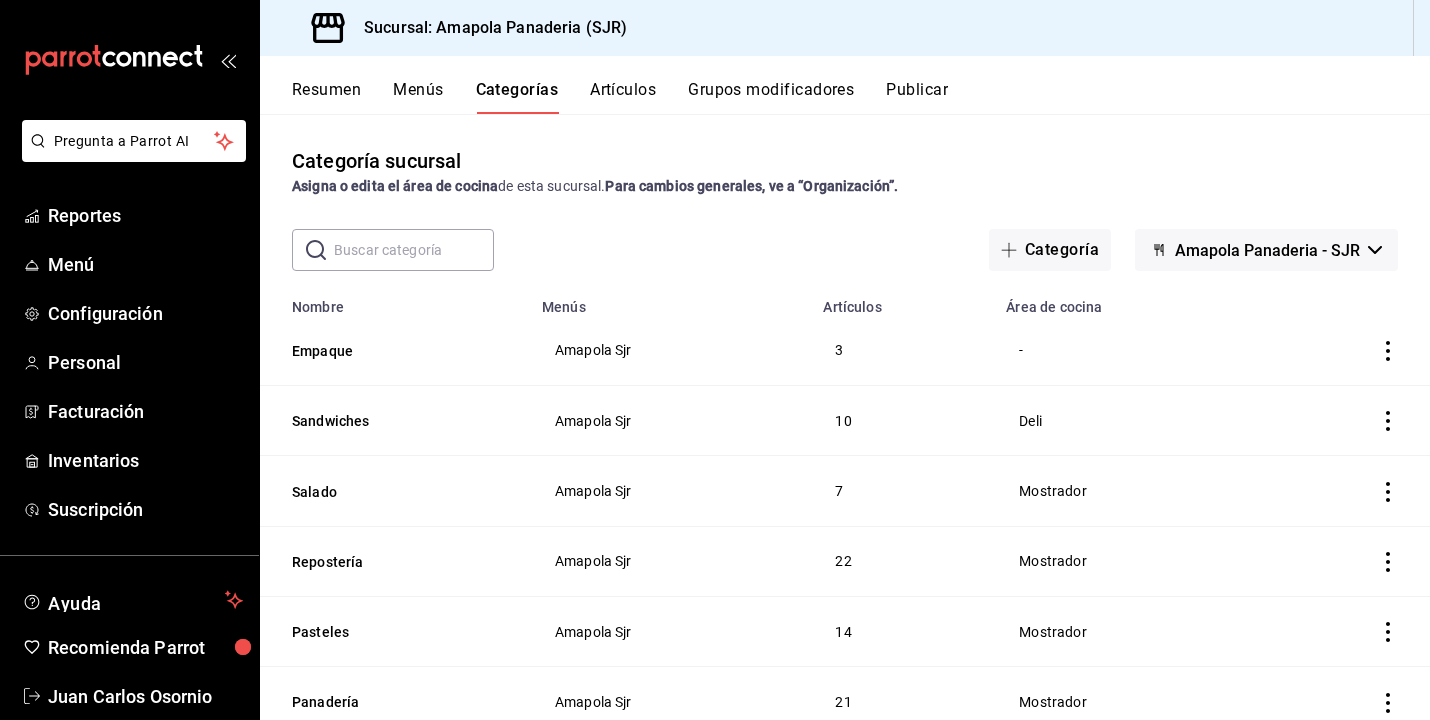 click on "Artículos" at bounding box center (623, 97) 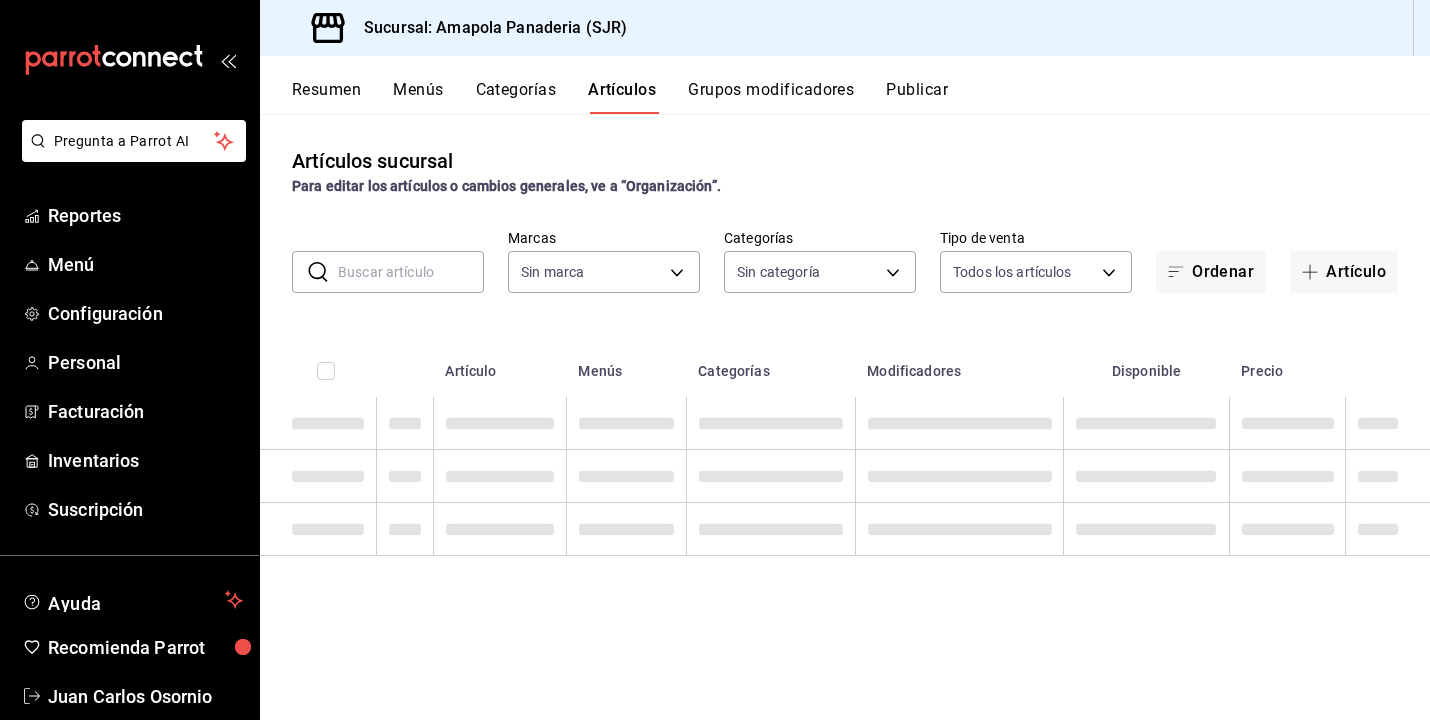 type on "fd167ea7-7224-4c5b-ac26-e03c65ddd71c" 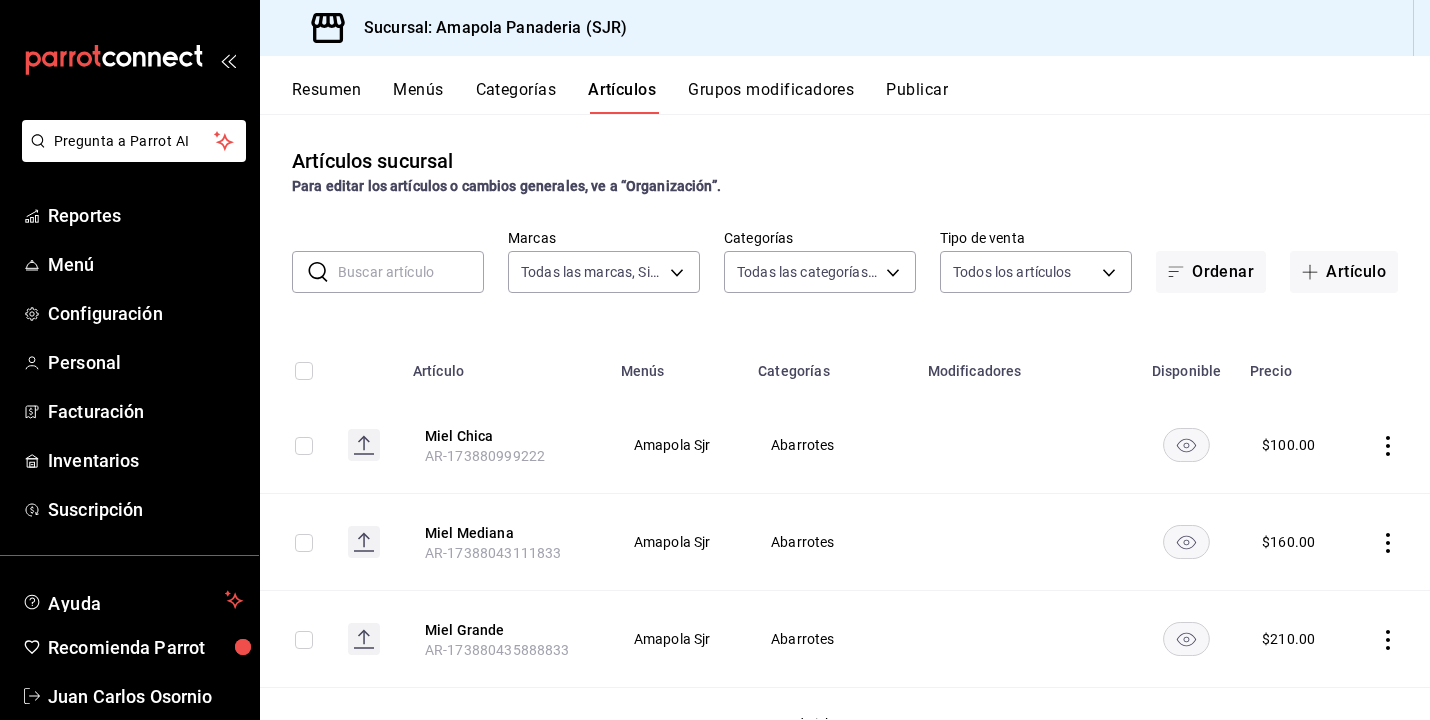 click on "Grupos modificadores" at bounding box center [771, 97] 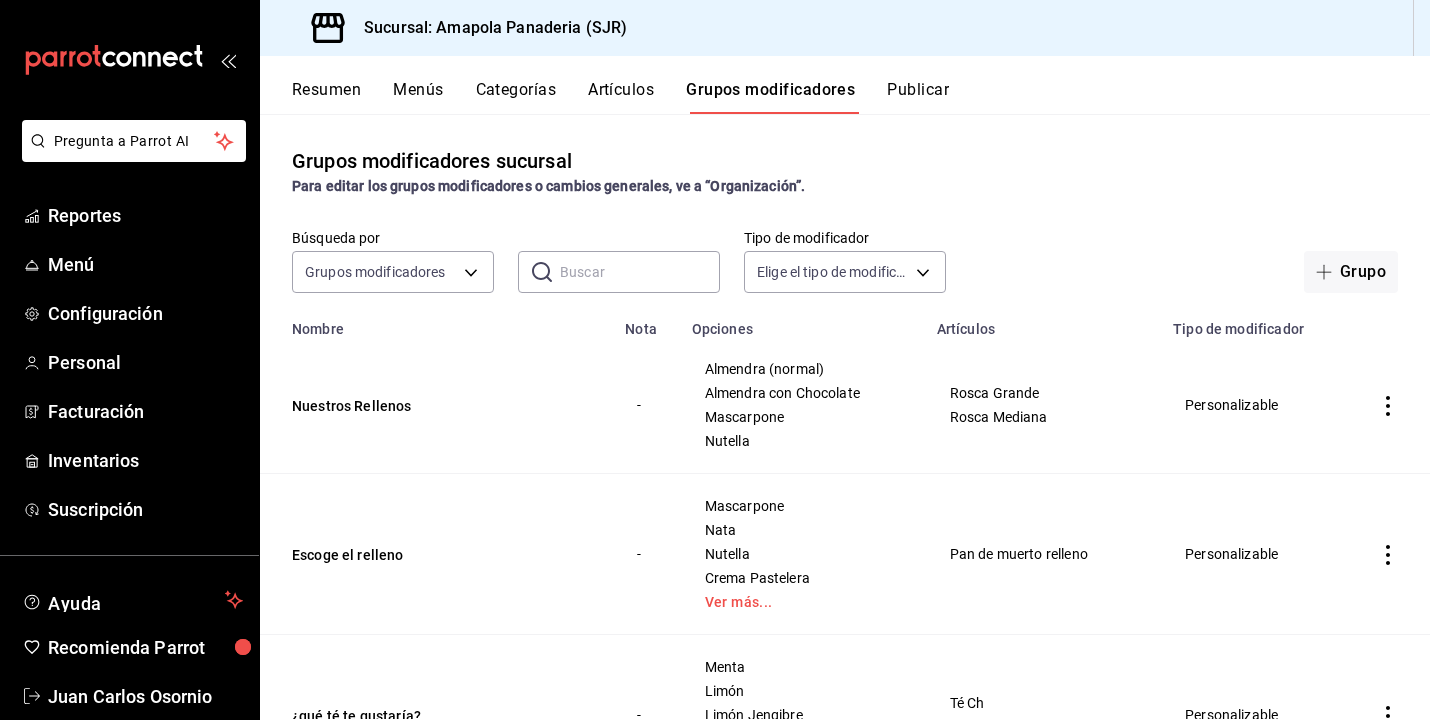 click on "Publicar" at bounding box center (918, 97) 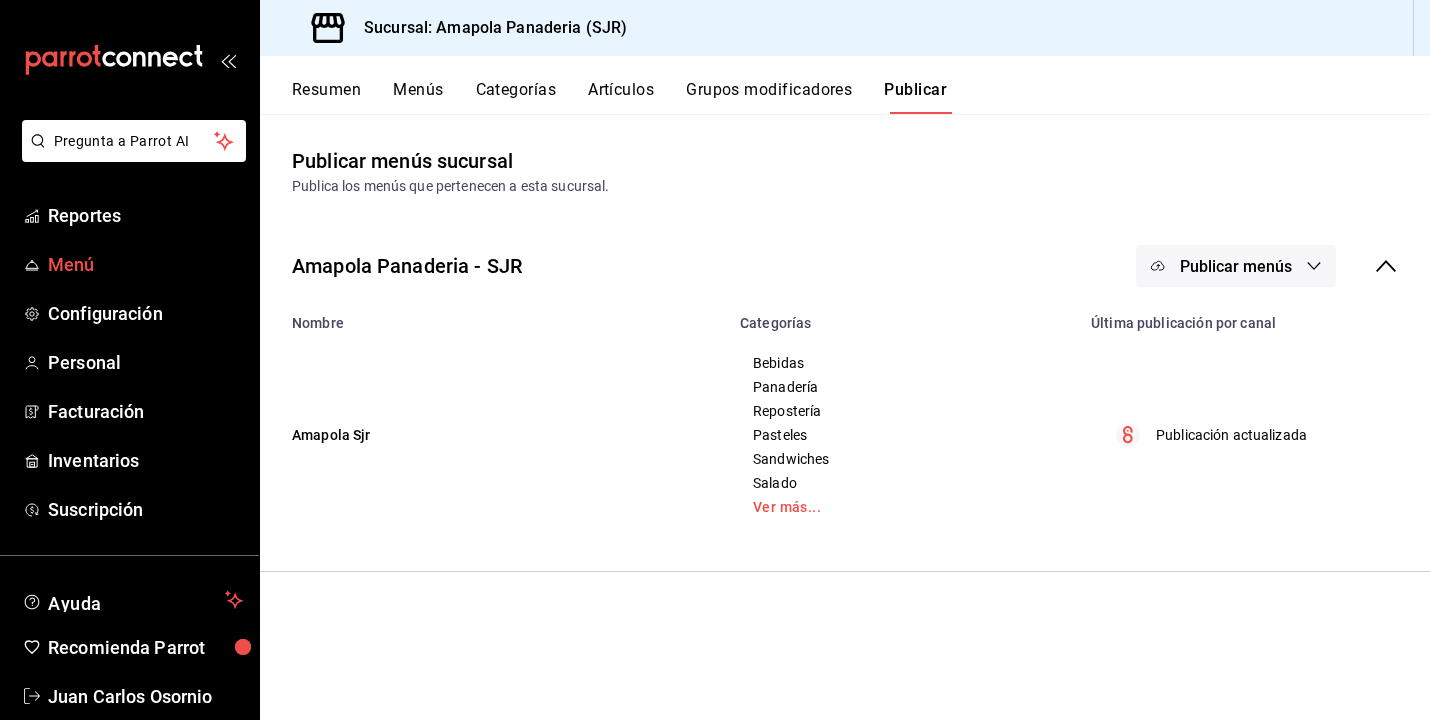click on "Menú" at bounding box center (145, 264) 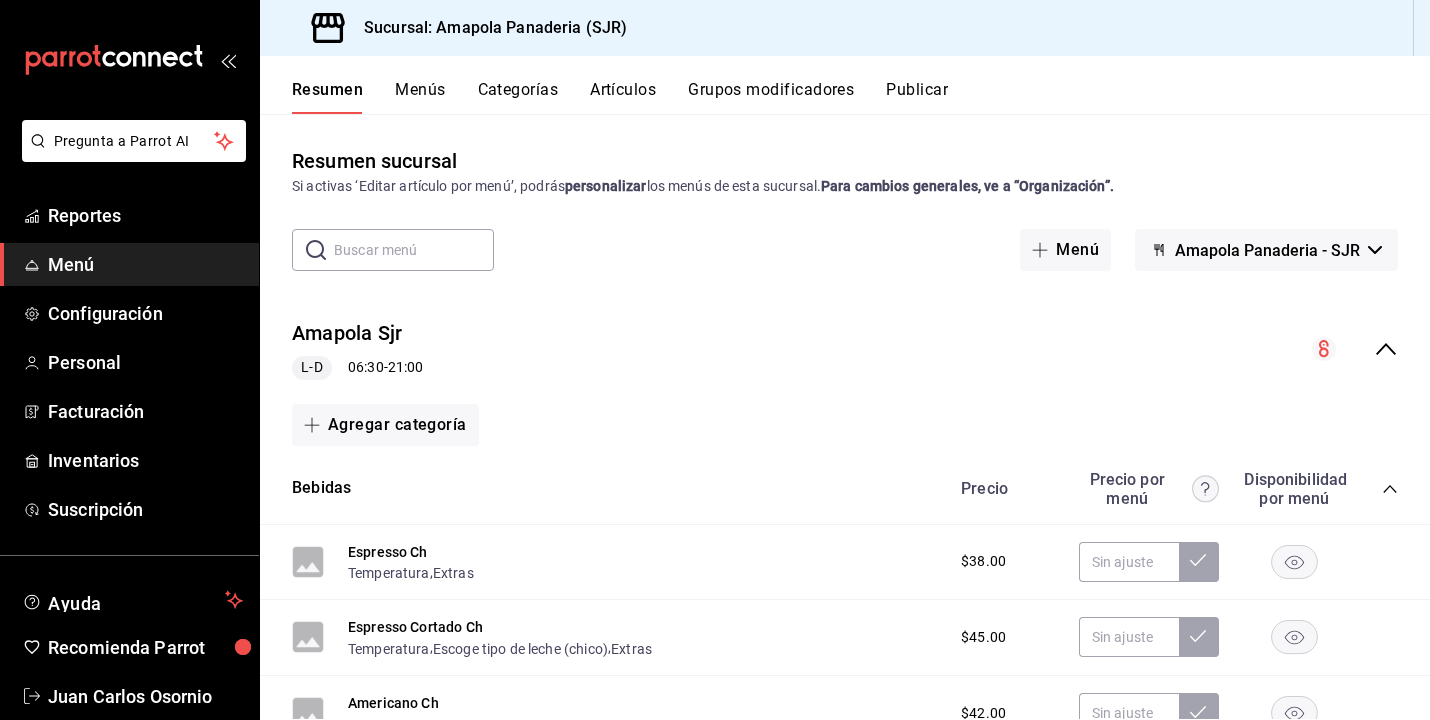 scroll, scrollTop: 21, scrollLeft: 0, axis: vertical 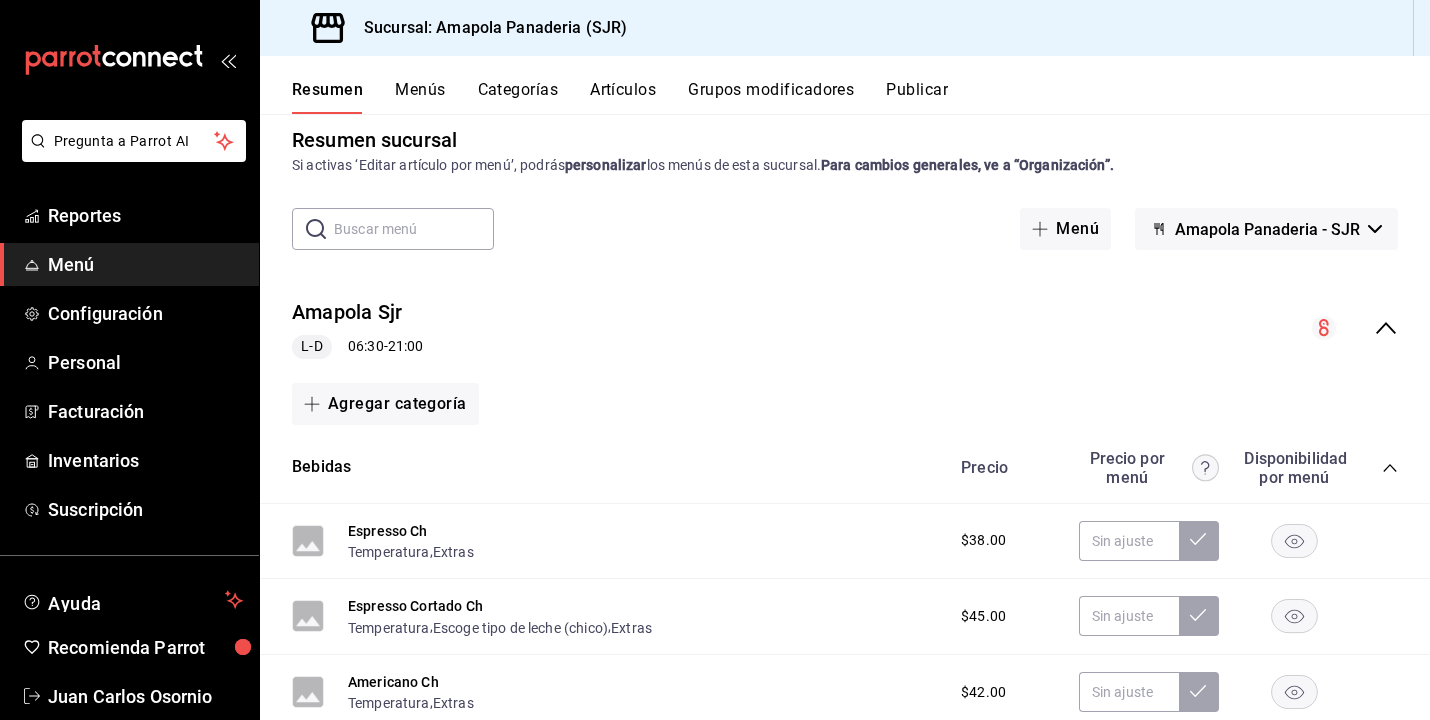 click on "Categorías" at bounding box center [518, 97] 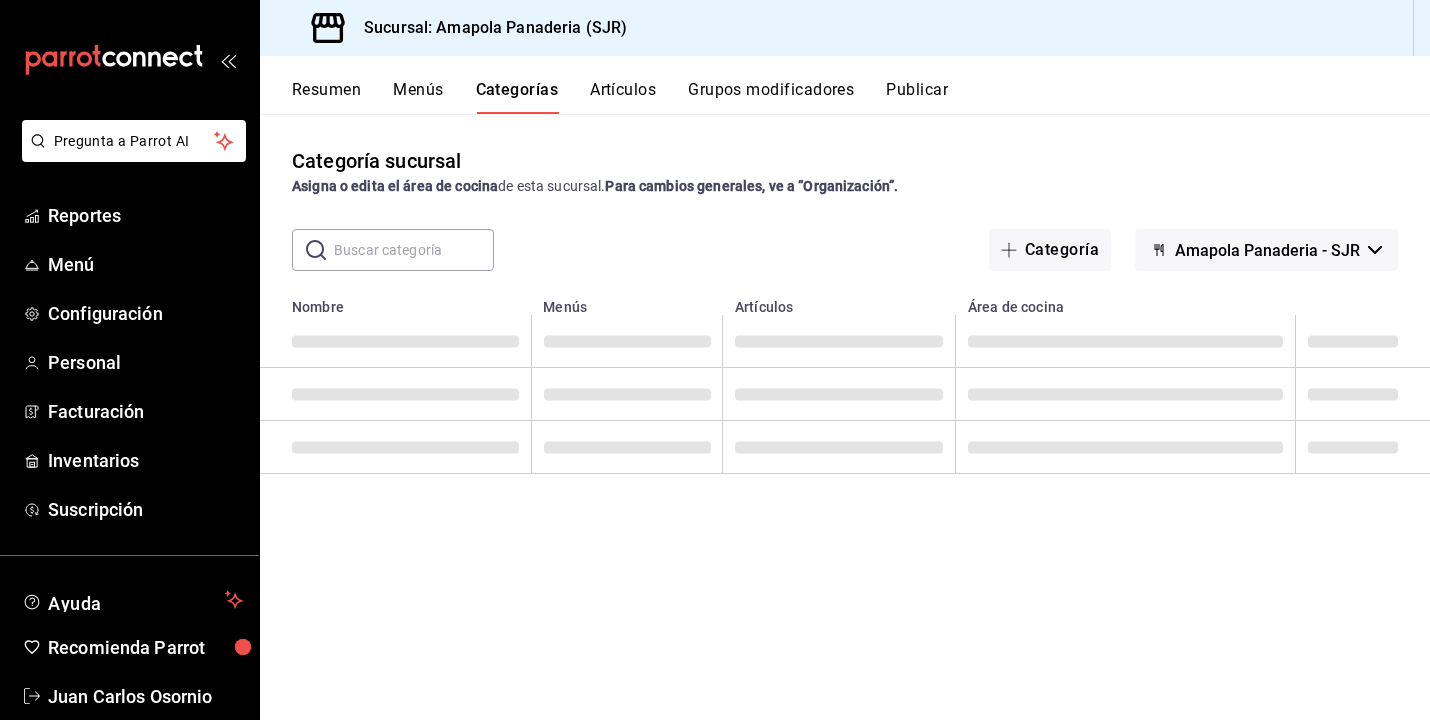 click on "Menús" at bounding box center [418, 97] 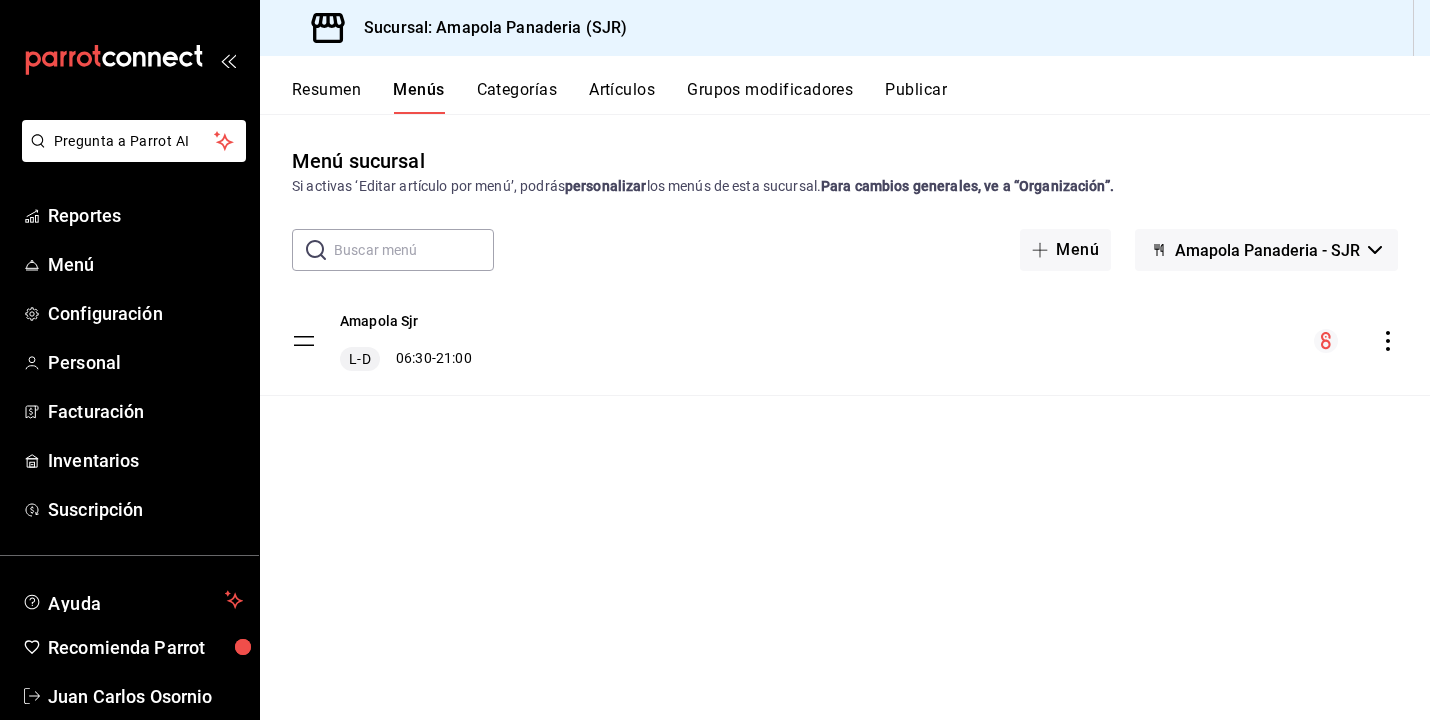 click on "Resumen" at bounding box center [326, 97] 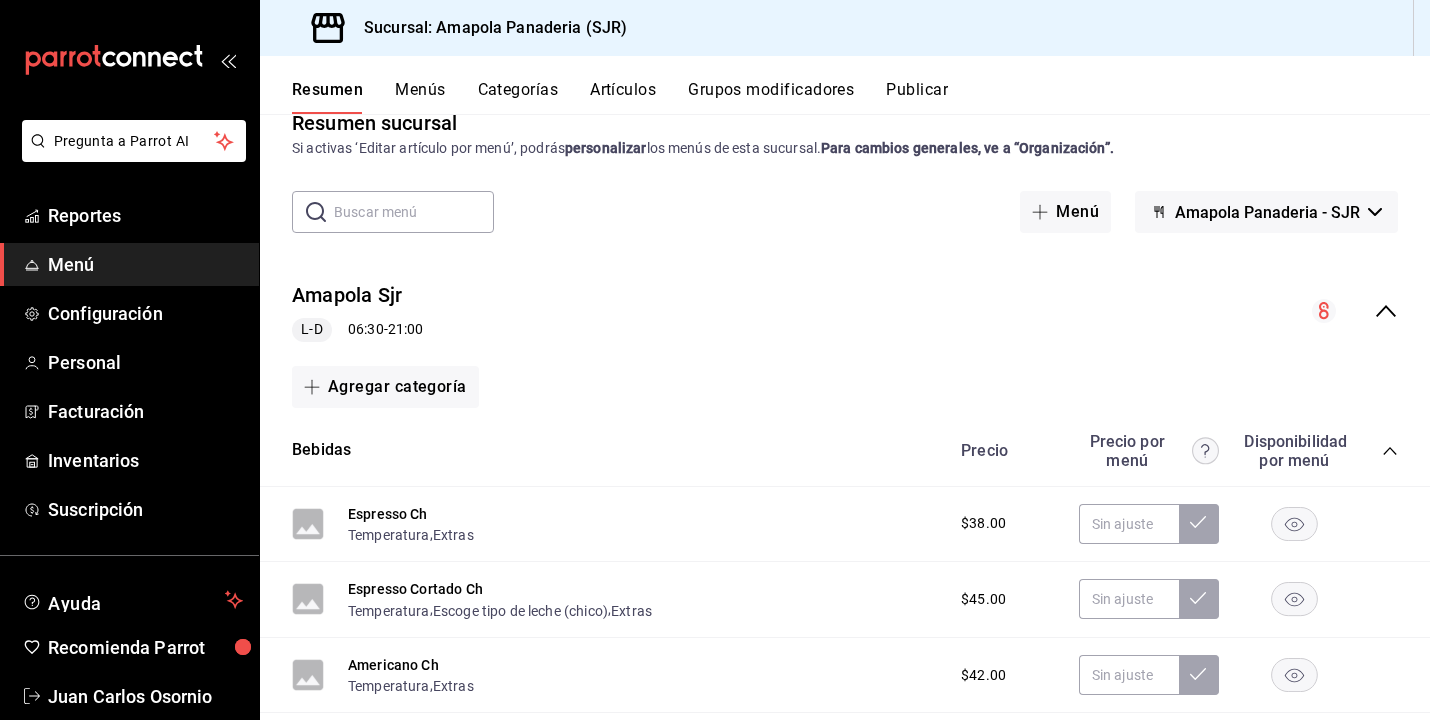 scroll, scrollTop: 54, scrollLeft: 0, axis: vertical 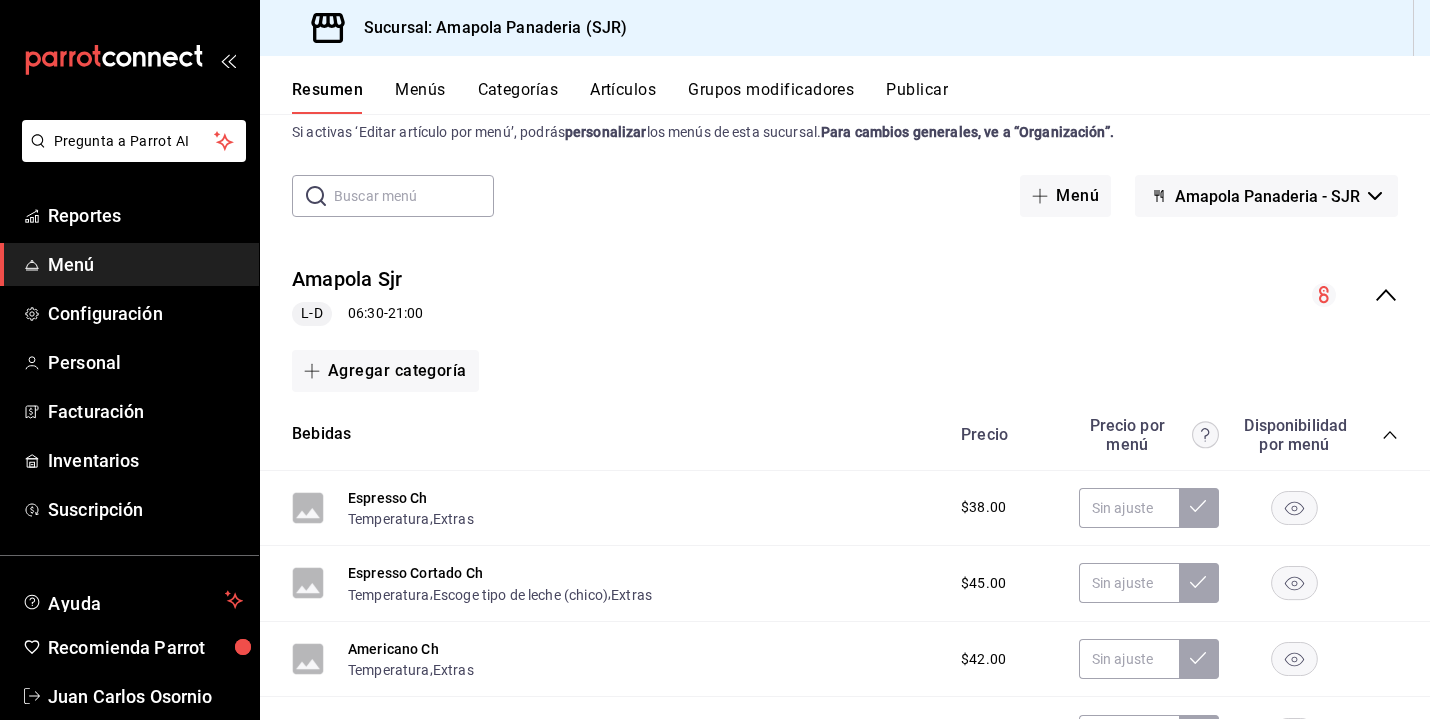 click on "Menús" at bounding box center (420, 97) 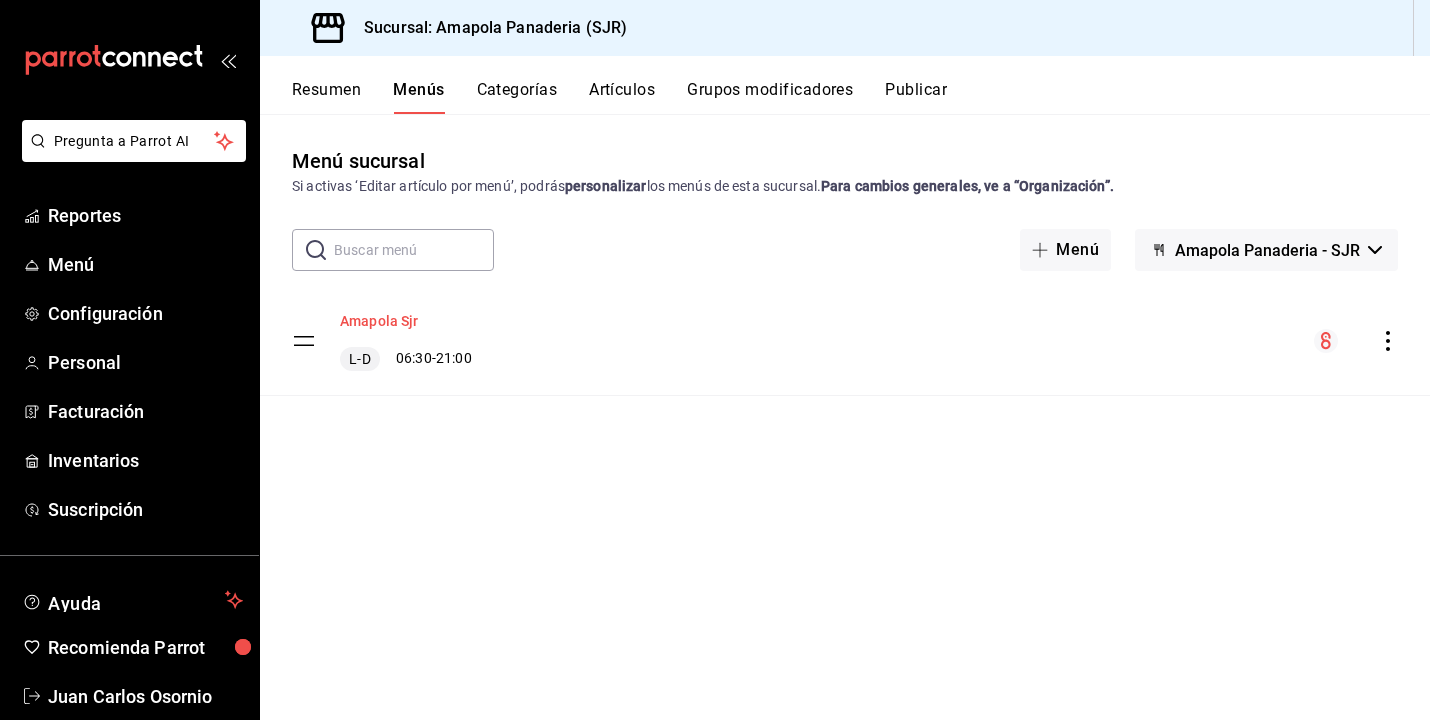 click on "Amapola Sjr" at bounding box center [379, 321] 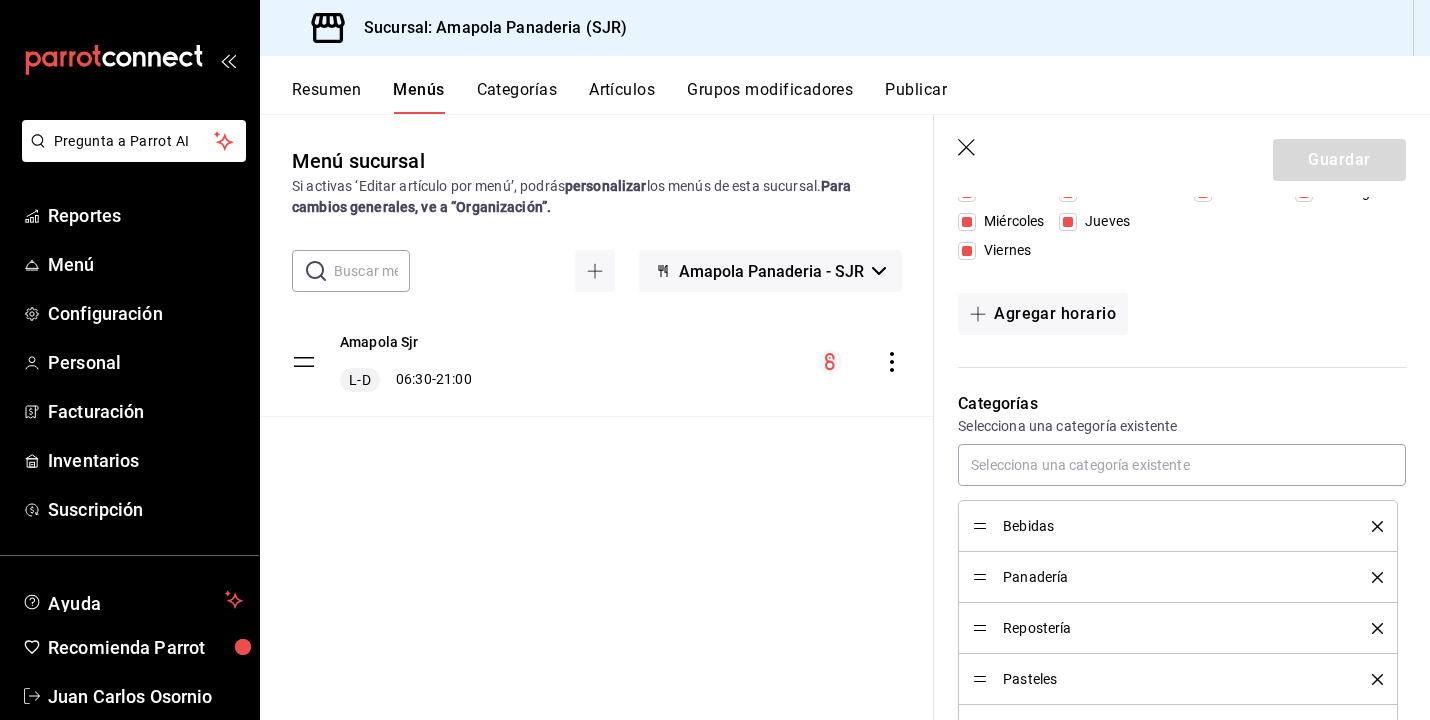 scroll, scrollTop: 444, scrollLeft: 0, axis: vertical 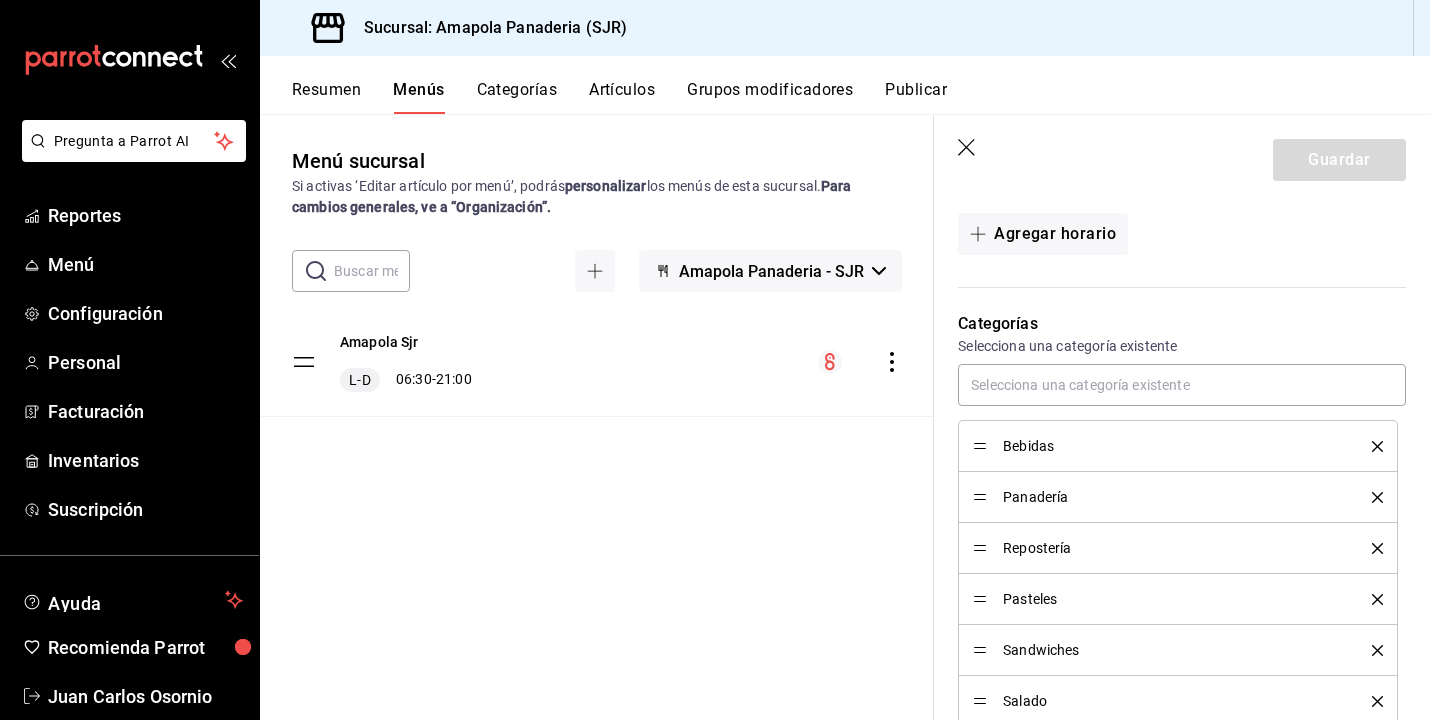 click on "Resumen Menús Categorías Artículos Grupos modificadores Publicar" at bounding box center (845, 85) 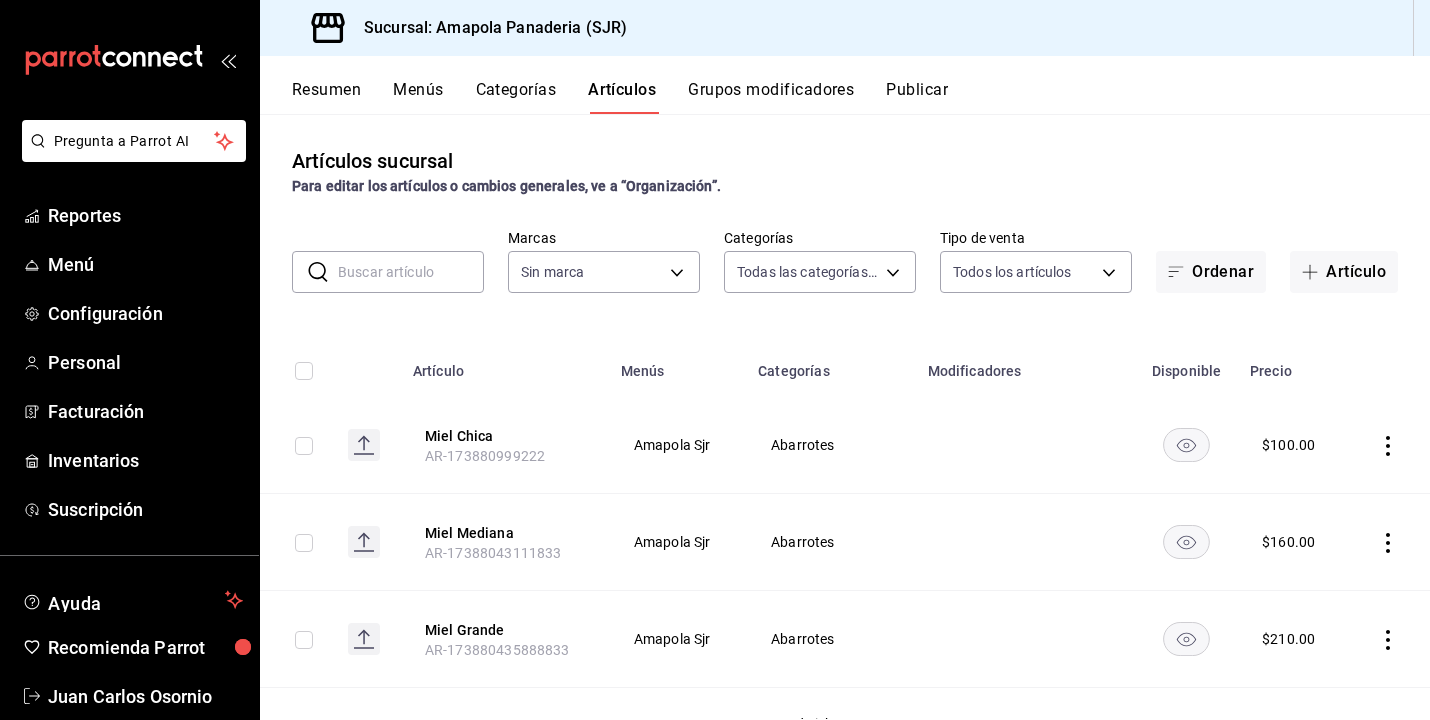 type on "ac31a8d4-025f-41b4-ba04-54bf76937bf8,34f4e928-a9cc-4c3e-8621-91ef47076e68,fafb4b09-70c1-4e37-ad6f-2887cfb9c425,c7c8987a-fc87-4729-9a6f-b14388d74847,2afd7bd3-b3f5-4dc4-bb24-d9b039189022,93fa1520-1528-4865-83e1-ae0a9395ed62,c699c0ae-9f5c-40c3-b59a-c4b7cc3c097a,c756feec-b40a-4a63-9bd6-242aa9923203,879c2b56-0e34-47fd-b4a1-68a8f3d61abf,b7aa1f0d-4aa7-4ac5-ab08-e2f25ffa2cf6,1559432f-633f-4a7e-853e-56569307baf3,e4cac529-314e-455d-b5e6-bf188ad43d14,4a5b31d4-3751-4cf4-b847-734848cee975" 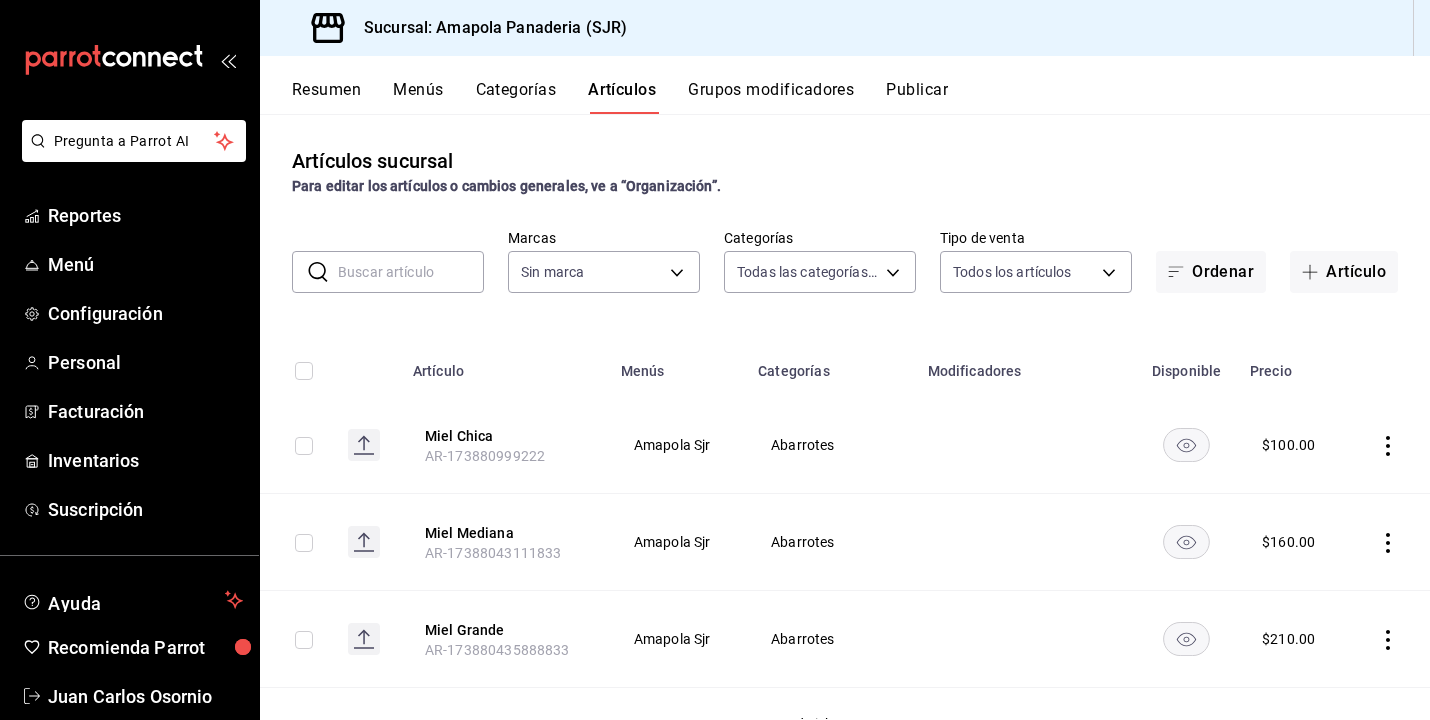 type on "fd167ea7-7224-4c5b-ac26-e03c65ddd71c" 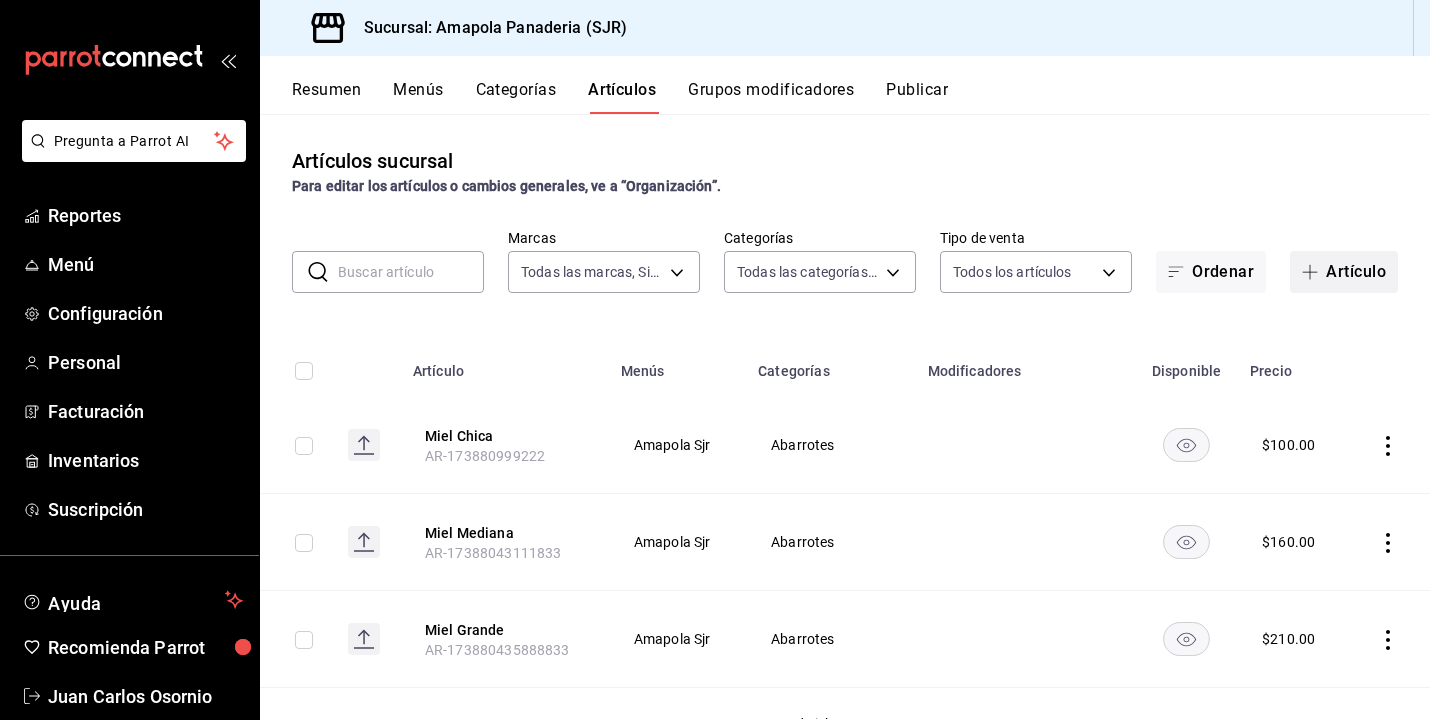 click on "Artículo" at bounding box center [1344, 272] 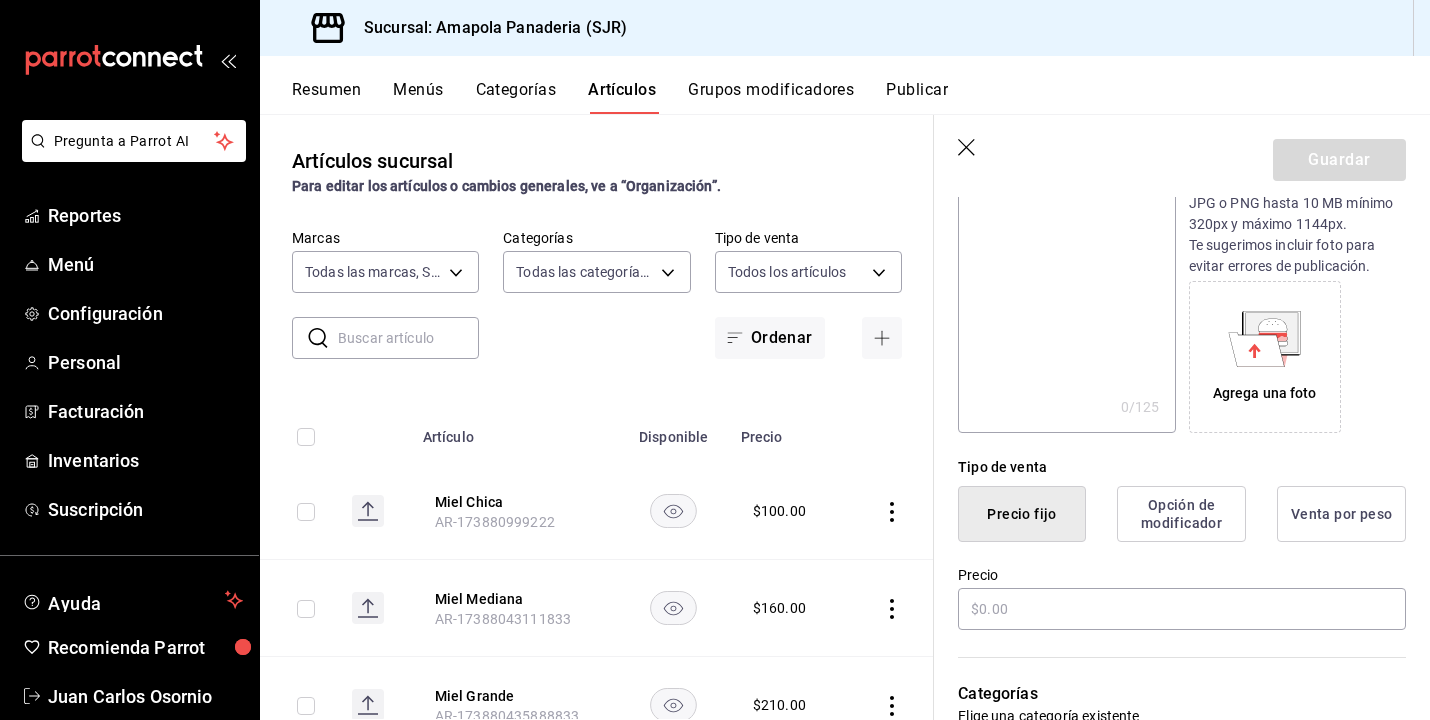 scroll, scrollTop: 491, scrollLeft: 0, axis: vertical 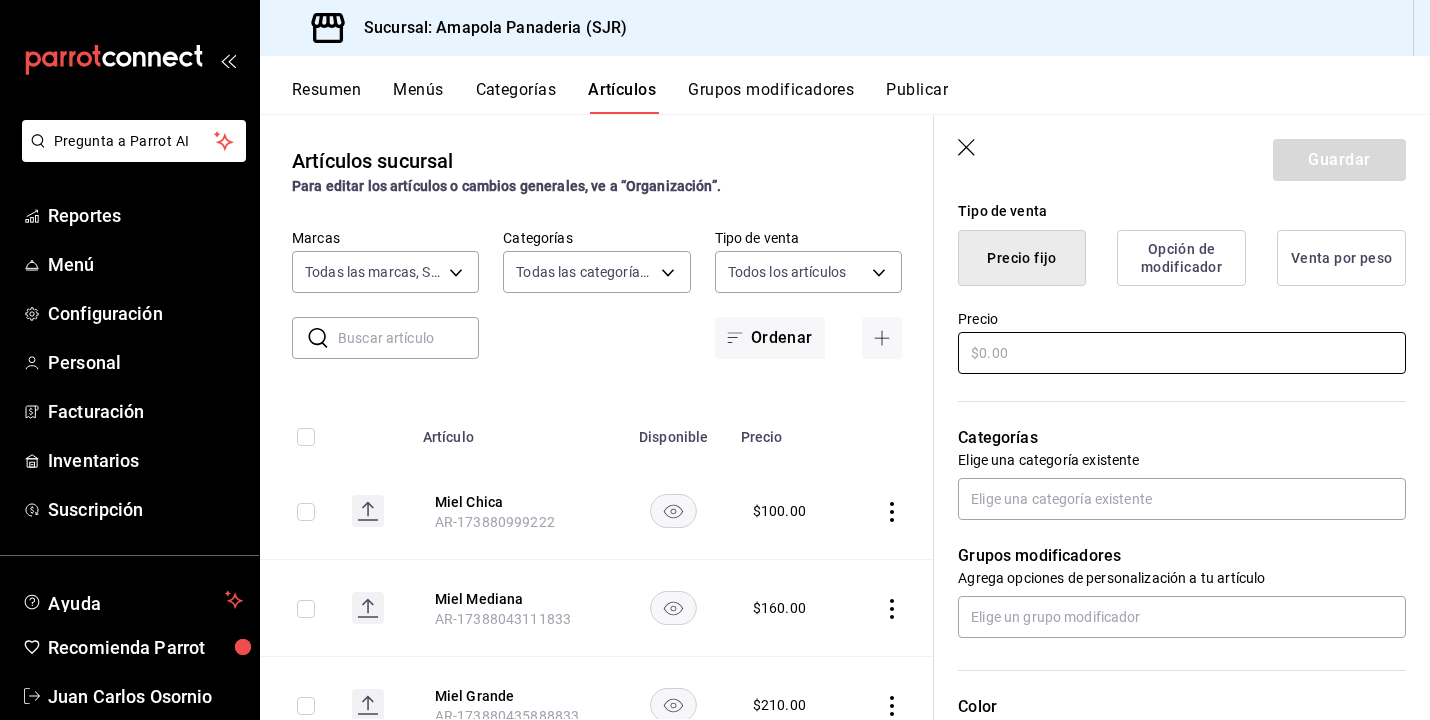 type on "Blueberry Matcha Latte" 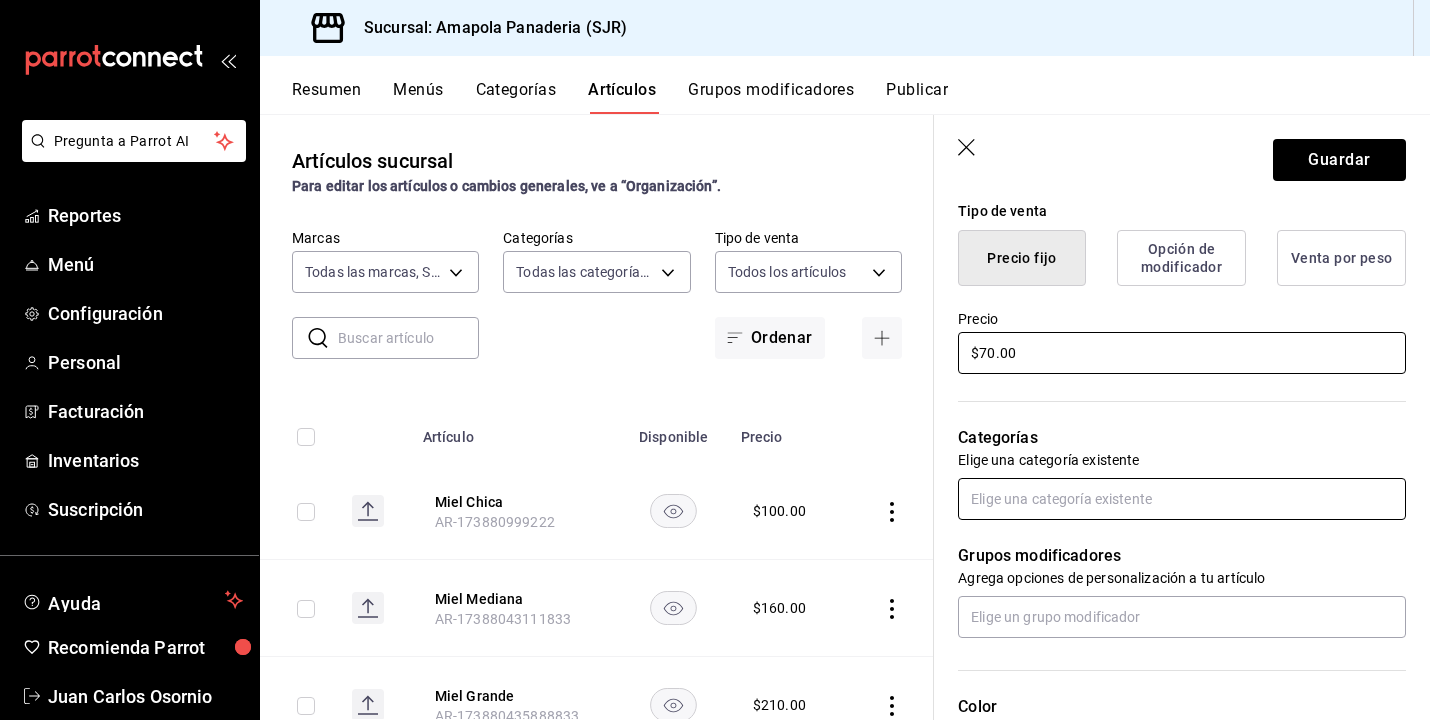 type on "$70.00" 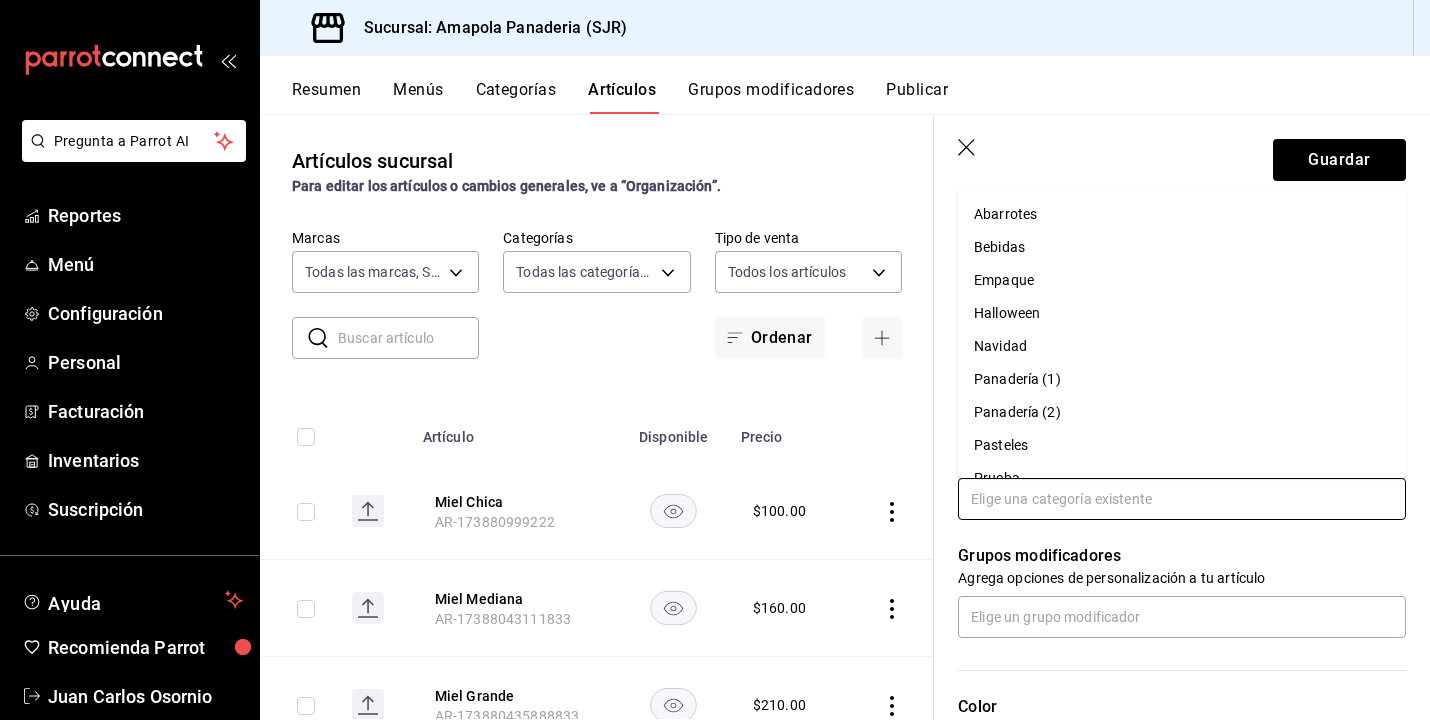 click at bounding box center [1182, 499] 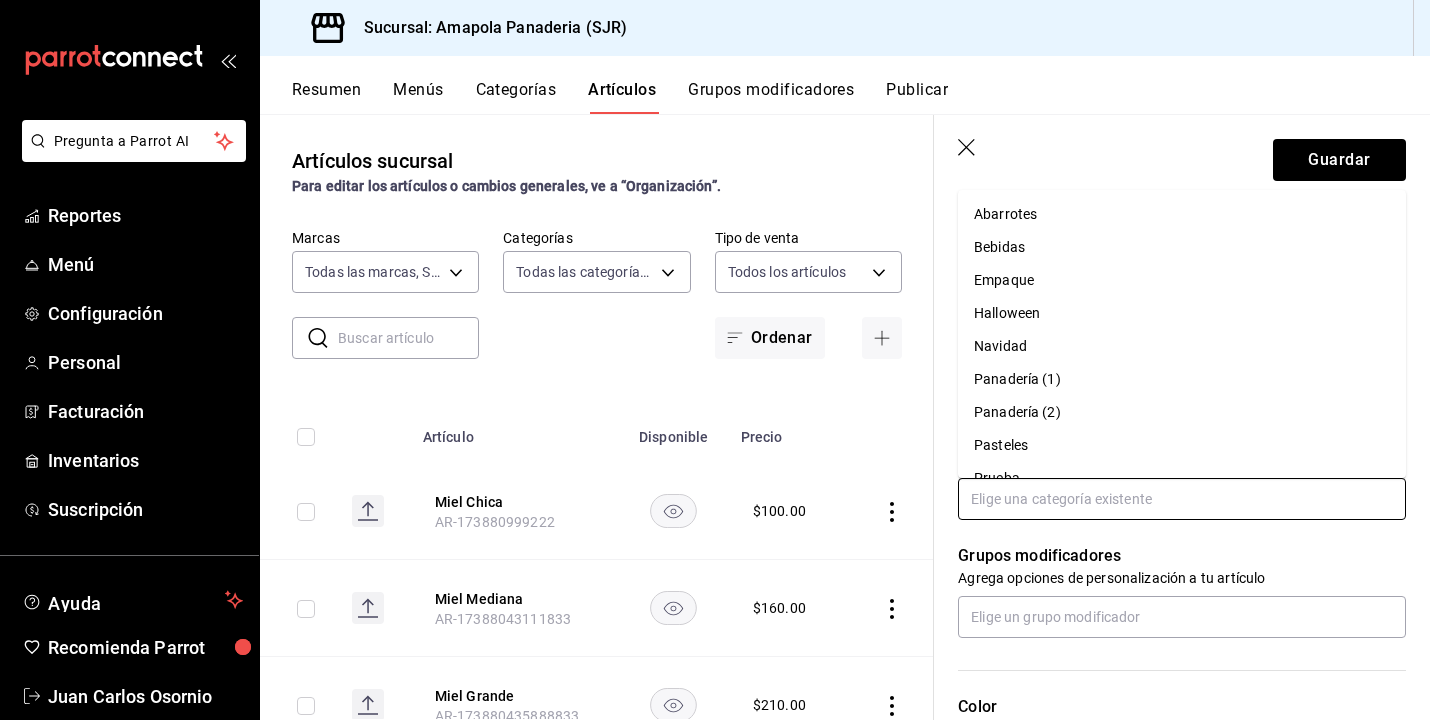 click on "Bebidas" at bounding box center (1182, 247) 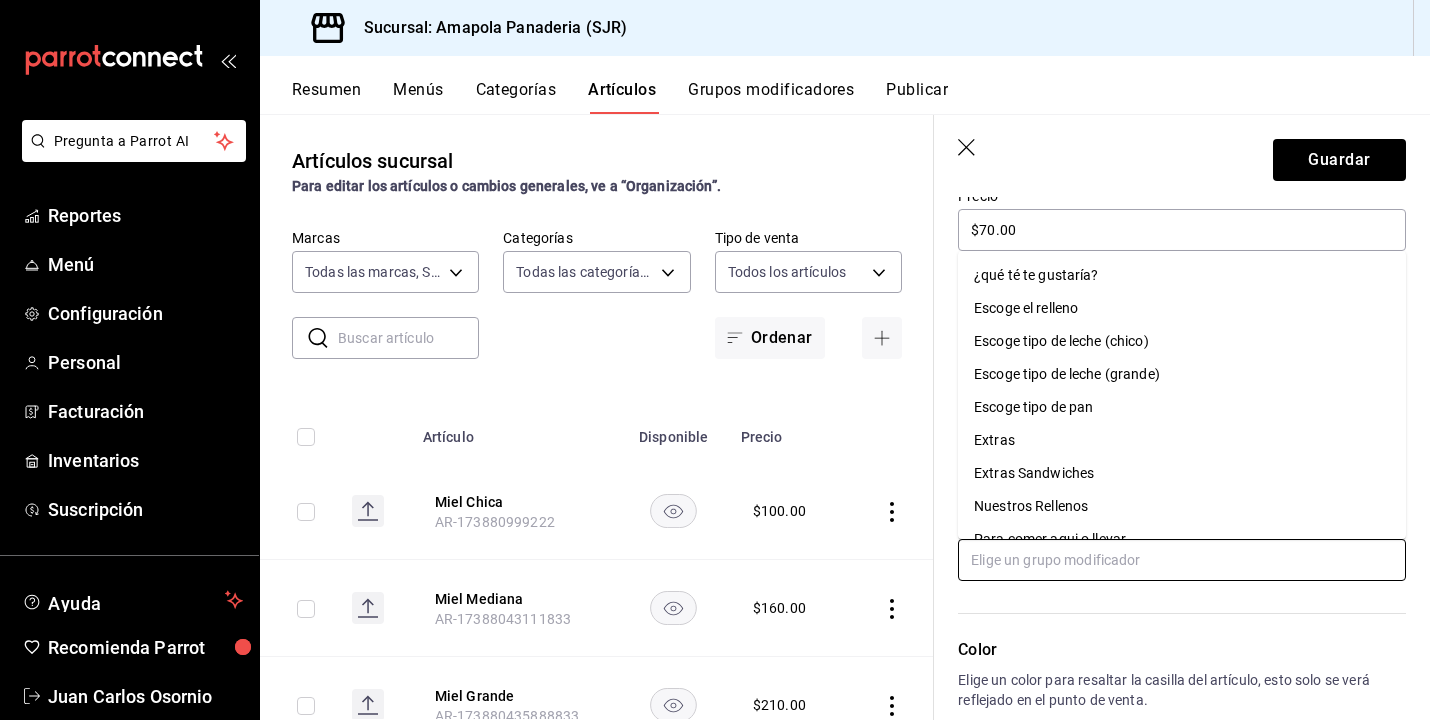 click at bounding box center (1182, 560) 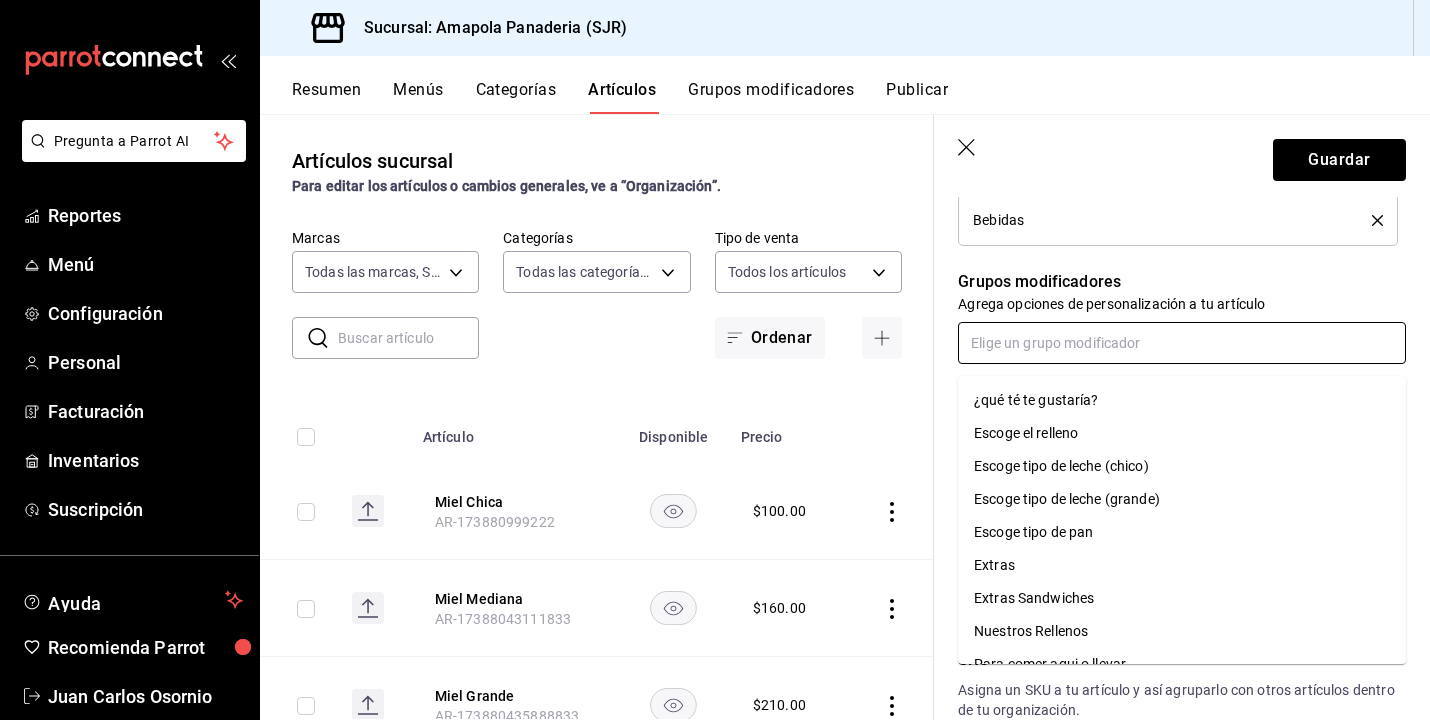 scroll, scrollTop: 858, scrollLeft: 0, axis: vertical 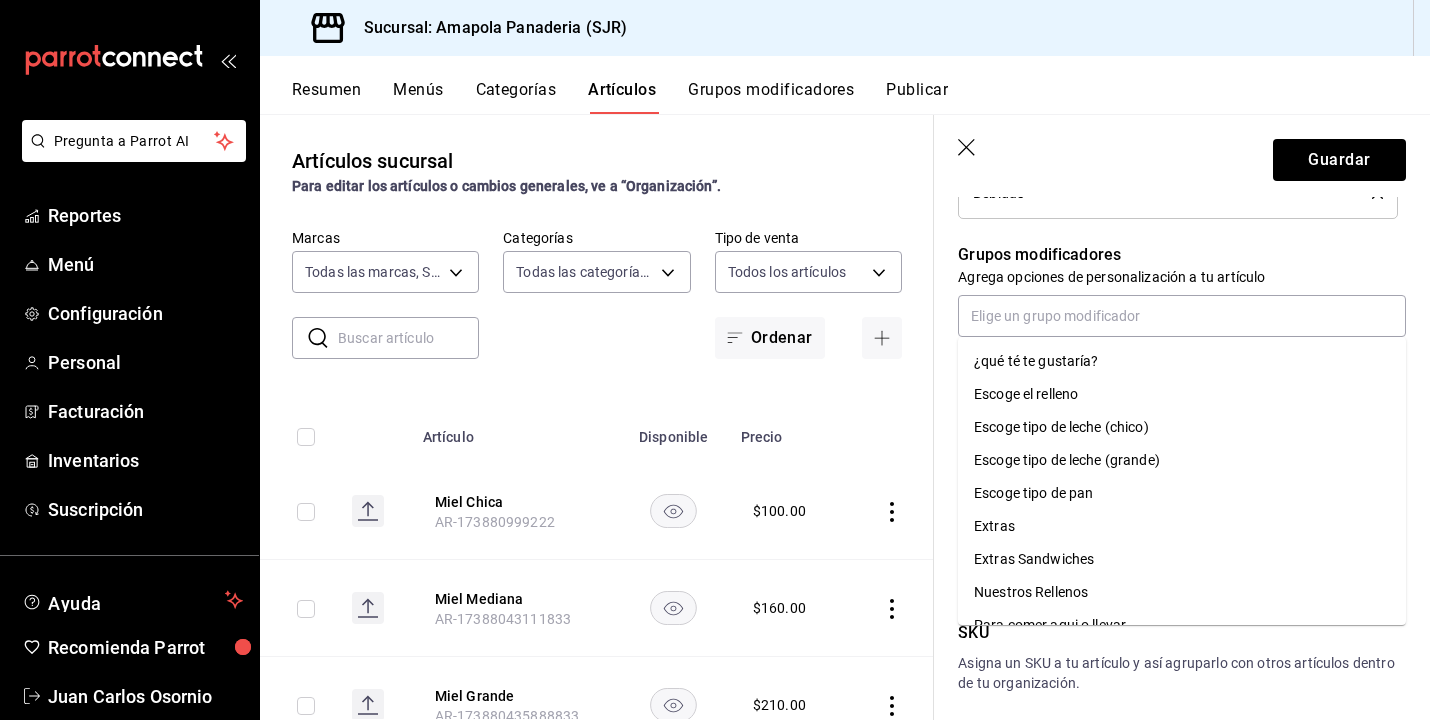 click on "SKU Asigna un SKU a tu artículo y así agruparlo con otros artículos dentro de tu organización. [ID] 16 / 20 ​ Asignar SKU" at bounding box center [1170, 661] 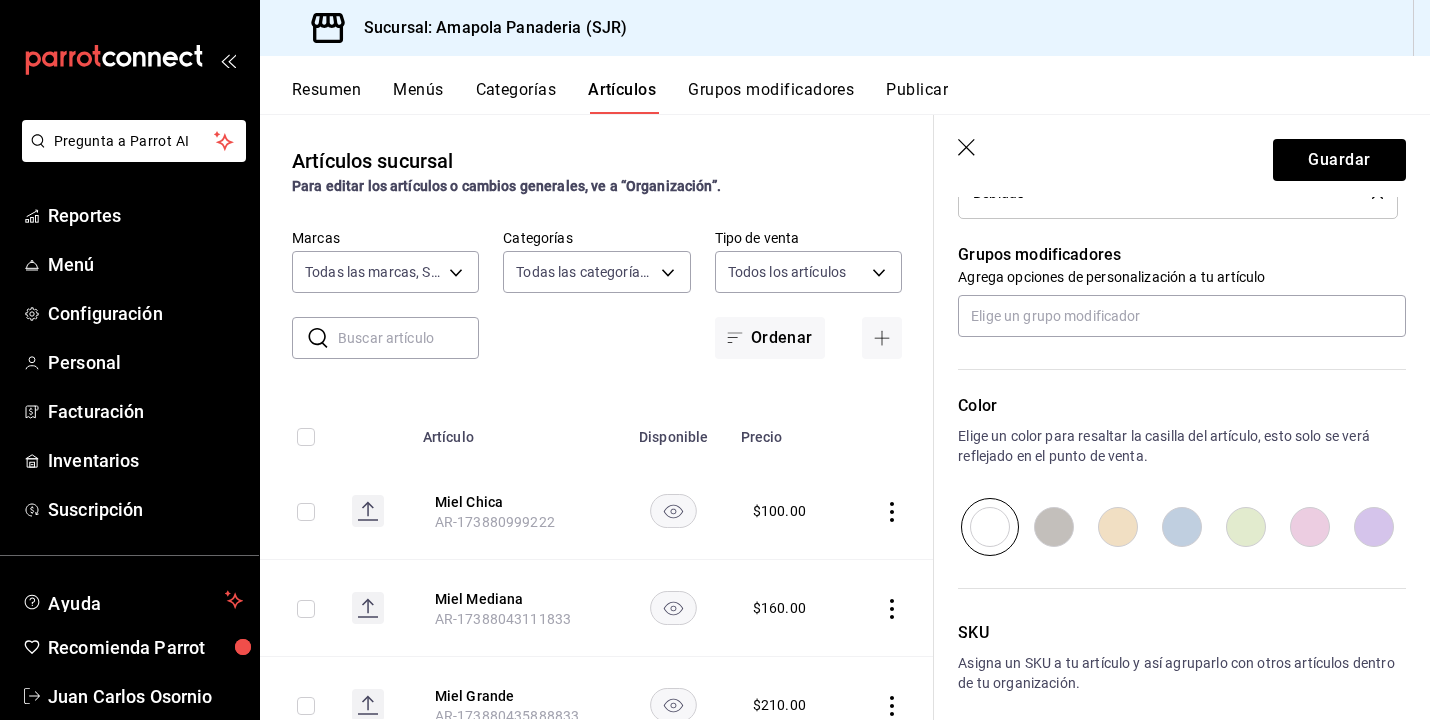 click at bounding box center [1374, 527] 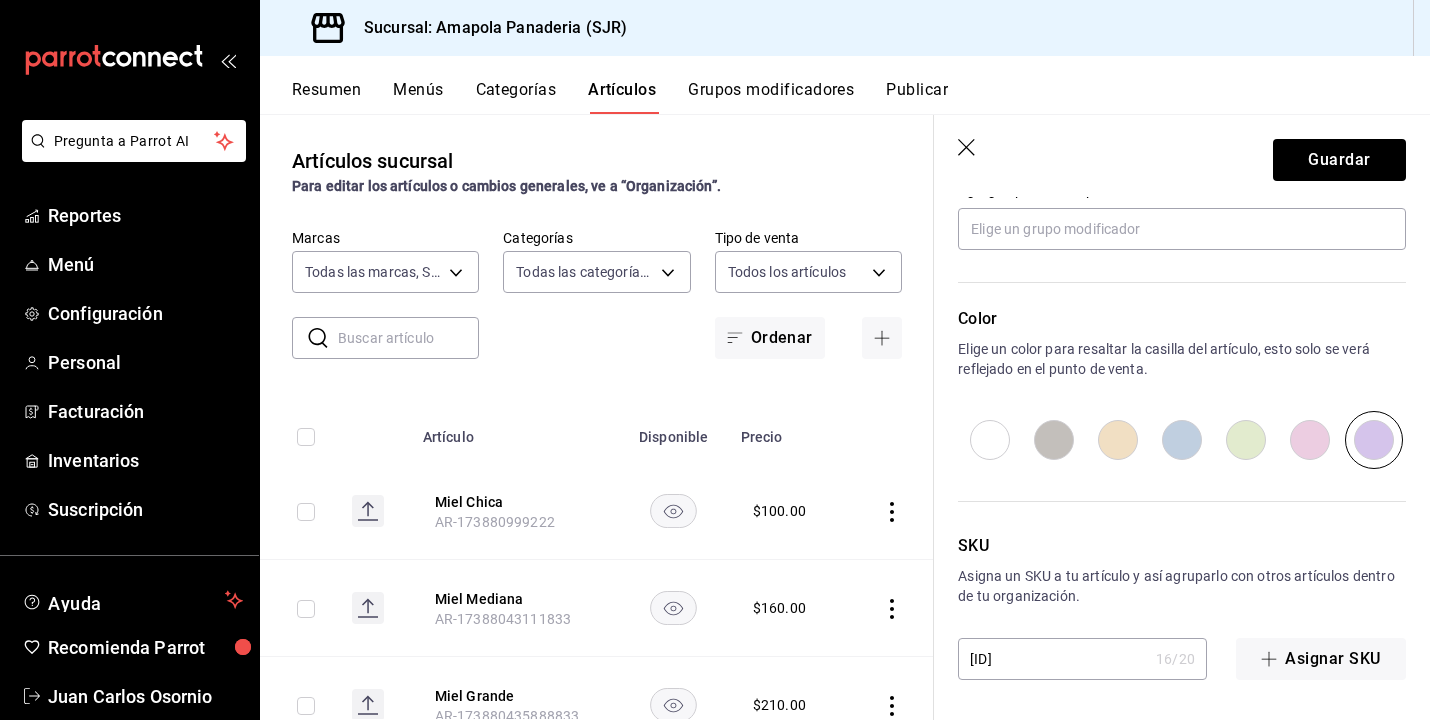 scroll, scrollTop: 945, scrollLeft: 0, axis: vertical 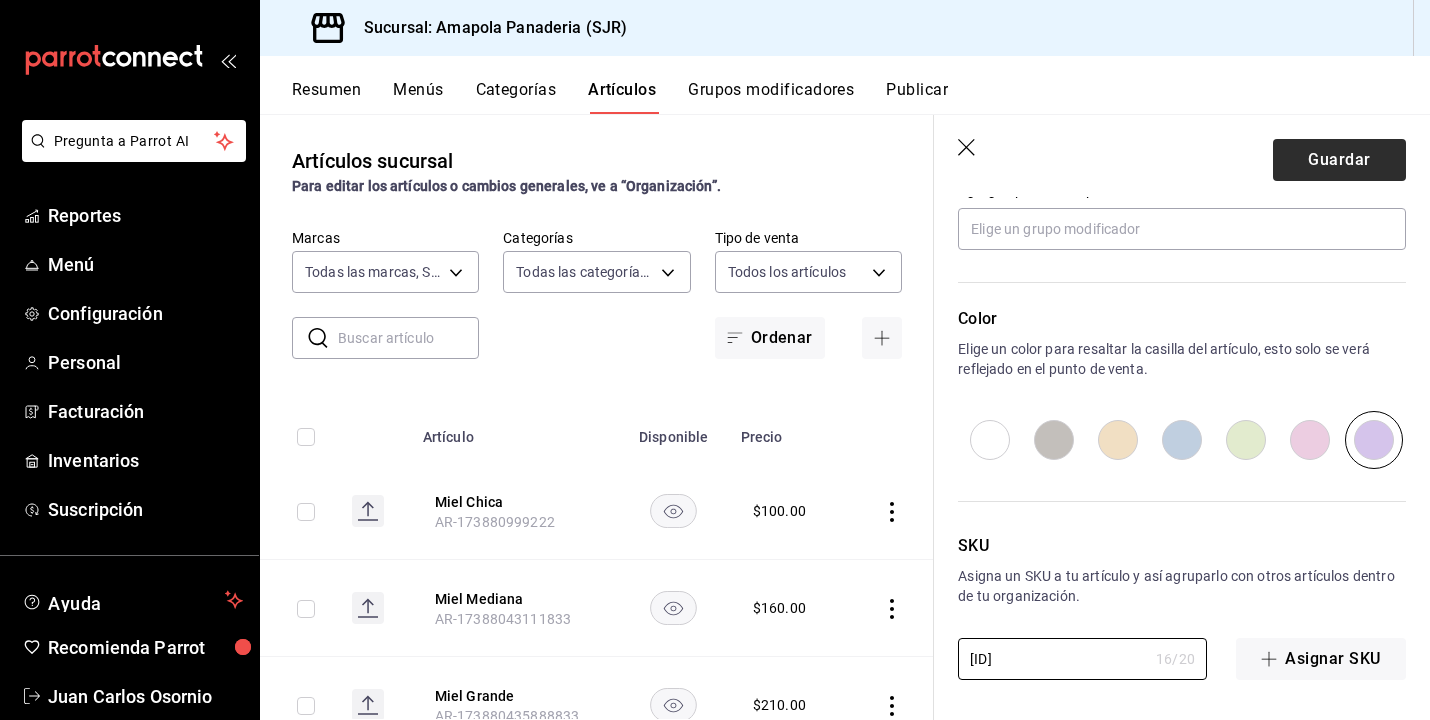 type on "[ID]" 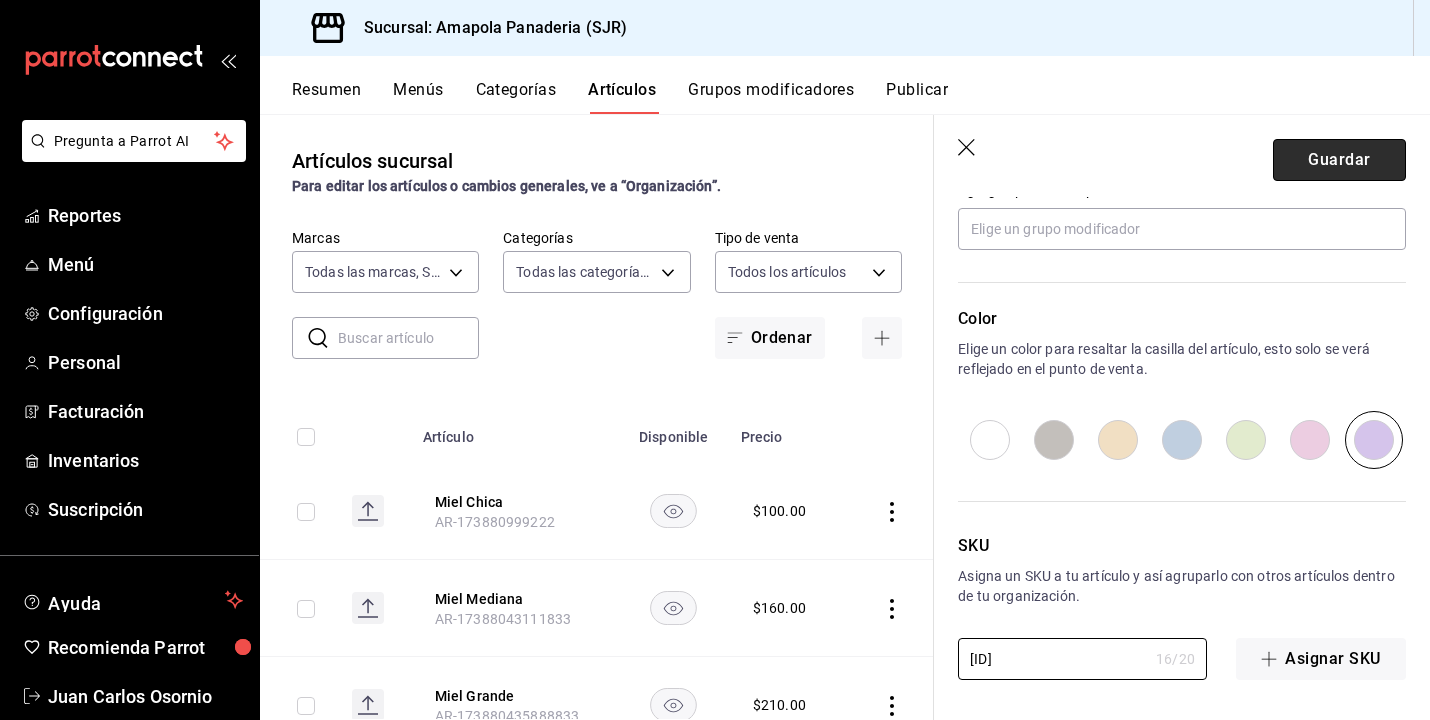 click on "Guardar" at bounding box center (1339, 160) 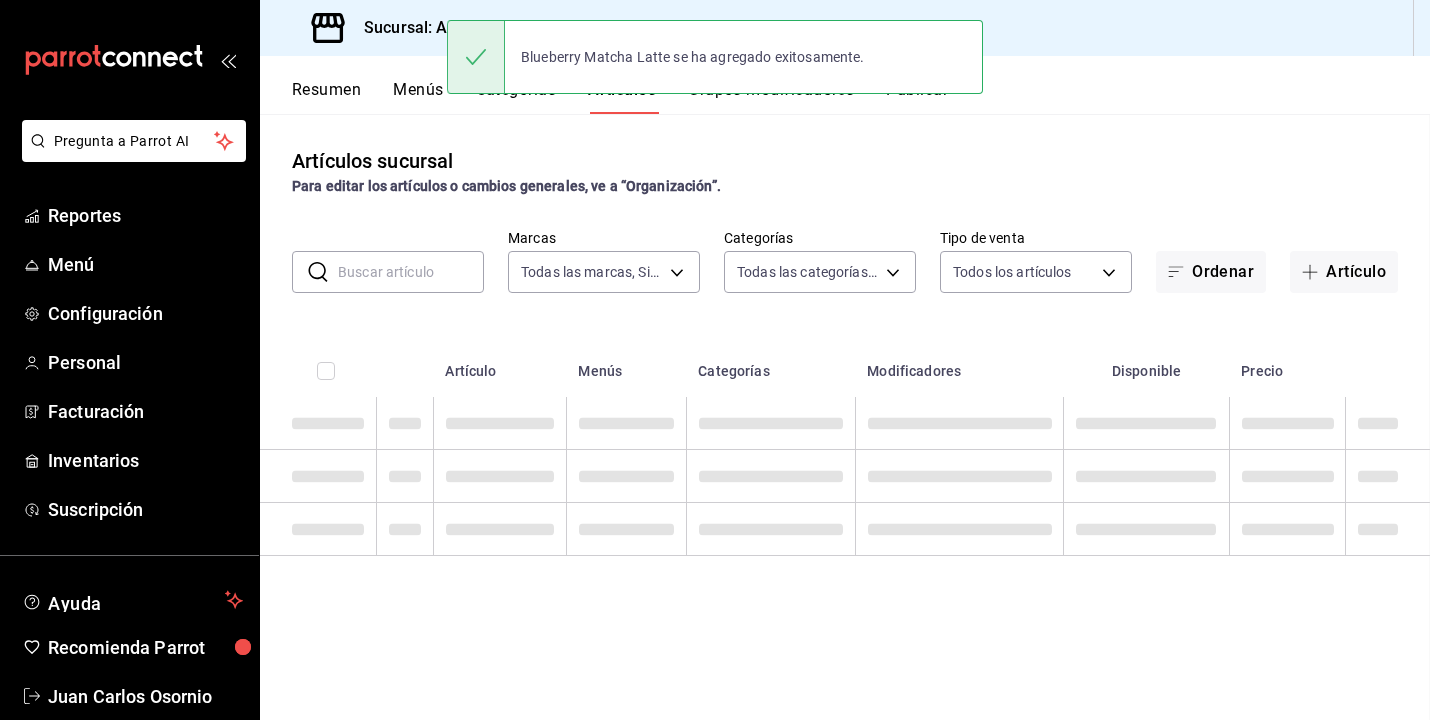 scroll, scrollTop: 0, scrollLeft: 0, axis: both 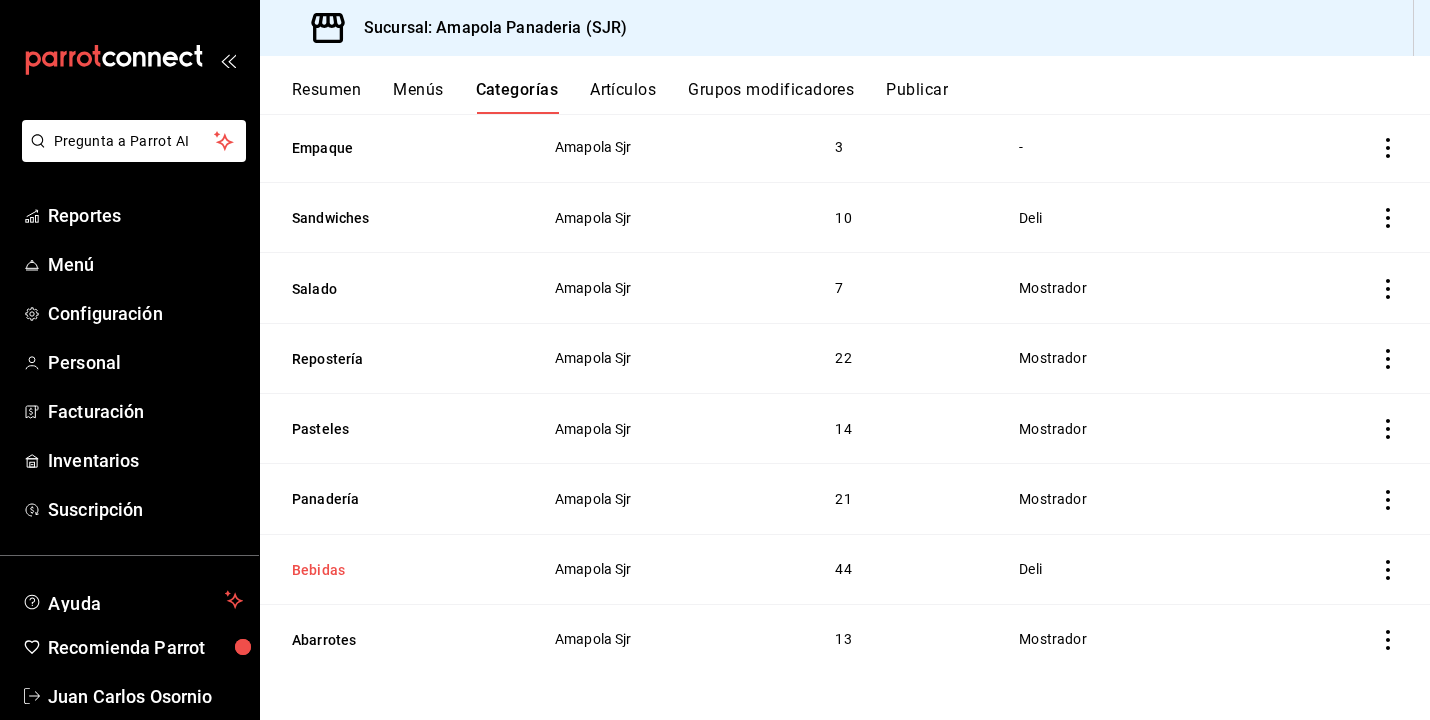 click on "Bebidas" at bounding box center (392, 570) 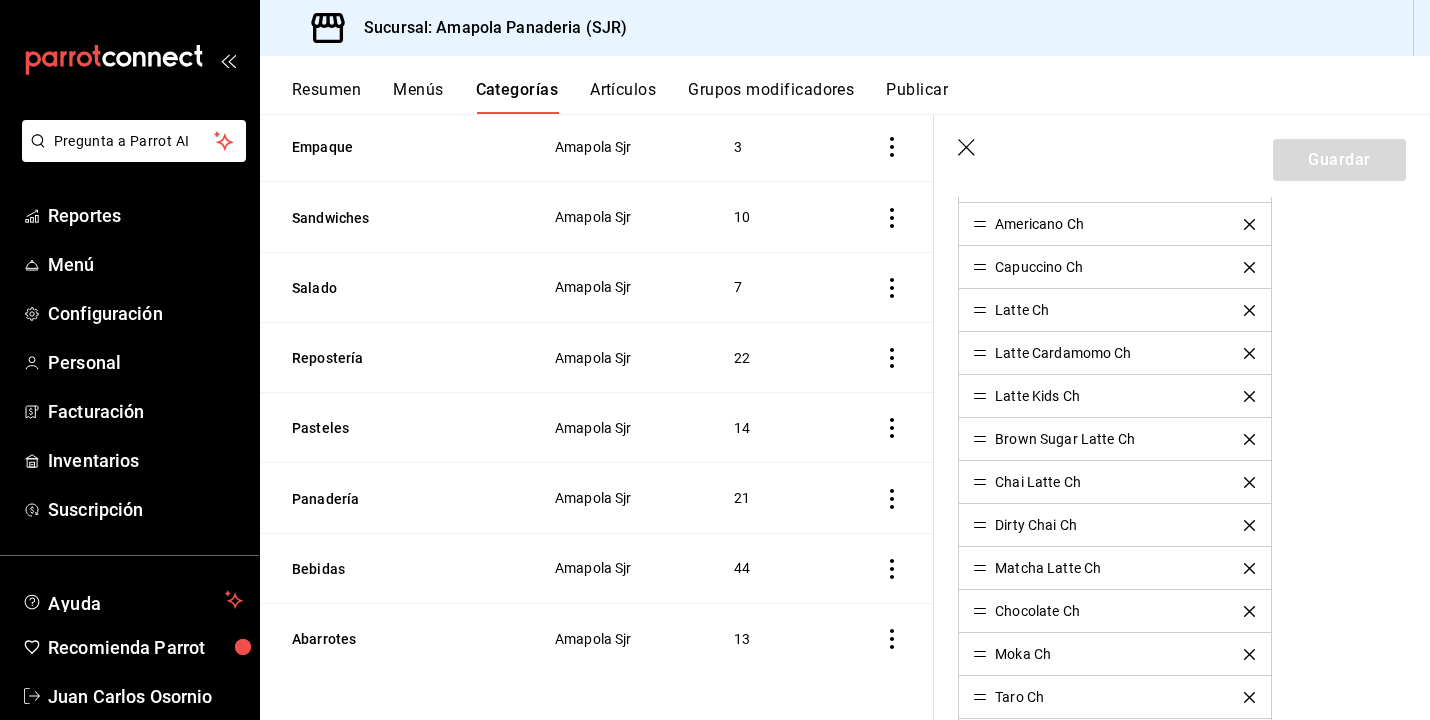 scroll, scrollTop: 560, scrollLeft: 0, axis: vertical 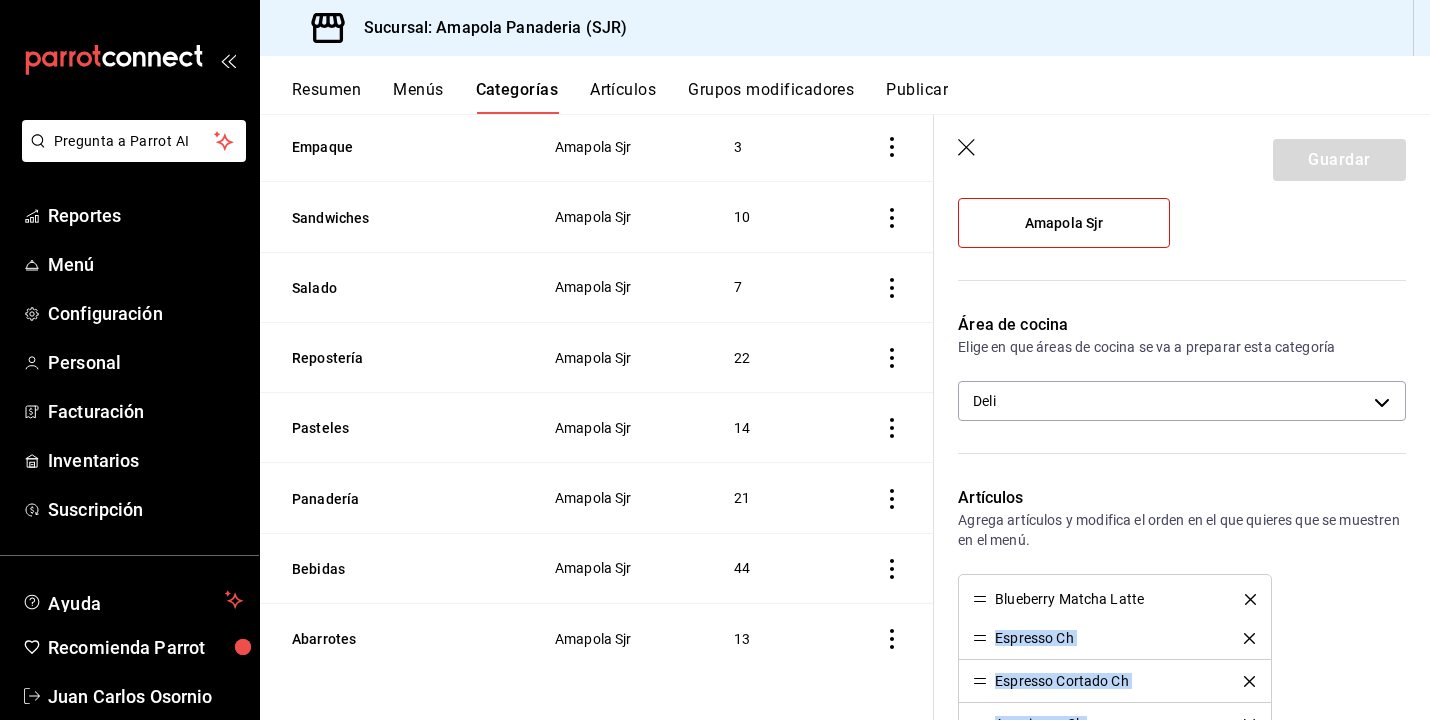 drag, startPoint x: 974, startPoint y: 489, endPoint x: 956, endPoint y: 601, distance: 113.43721 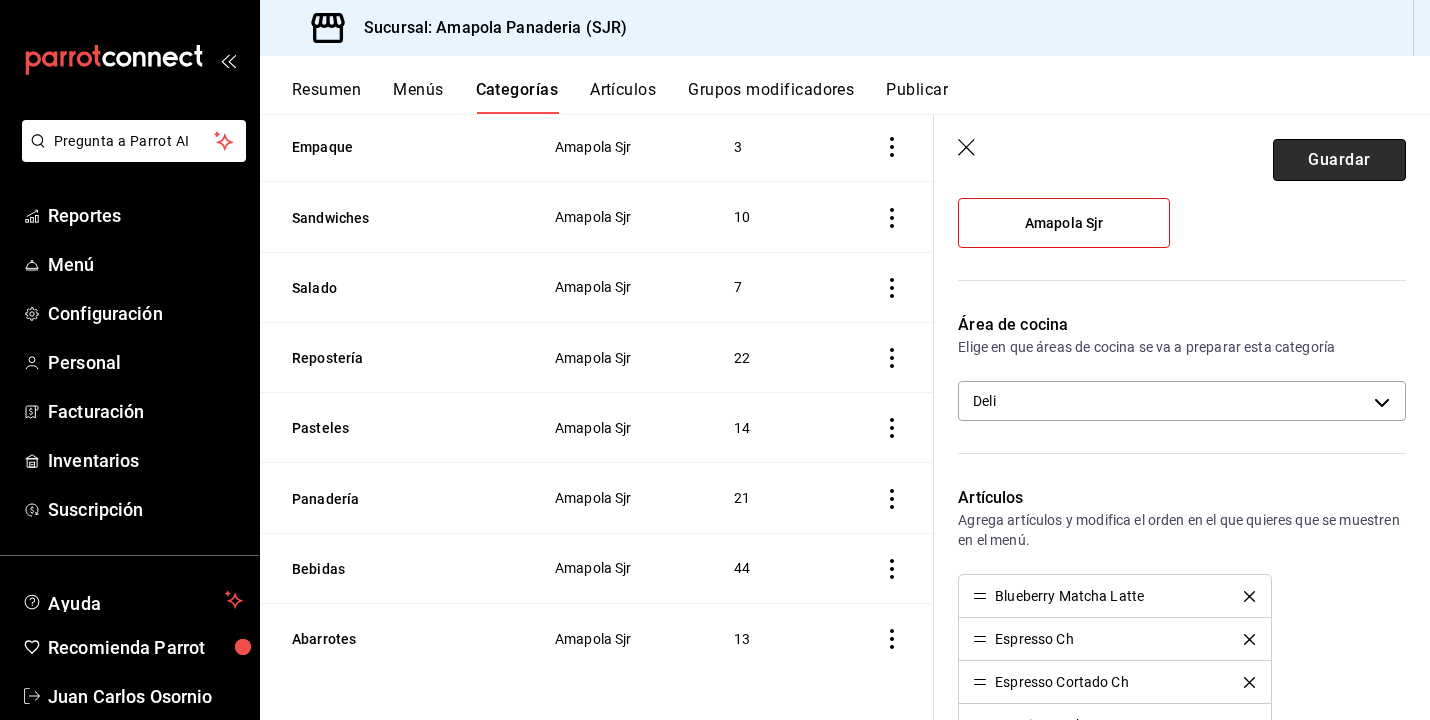 click on "Guardar" at bounding box center [1339, 160] 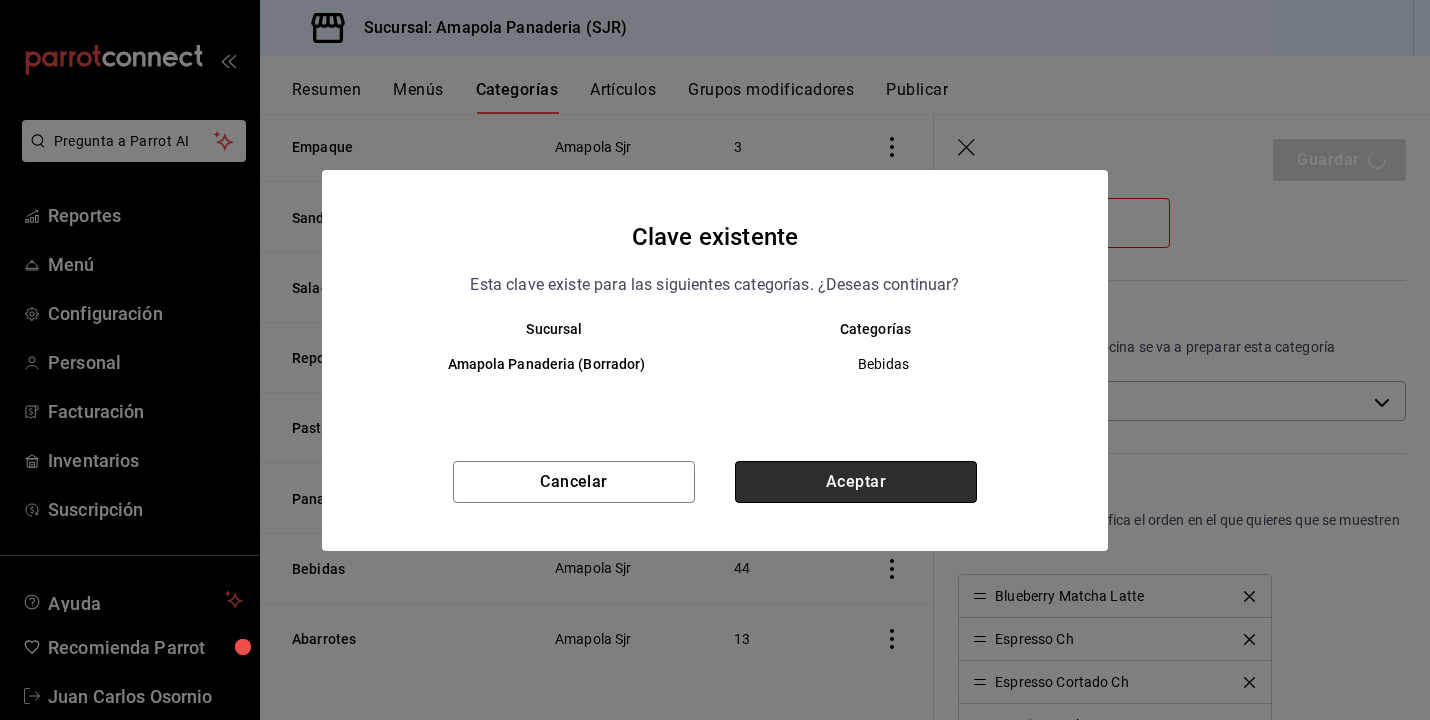 click on "Aceptar" at bounding box center (856, 482) 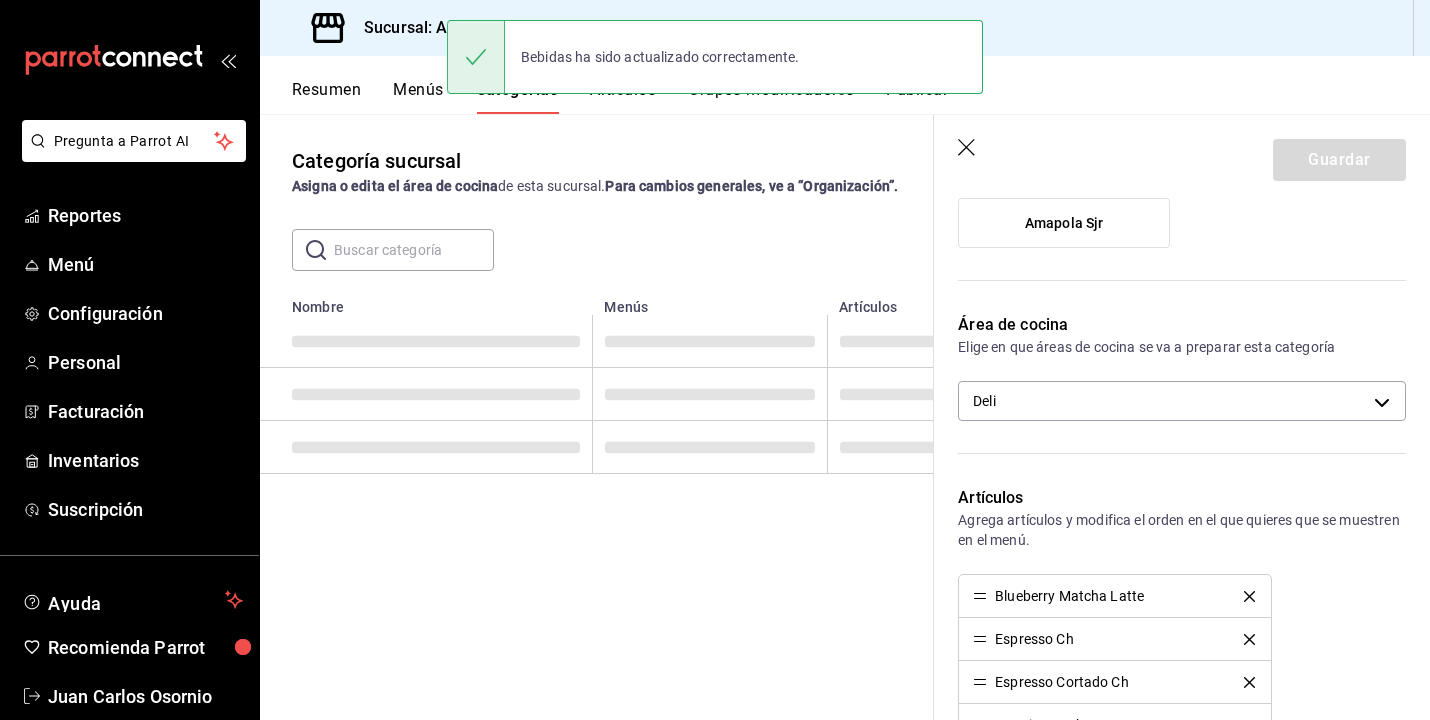 scroll, scrollTop: 0, scrollLeft: 0, axis: both 